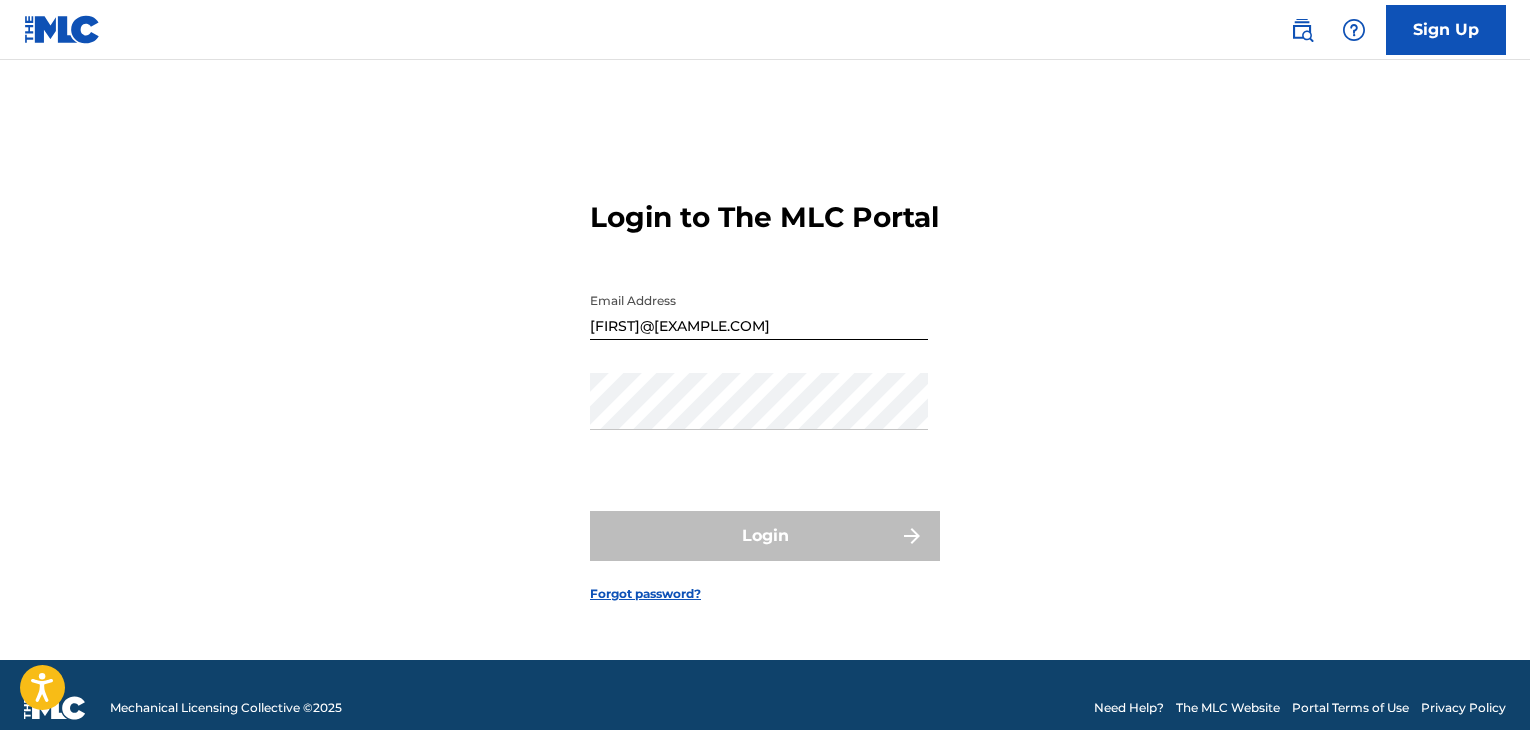 scroll, scrollTop: 0, scrollLeft: 0, axis: both 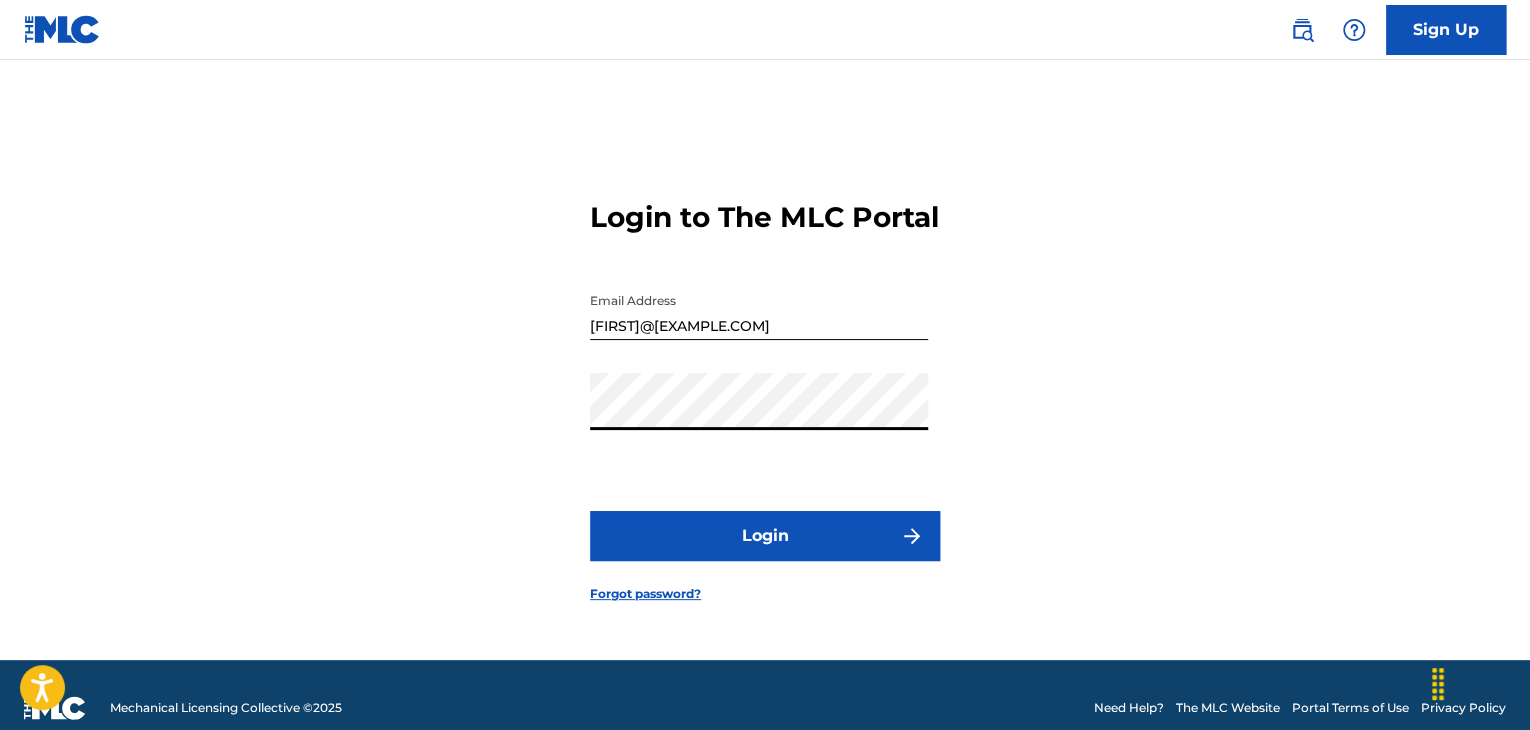 click on "Login" at bounding box center (765, 536) 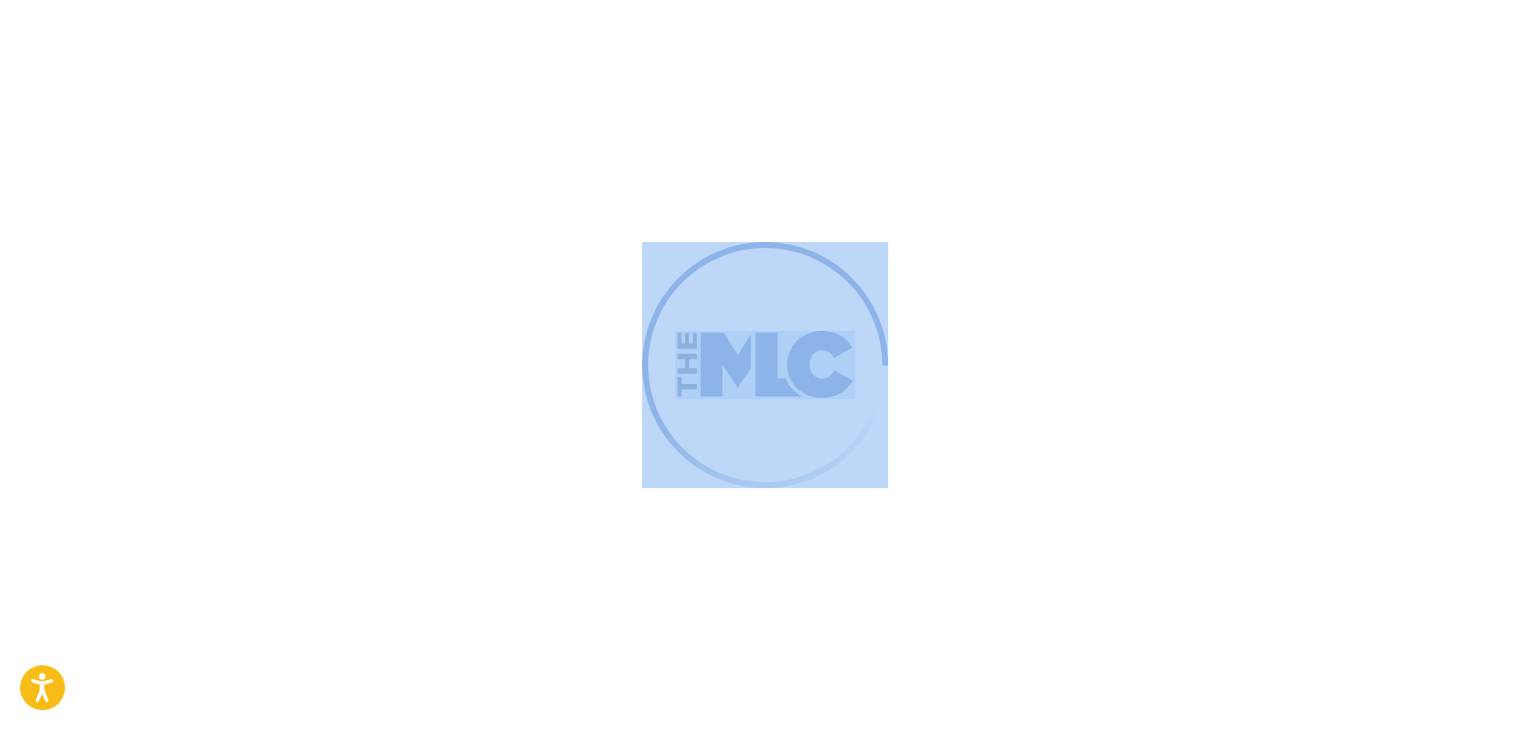 click at bounding box center [765, 365] 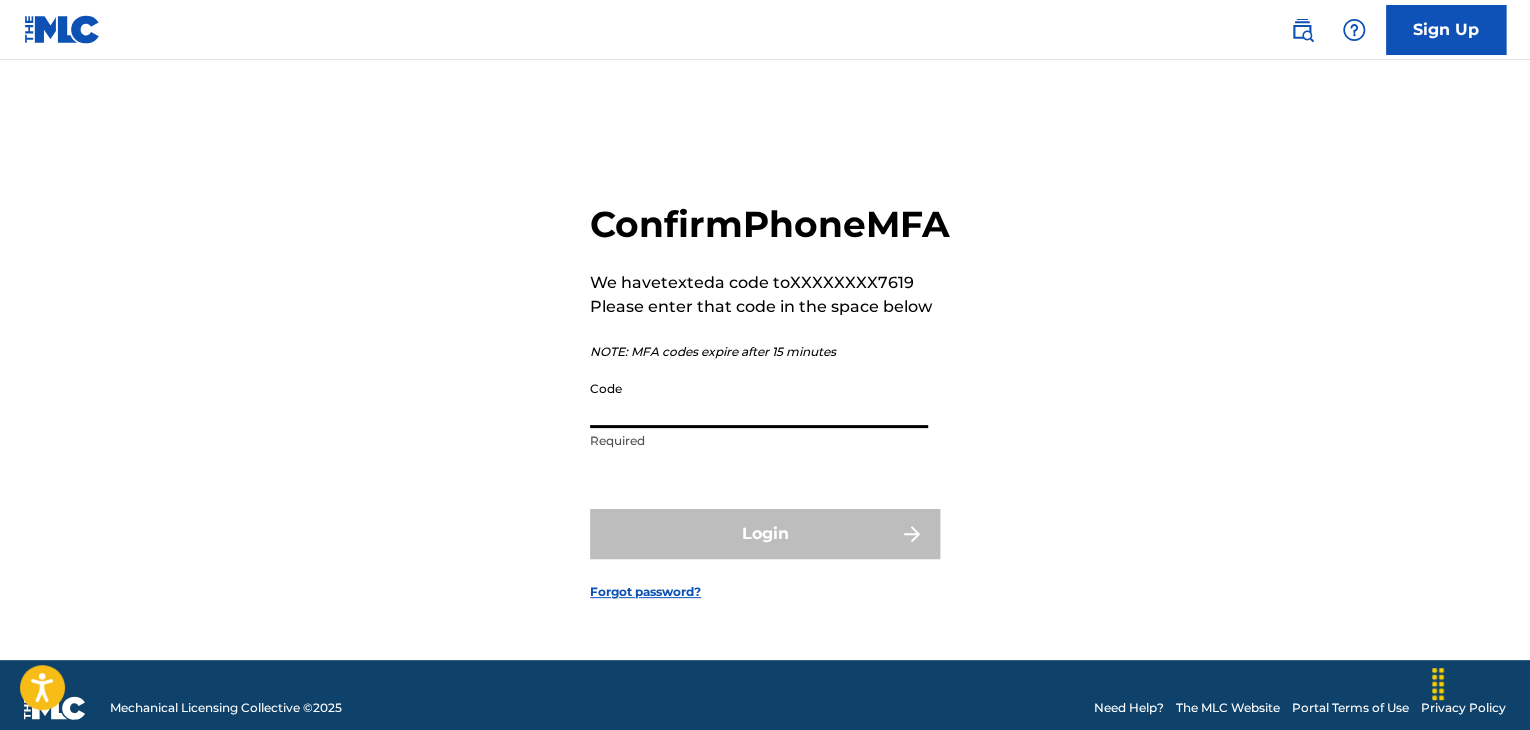 click on "Code" at bounding box center (759, 399) 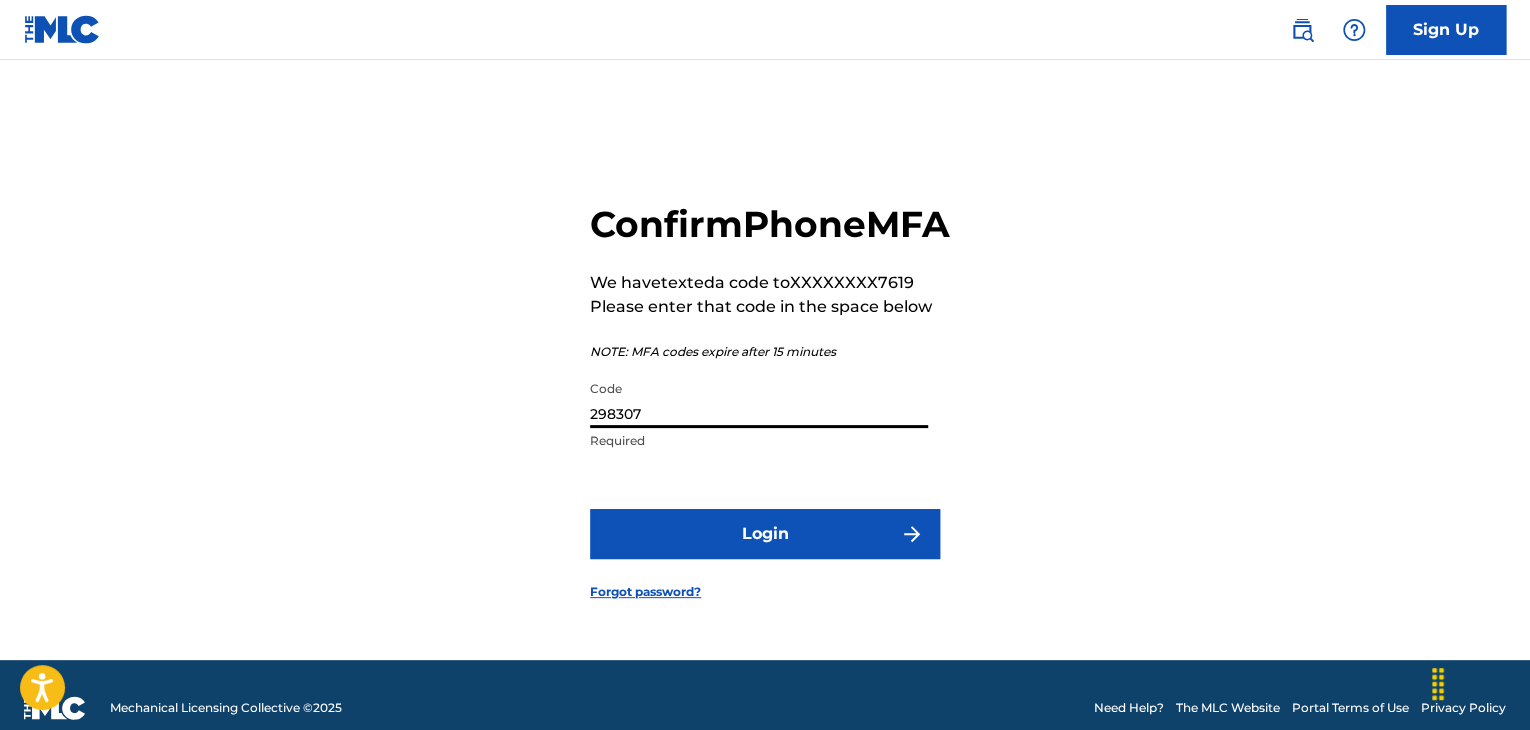 type on "298307" 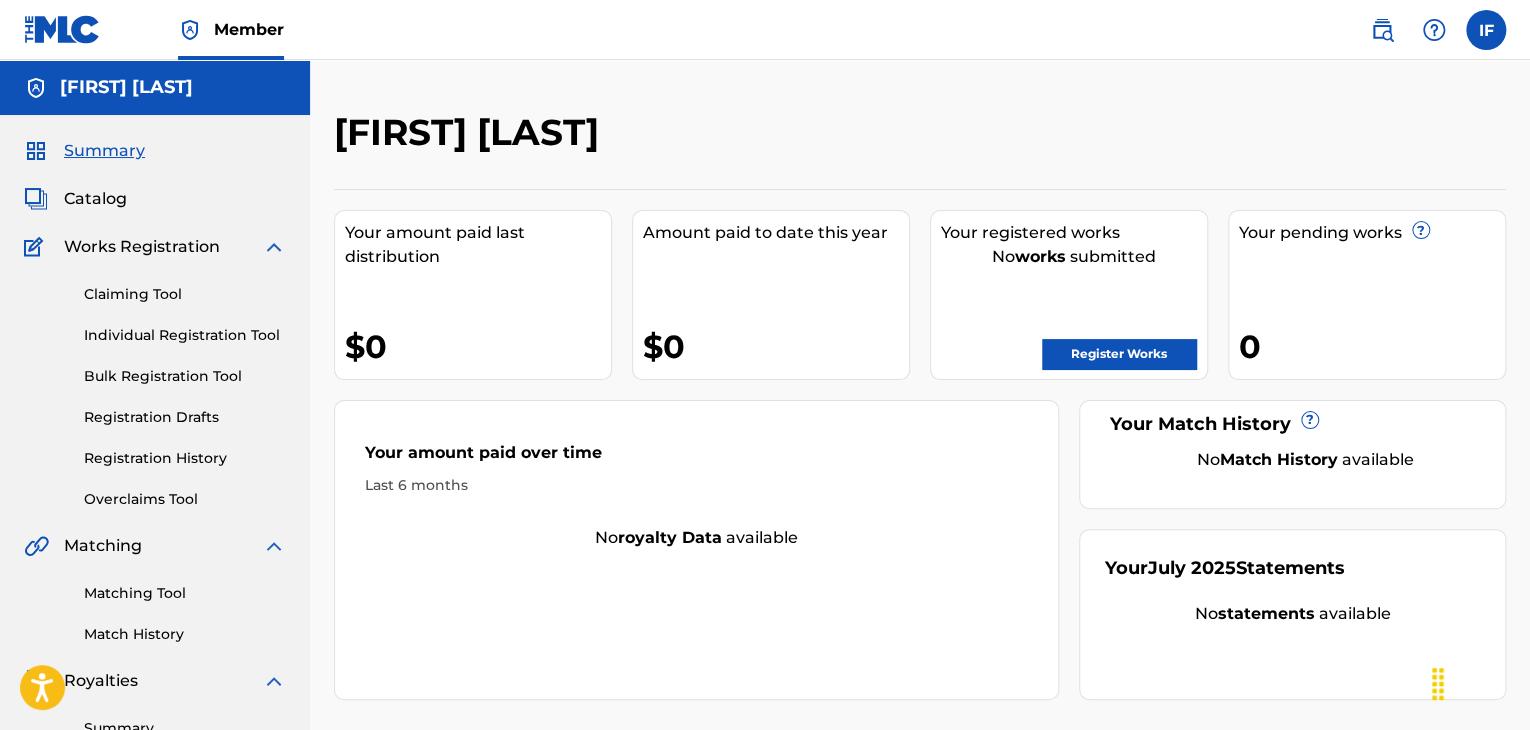 scroll, scrollTop: 0, scrollLeft: 0, axis: both 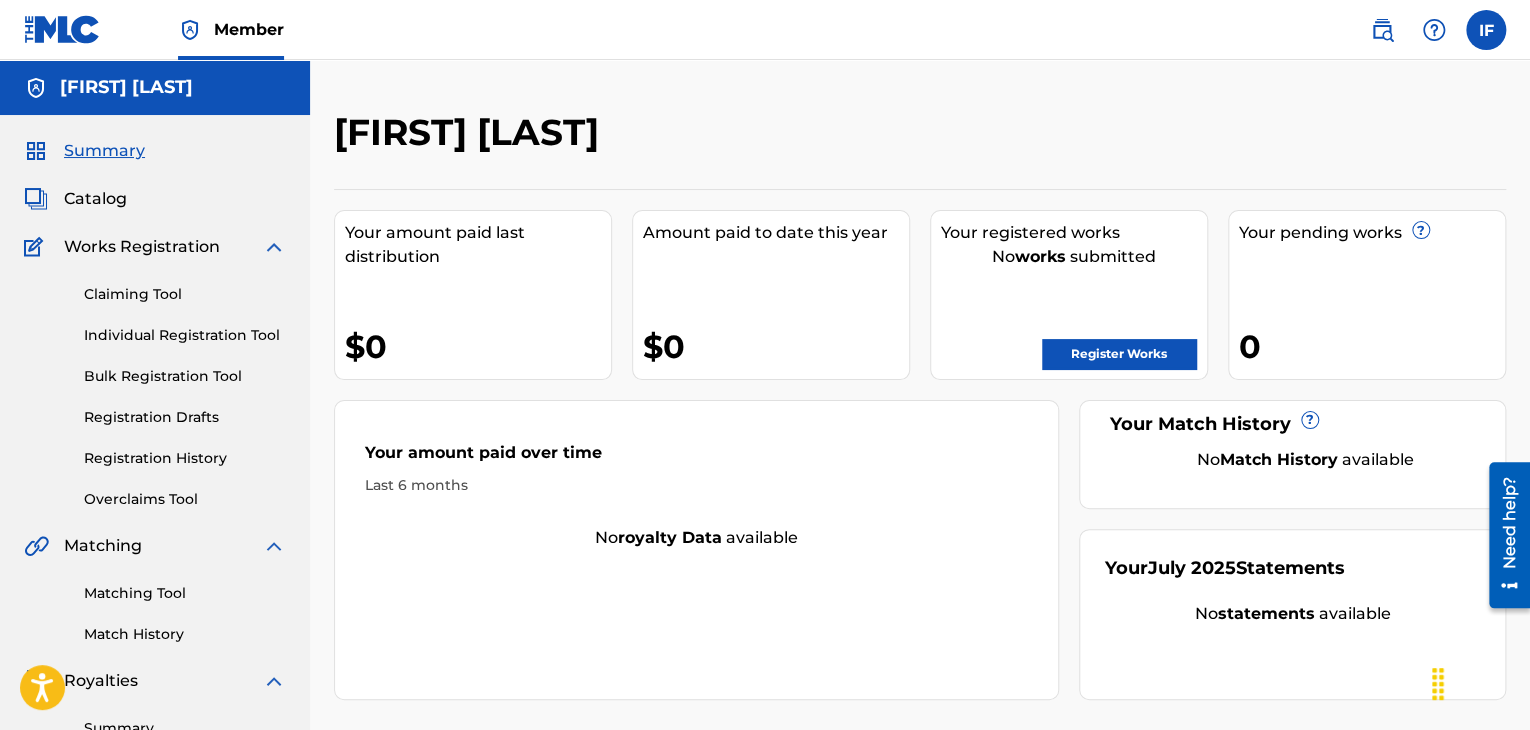 click on "Works Registration" at bounding box center [142, 247] 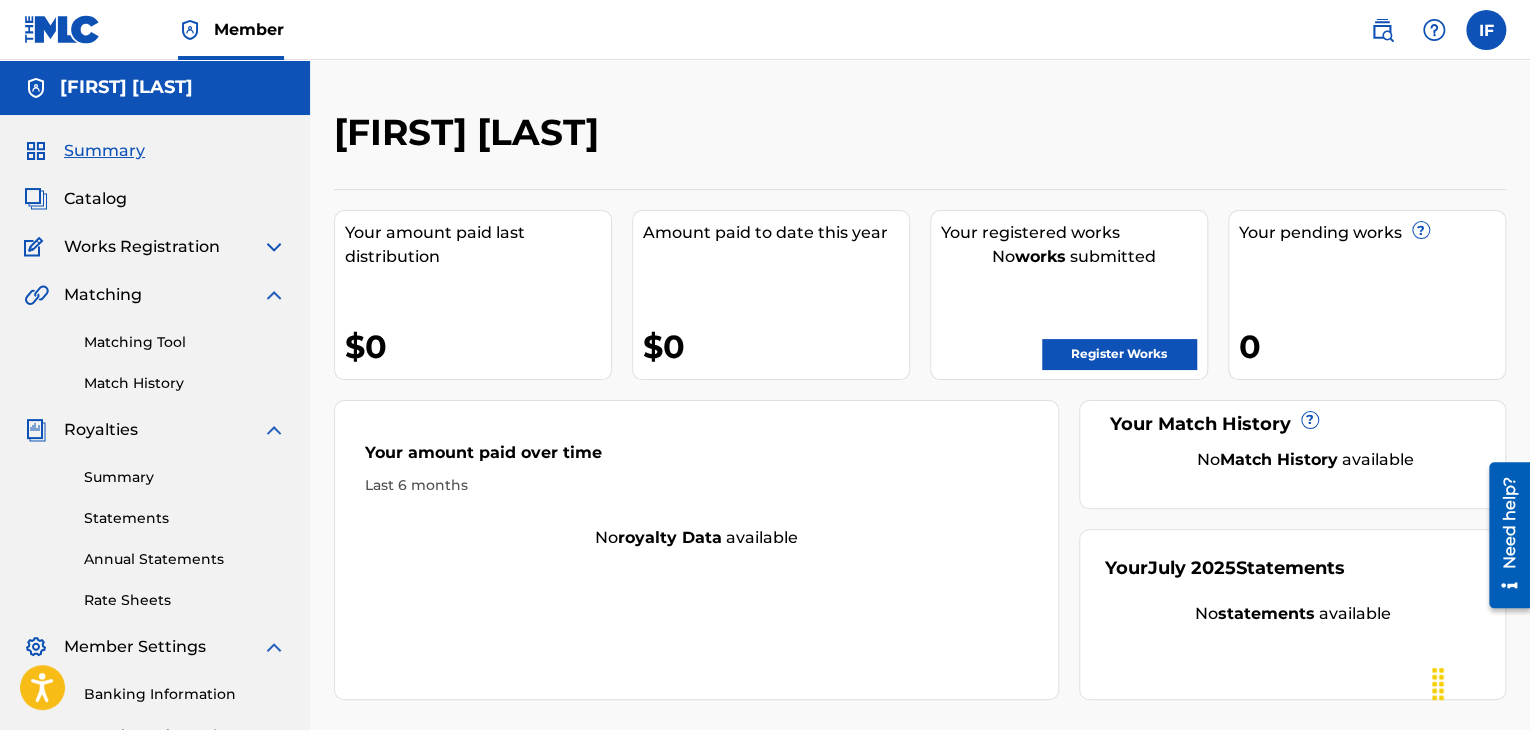 click at bounding box center [274, 247] 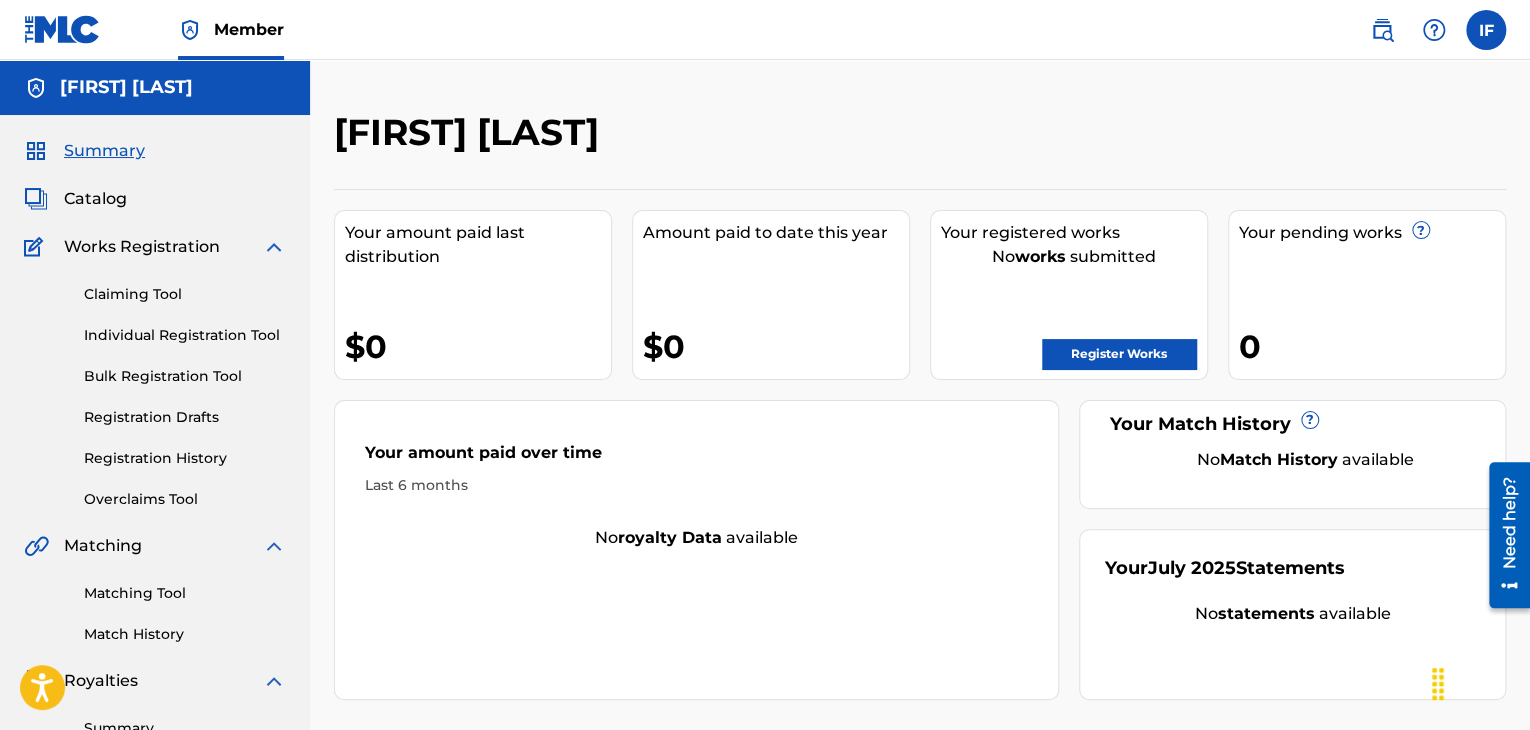 click on "Claiming Tool" at bounding box center (185, 294) 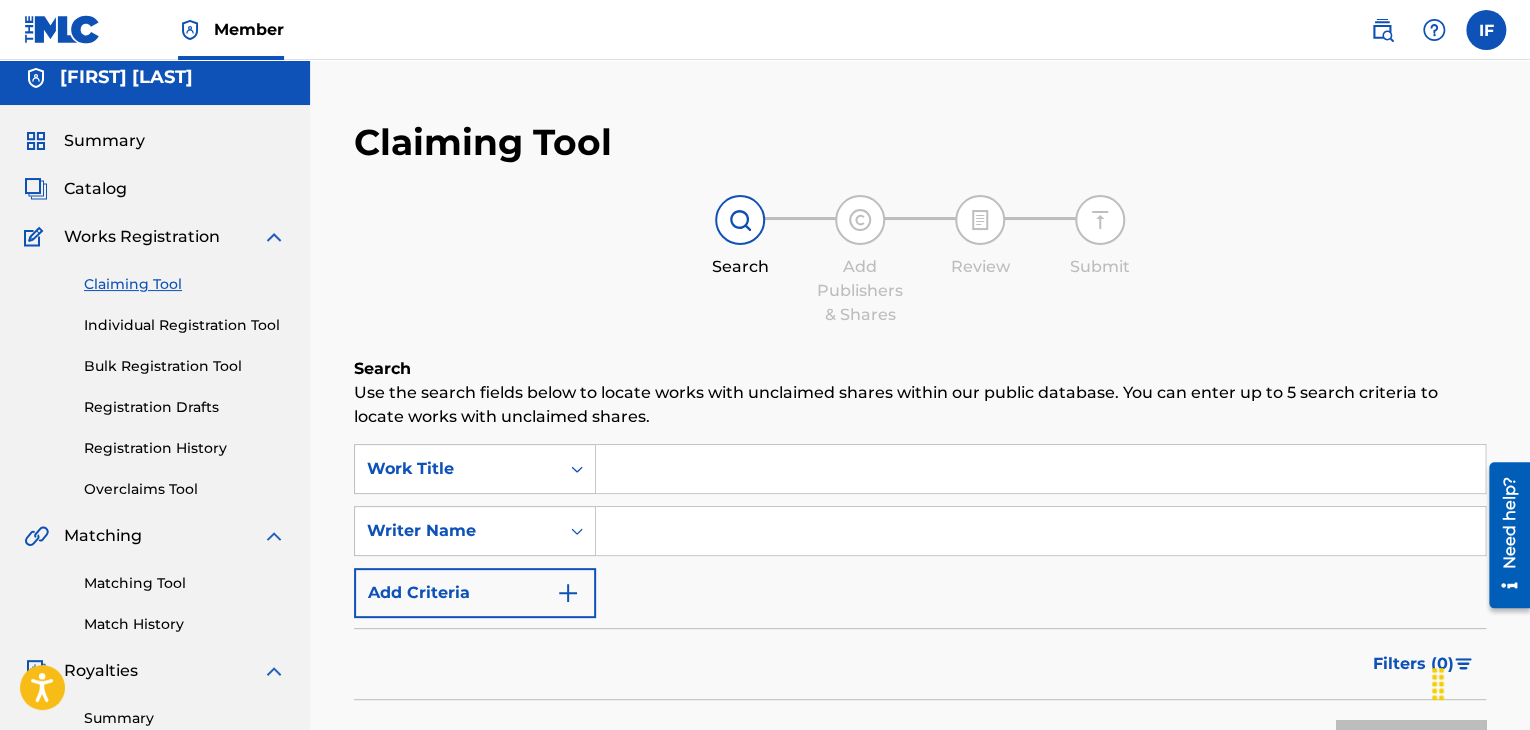 scroll, scrollTop: 0, scrollLeft: 0, axis: both 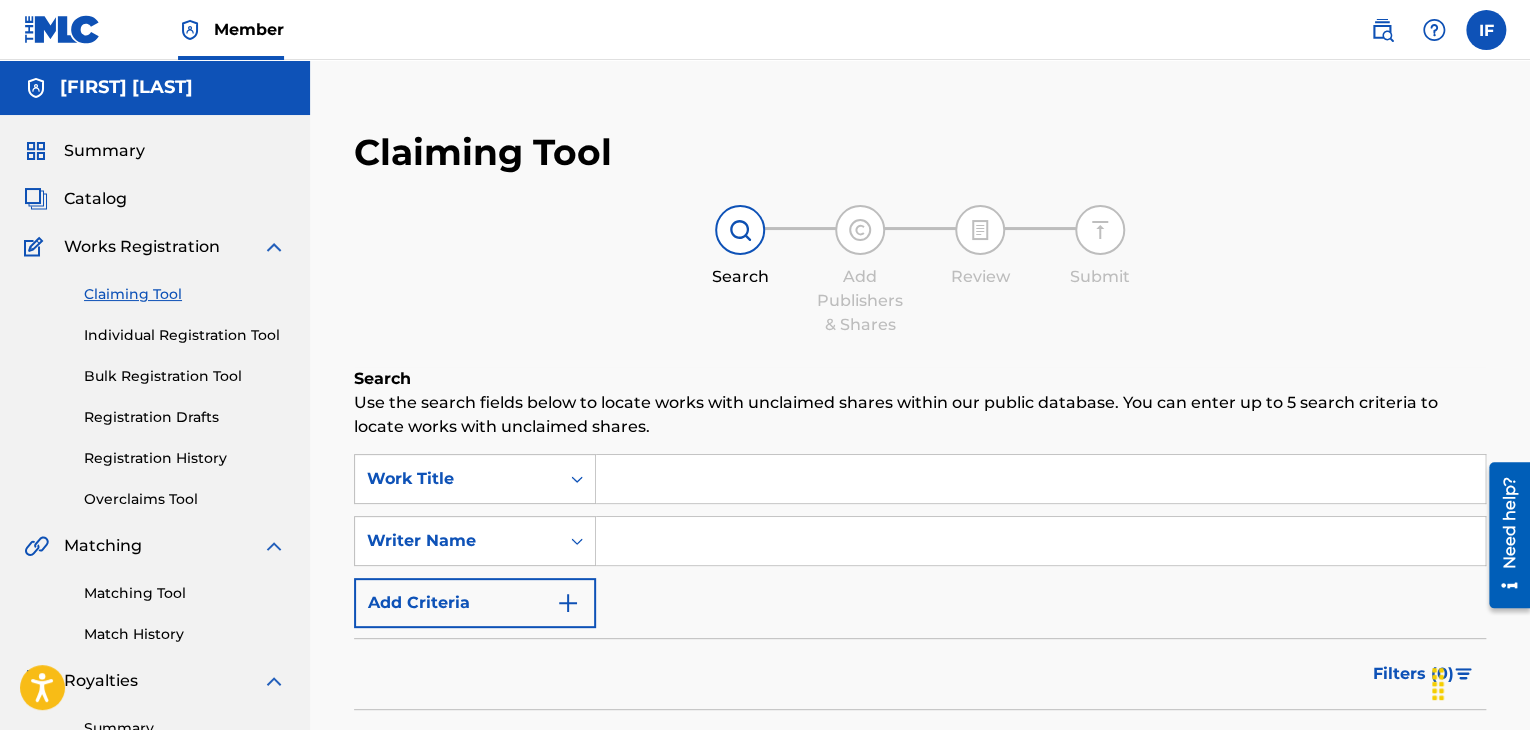 click on "Catalog" at bounding box center (95, 199) 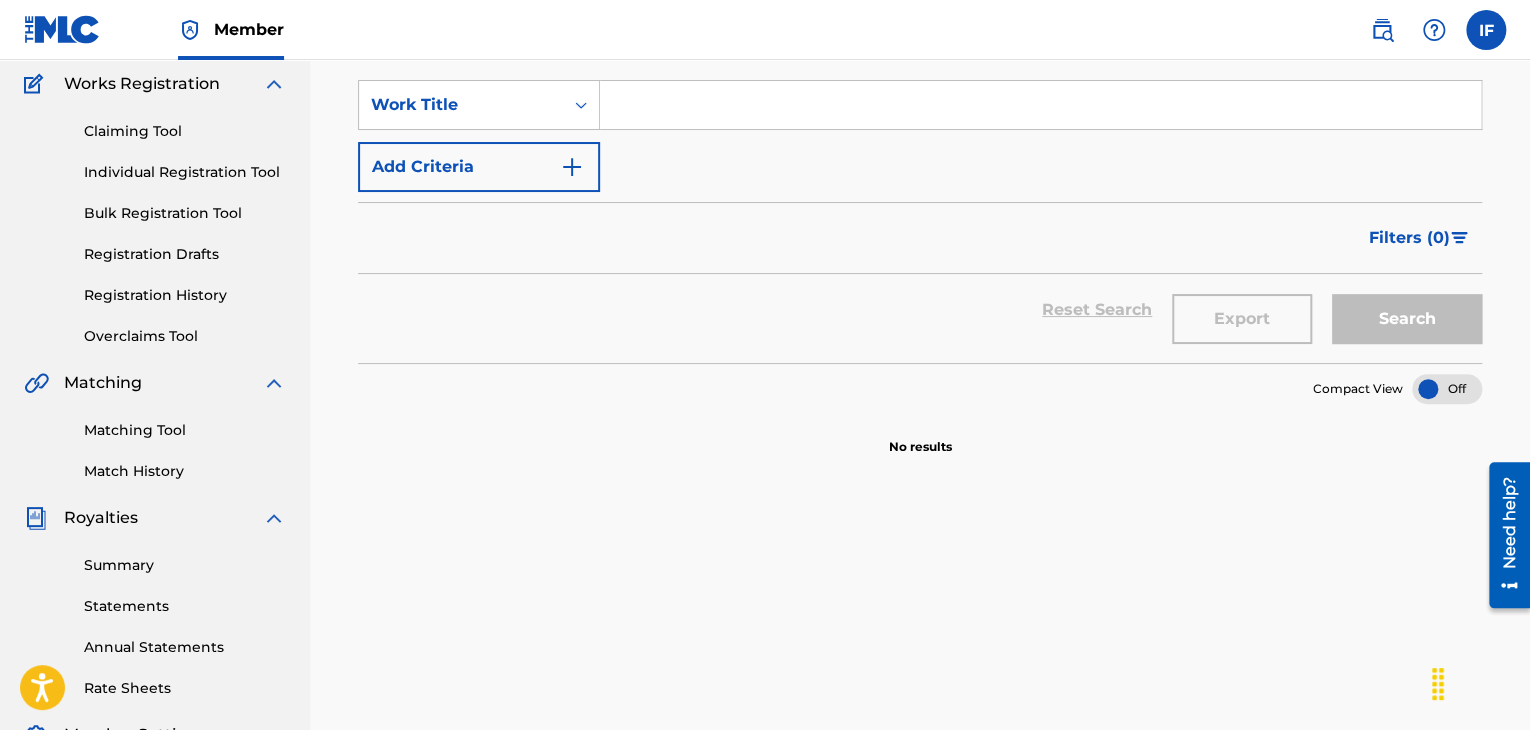 scroll, scrollTop: 0, scrollLeft: 0, axis: both 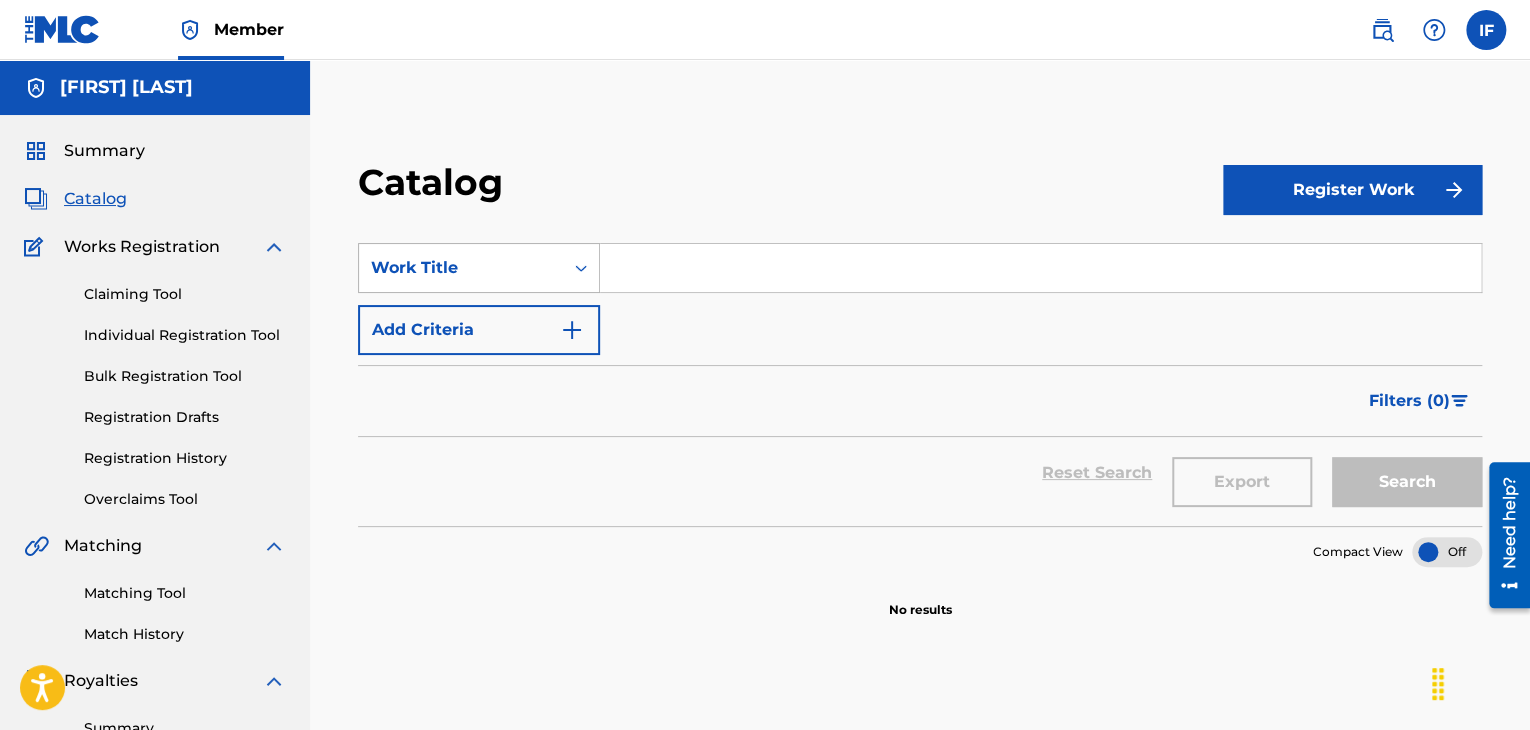 click on "Work Title" at bounding box center (461, 268) 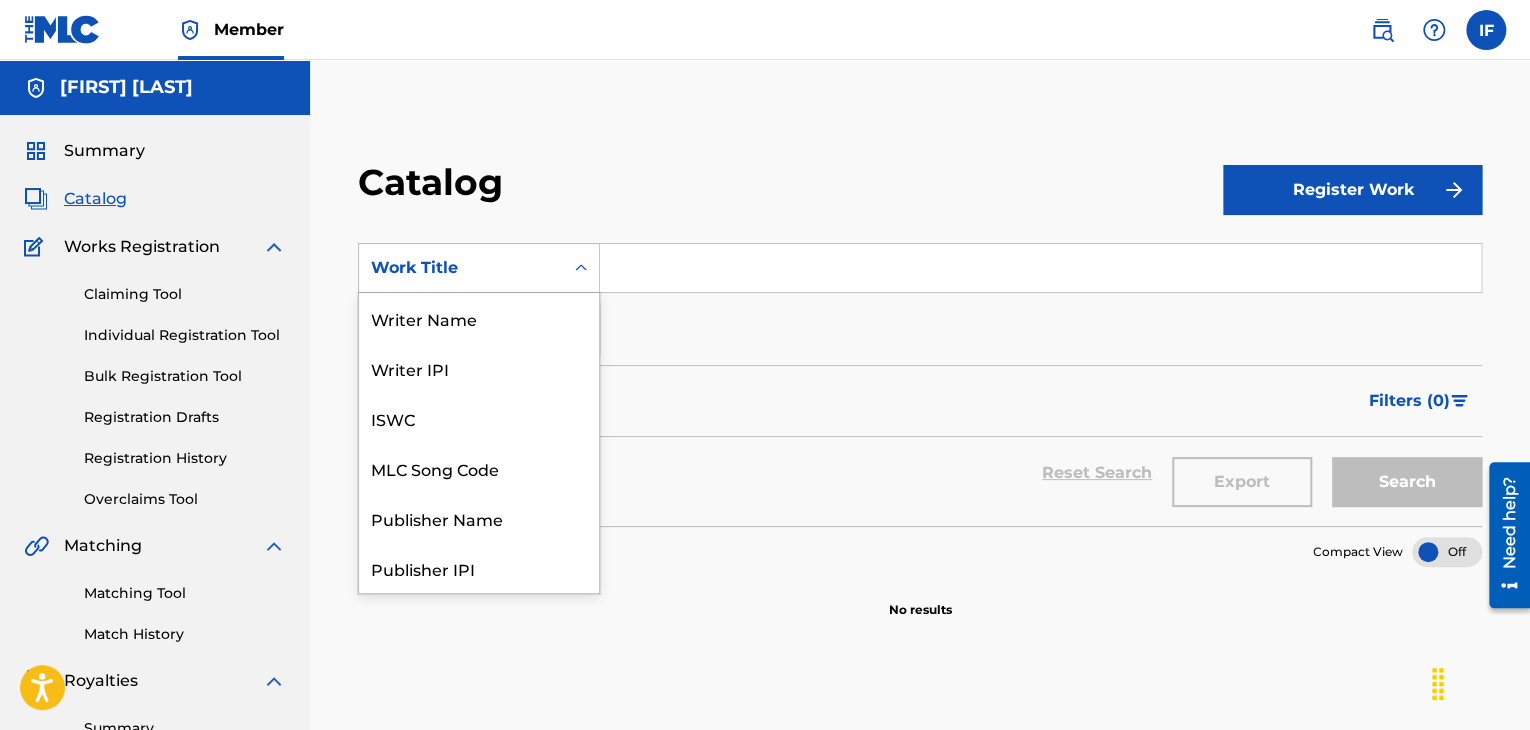 scroll, scrollTop: 300, scrollLeft: 0, axis: vertical 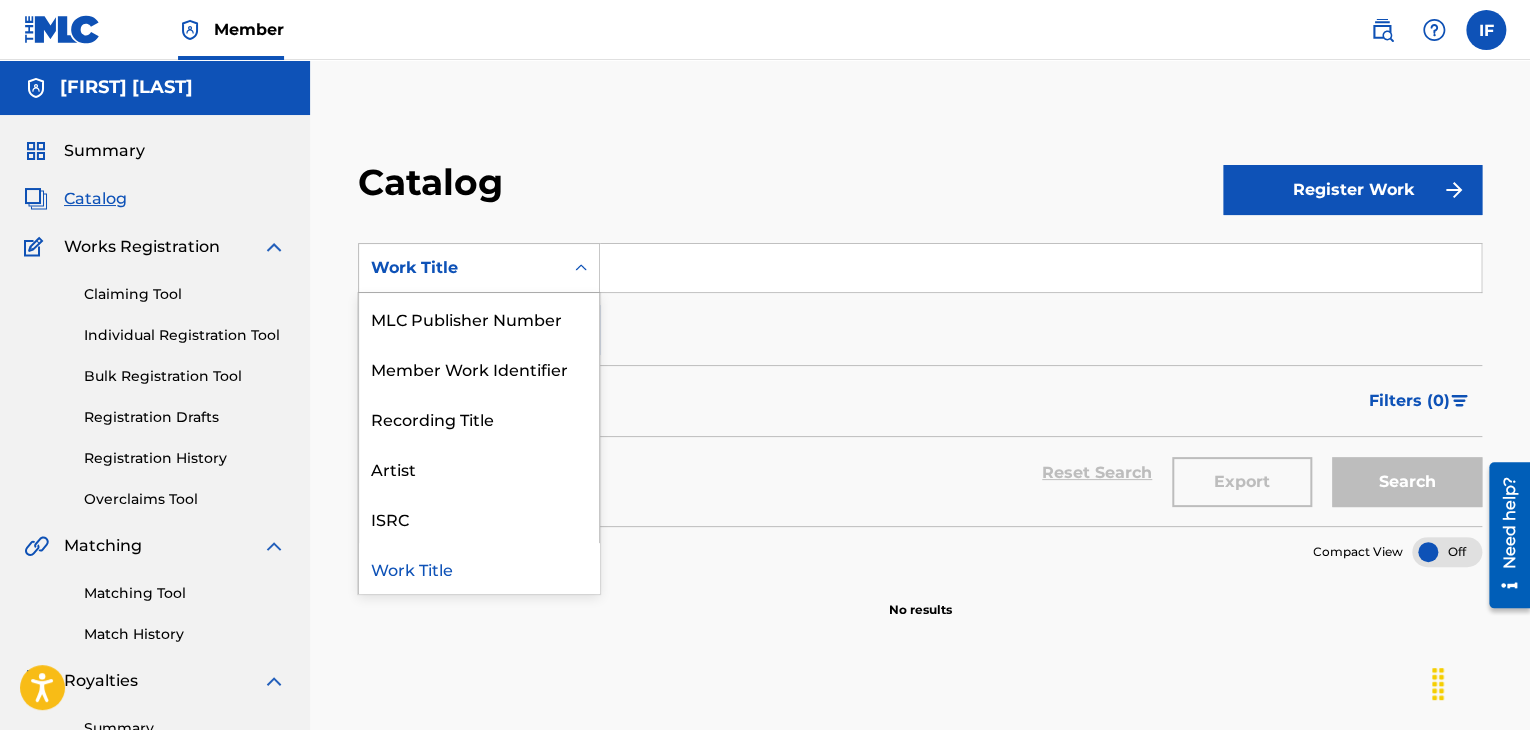 click on "Work Title" at bounding box center (461, 268) 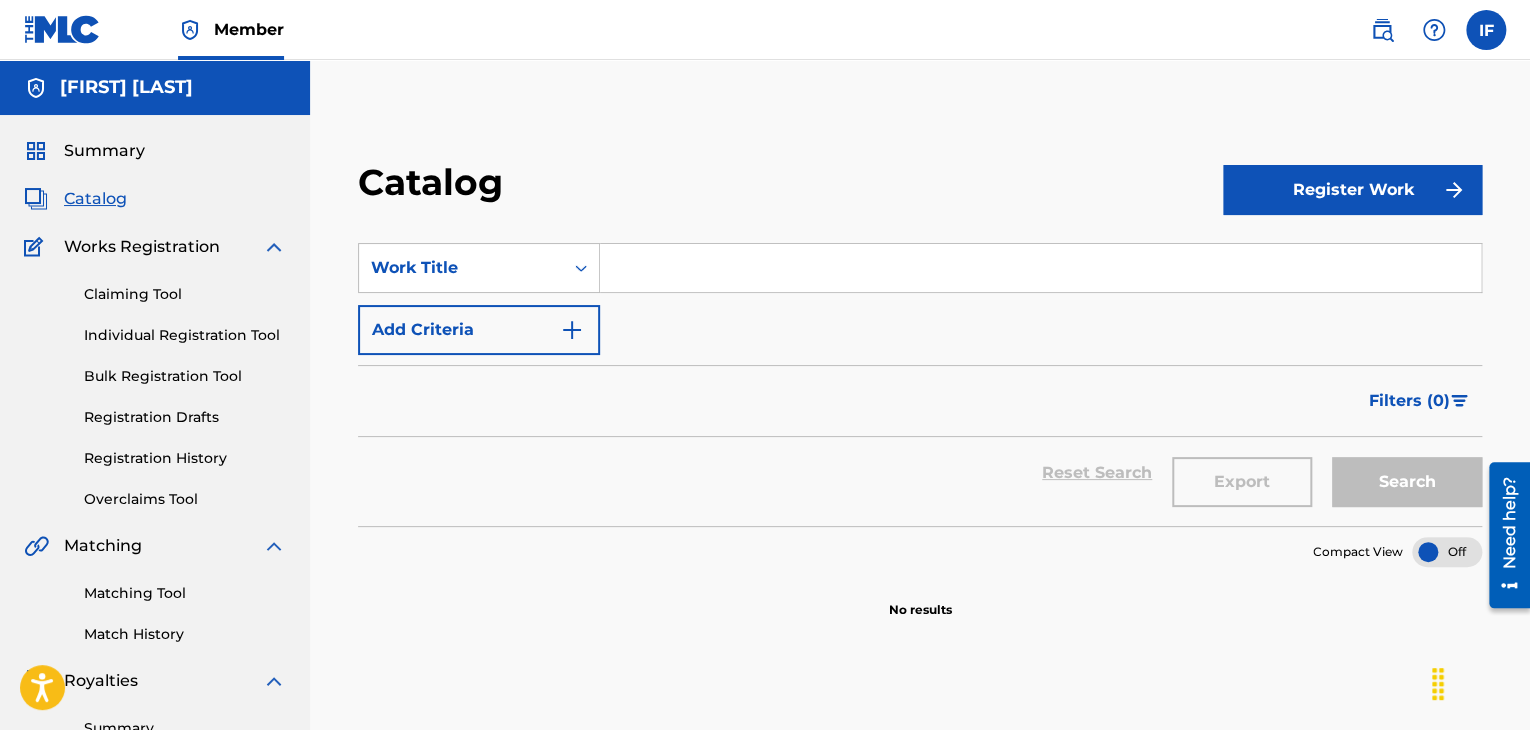 click on "Register Work" at bounding box center [1352, 190] 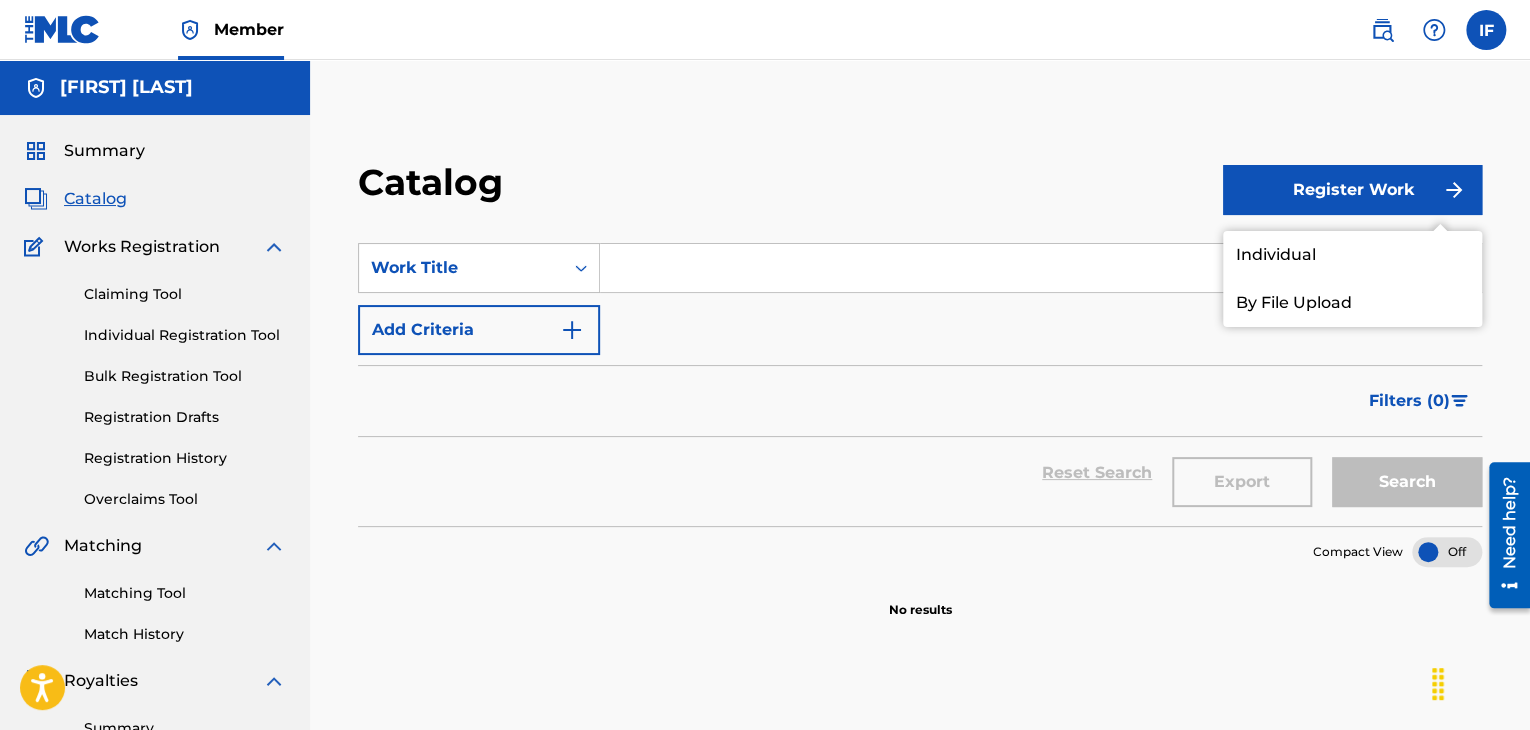 click on "Individual" at bounding box center [1352, 255] 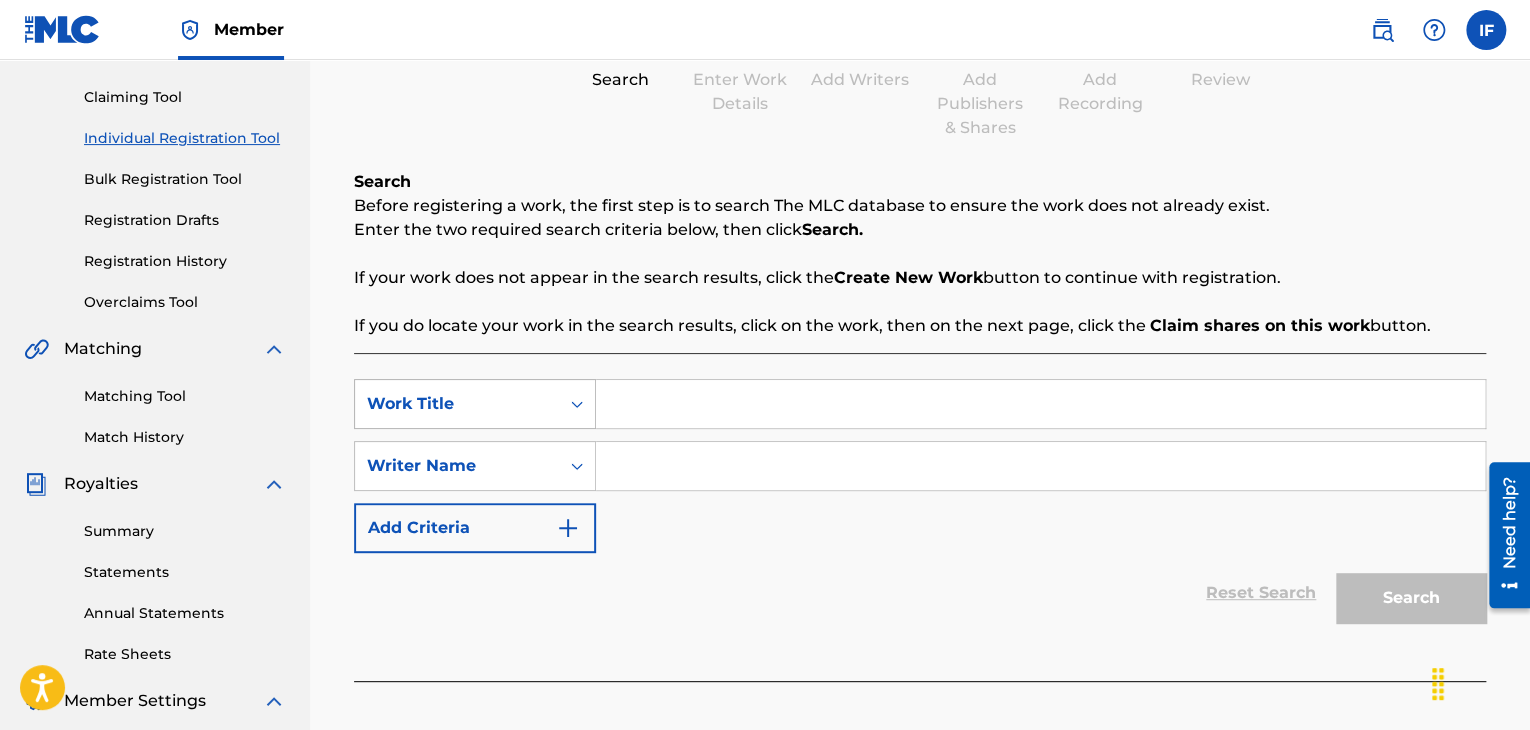 scroll, scrollTop: 200, scrollLeft: 0, axis: vertical 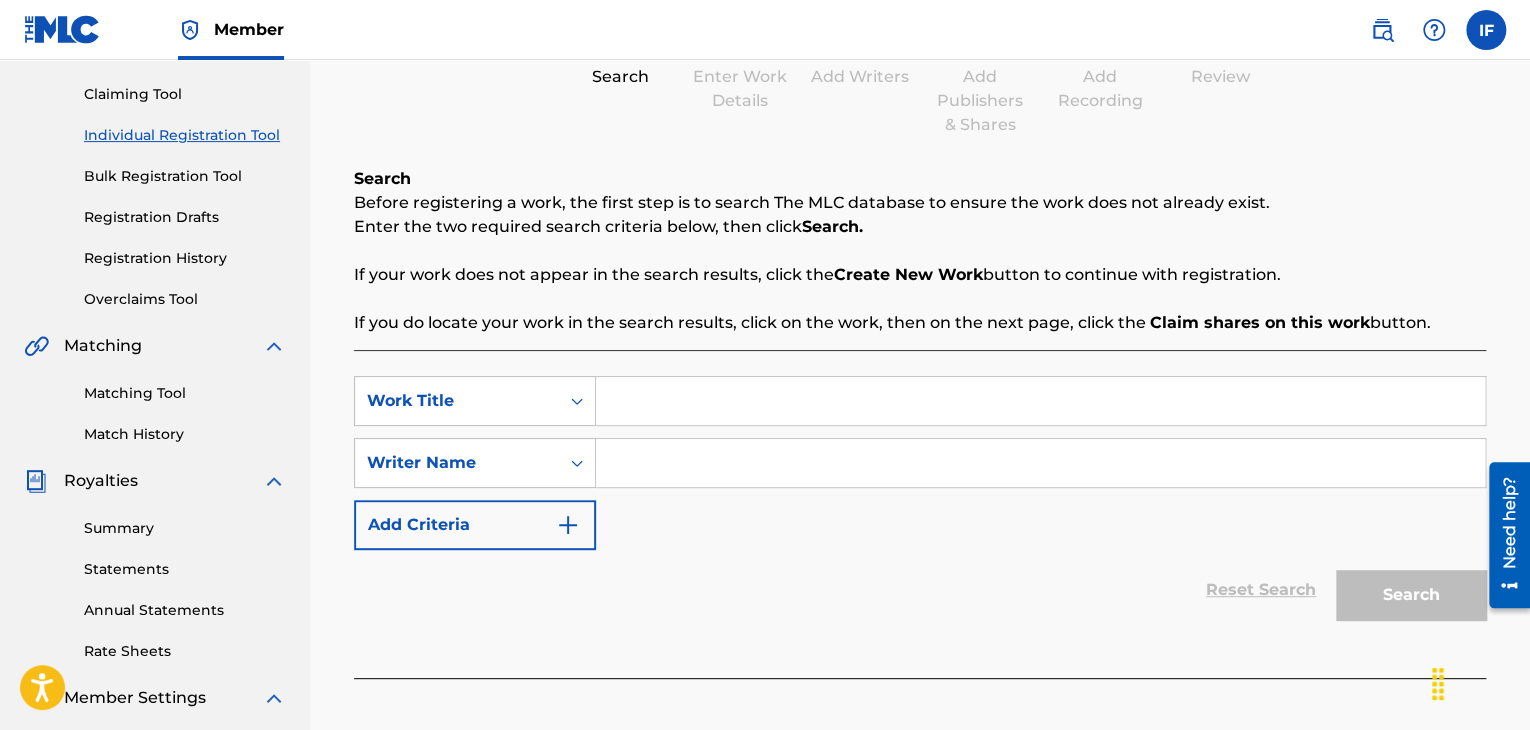 click at bounding box center [1040, 401] 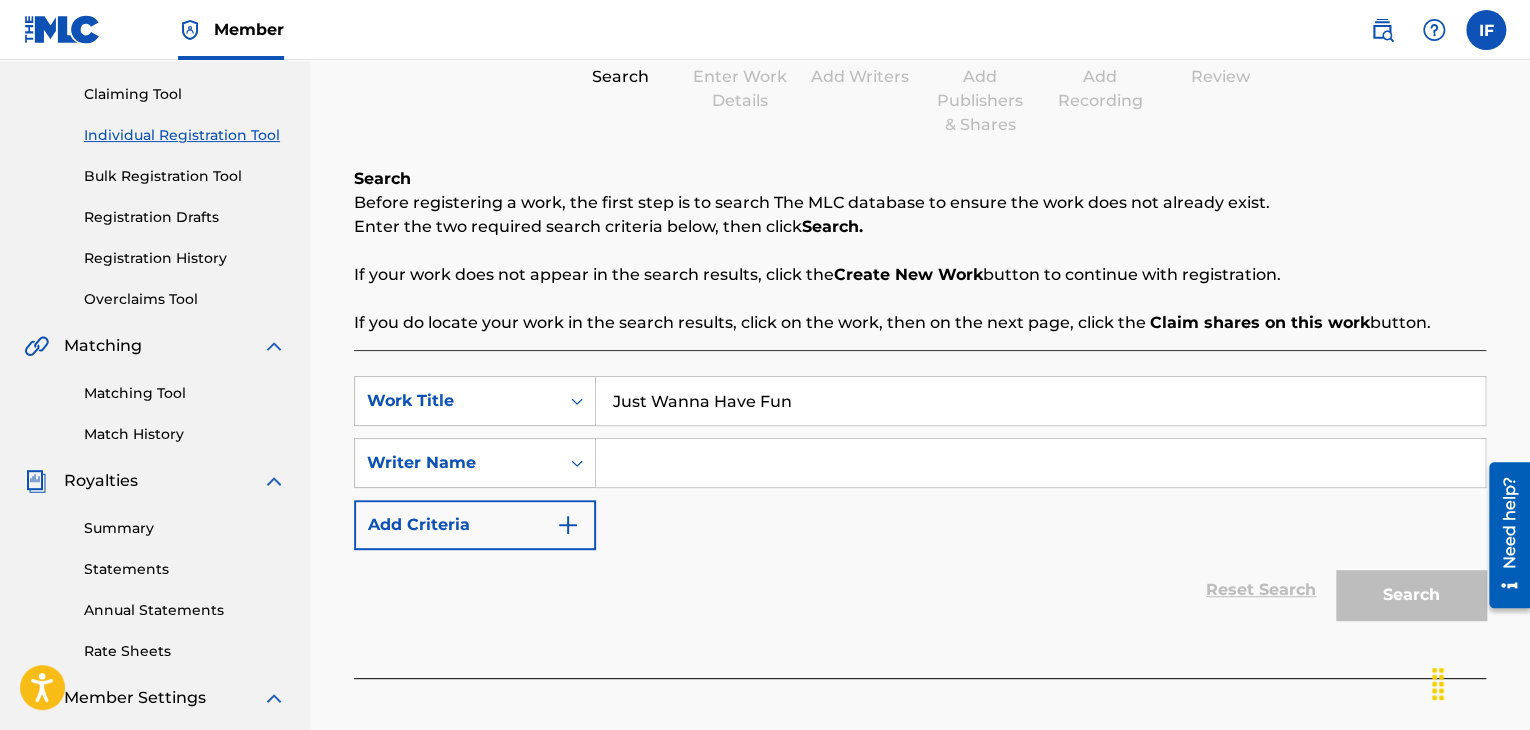 type on "Just Wanna Have Fun" 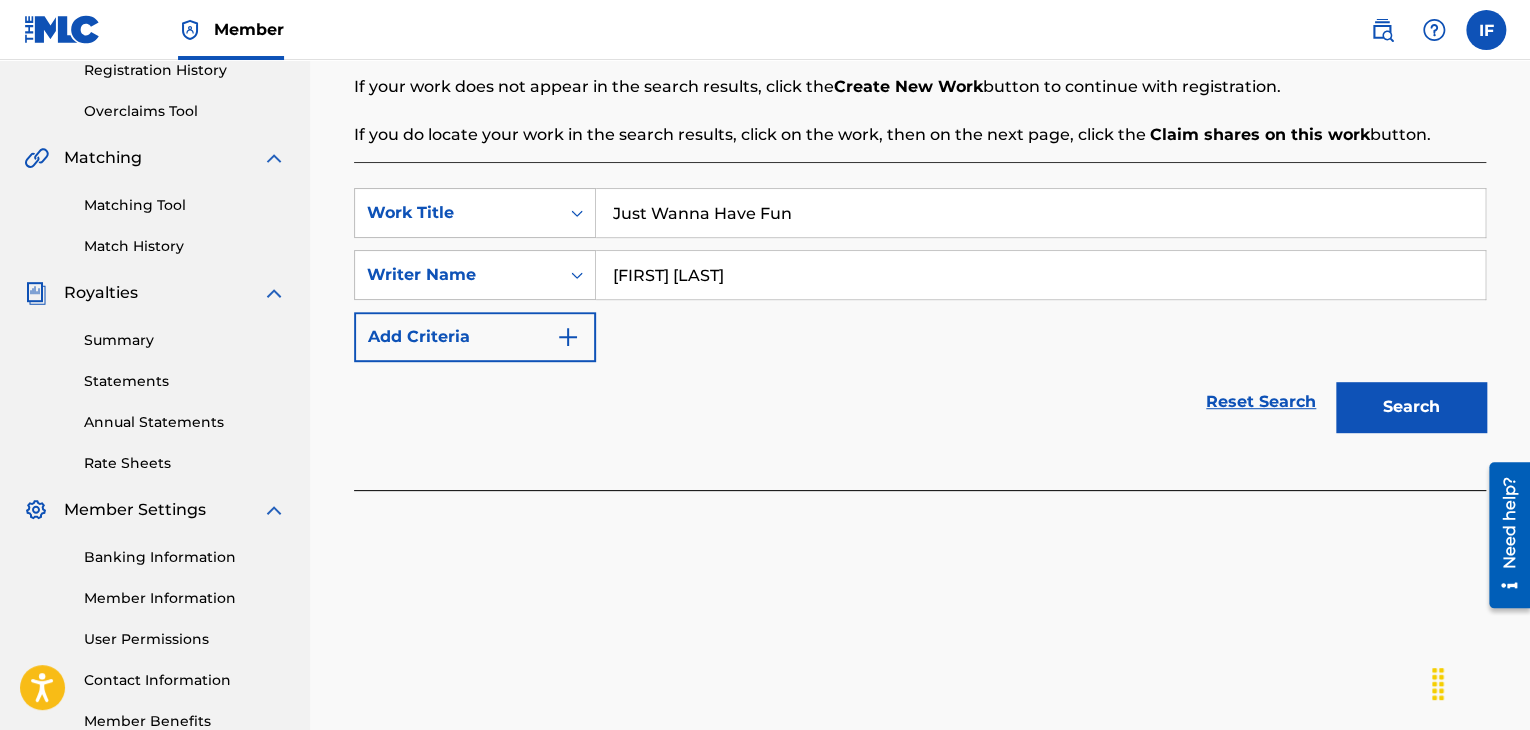 scroll, scrollTop: 400, scrollLeft: 0, axis: vertical 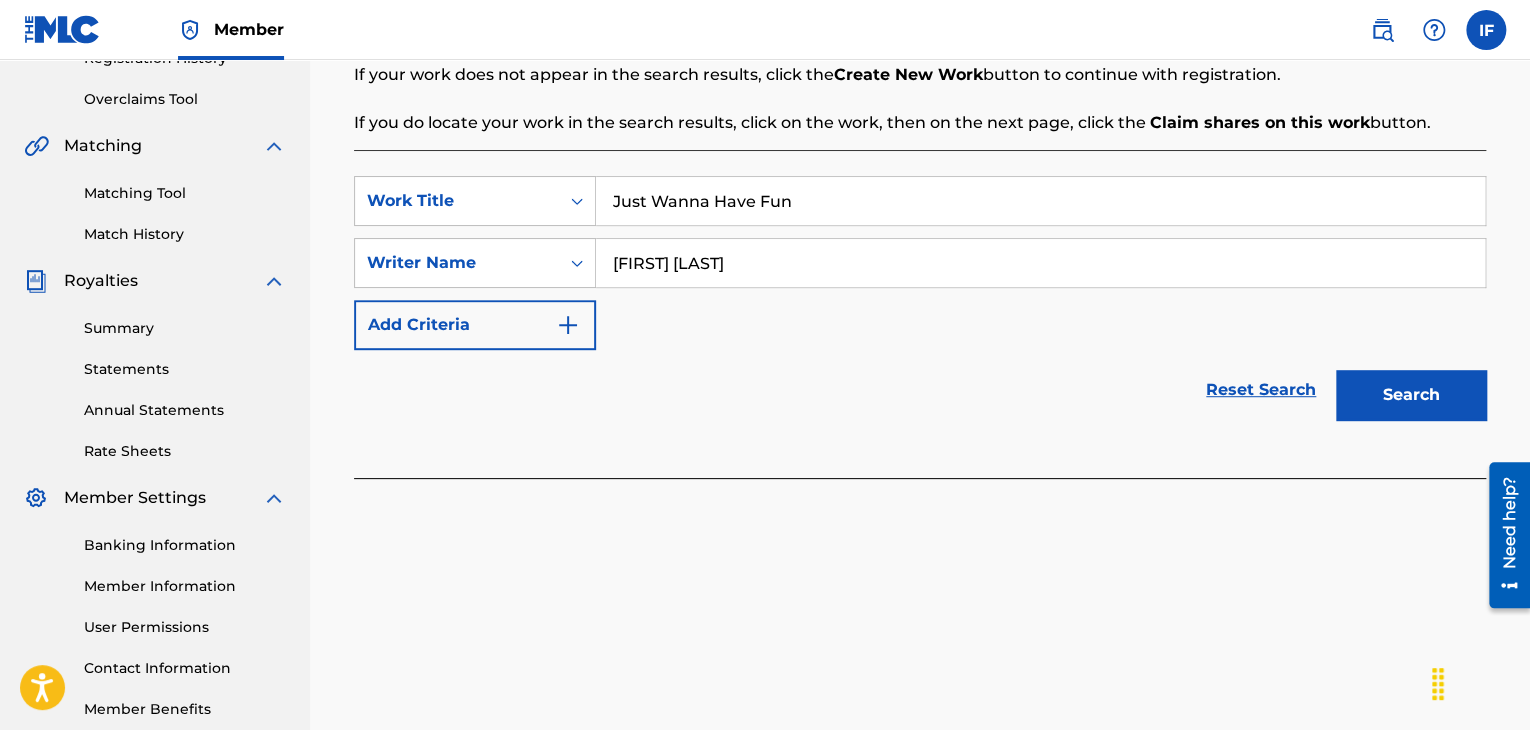 type on "[FIRST] [LAST]" 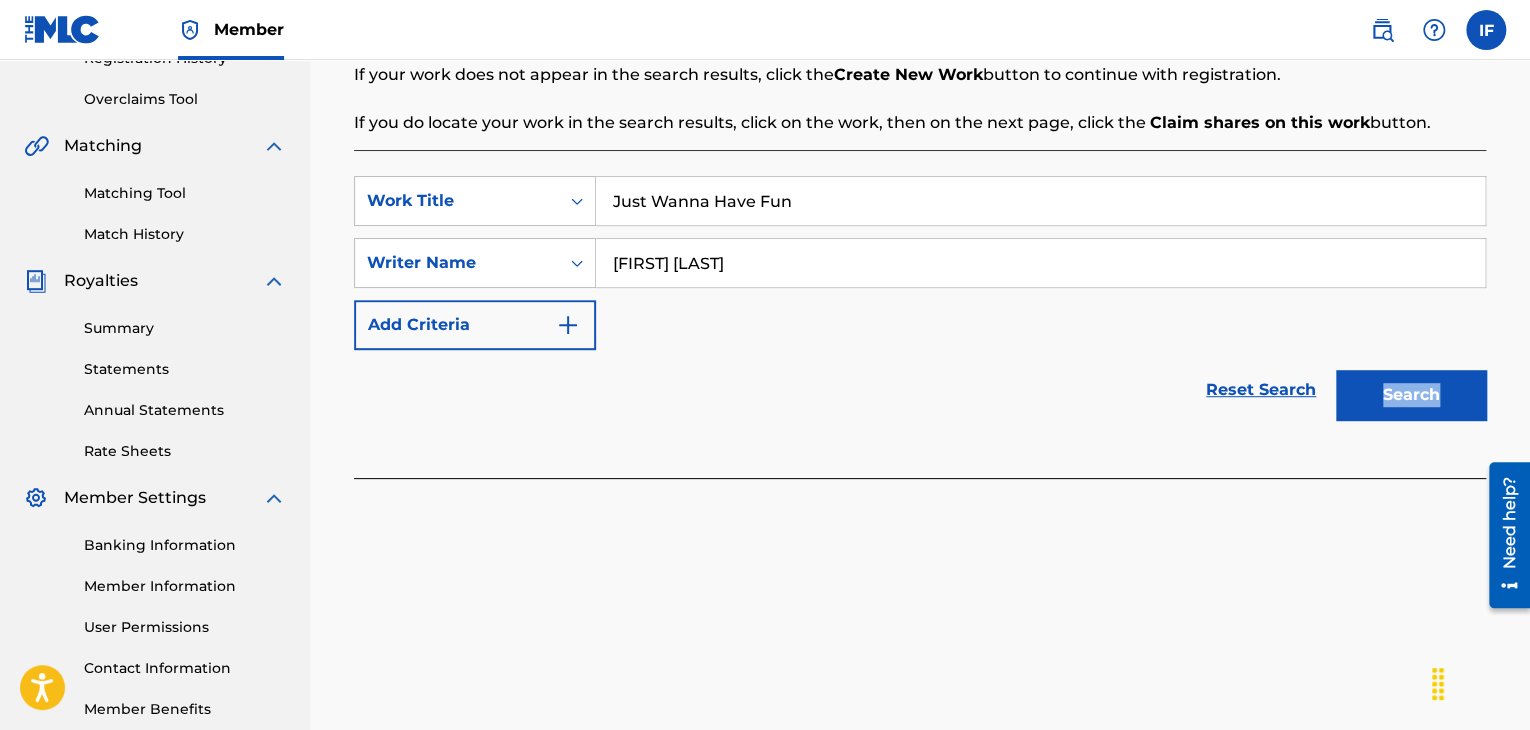 click on "Search" at bounding box center [1406, 390] 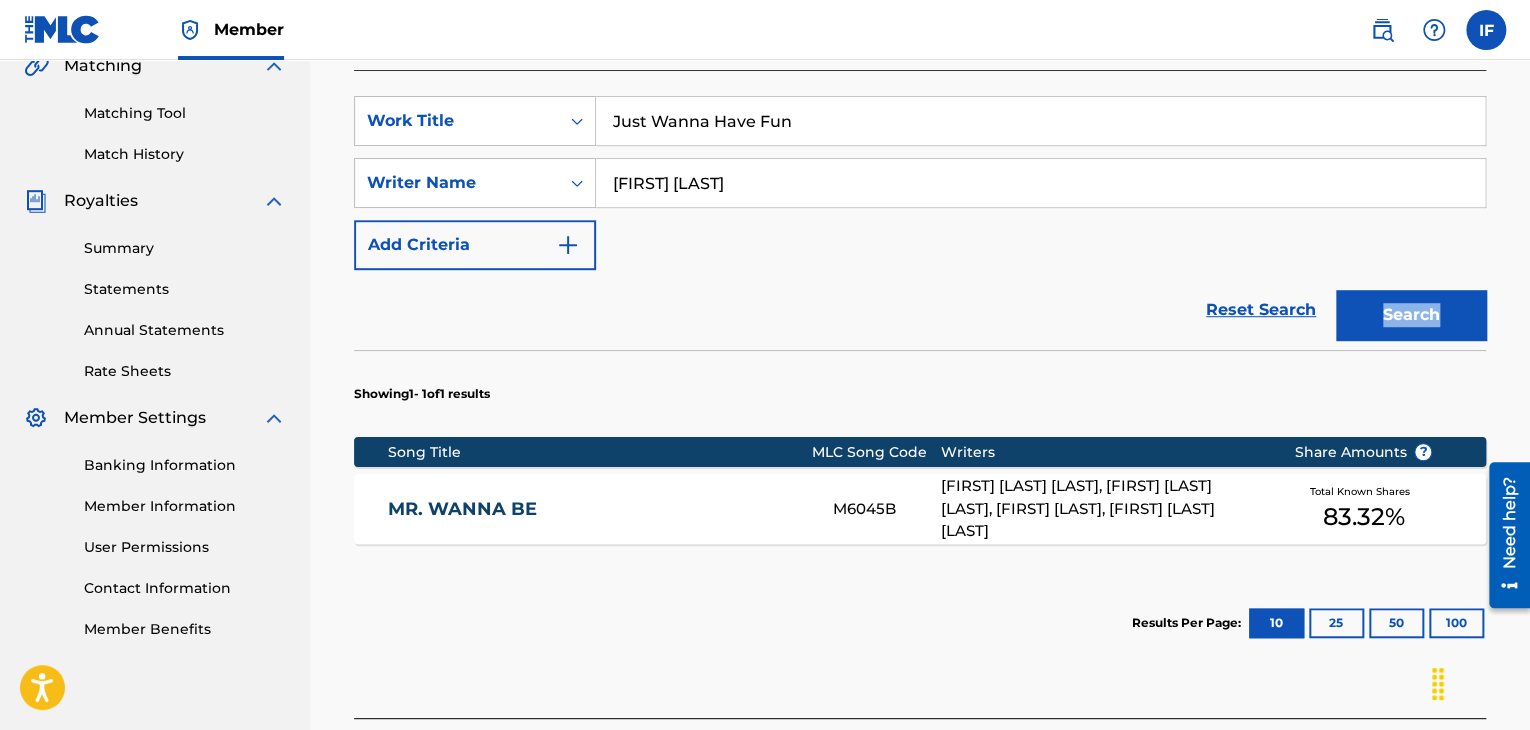 scroll, scrollTop: 355, scrollLeft: 0, axis: vertical 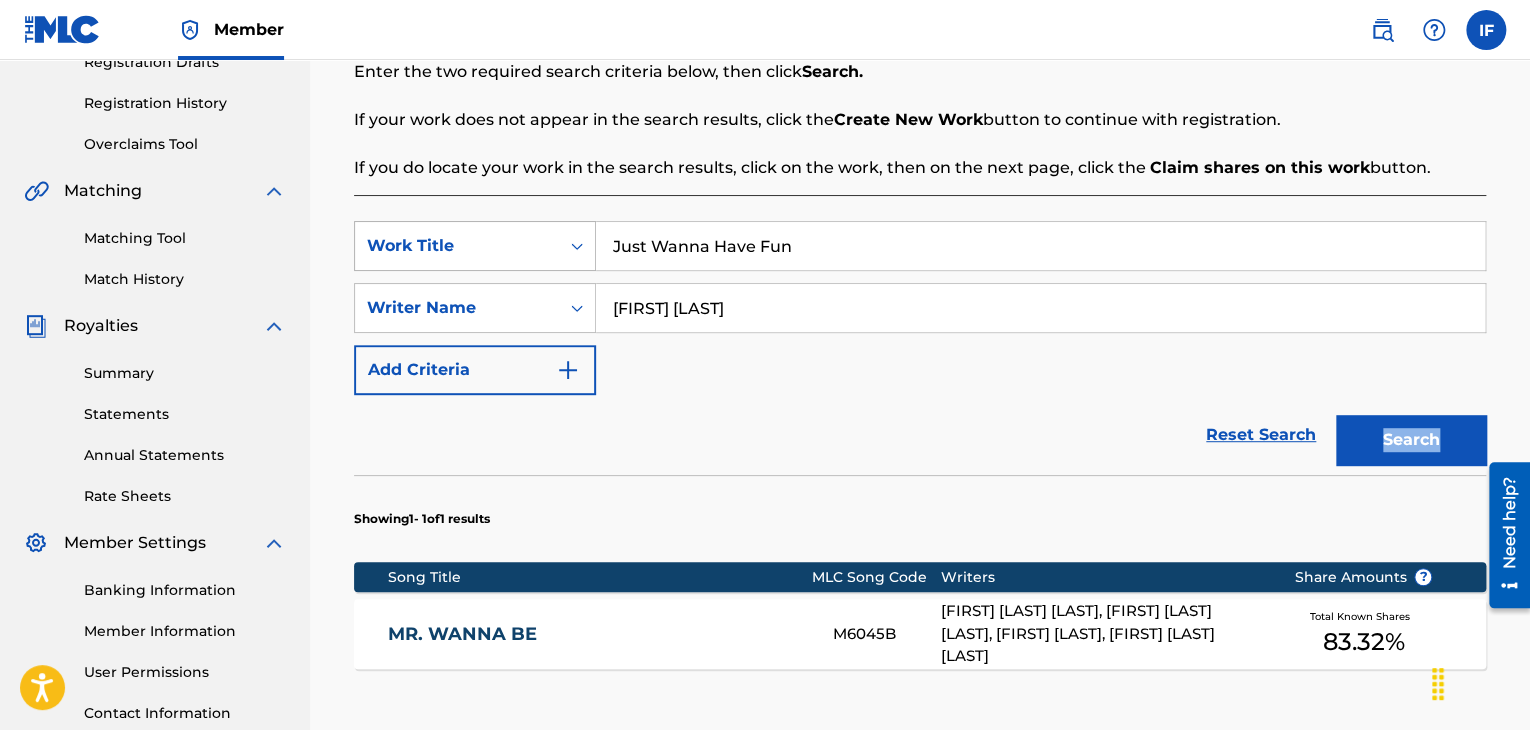 click on "Work Title" at bounding box center [457, 246] 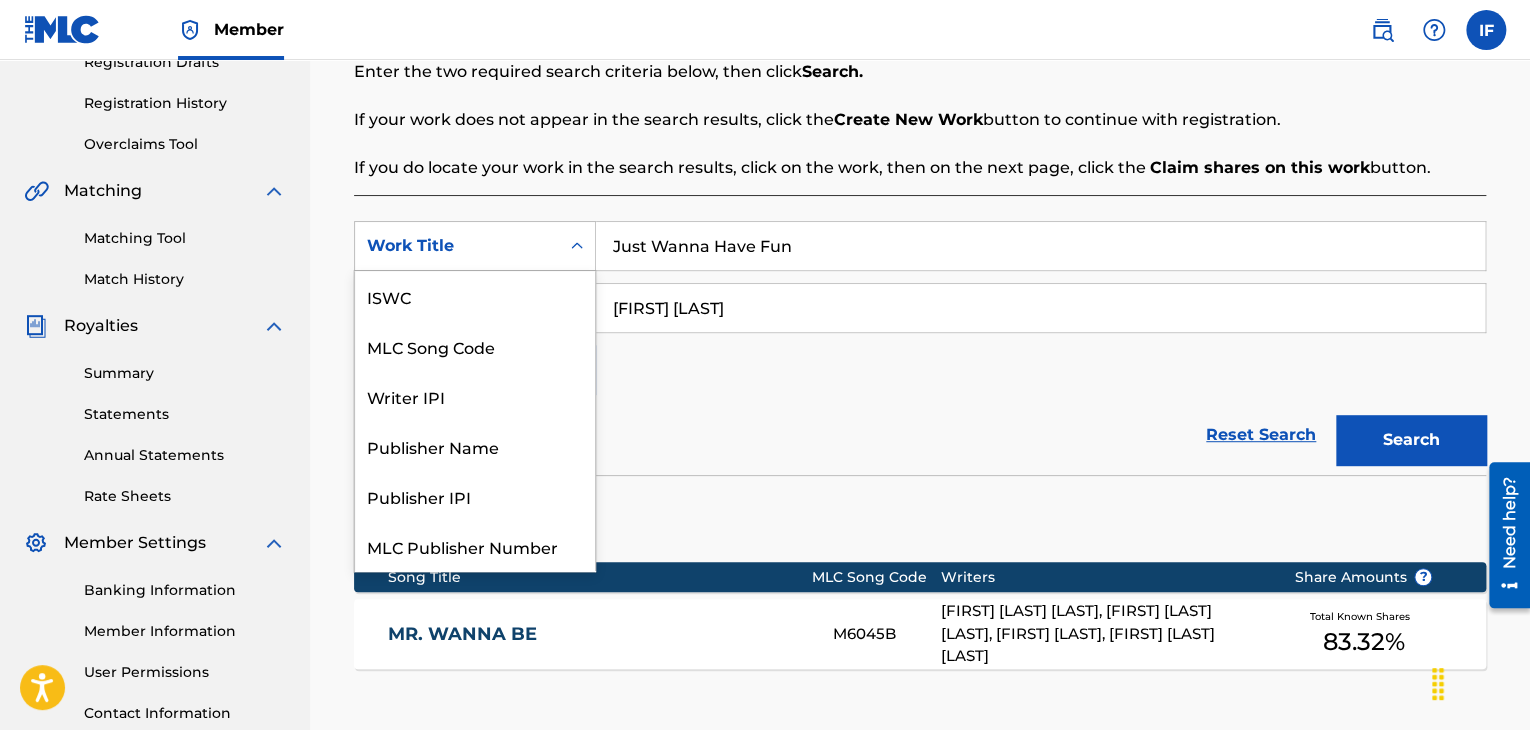 click on "Work Title" at bounding box center (457, 246) 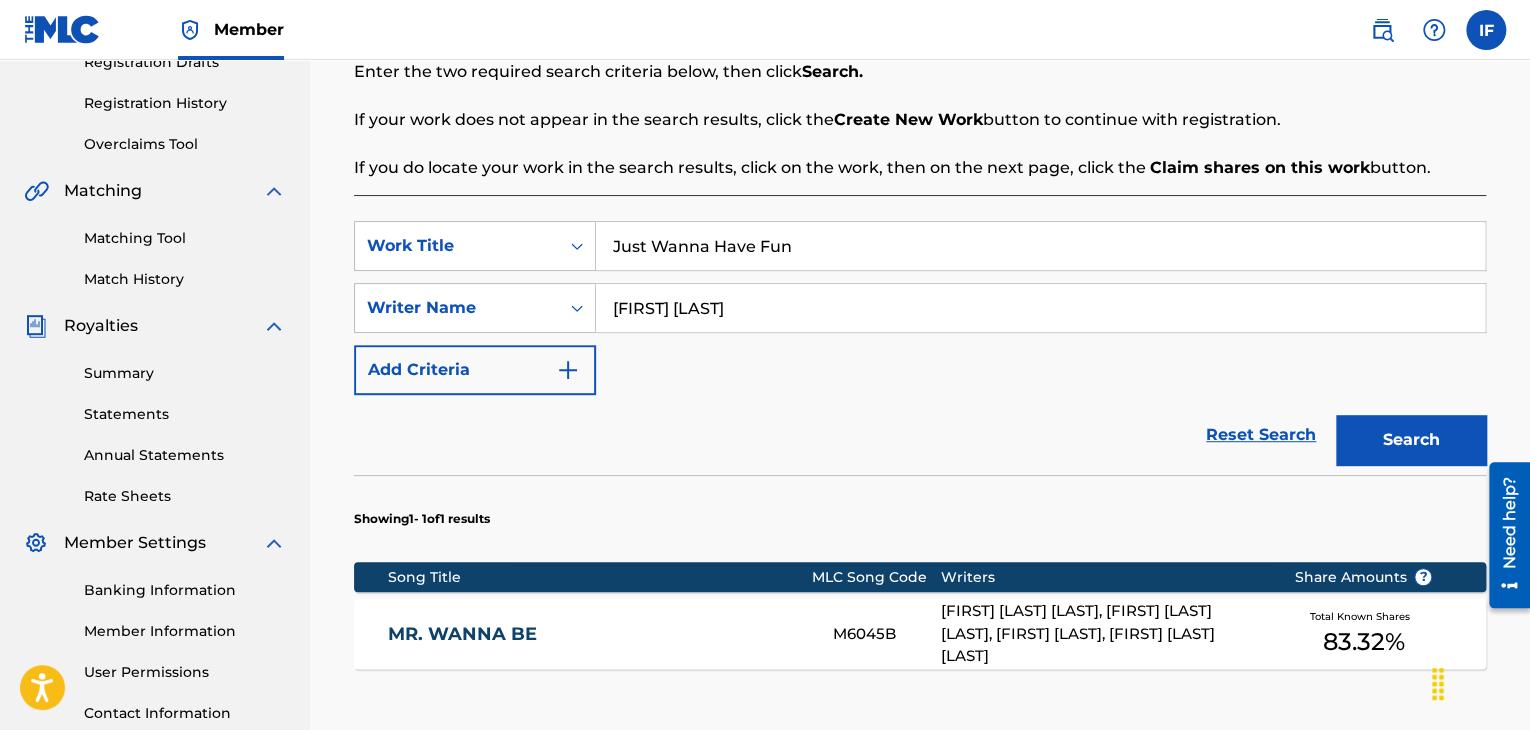 click on "Work Title" at bounding box center (457, 246) 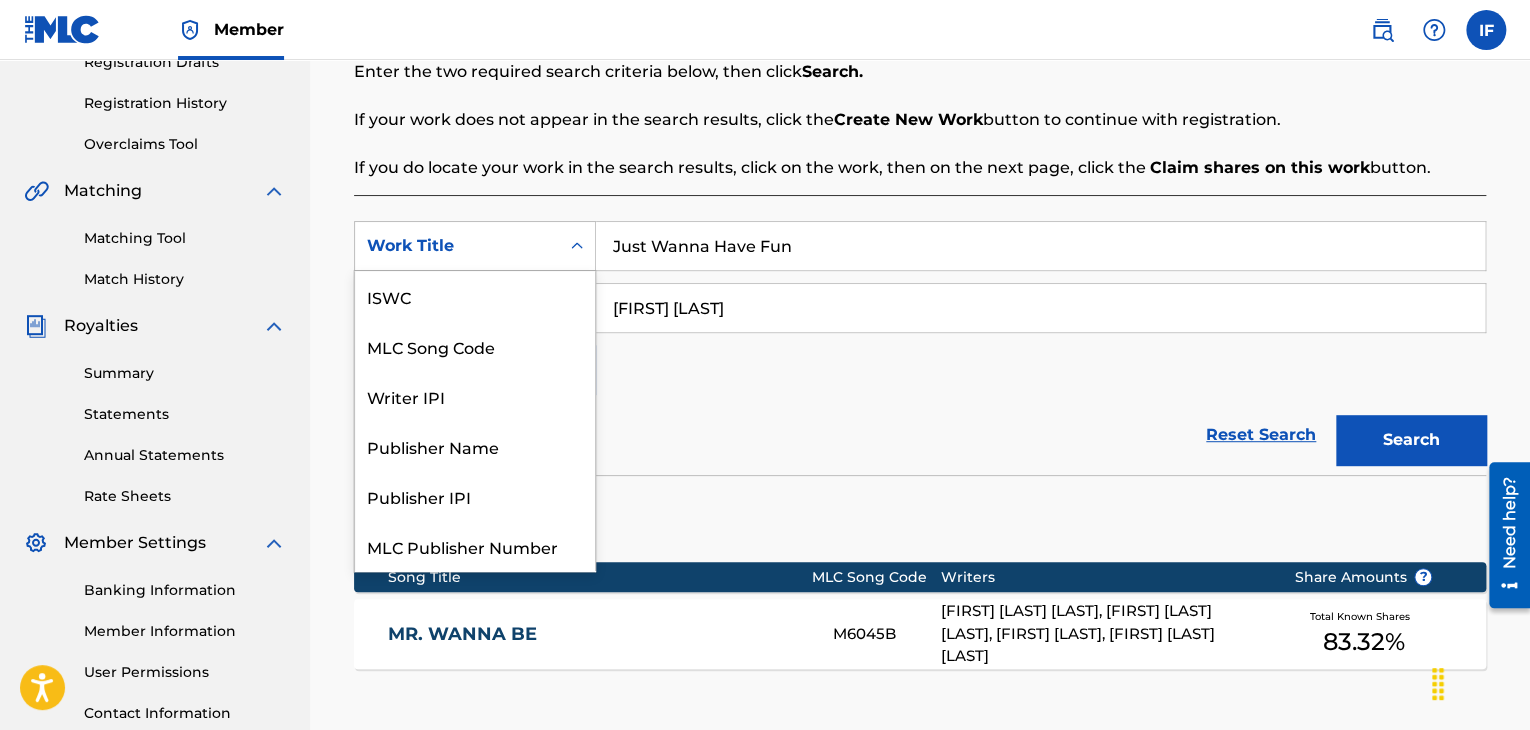 scroll, scrollTop: 50, scrollLeft: 0, axis: vertical 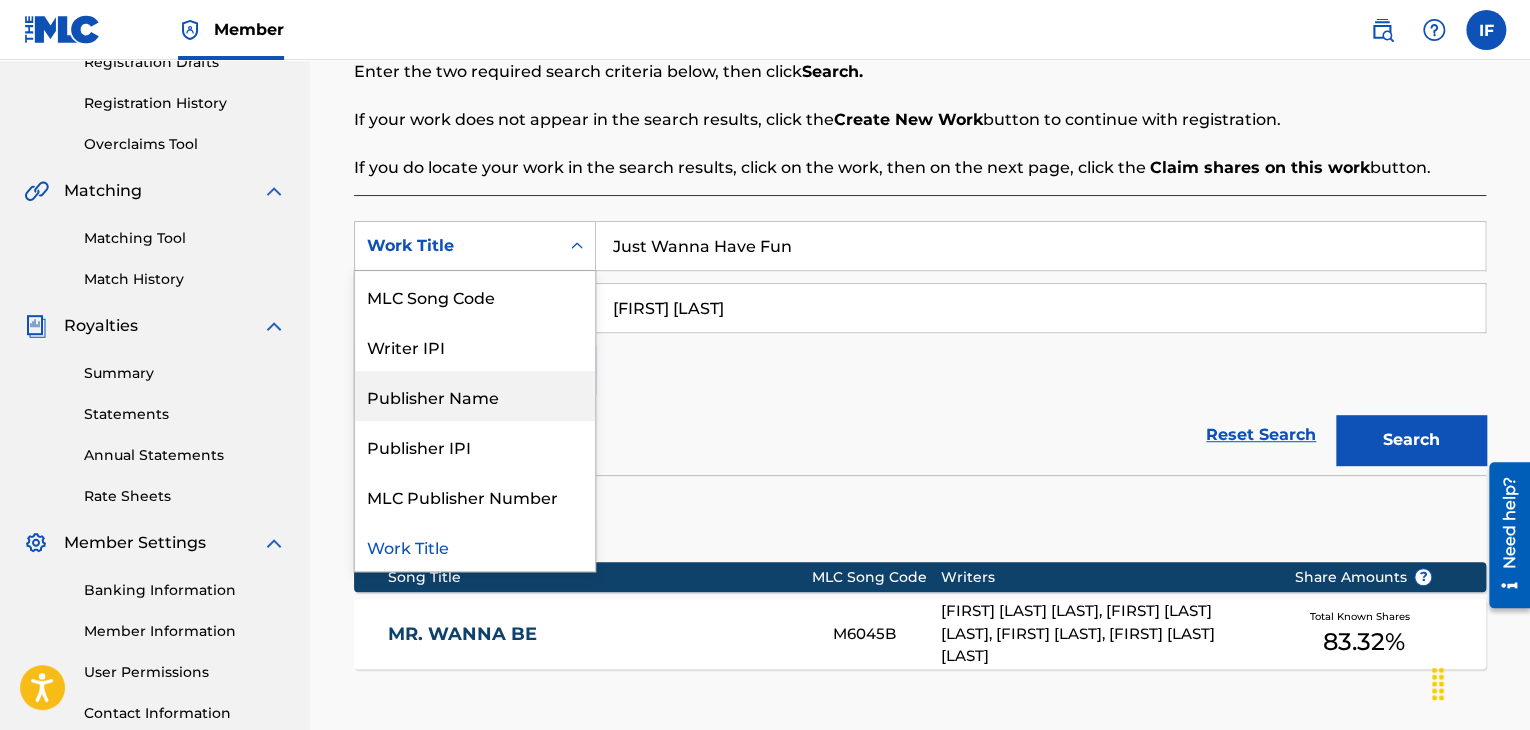 click on "Search Before registering a work, the first step is to search The MLC database to ensure the work does not already exist. Enter the two required search criteria below, then click   Search.  If your work does not appear in the search results, click the  Create New Work   button to continue with registration. If you do locate your work in the search results, click on the work, then on the next page, click the   Claim shares on this work  button." at bounding box center (920, 96) 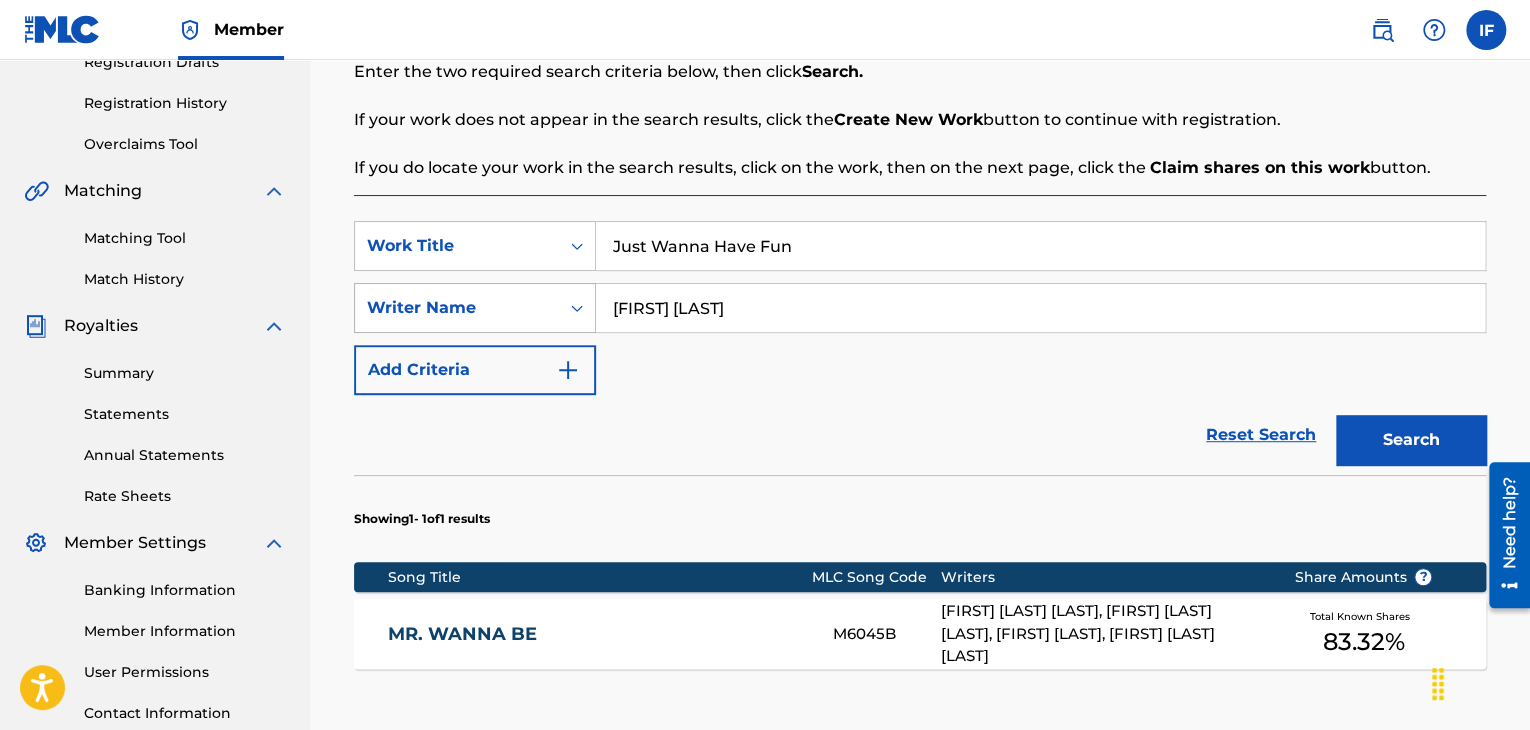 click on "Writer Name" at bounding box center (457, 308) 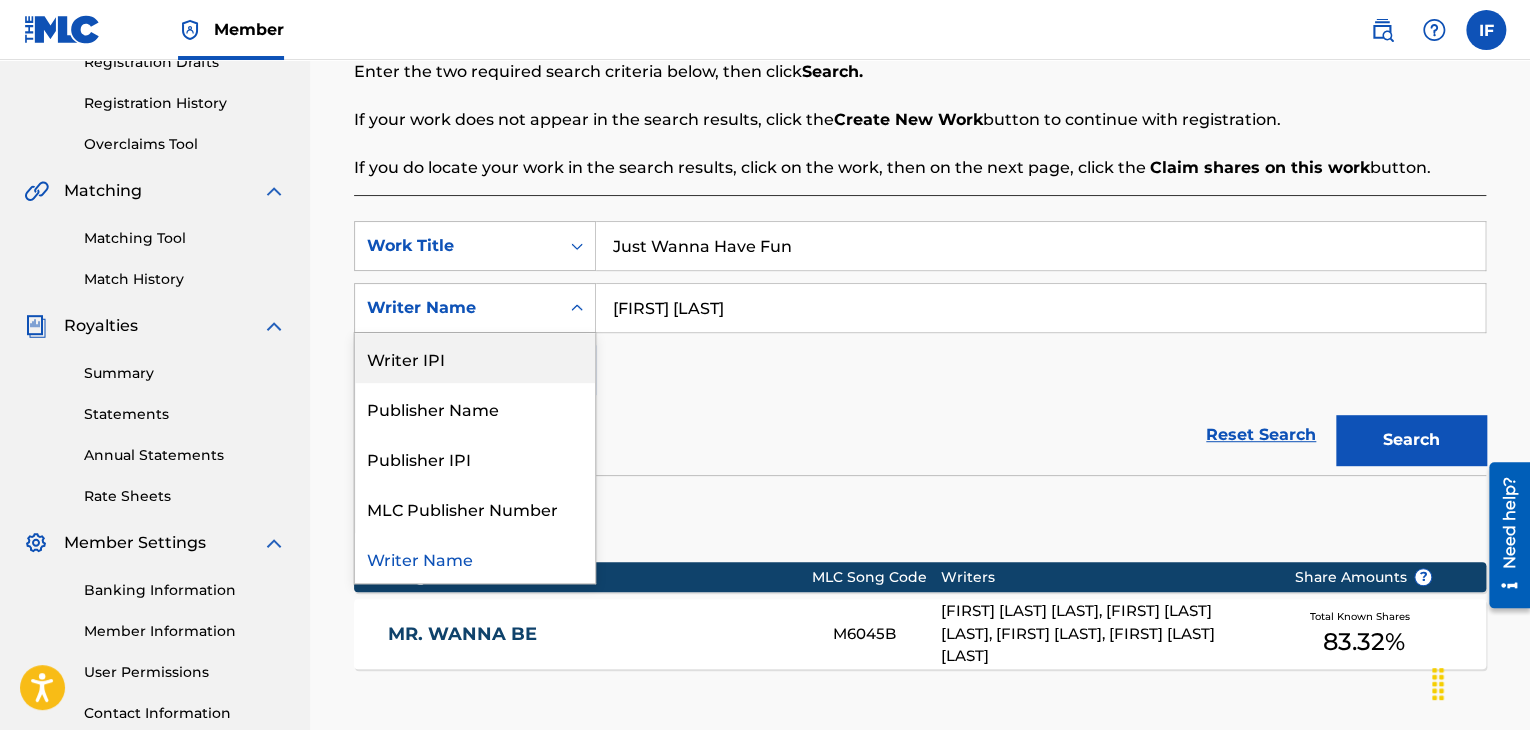 click on "Writer Name" at bounding box center (457, 308) 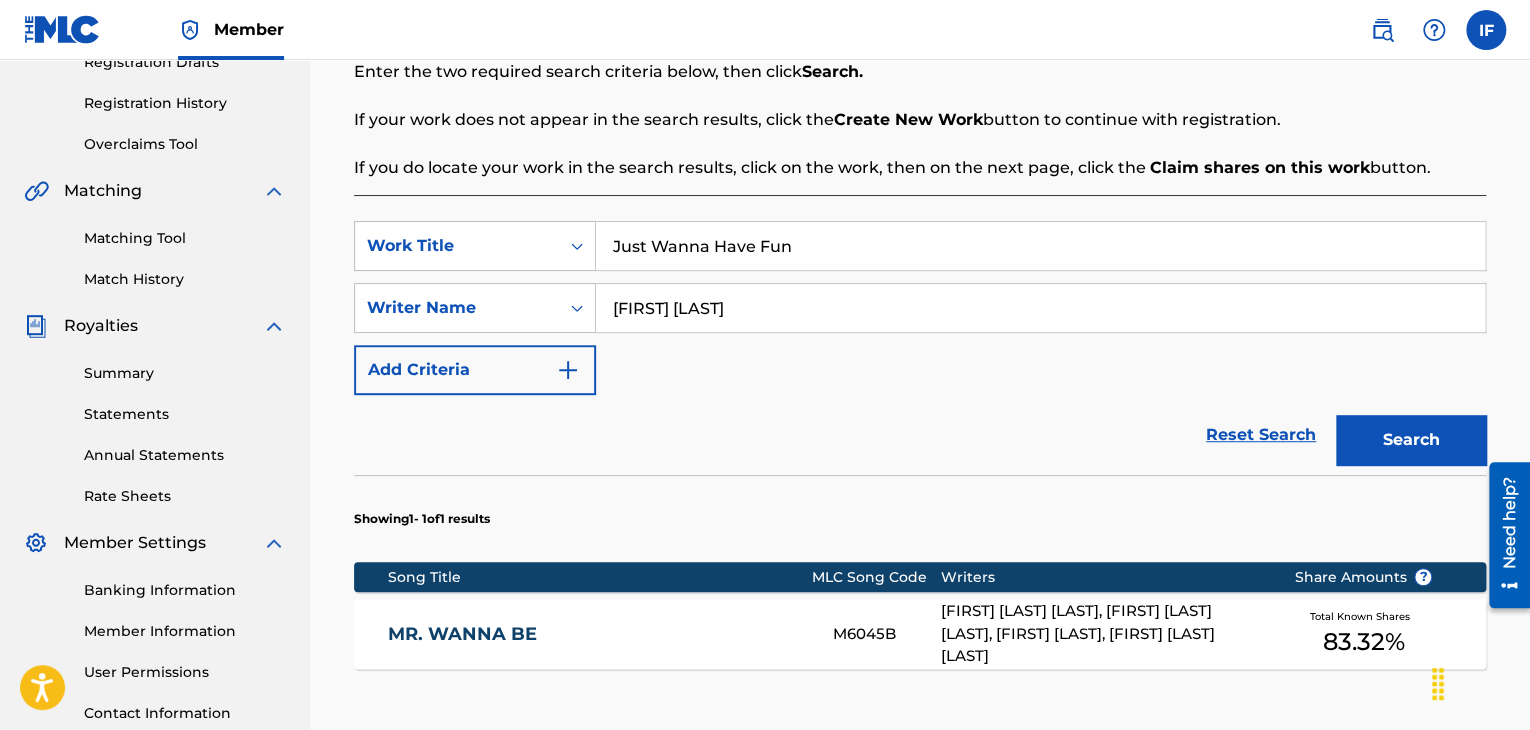 click on "Add Criteria" at bounding box center [475, 370] 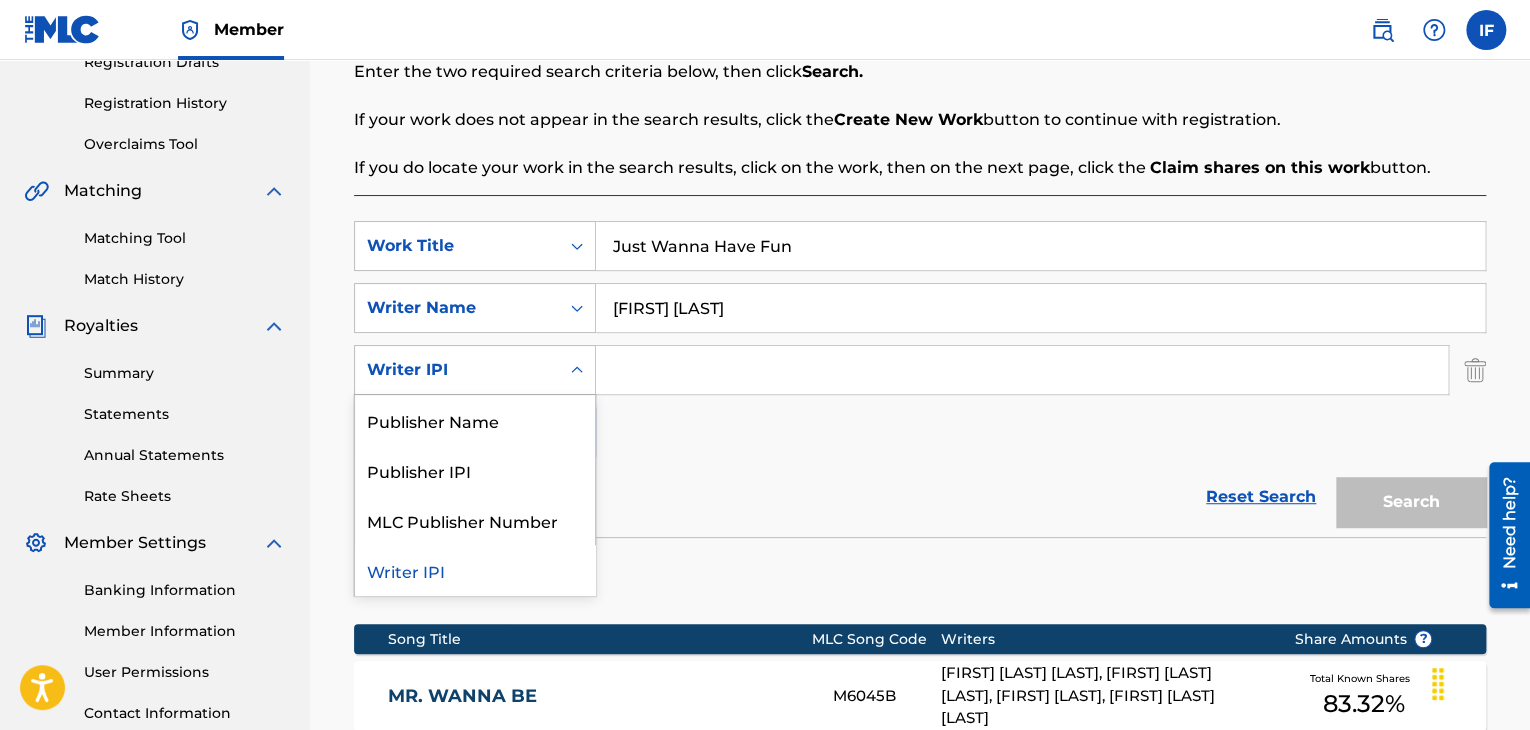 click on "Writer IPI" at bounding box center [457, 370] 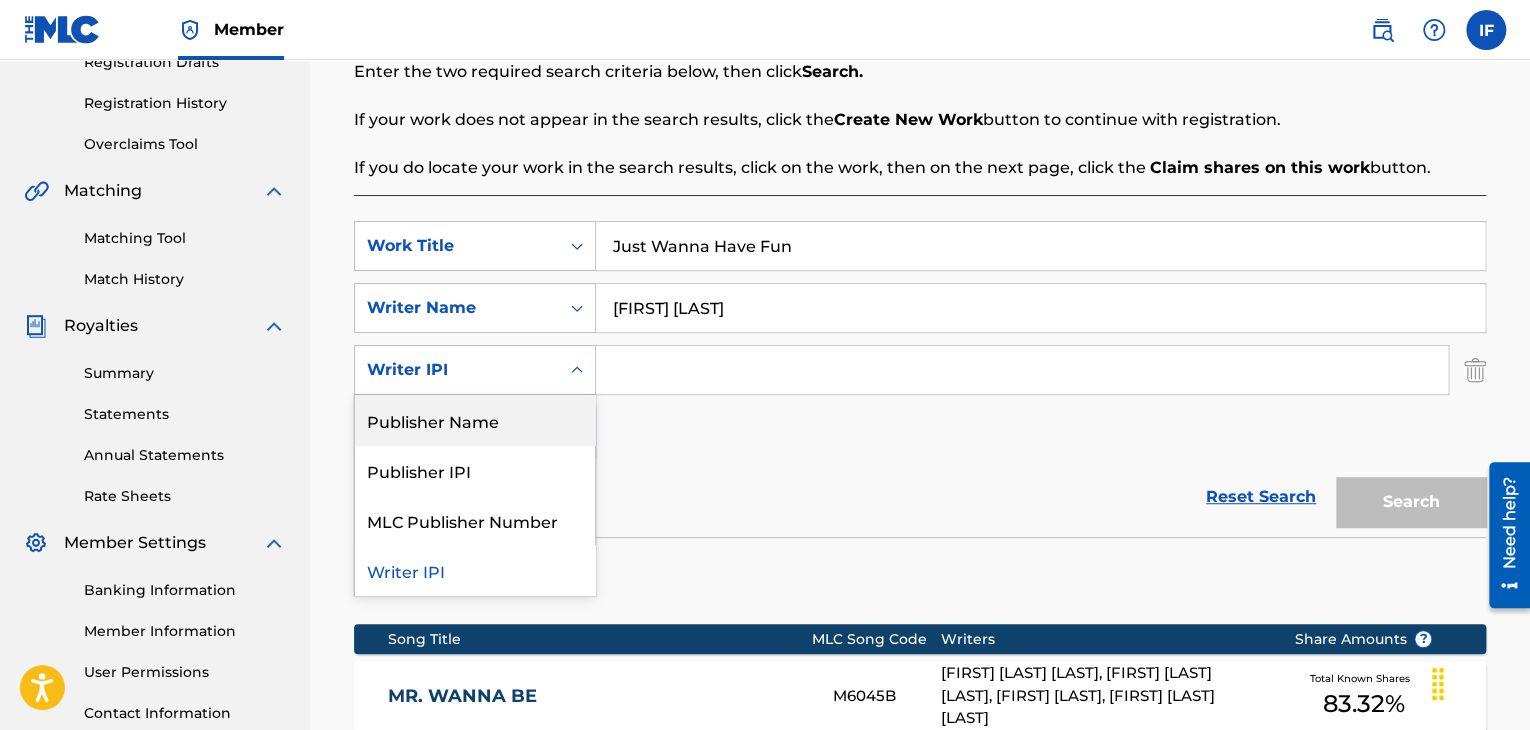 click on "Publisher Name" at bounding box center [475, 420] 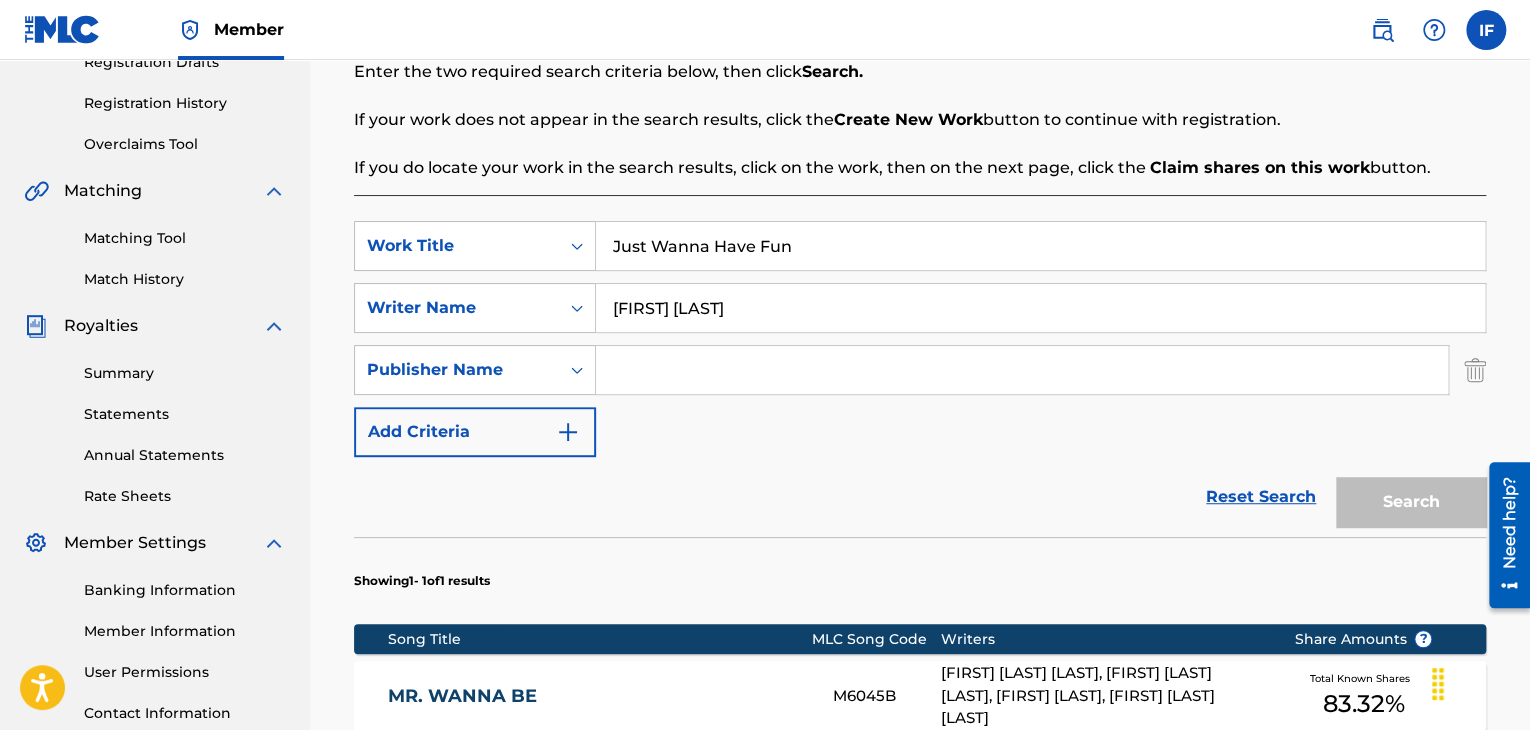 click at bounding box center [1022, 370] 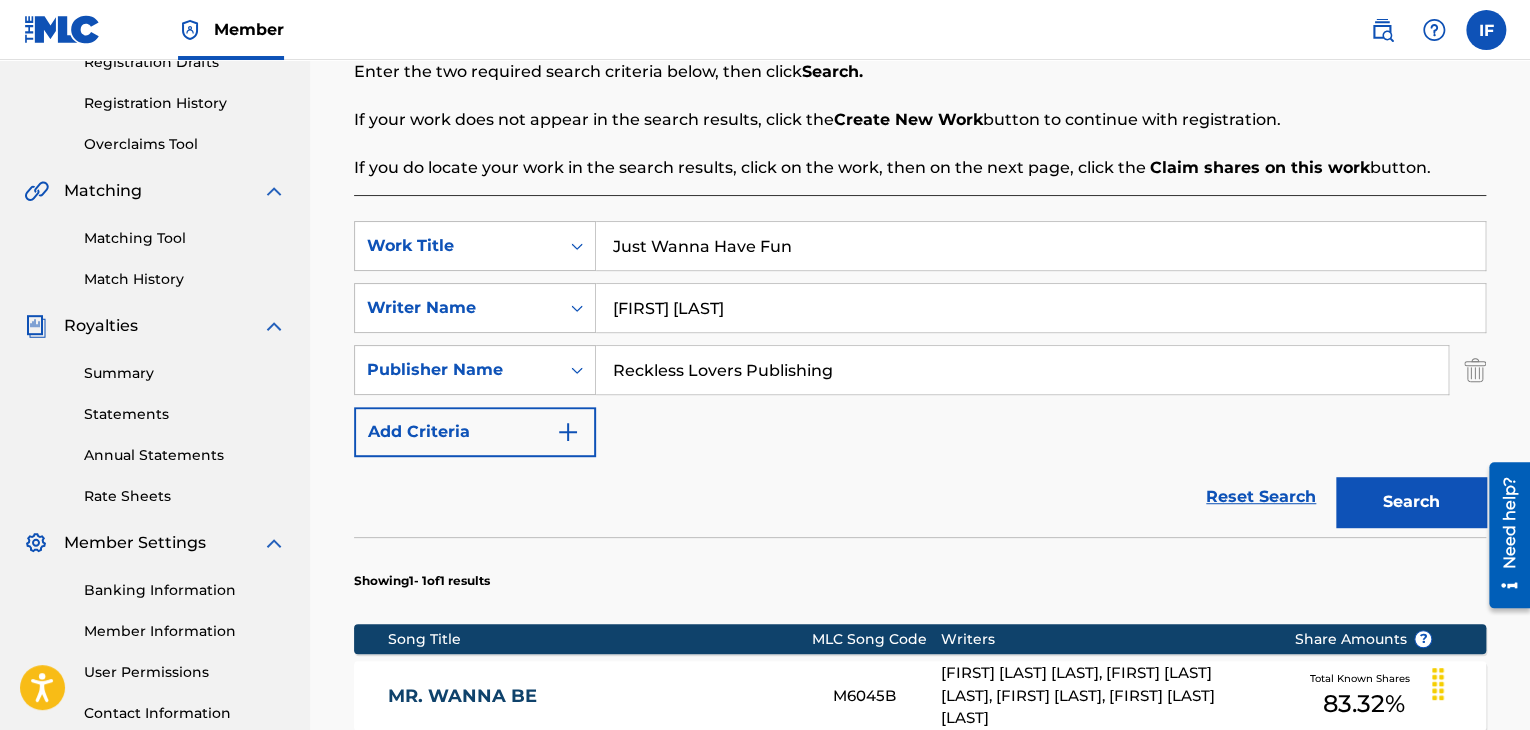 type on "Reckless Lovers Publishing" 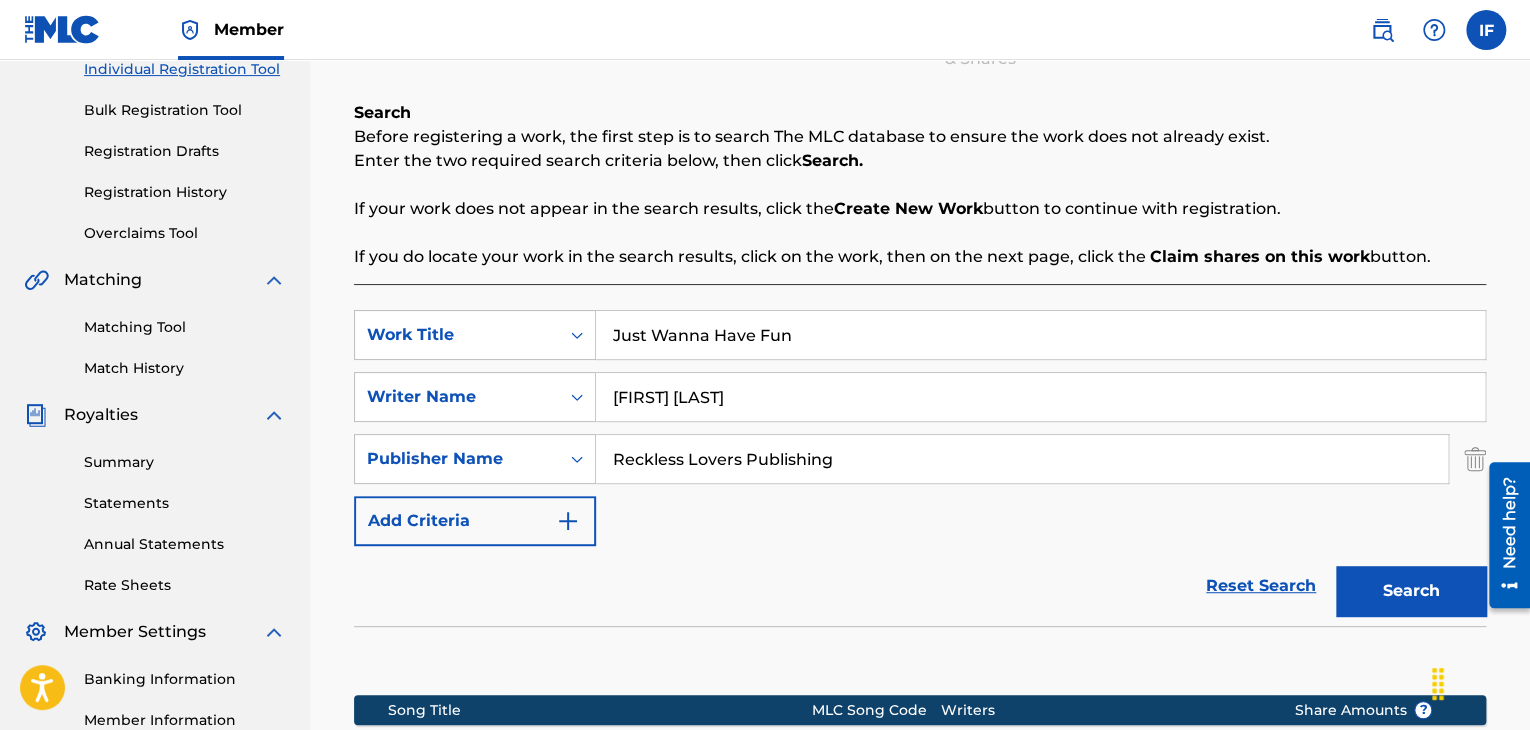 scroll, scrollTop: 300, scrollLeft: 0, axis: vertical 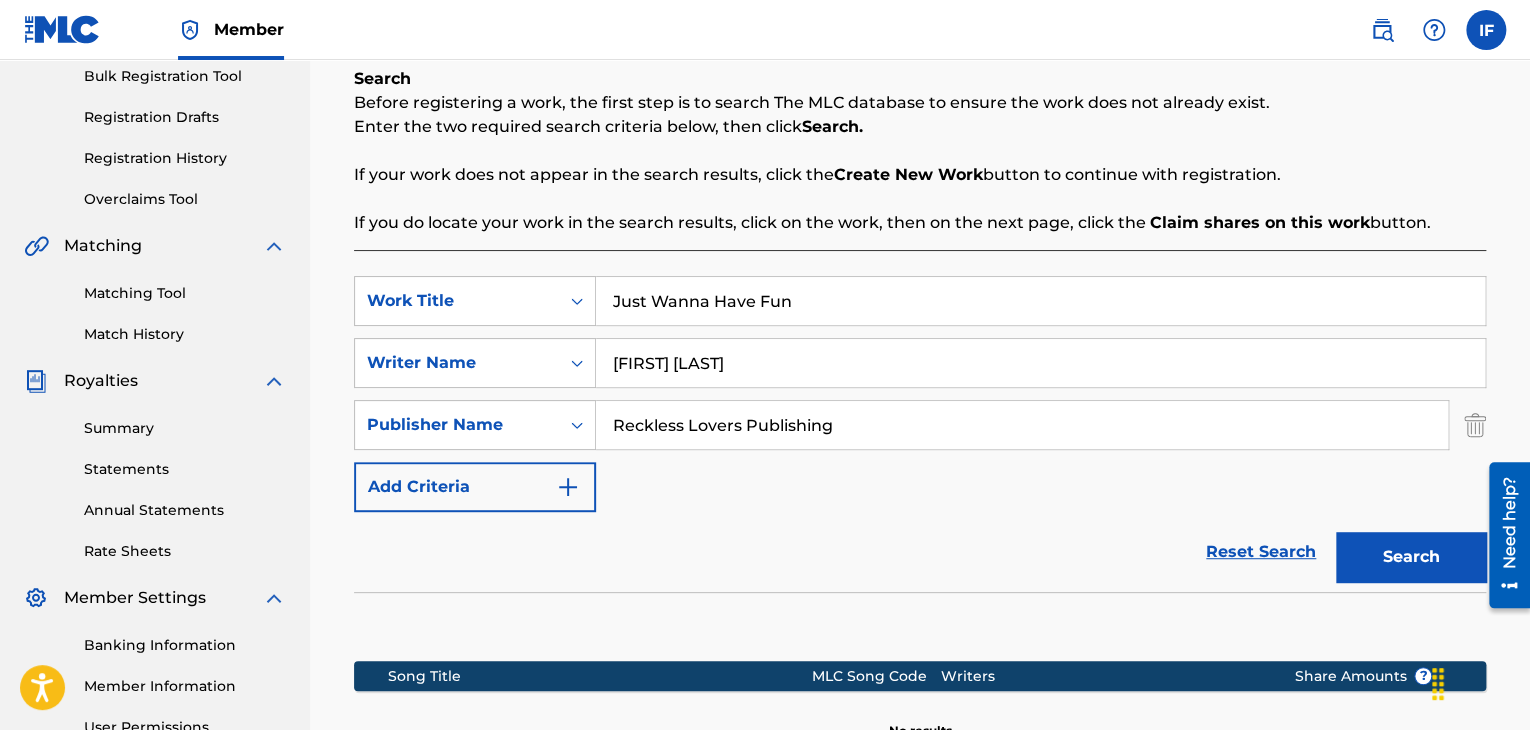 click at bounding box center [1475, 425] 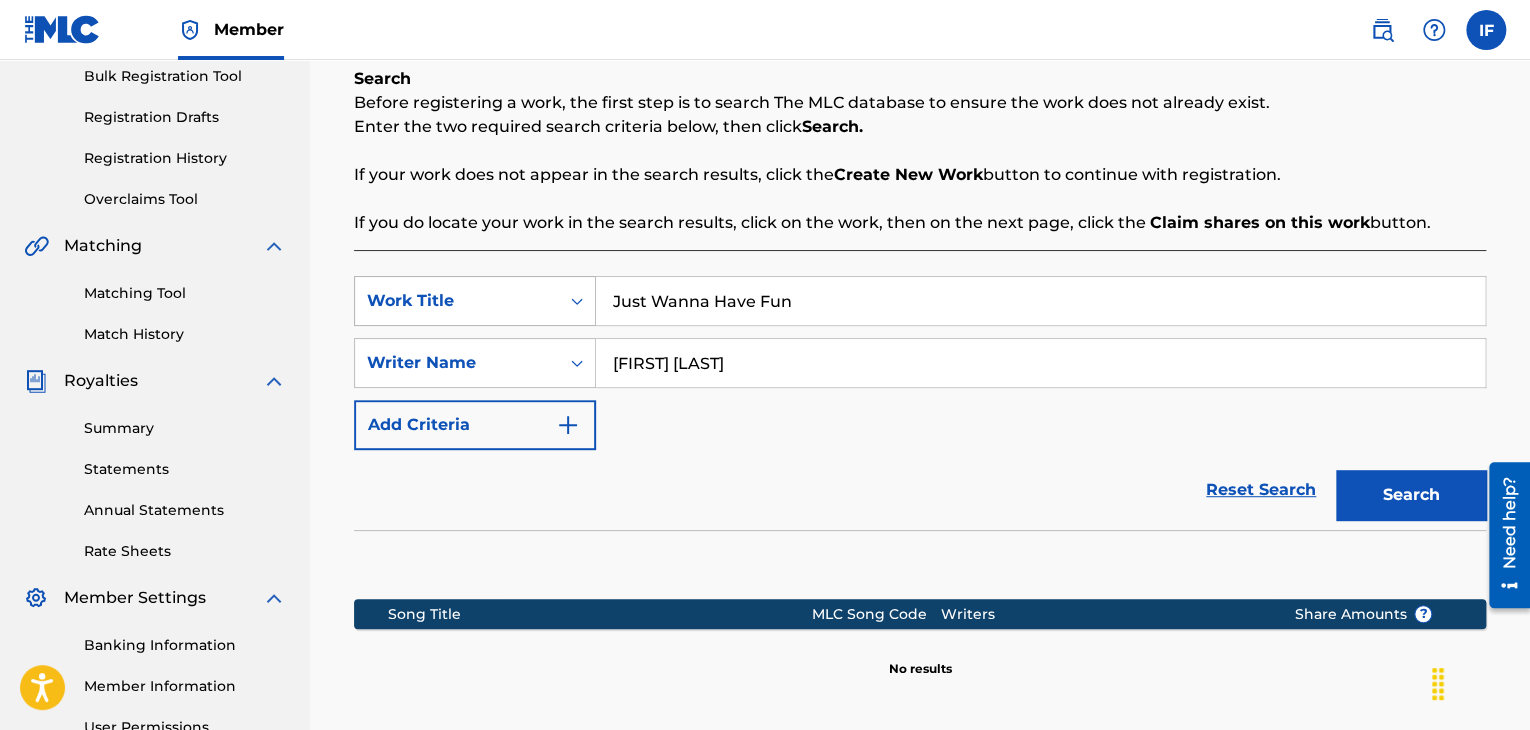 drag, startPoint x: 880, startPoint y: 382, endPoint x: 572, endPoint y: 291, distance: 321.16196 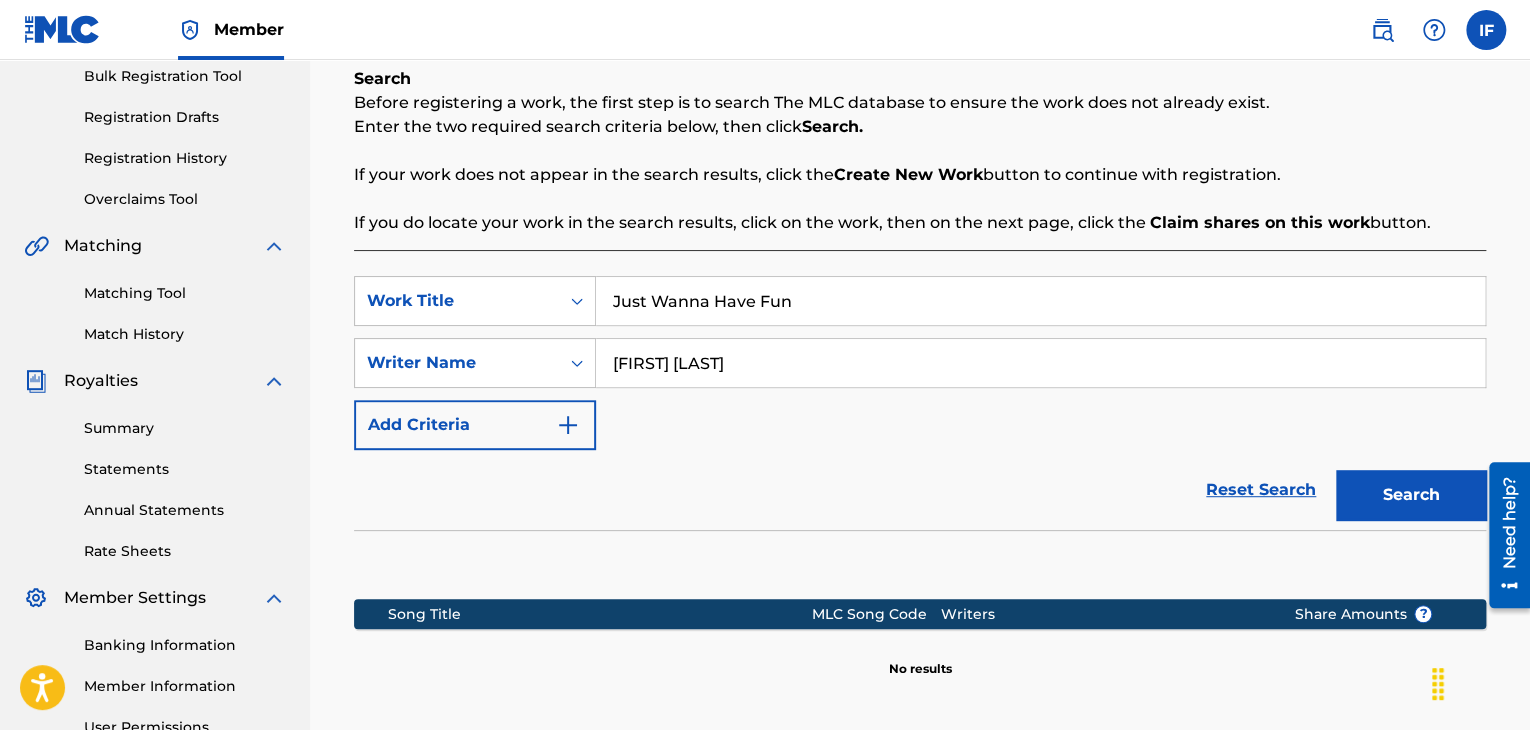 click on "Just Wanna Have Fun" at bounding box center (1040, 301) 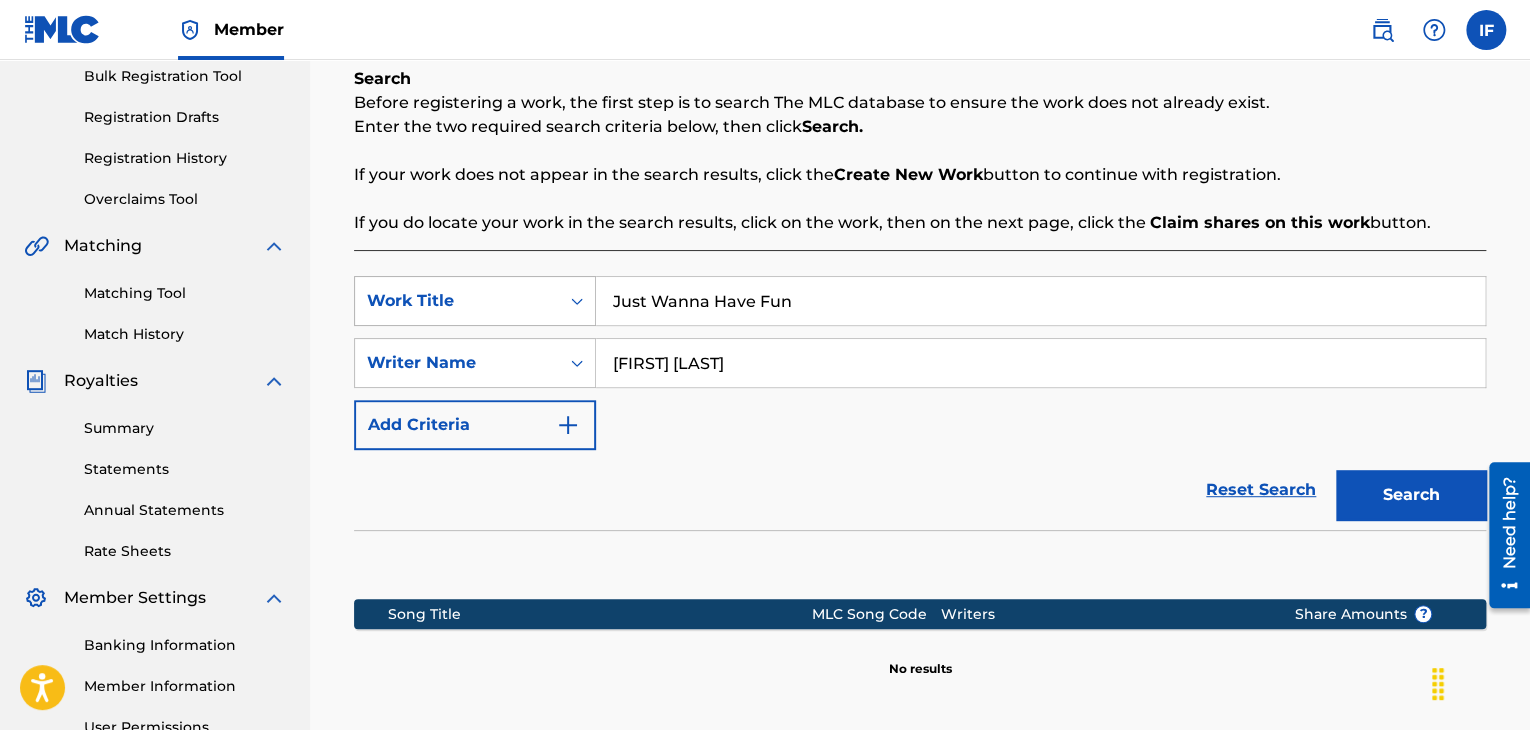 drag, startPoint x: 711, startPoint y: 321, endPoint x: 583, endPoint y: 324, distance: 128.03516 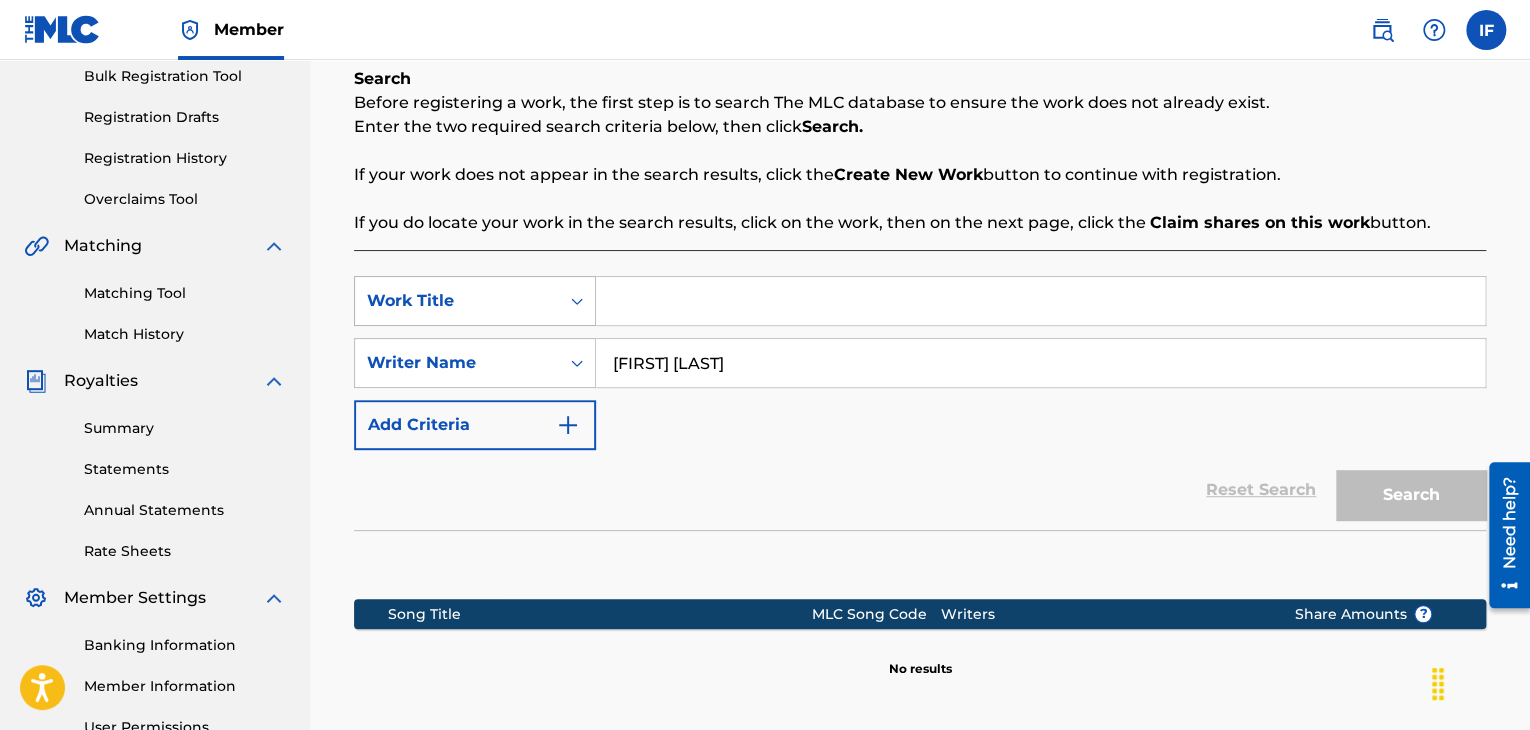 click on "Work Title" at bounding box center [457, 301] 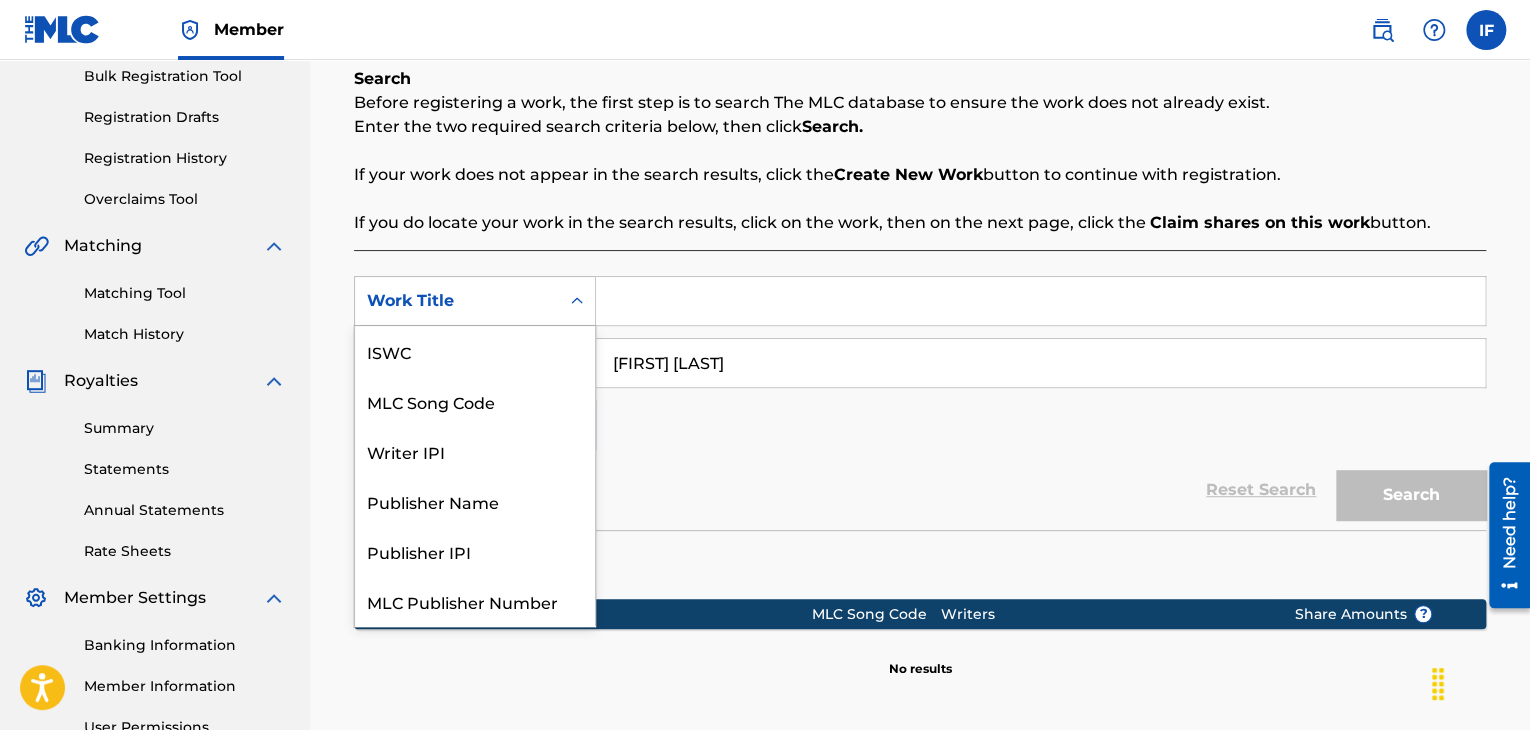 scroll, scrollTop: 50, scrollLeft: 0, axis: vertical 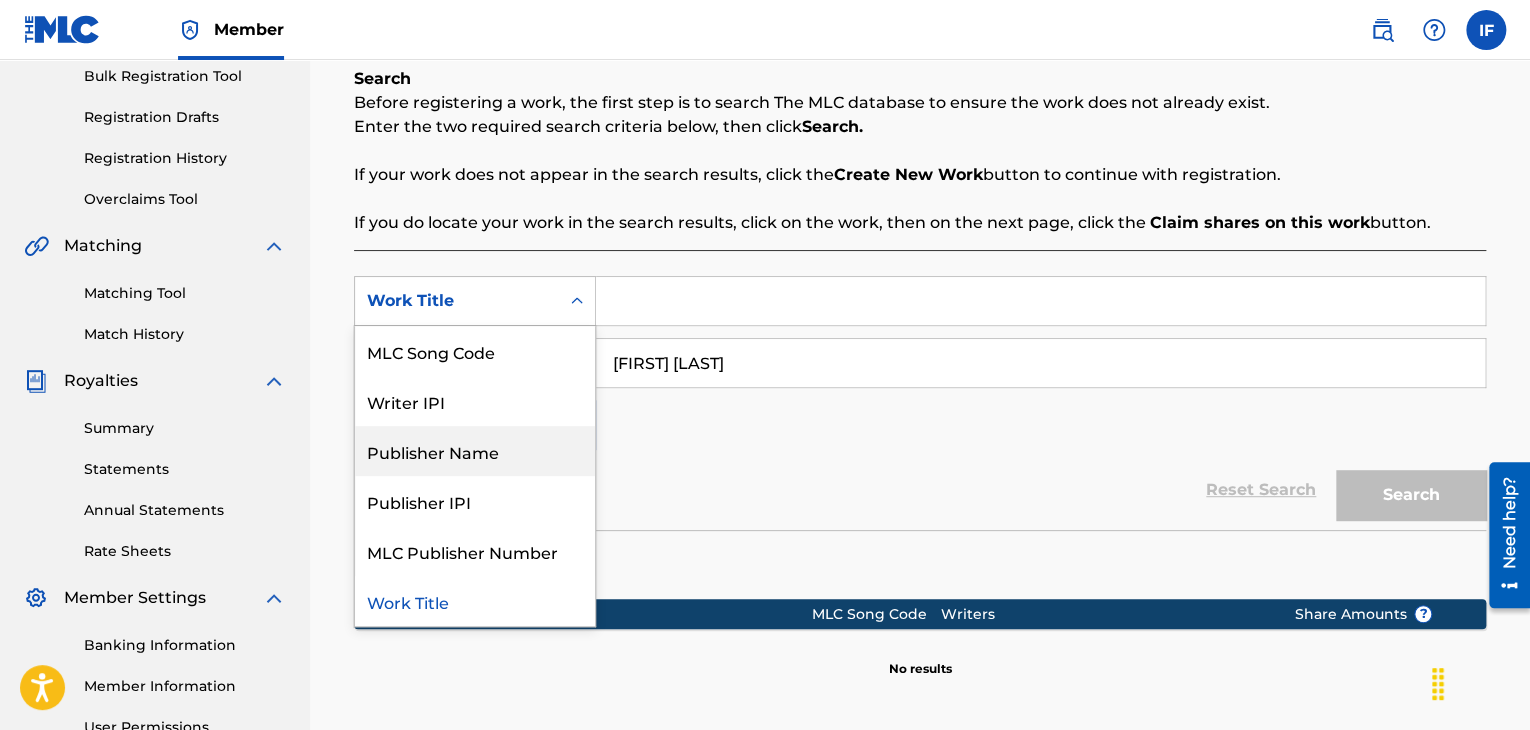 click on "Reset Search Search" at bounding box center [920, 490] 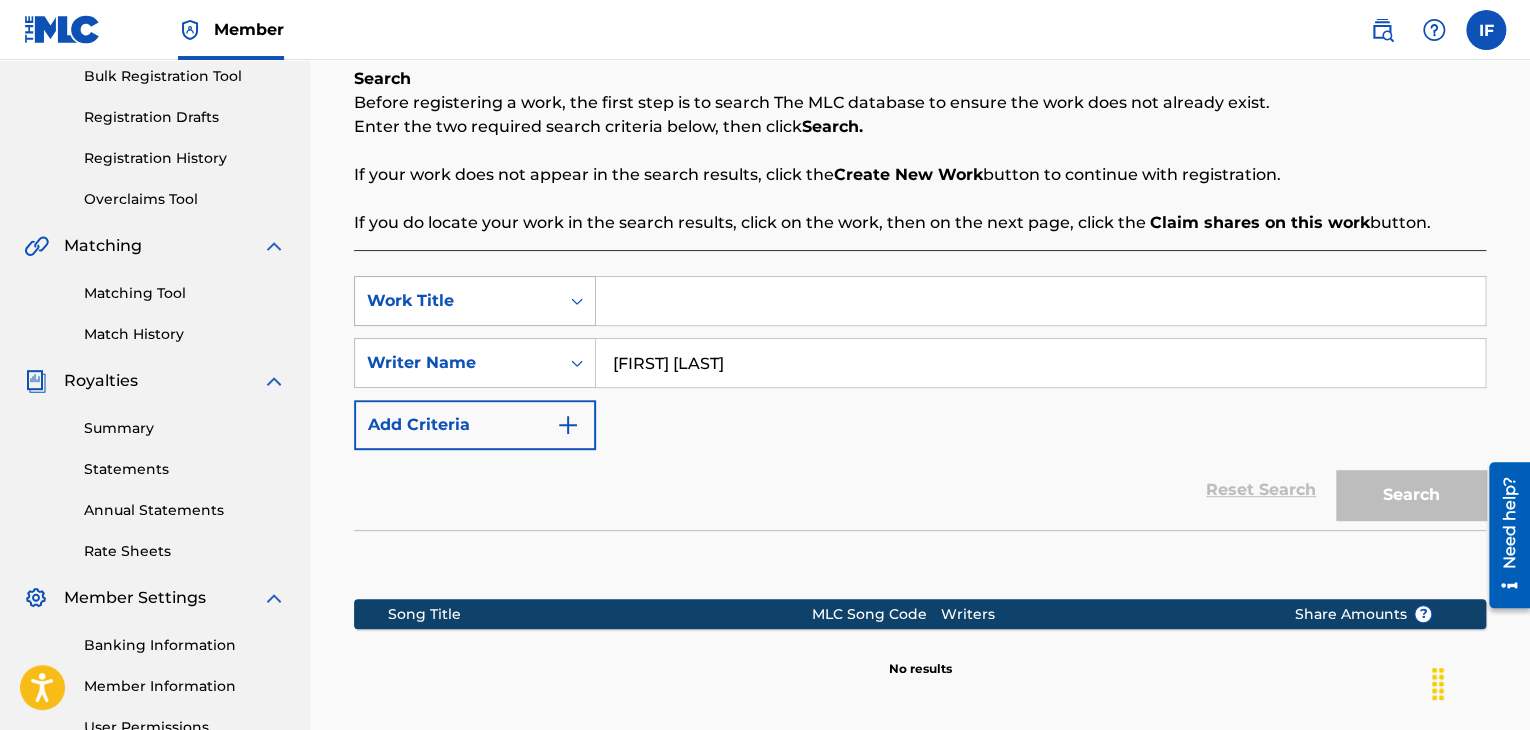 click at bounding box center [577, 301] 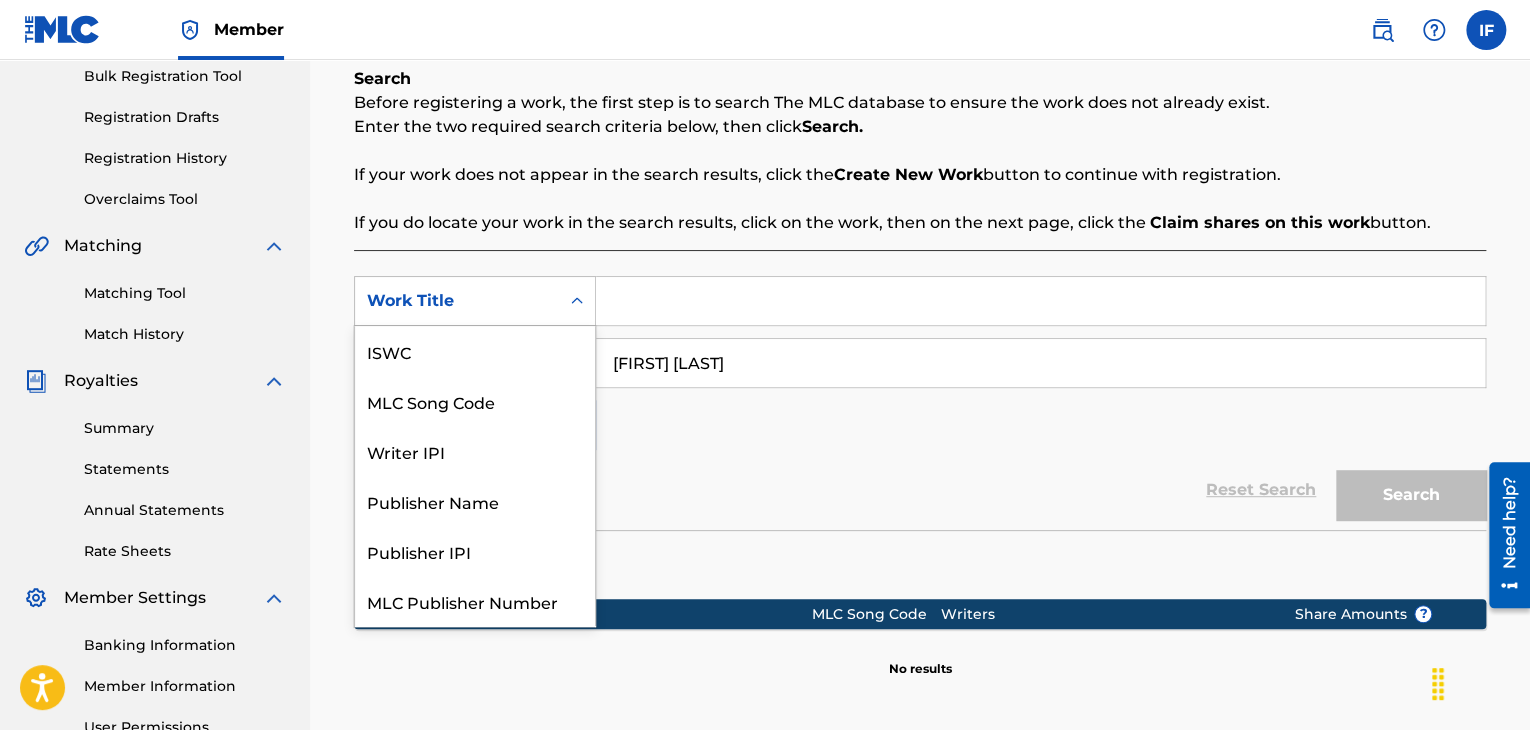 scroll, scrollTop: 50, scrollLeft: 0, axis: vertical 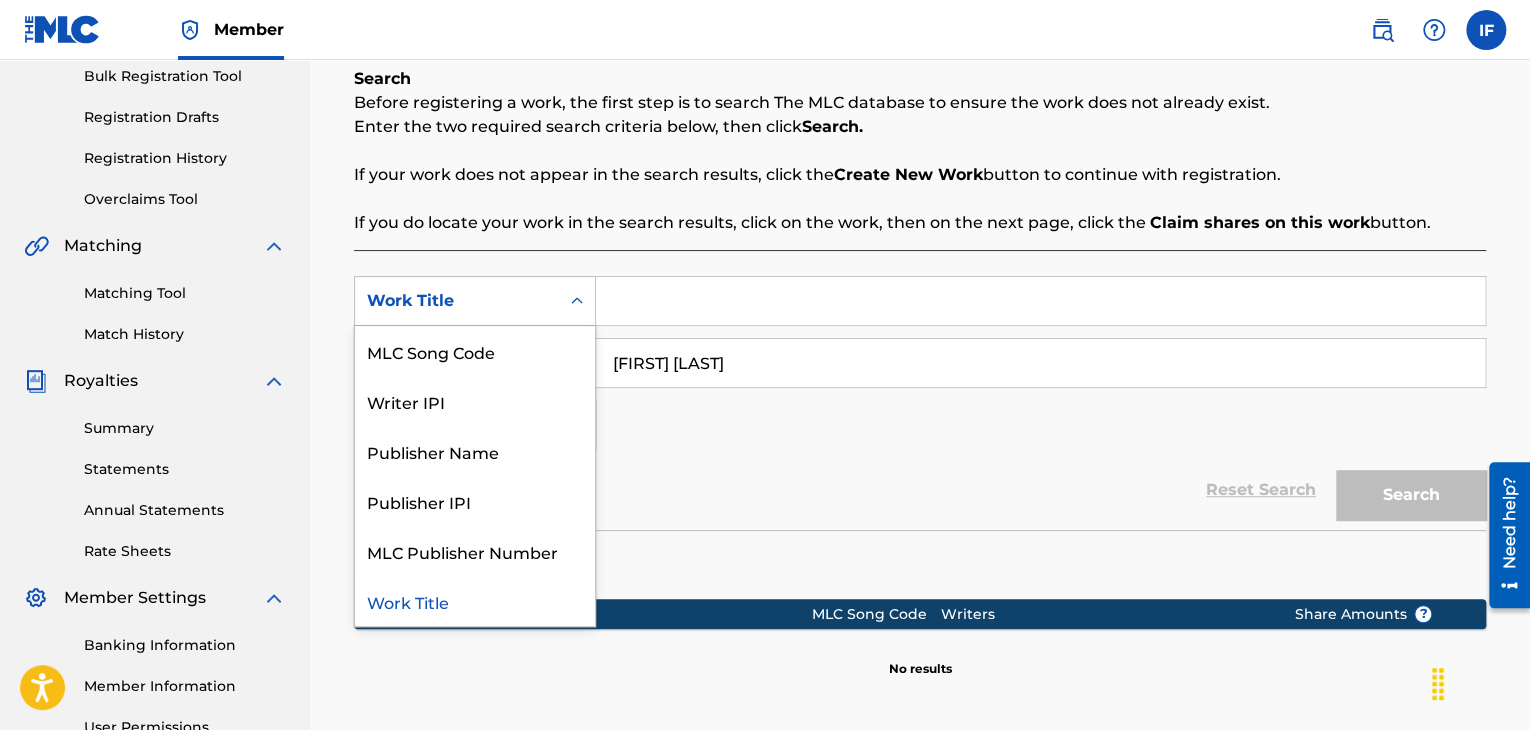 click at bounding box center [1040, 301] 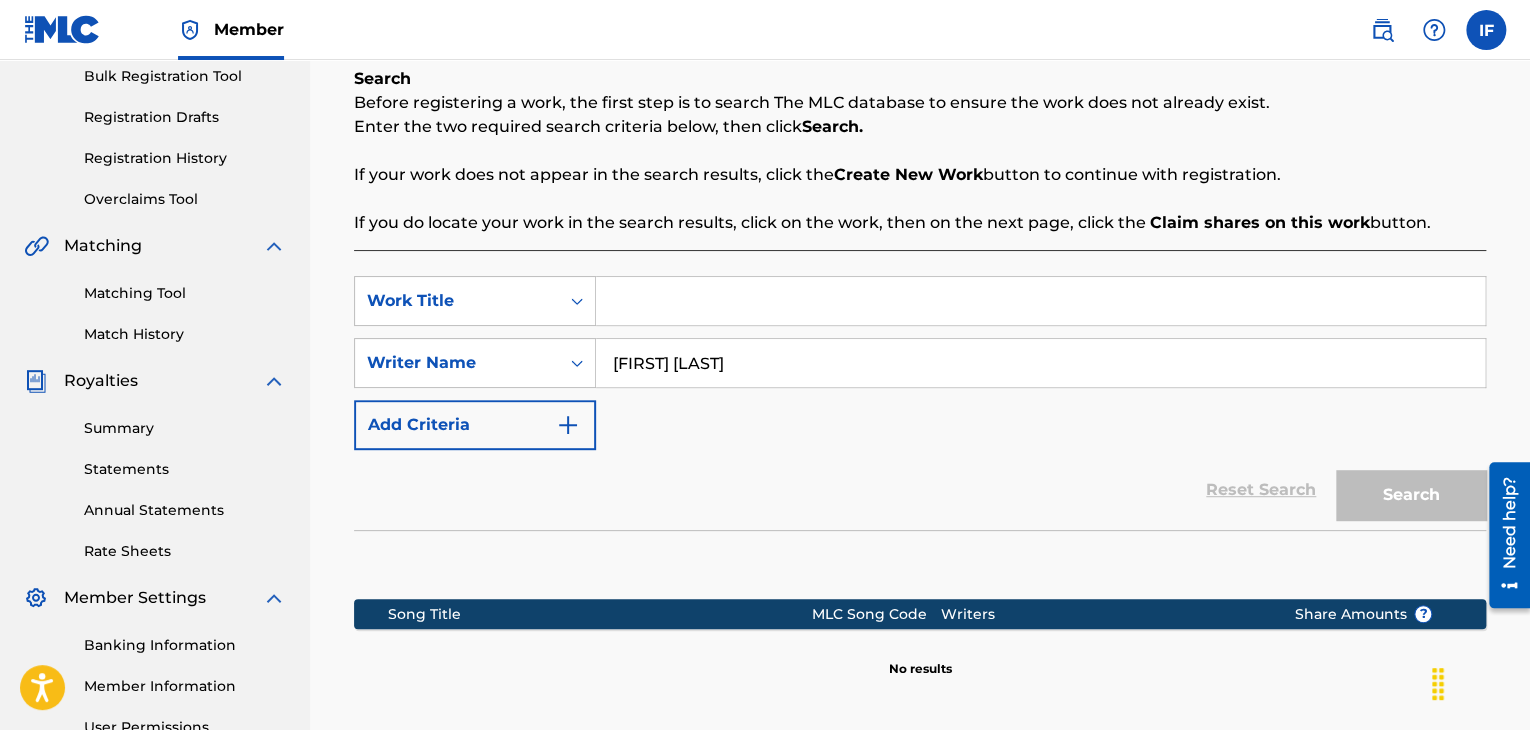 type on "Just Wanna Have Fun" 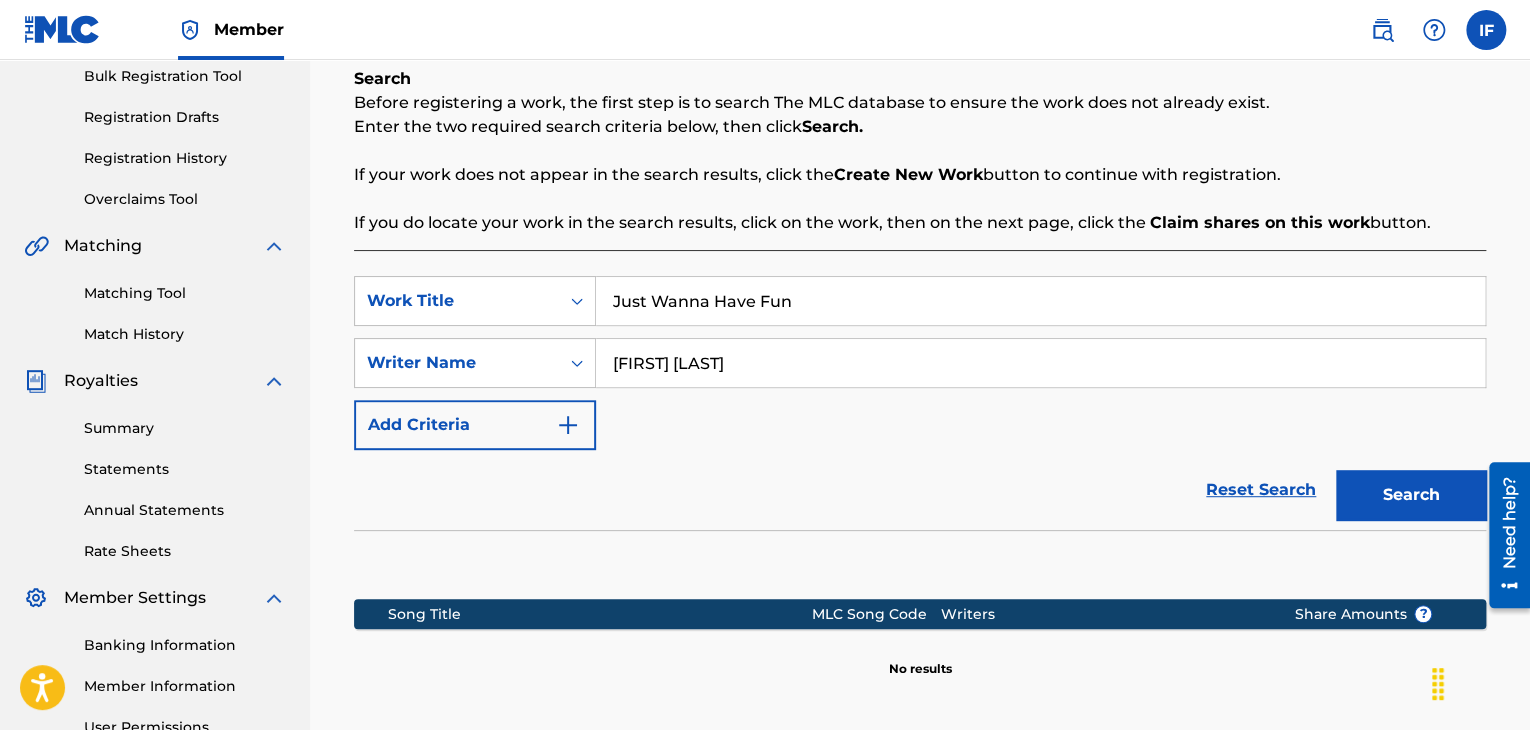 click on "Search" at bounding box center (1411, 495) 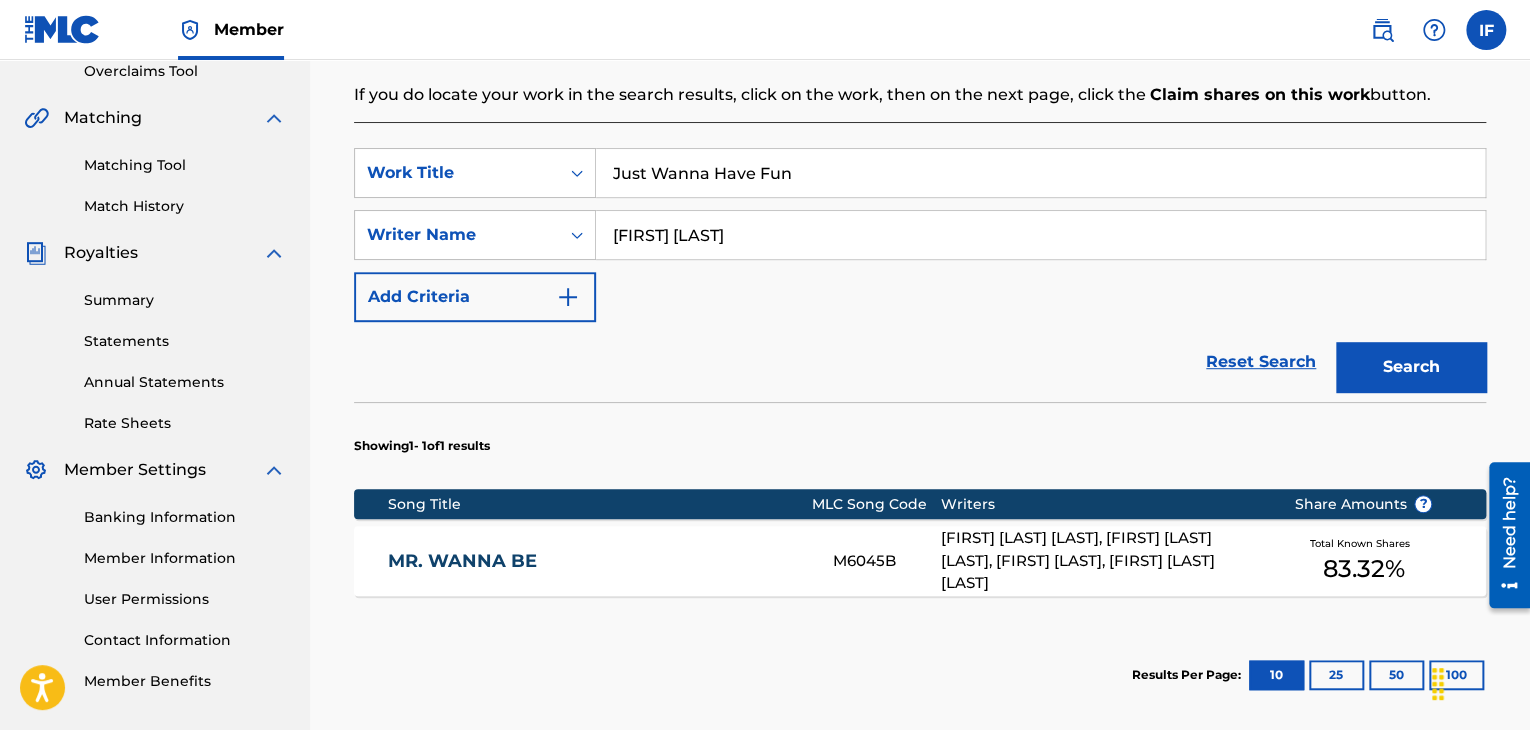 scroll, scrollTop: 655, scrollLeft: 0, axis: vertical 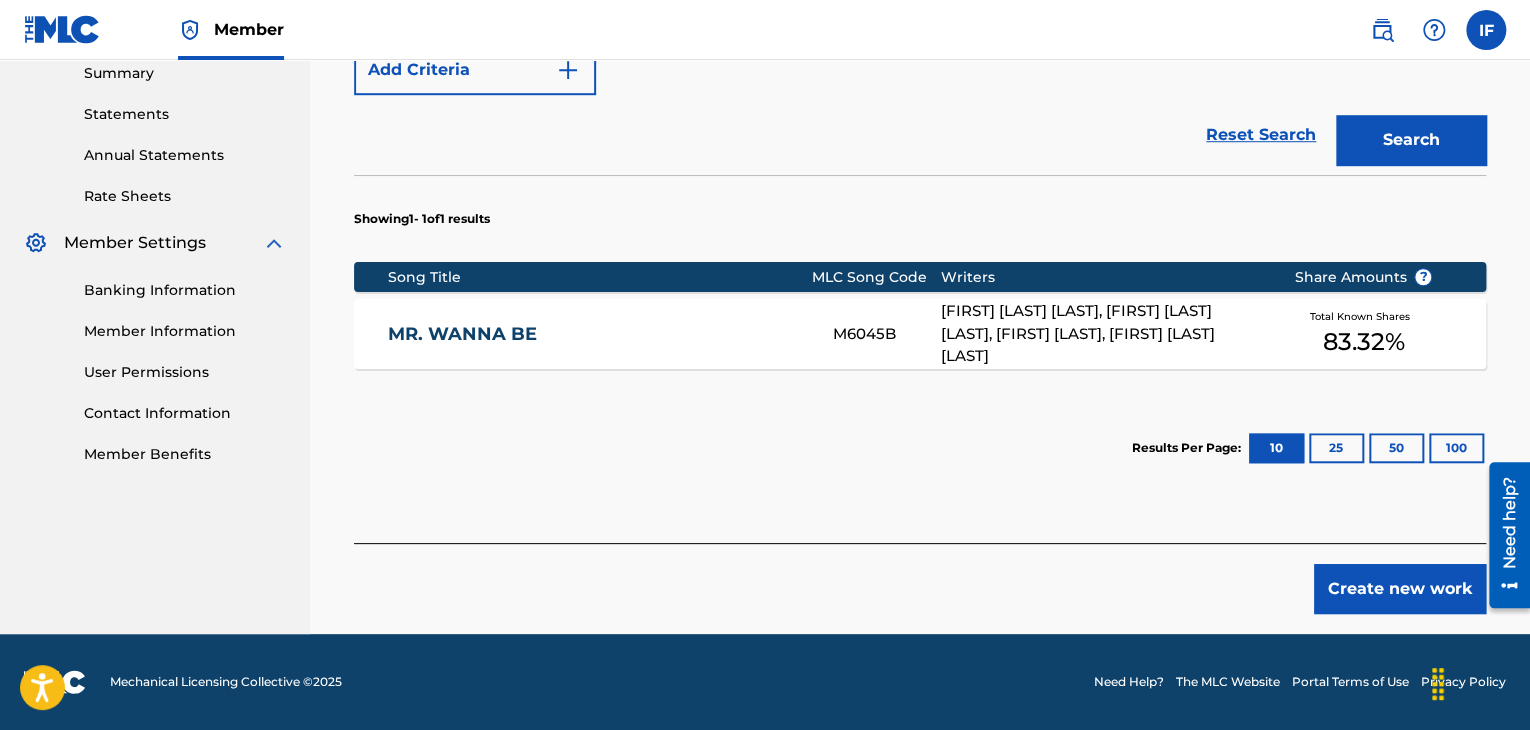 click on "25" at bounding box center [1336, 448] 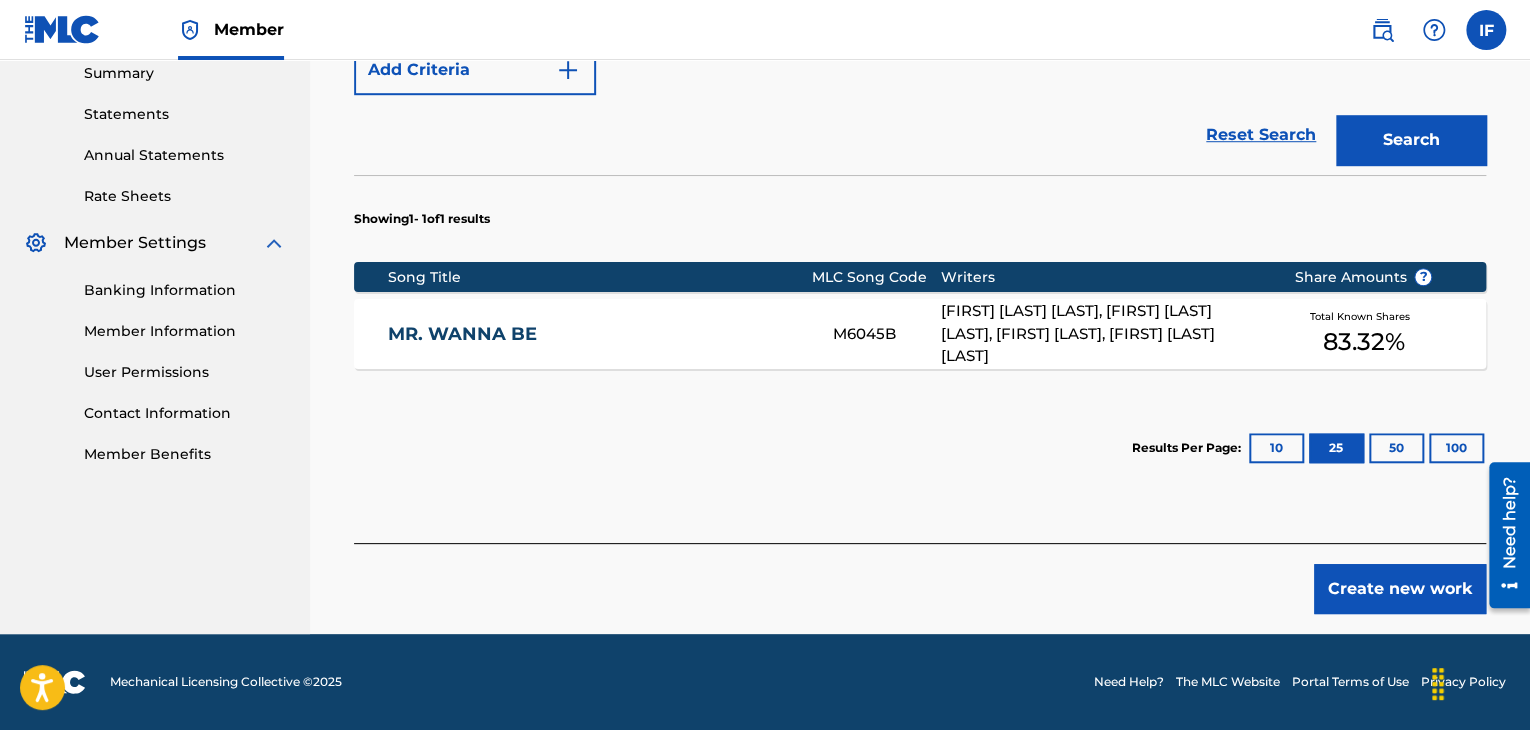 click on "100" at bounding box center [1456, 448] 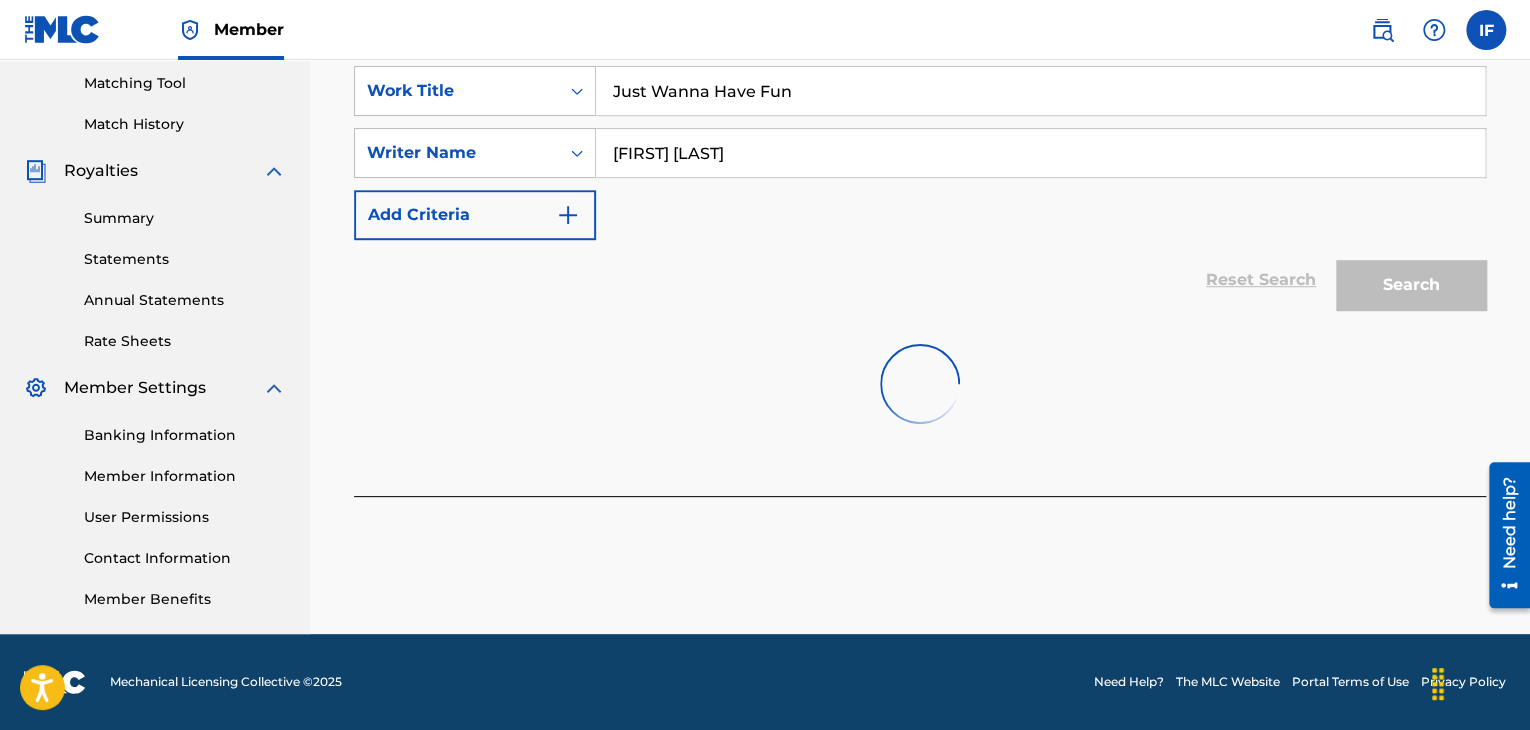scroll, scrollTop: 655, scrollLeft: 0, axis: vertical 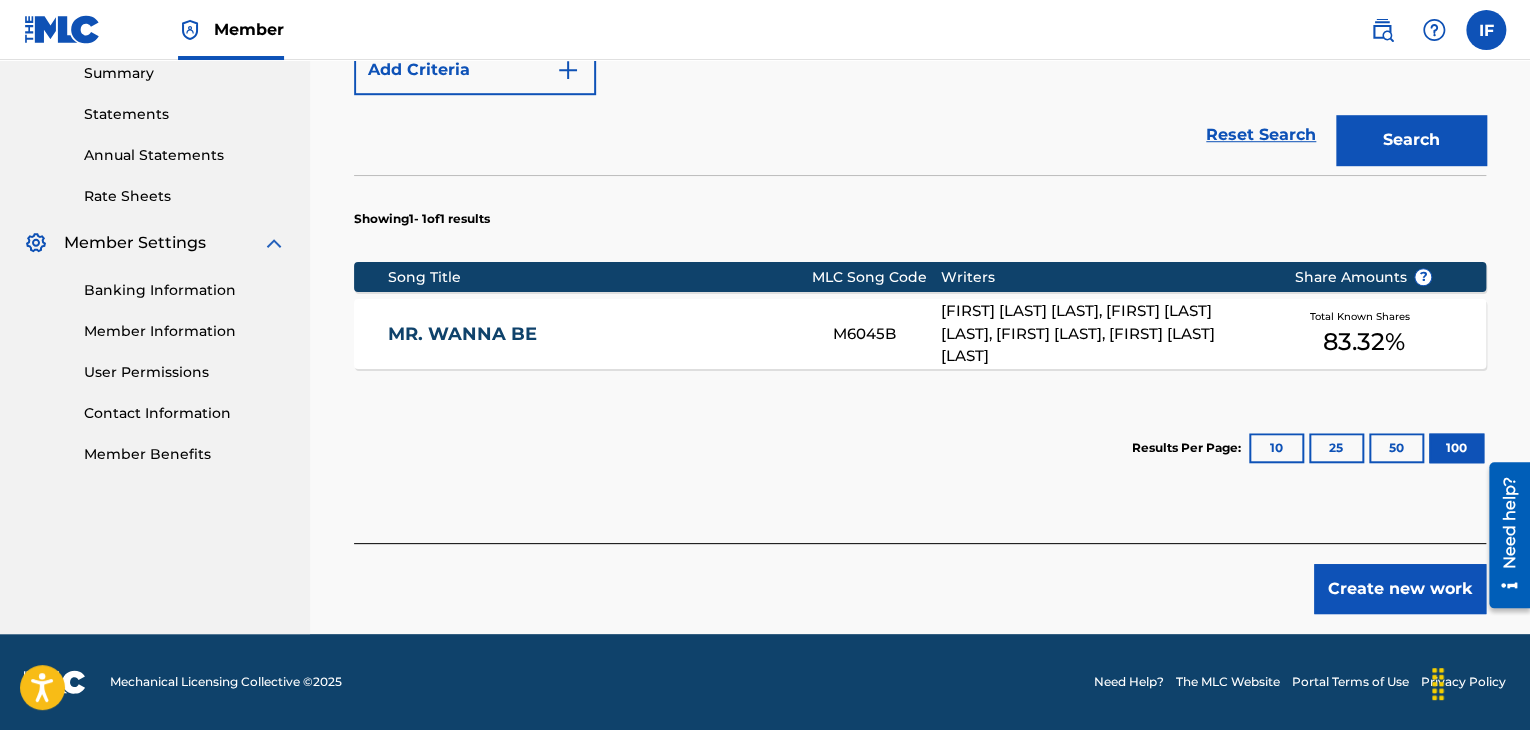 click on "10" at bounding box center [1276, 448] 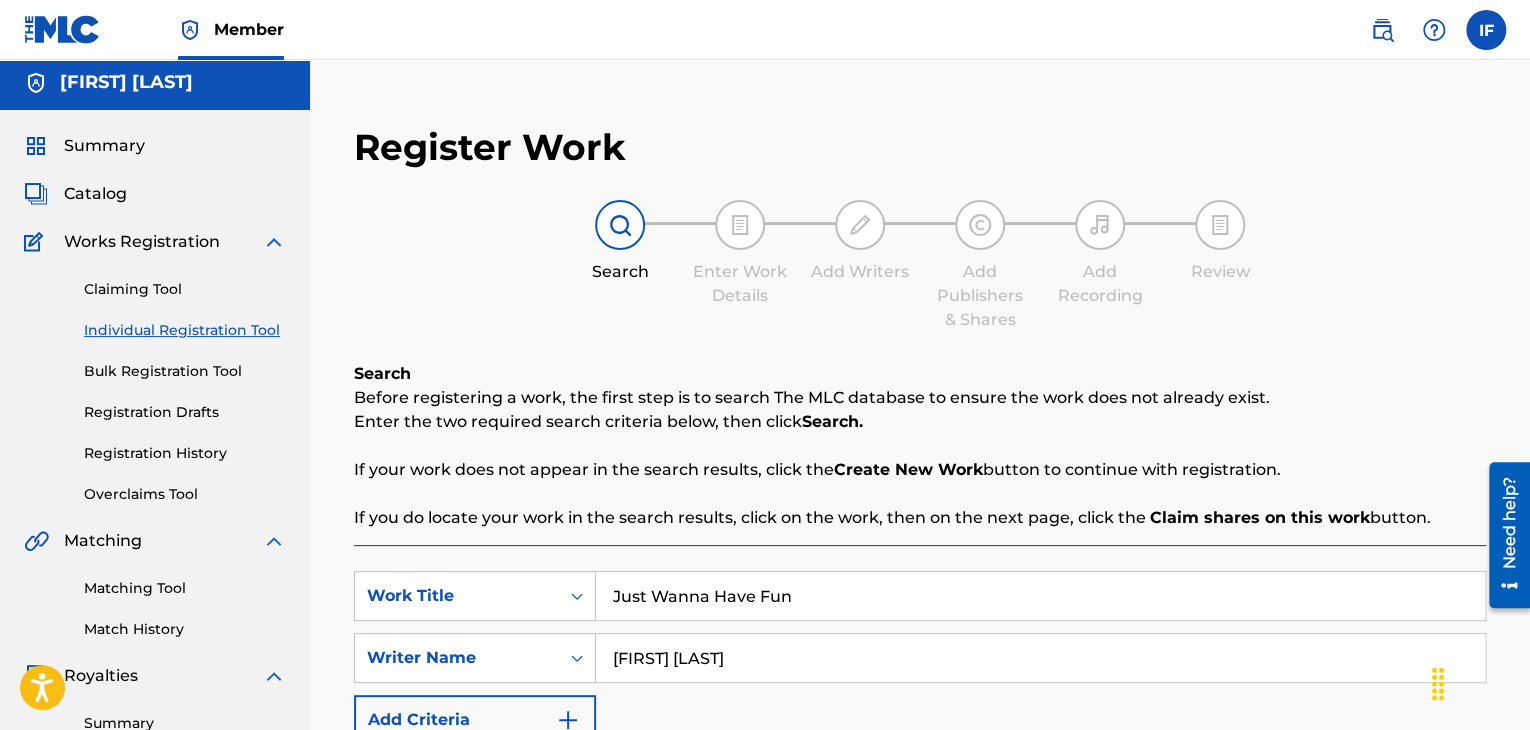 scroll, scrollTop: 0, scrollLeft: 0, axis: both 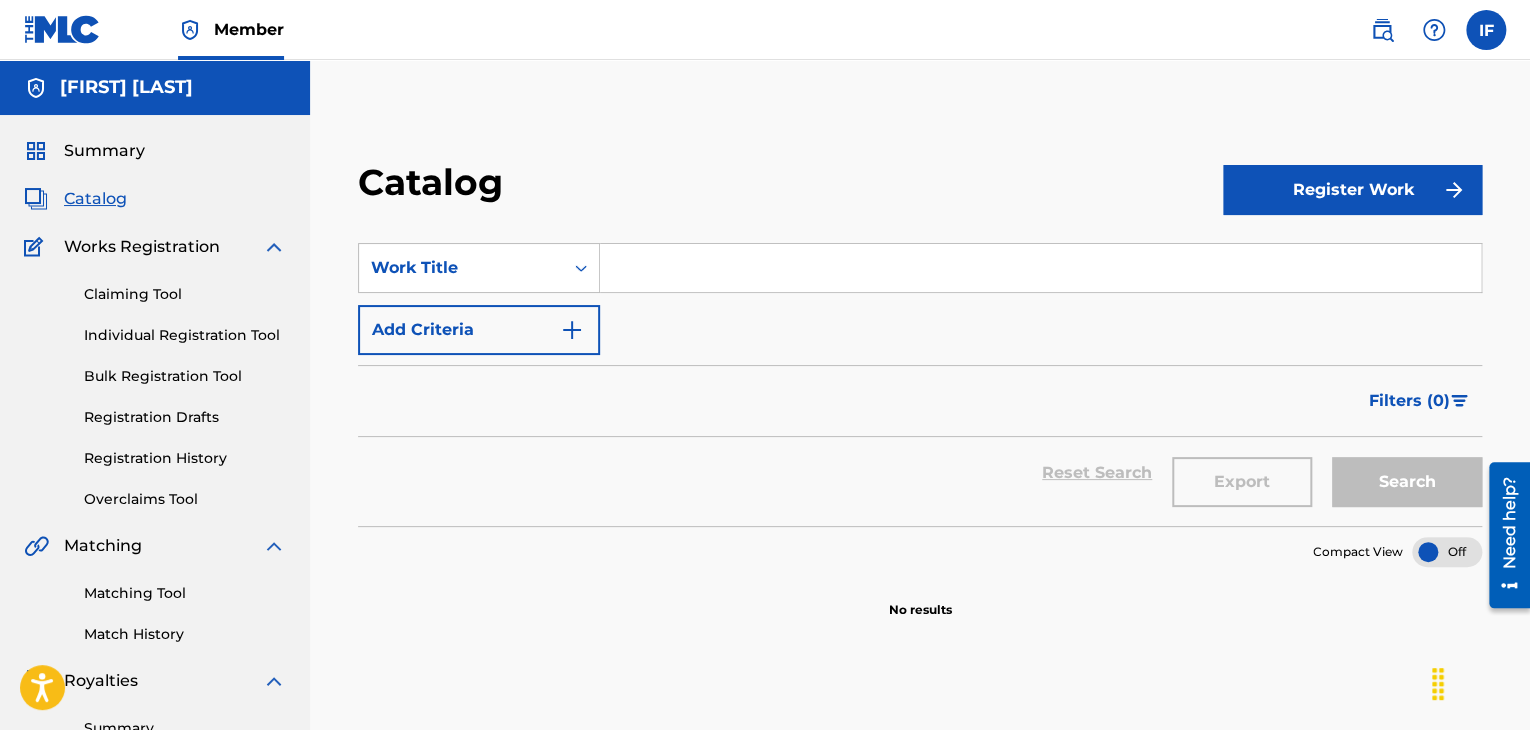 click on "Register Work" at bounding box center [1352, 190] 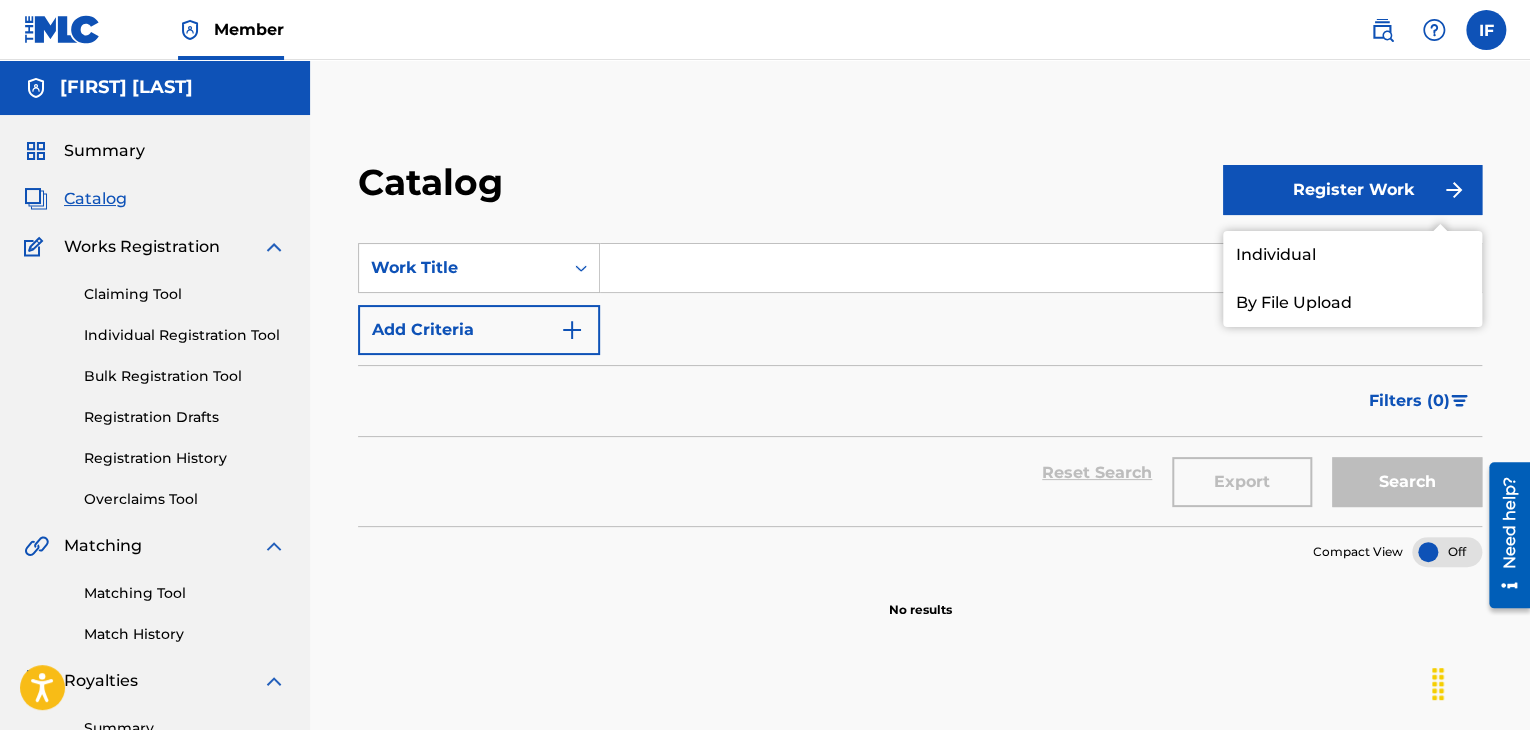 click on "By File Upload" at bounding box center (1352, 303) 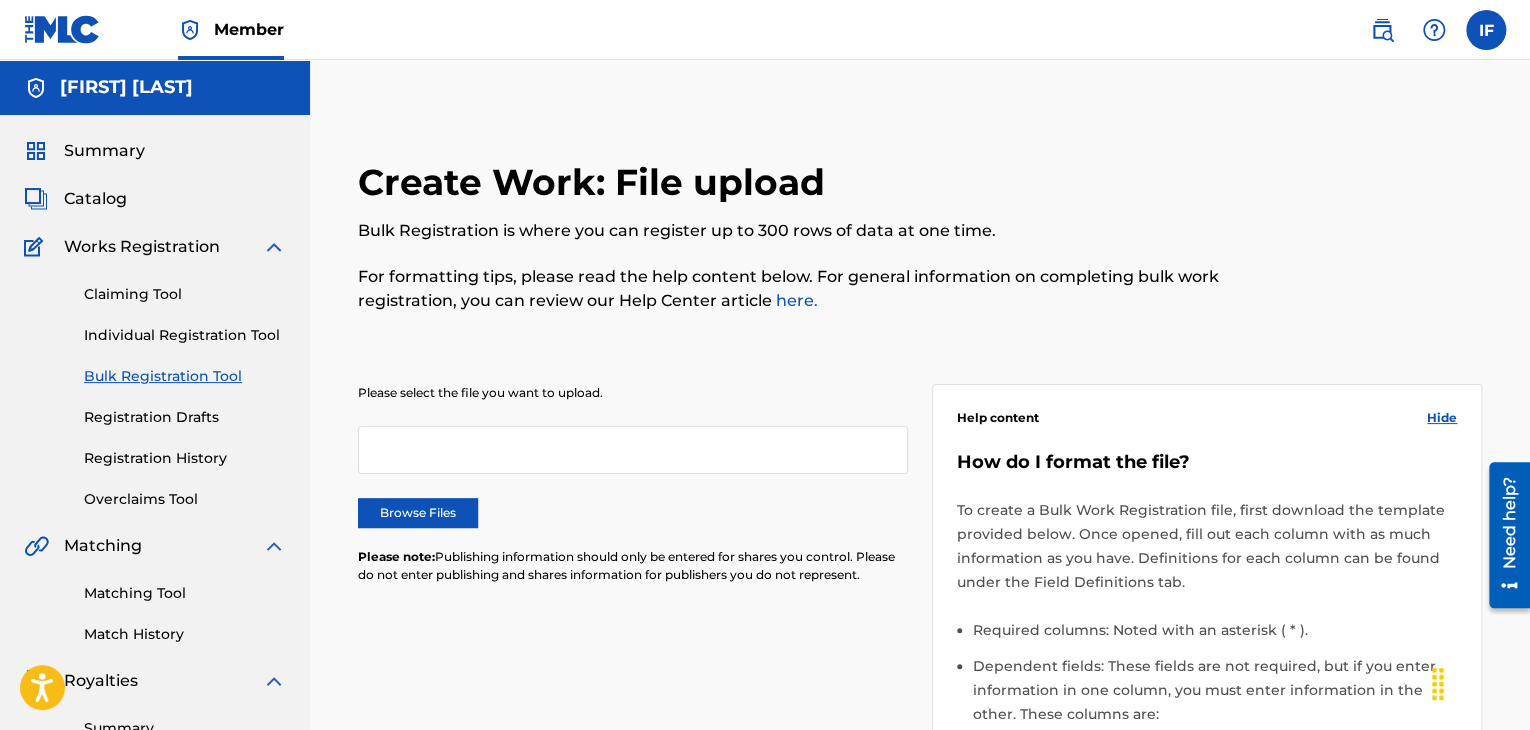 click at bounding box center [633, 450] 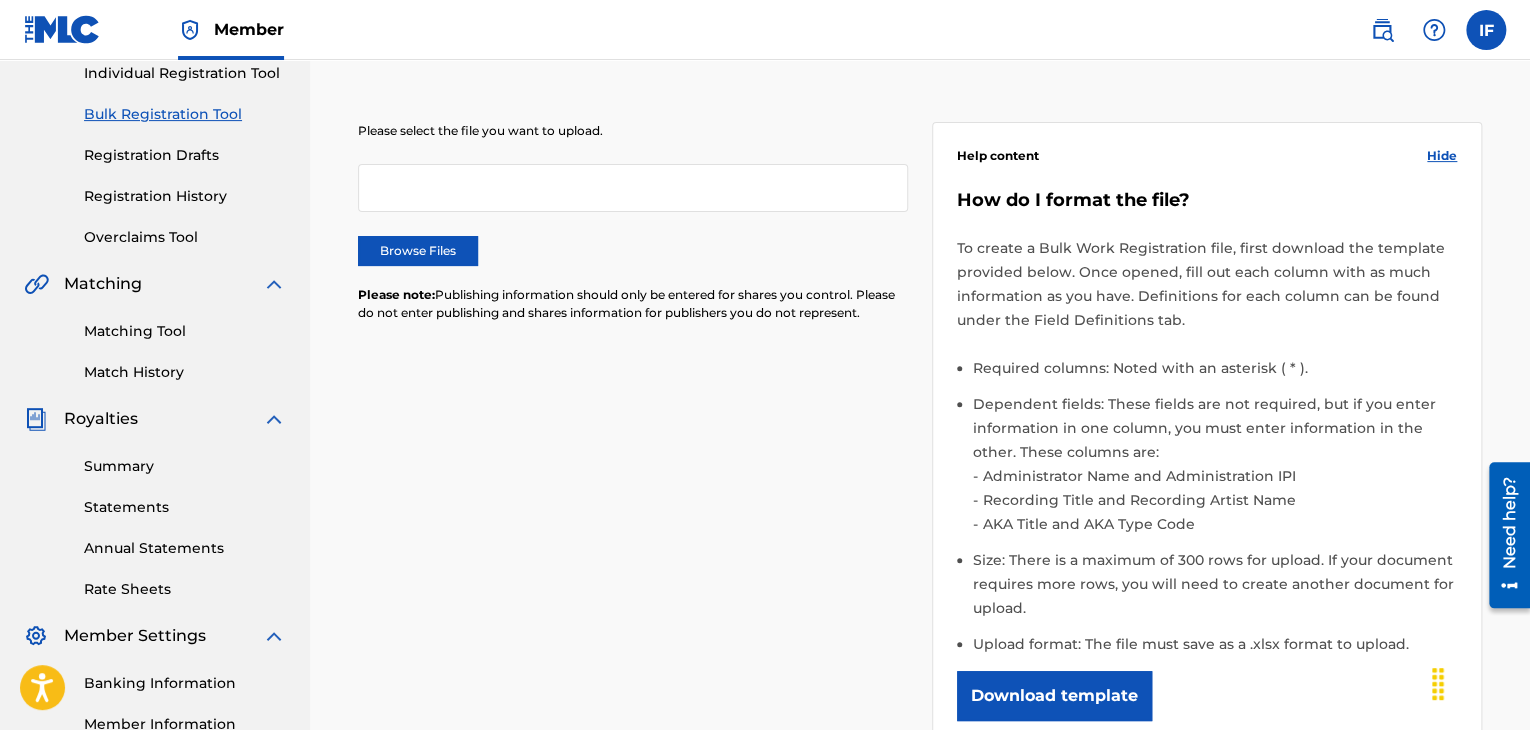 scroll, scrollTop: 0, scrollLeft: 0, axis: both 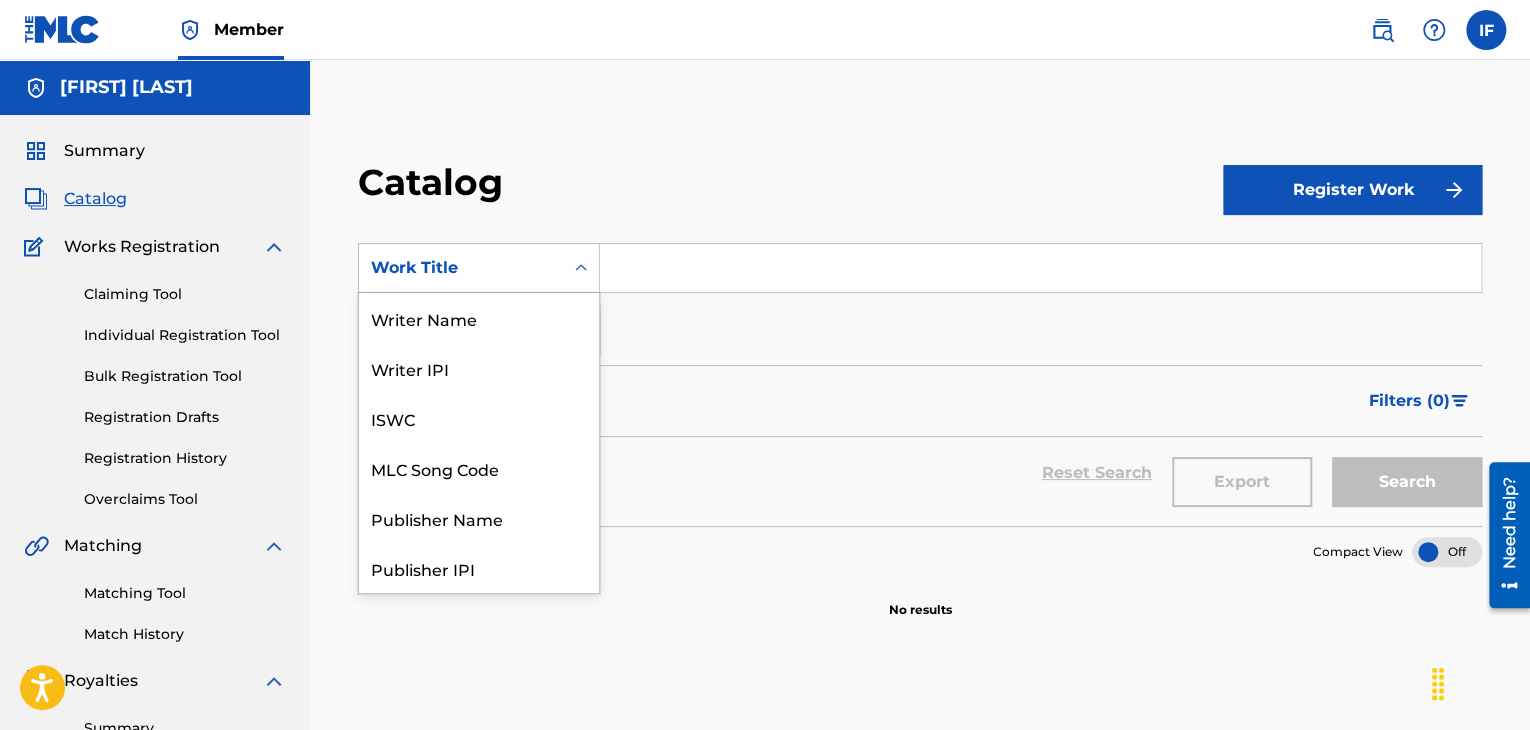 click 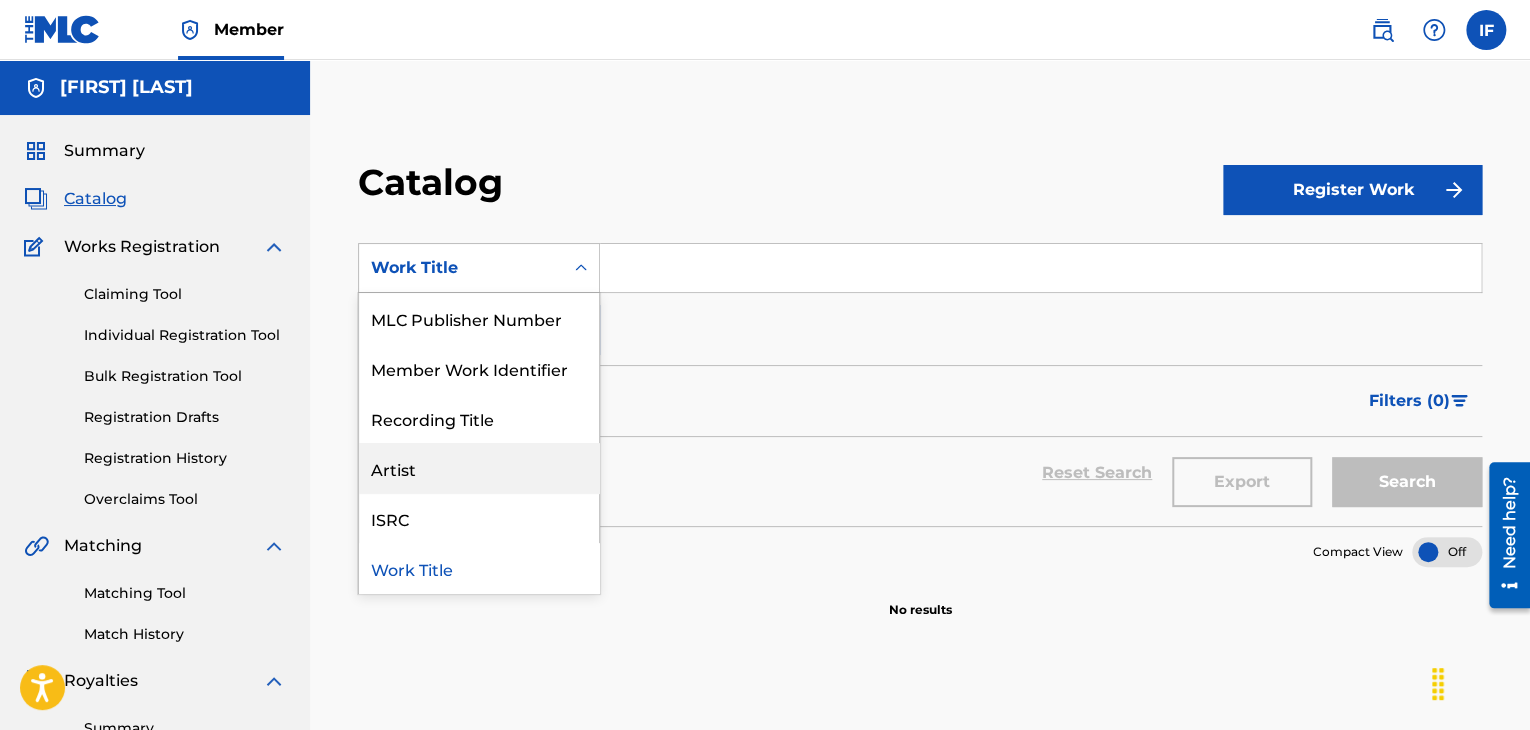 click on "Artist" at bounding box center [479, 468] 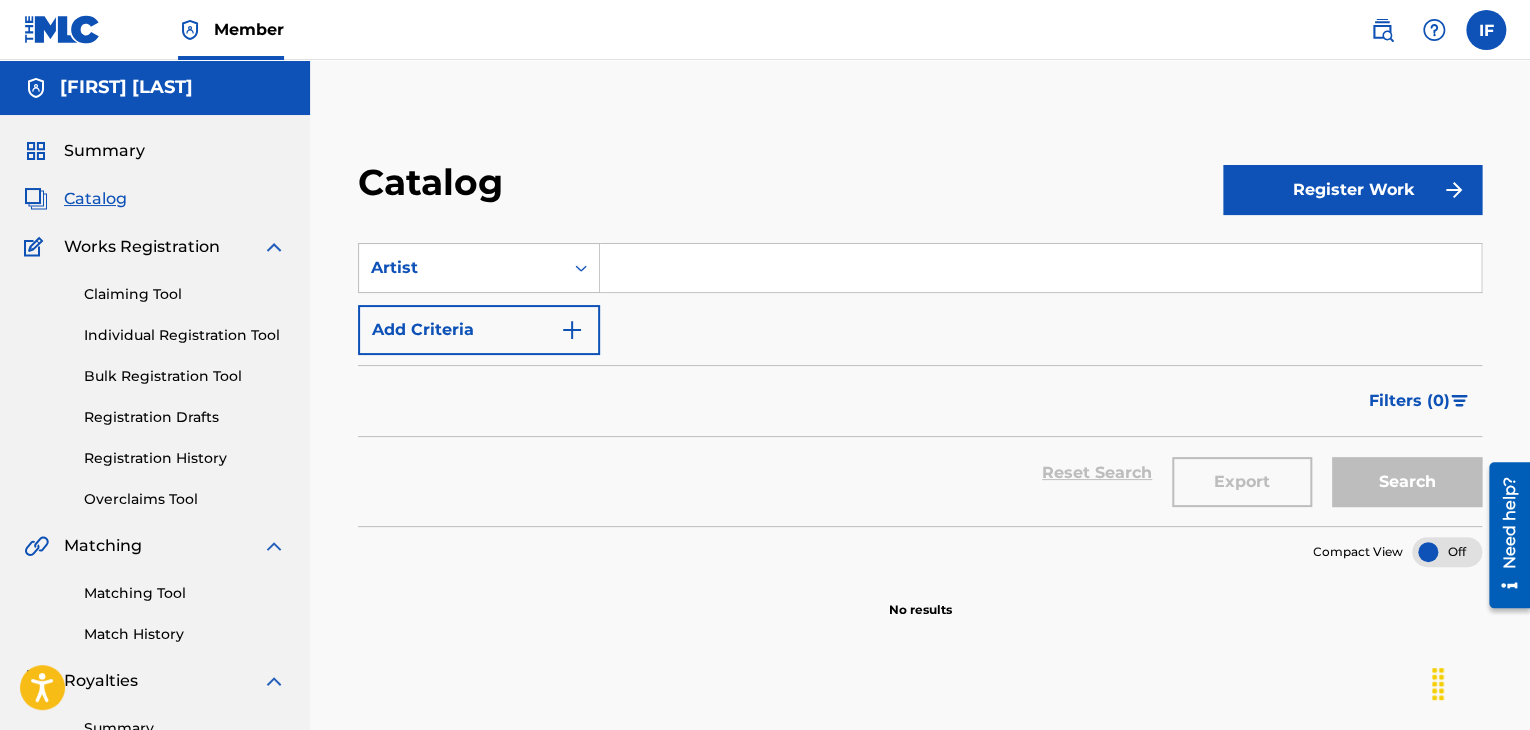 click at bounding box center [1040, 268] 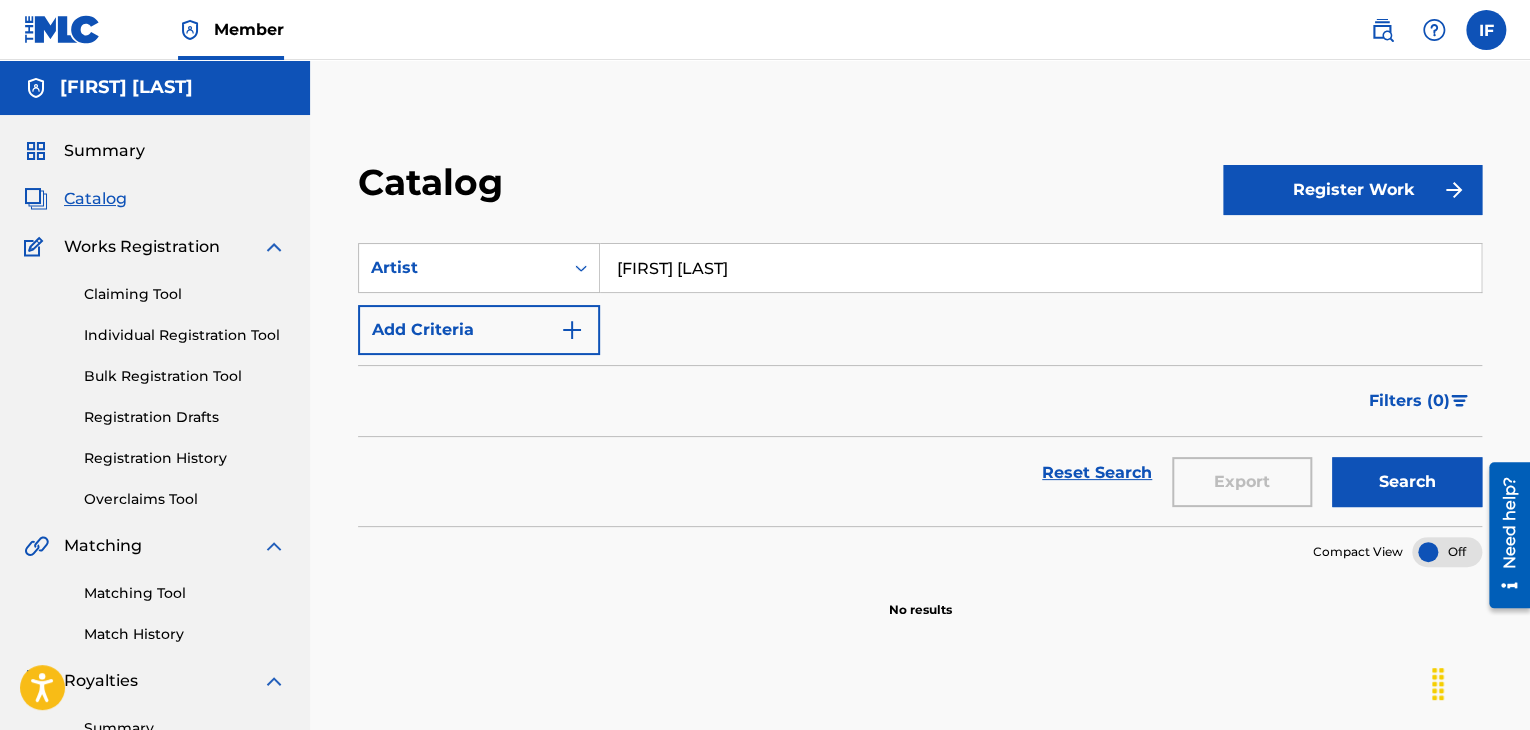 click on "Search" at bounding box center [1407, 482] 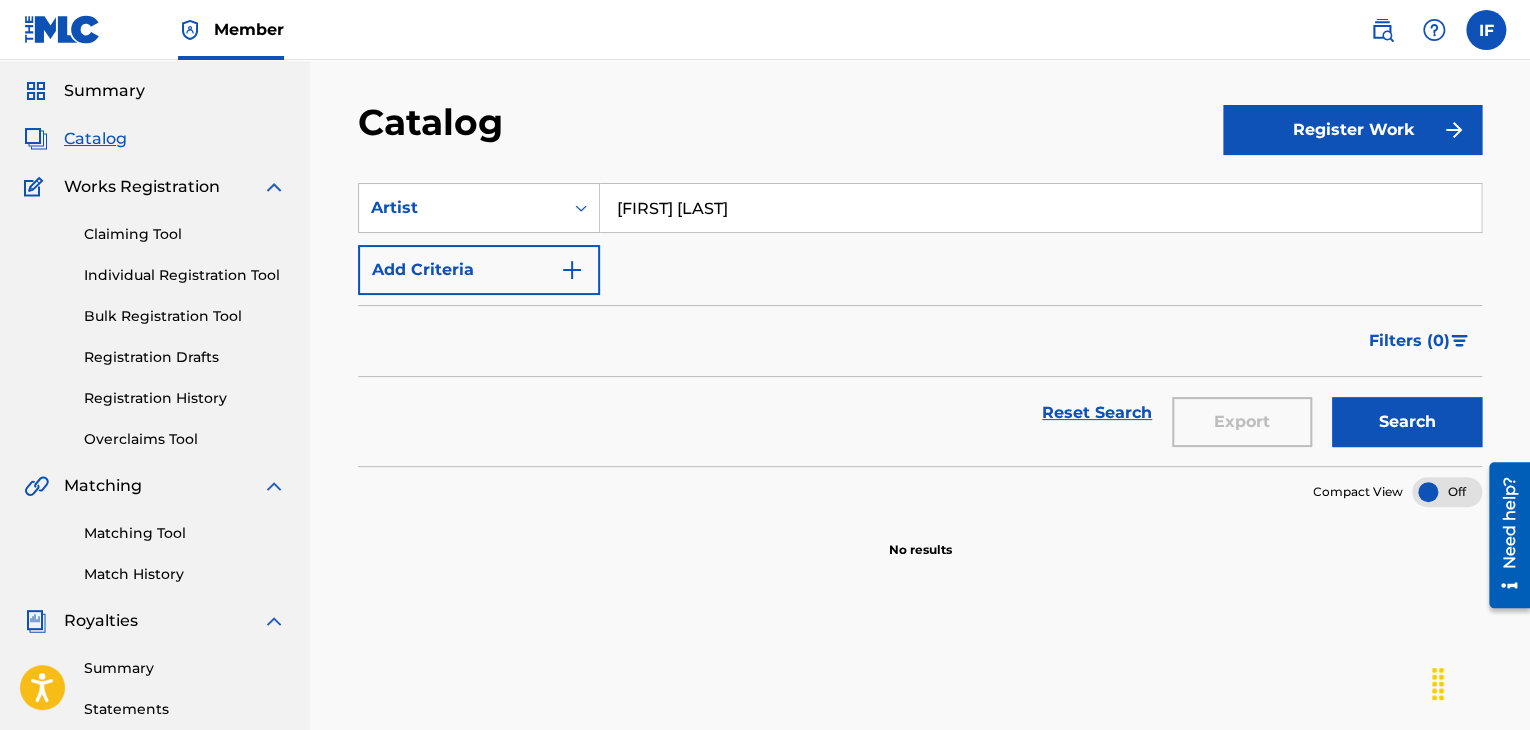 scroll, scrollTop: 0, scrollLeft: 0, axis: both 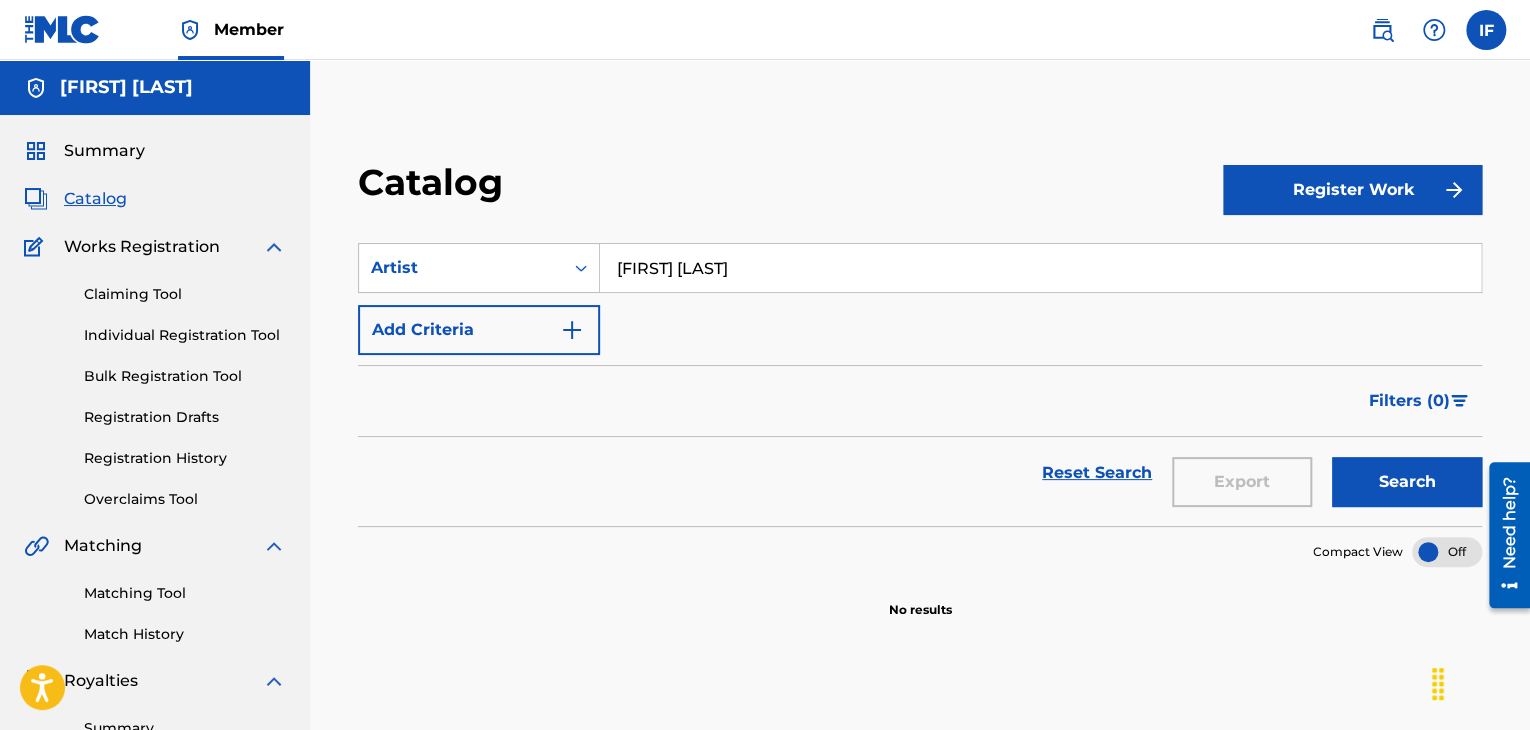 click on "[FIRST] [LAST]" at bounding box center [1040, 268] 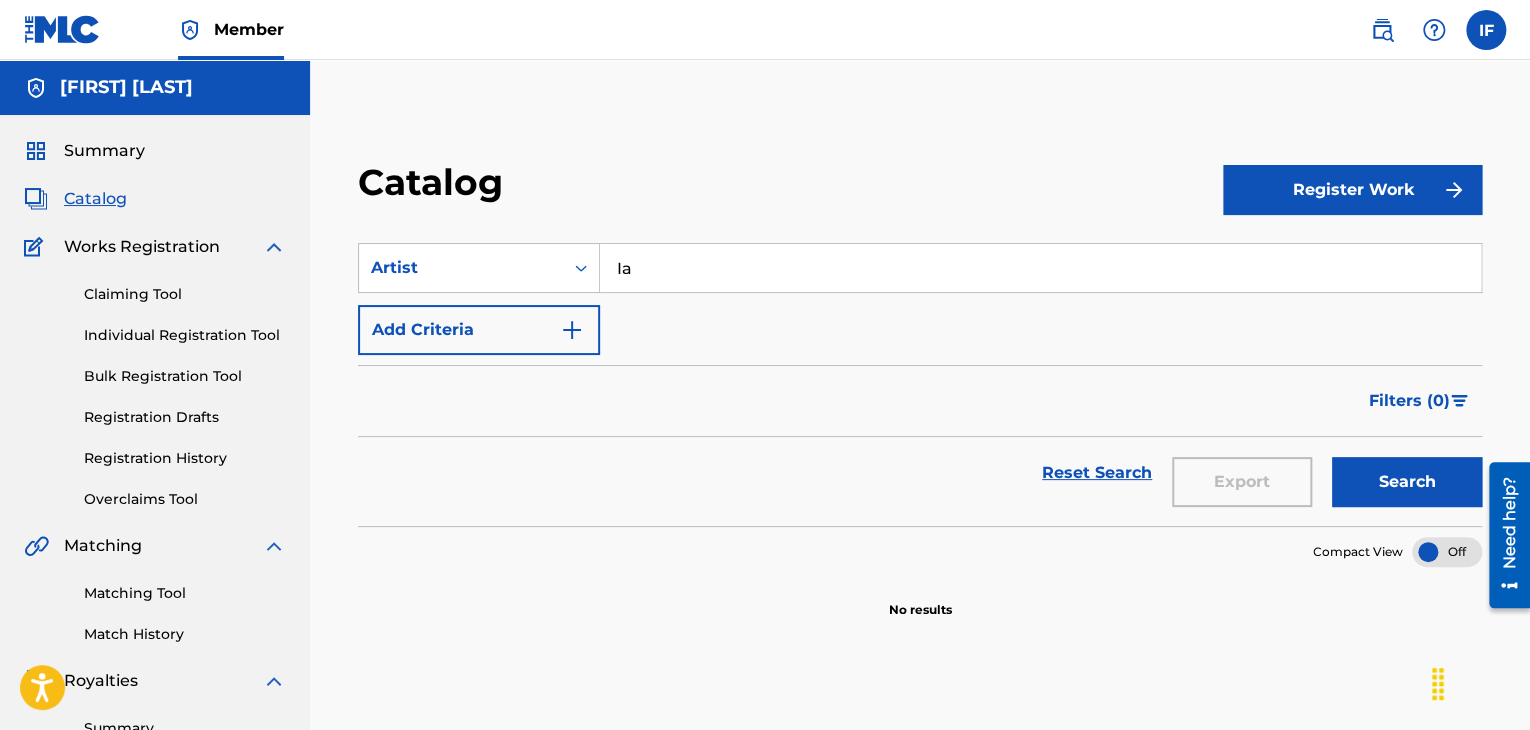 type on "I" 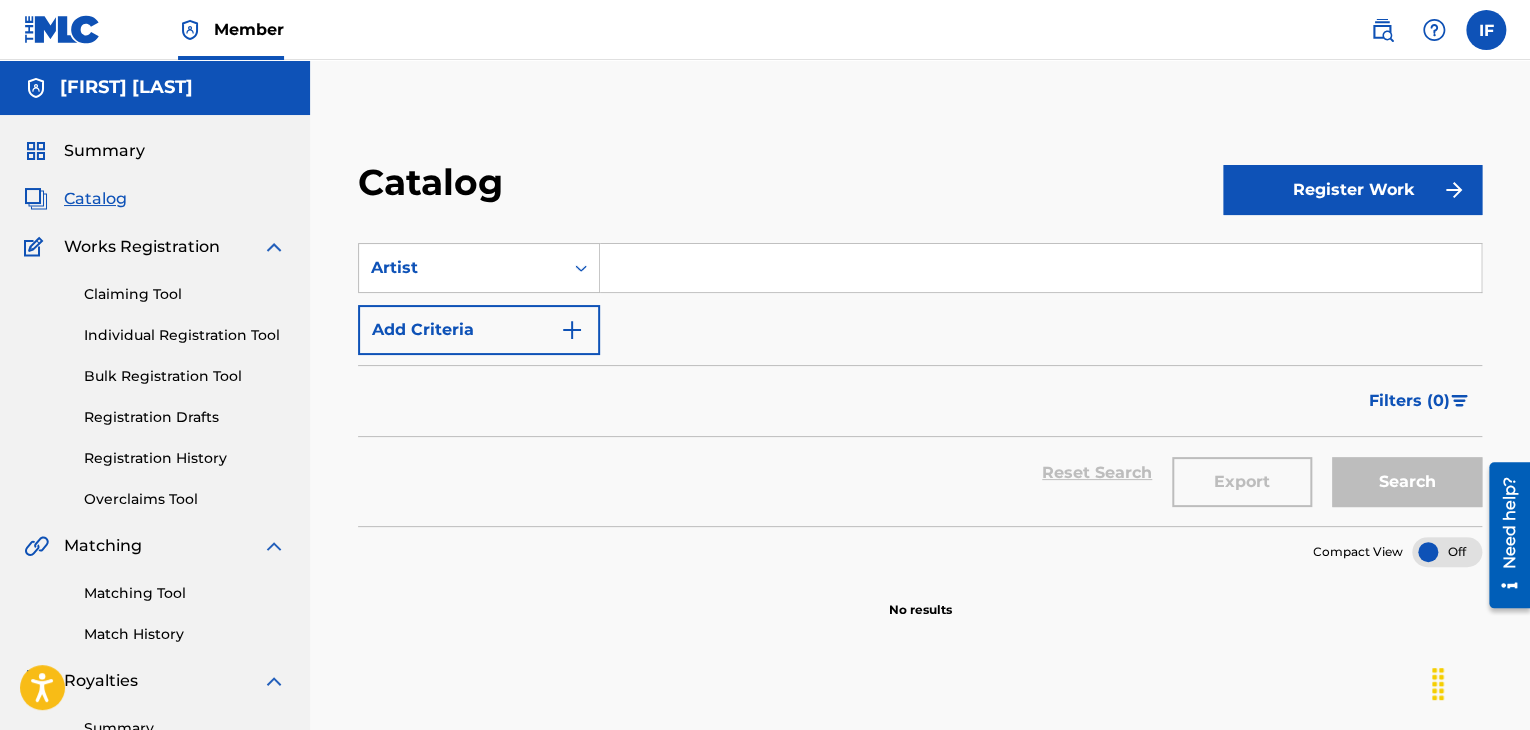 type 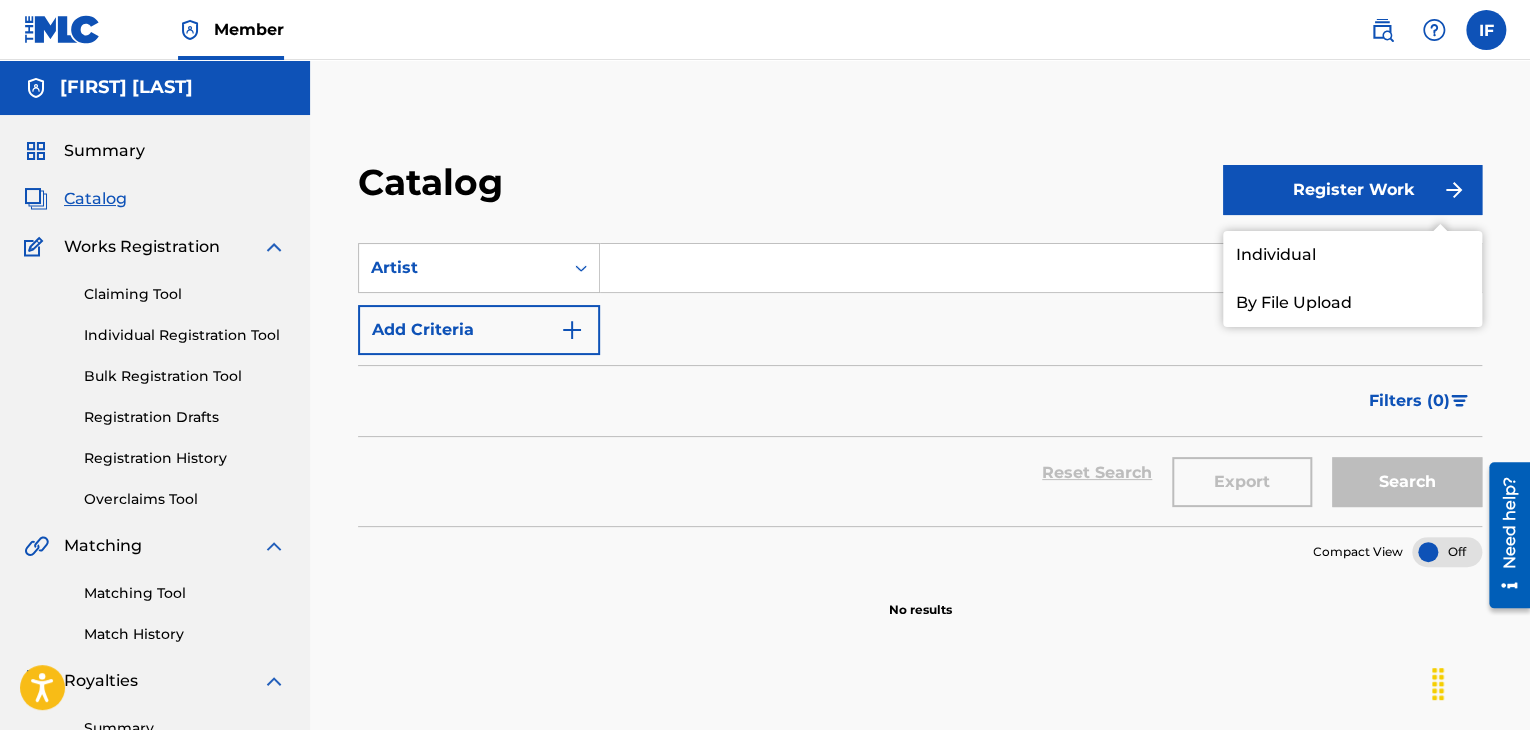 click on "Individual" at bounding box center (1352, 255) 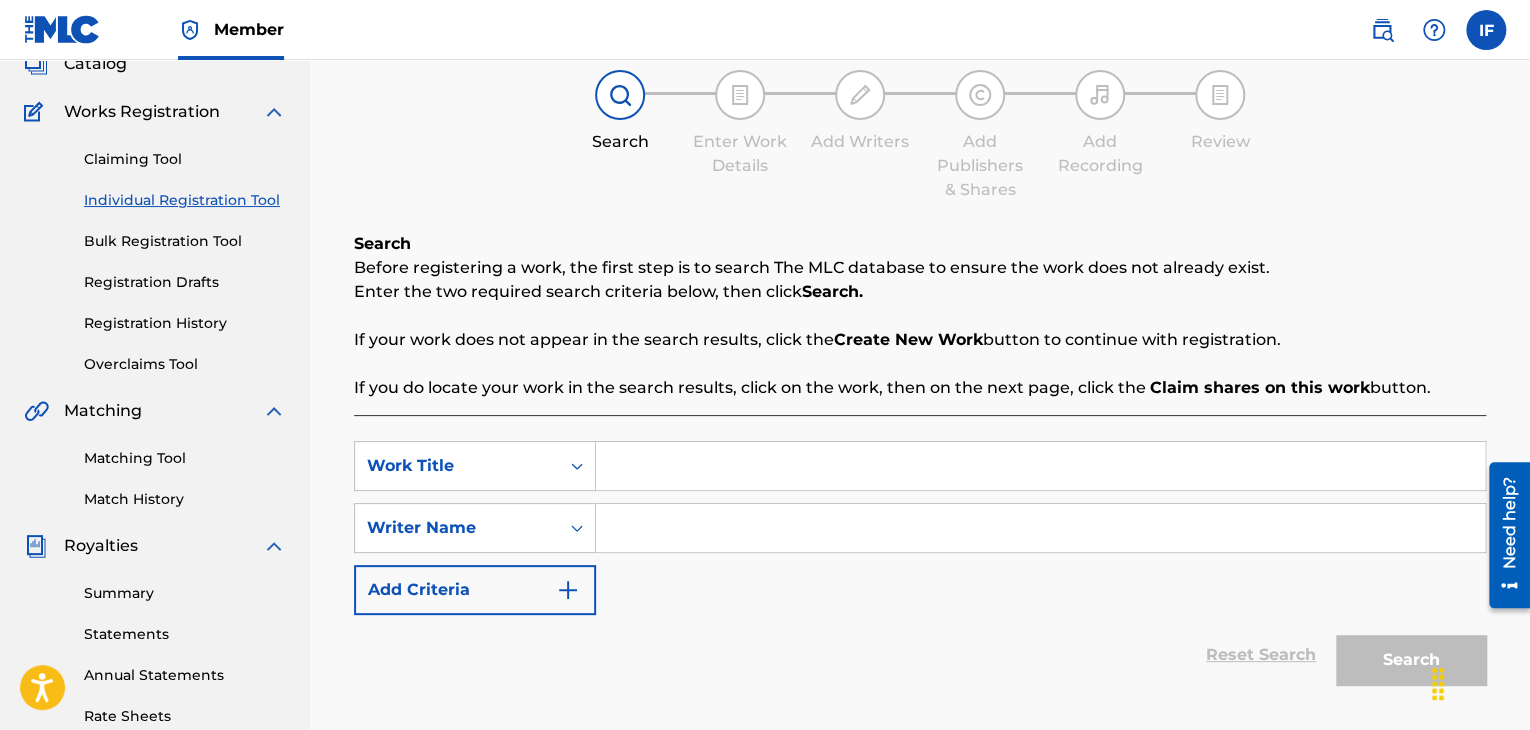 scroll, scrollTop: 300, scrollLeft: 0, axis: vertical 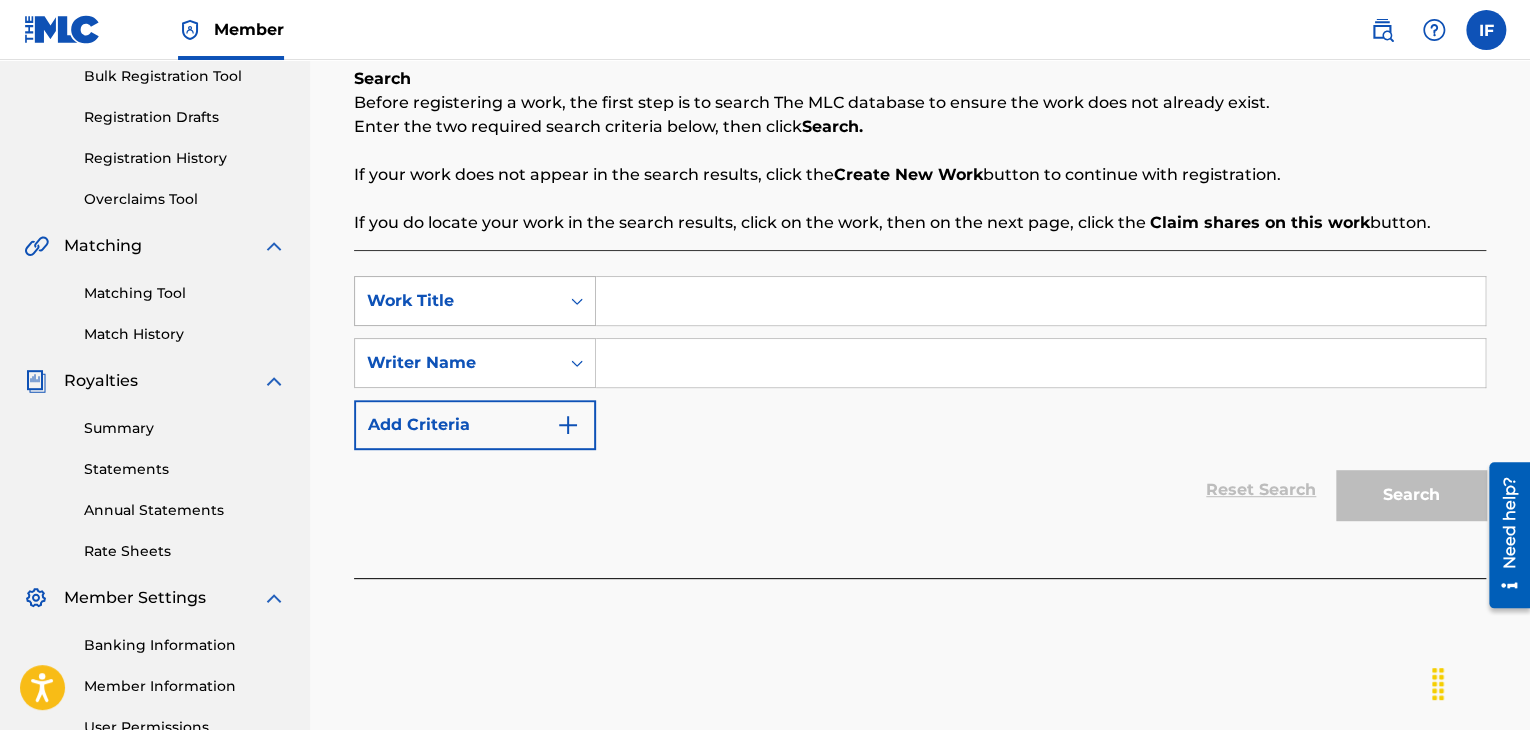 click on "Work Title" at bounding box center (457, 301) 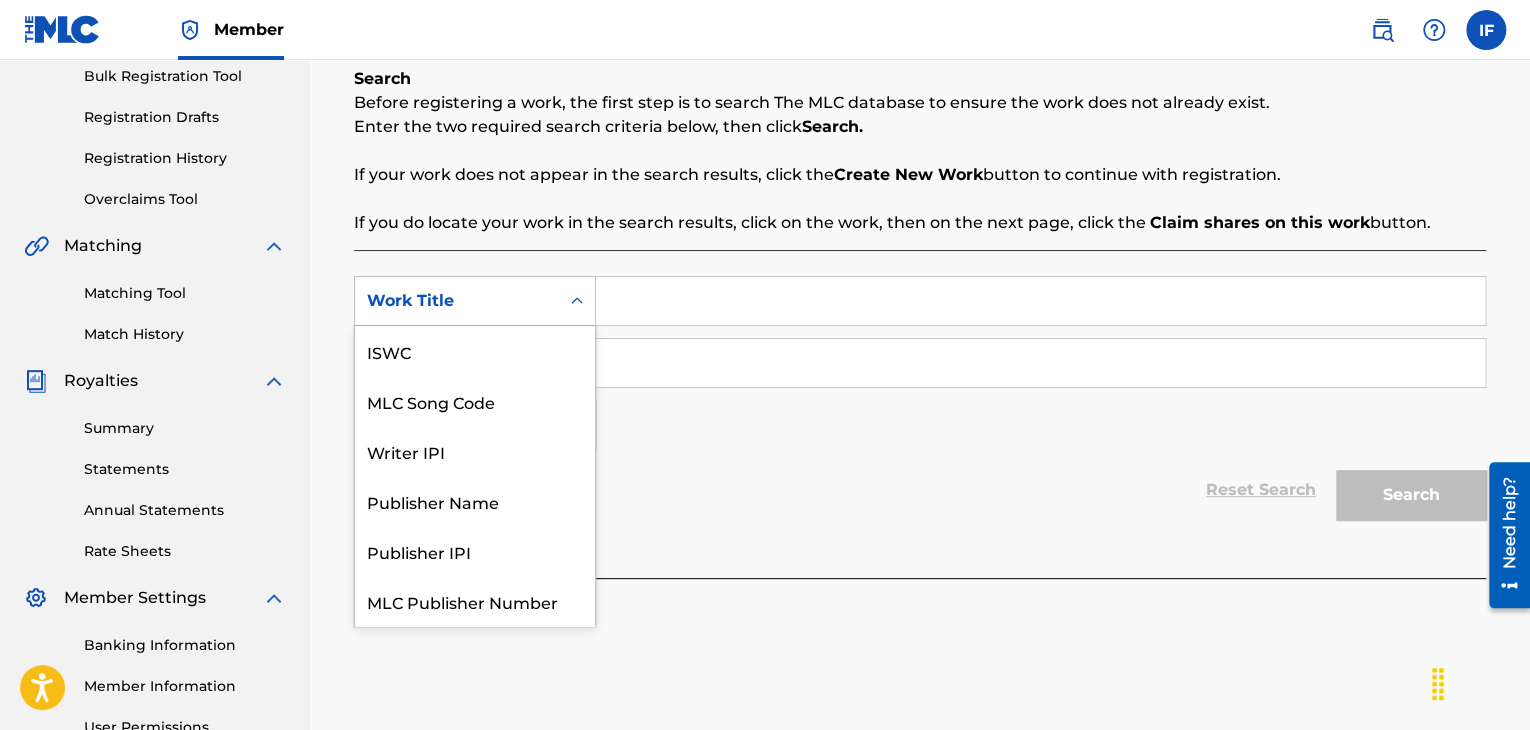 scroll, scrollTop: 50, scrollLeft: 0, axis: vertical 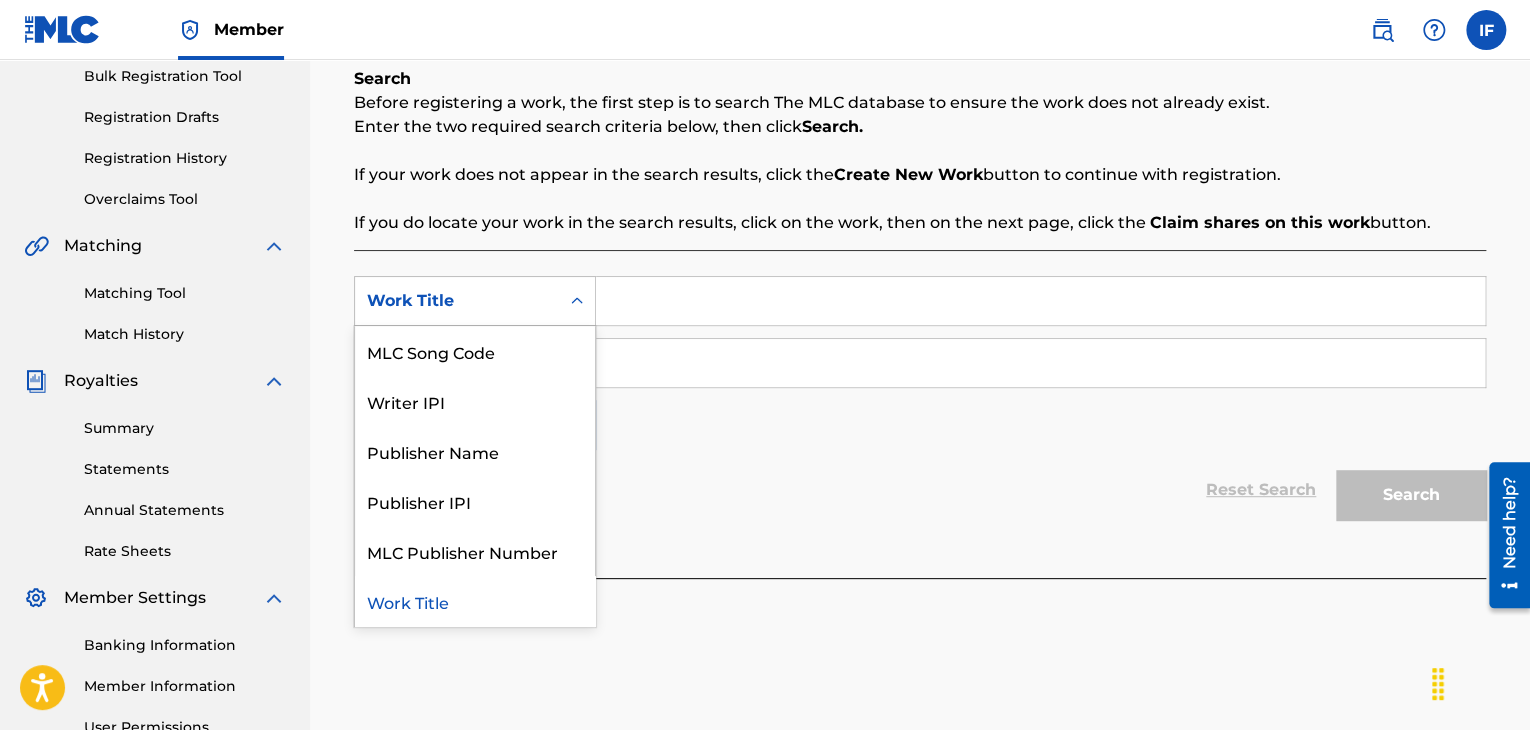 click on "Work Title" at bounding box center (475, 601) 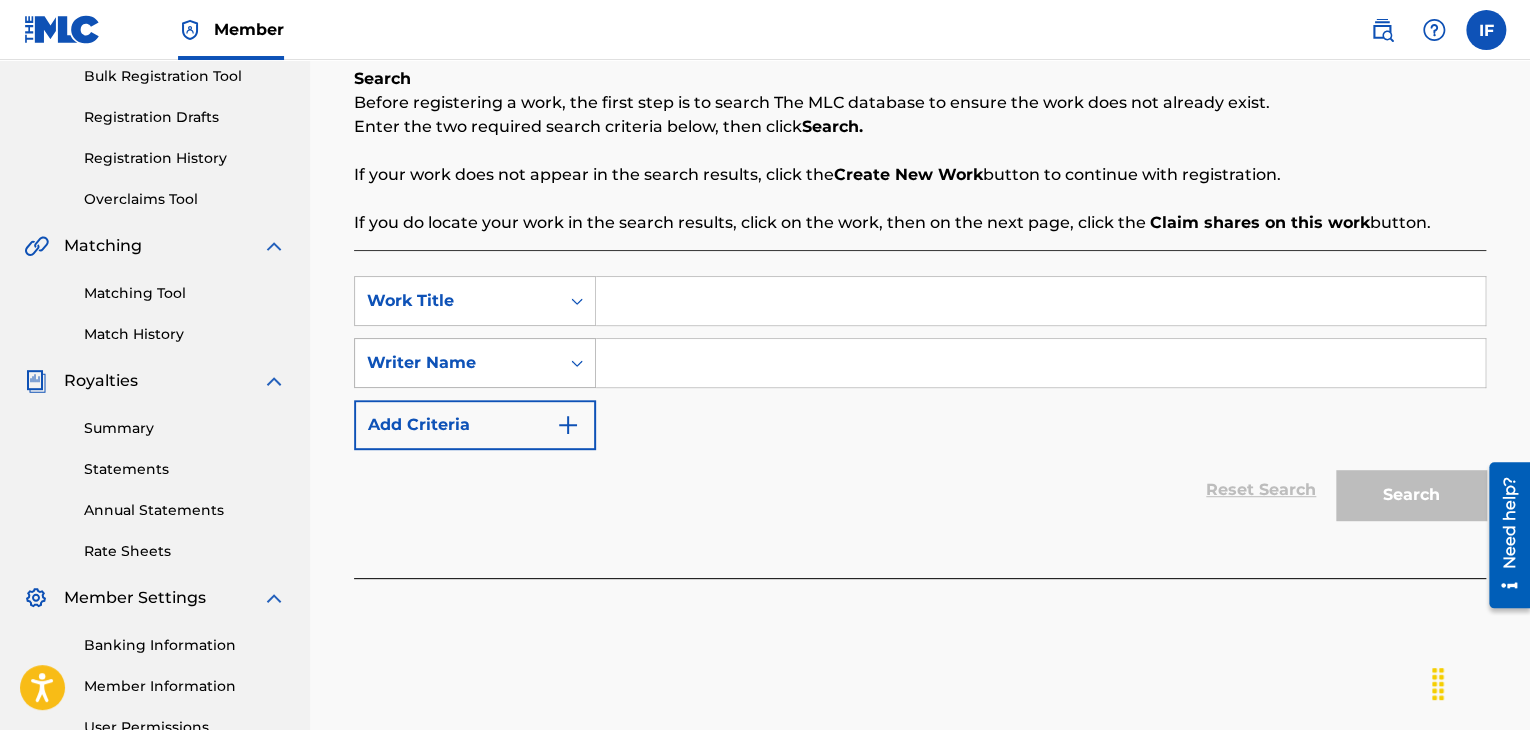 click on "Writer Name" at bounding box center [457, 363] 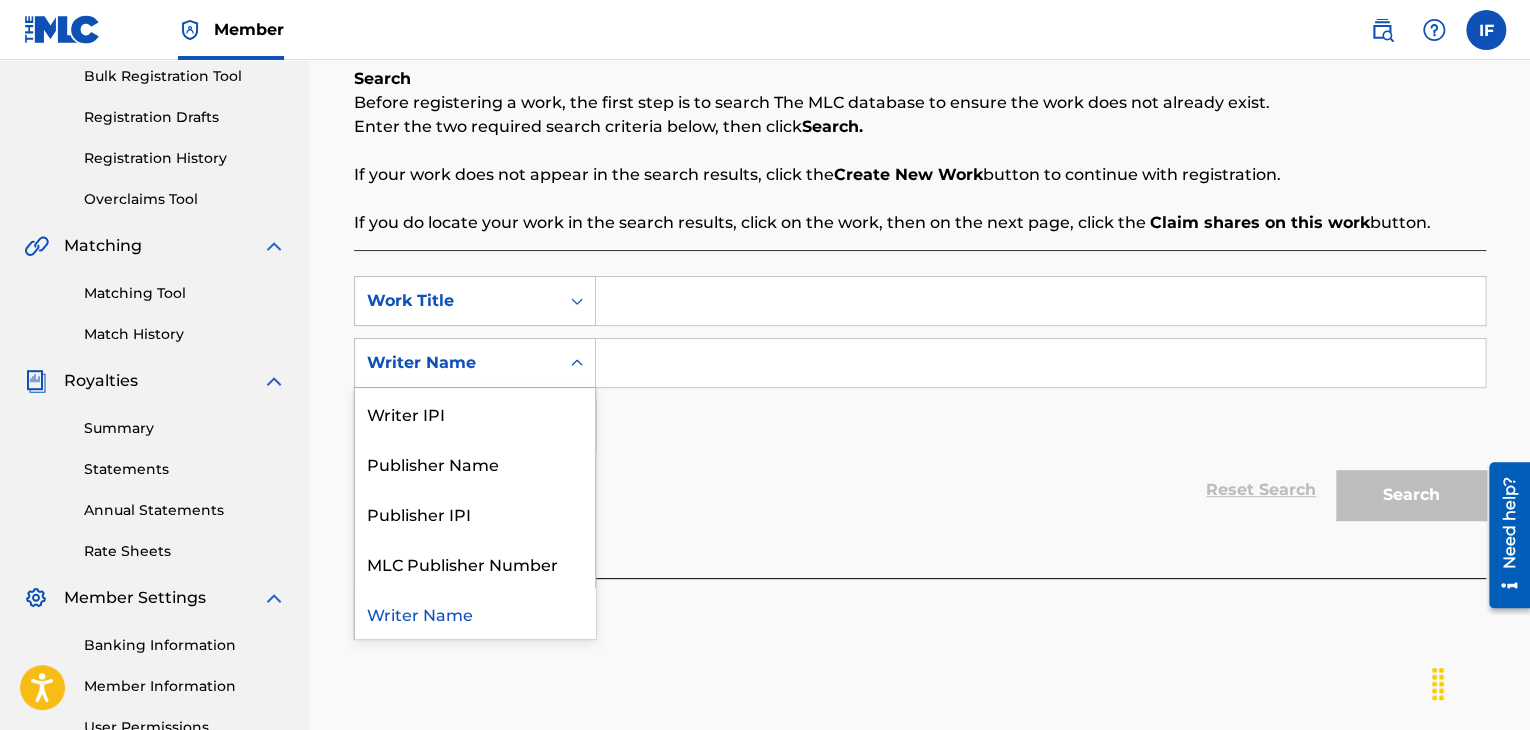 click on "Writer Name" at bounding box center [475, 613] 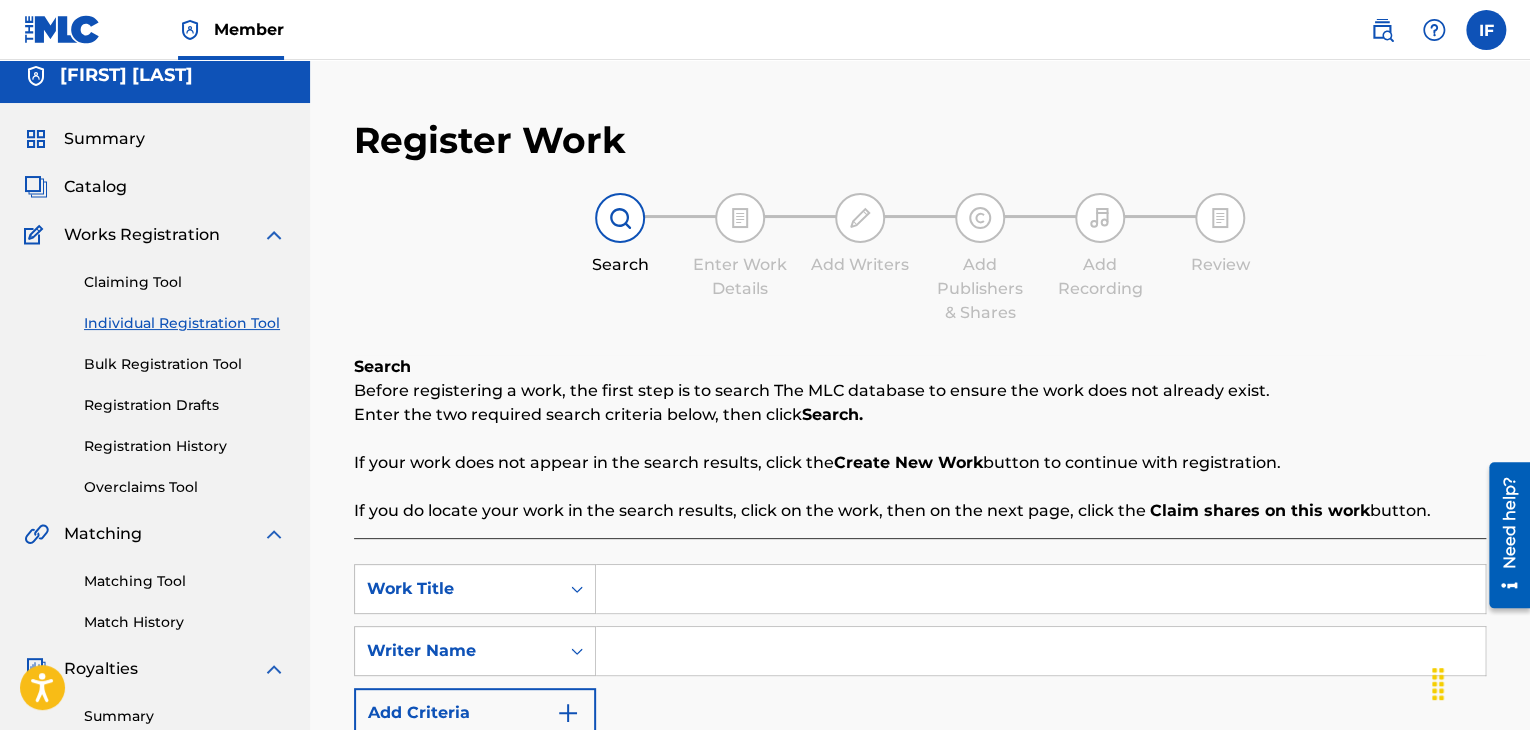 scroll, scrollTop: 0, scrollLeft: 0, axis: both 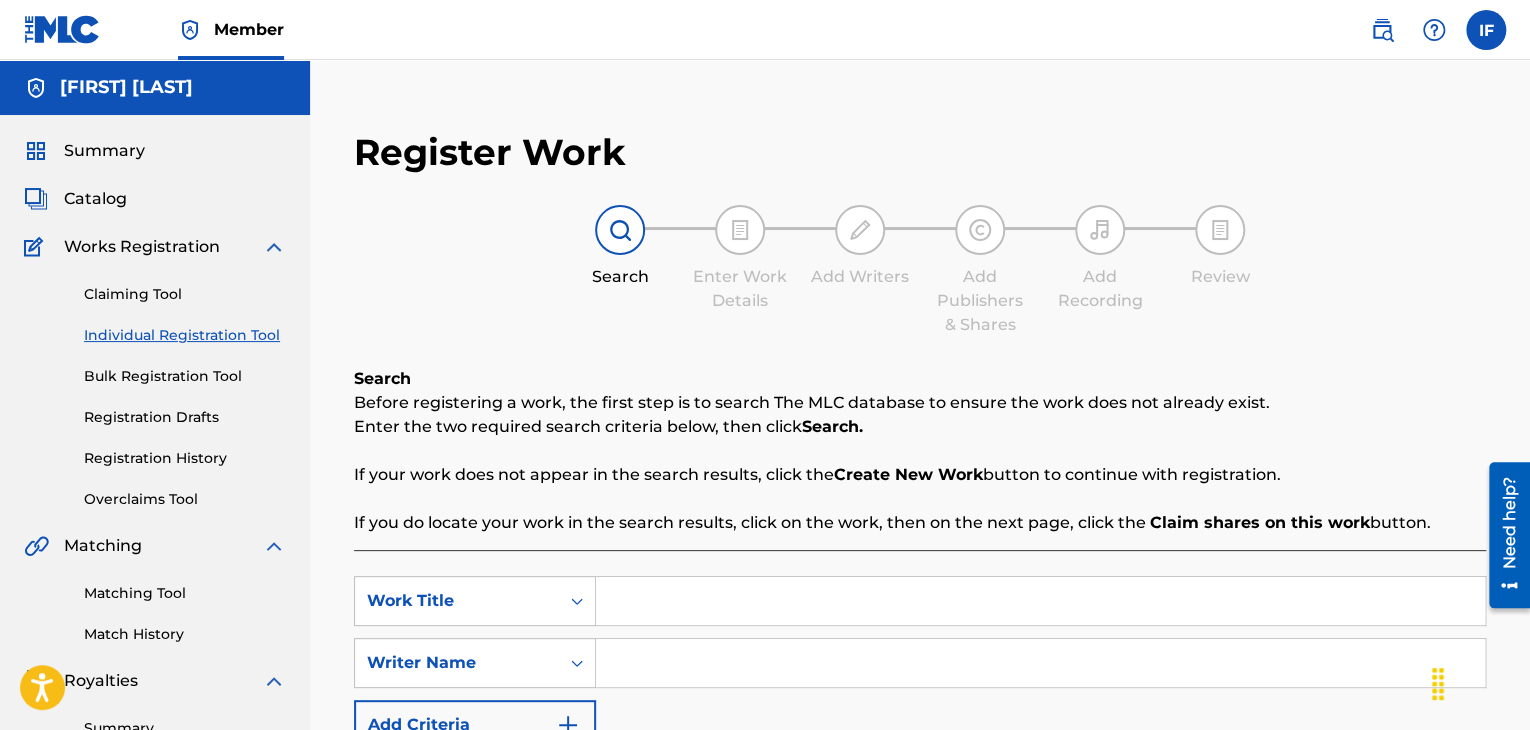 click on "[FIRST] [LAST]" at bounding box center (126, 87) 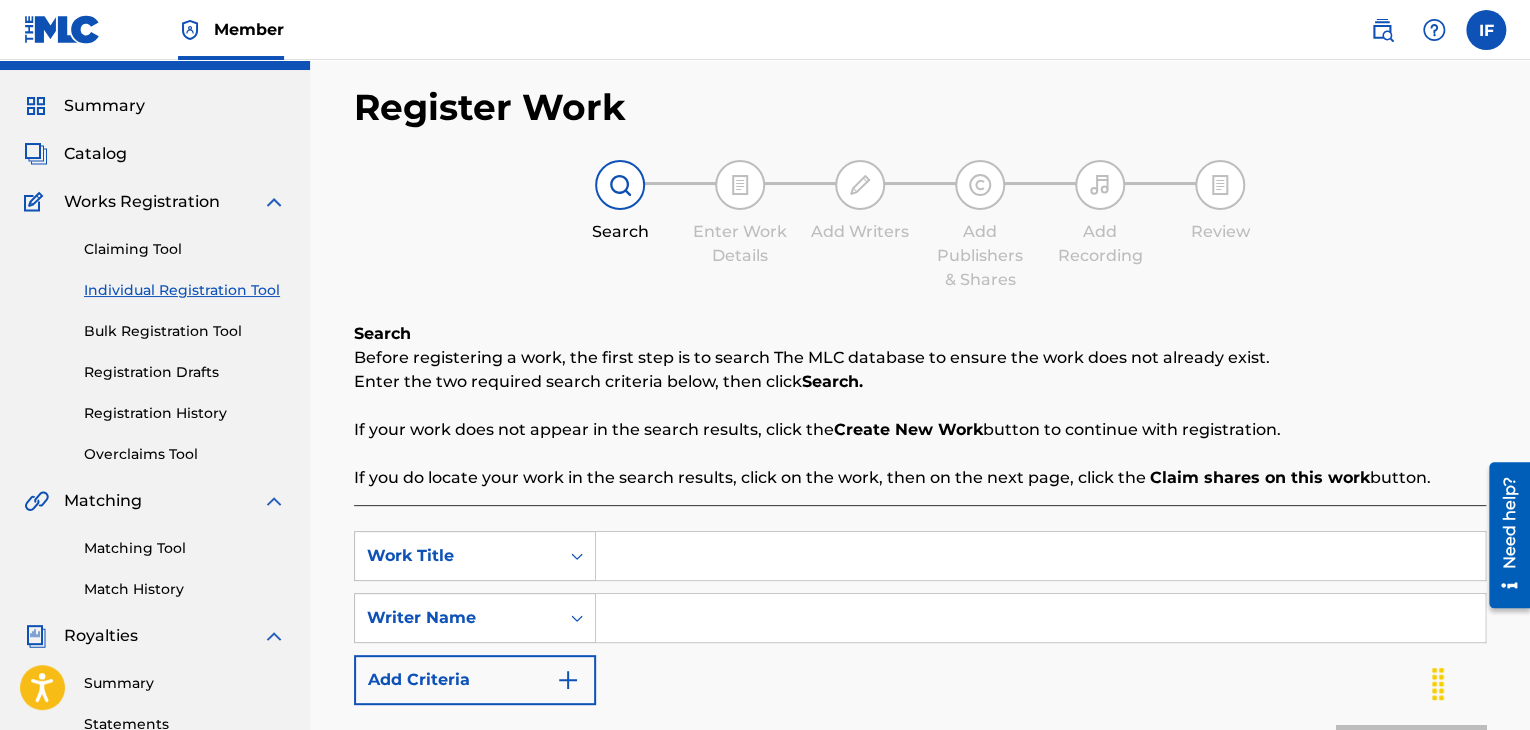 scroll, scrollTop: 0, scrollLeft: 0, axis: both 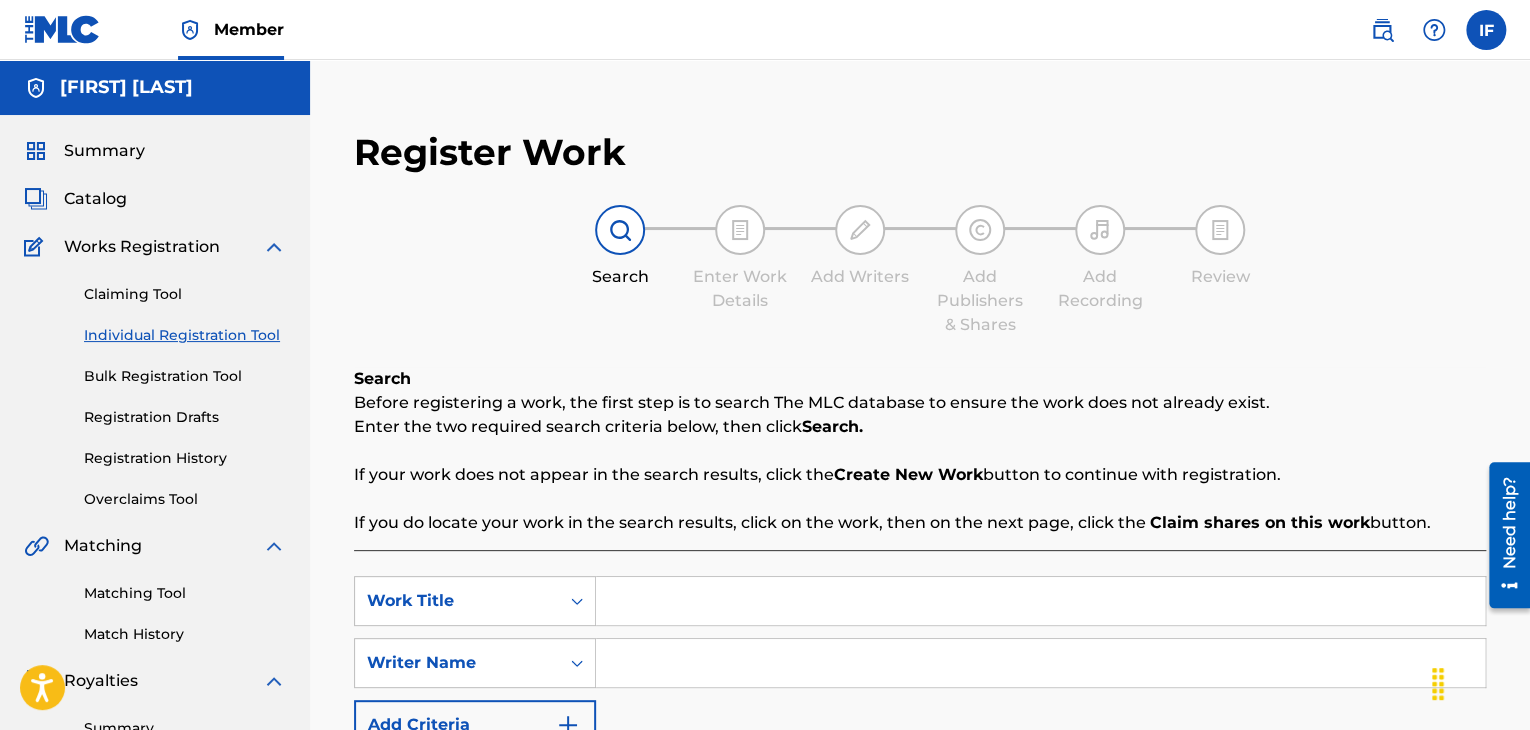 click on "Catalog" at bounding box center (95, 199) 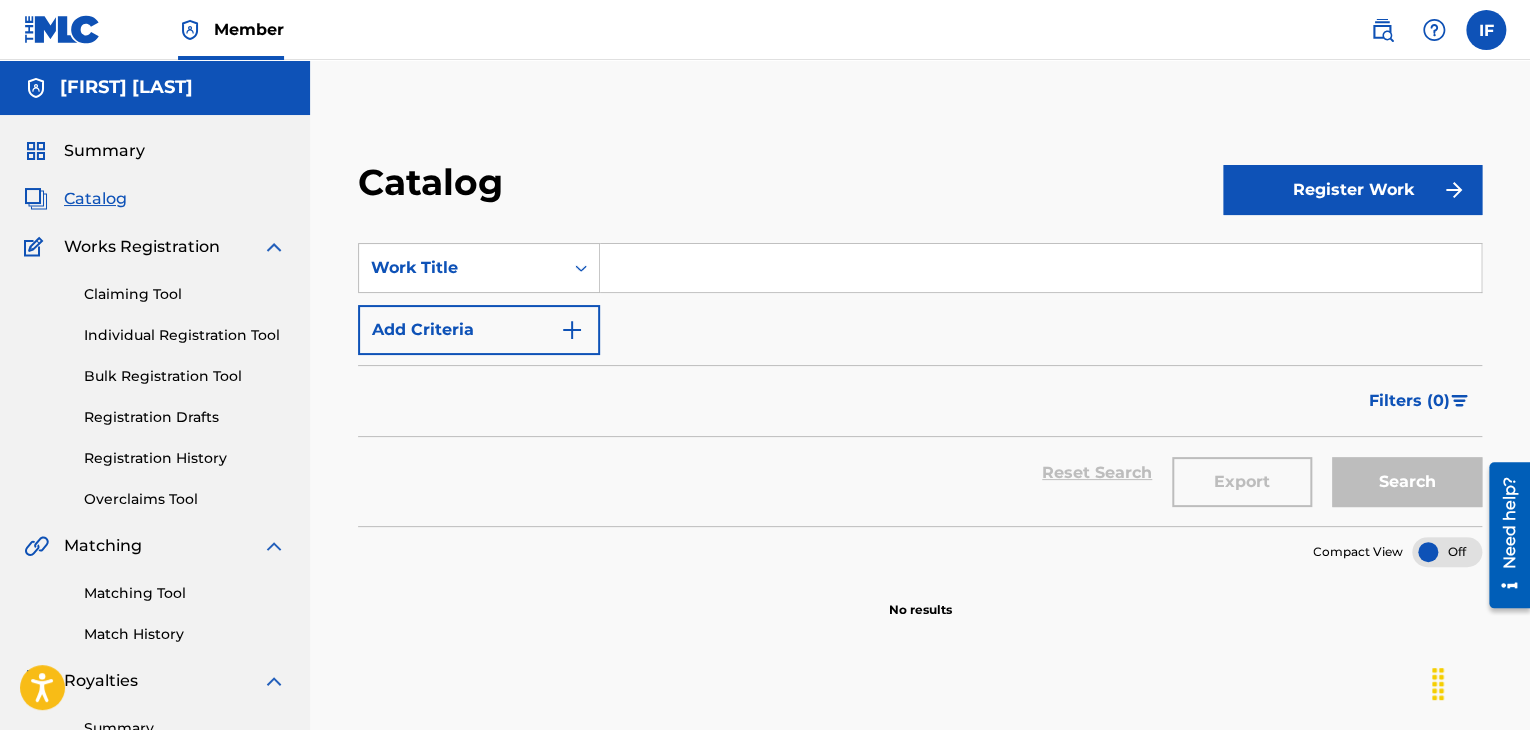 click on "Summary" at bounding box center (104, 151) 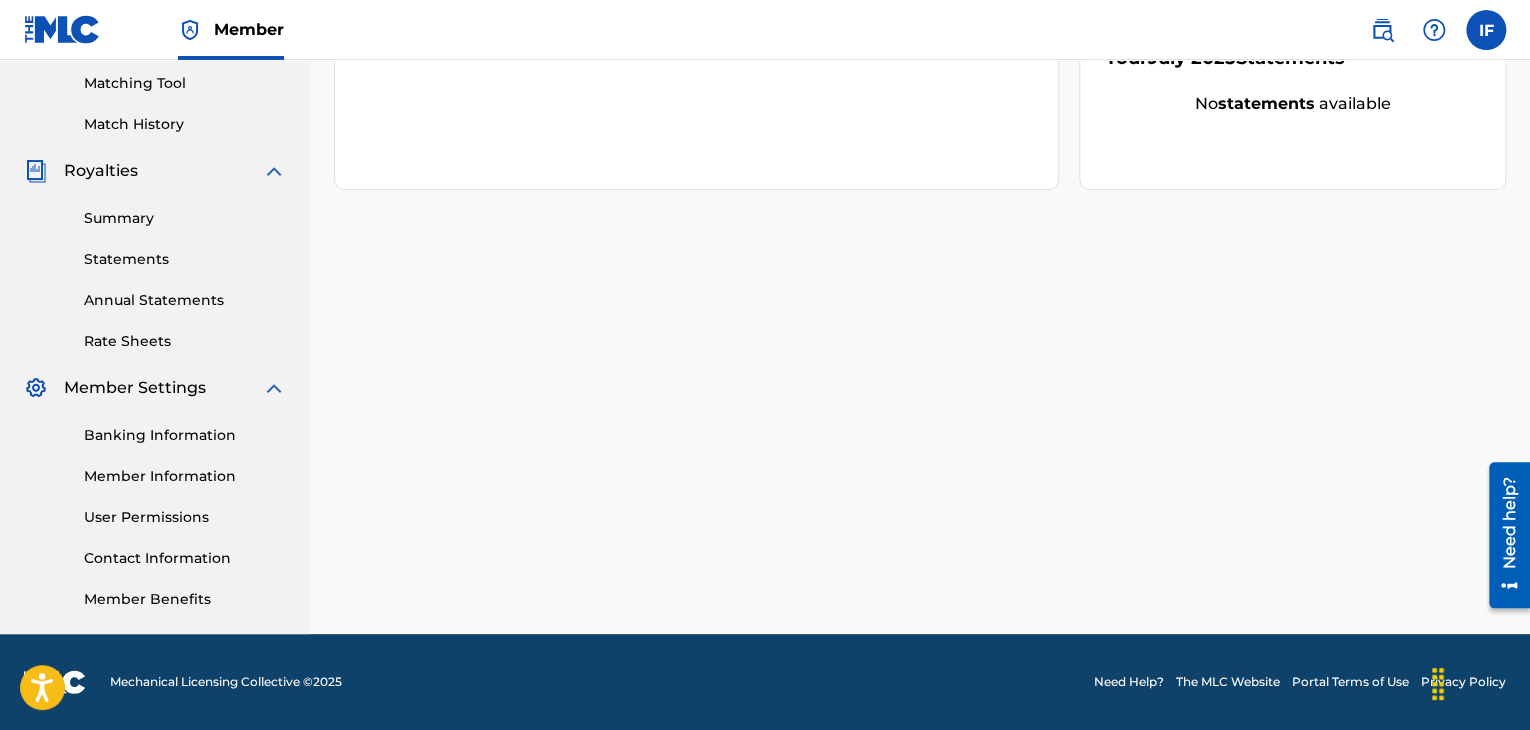 scroll, scrollTop: 0, scrollLeft: 0, axis: both 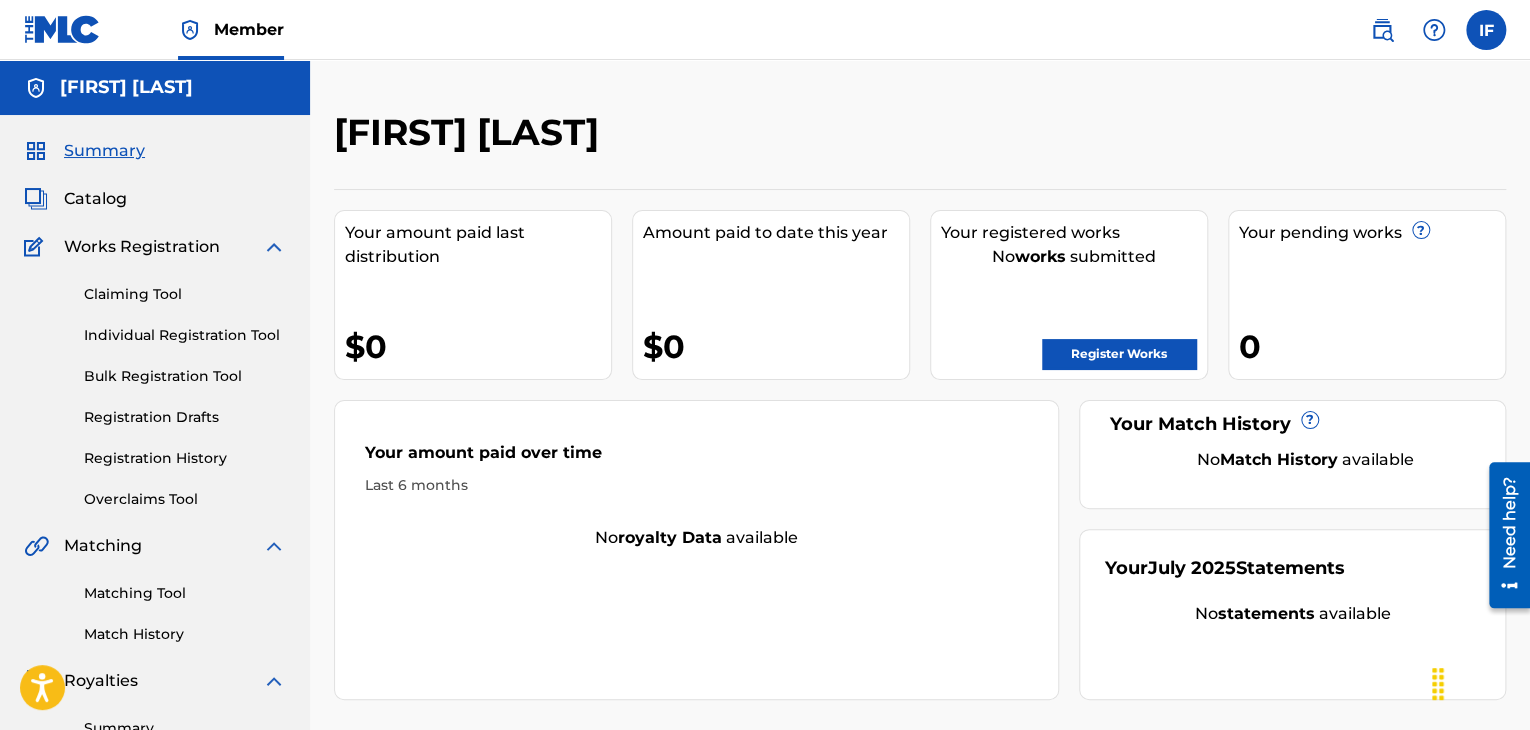 click at bounding box center (1382, 30) 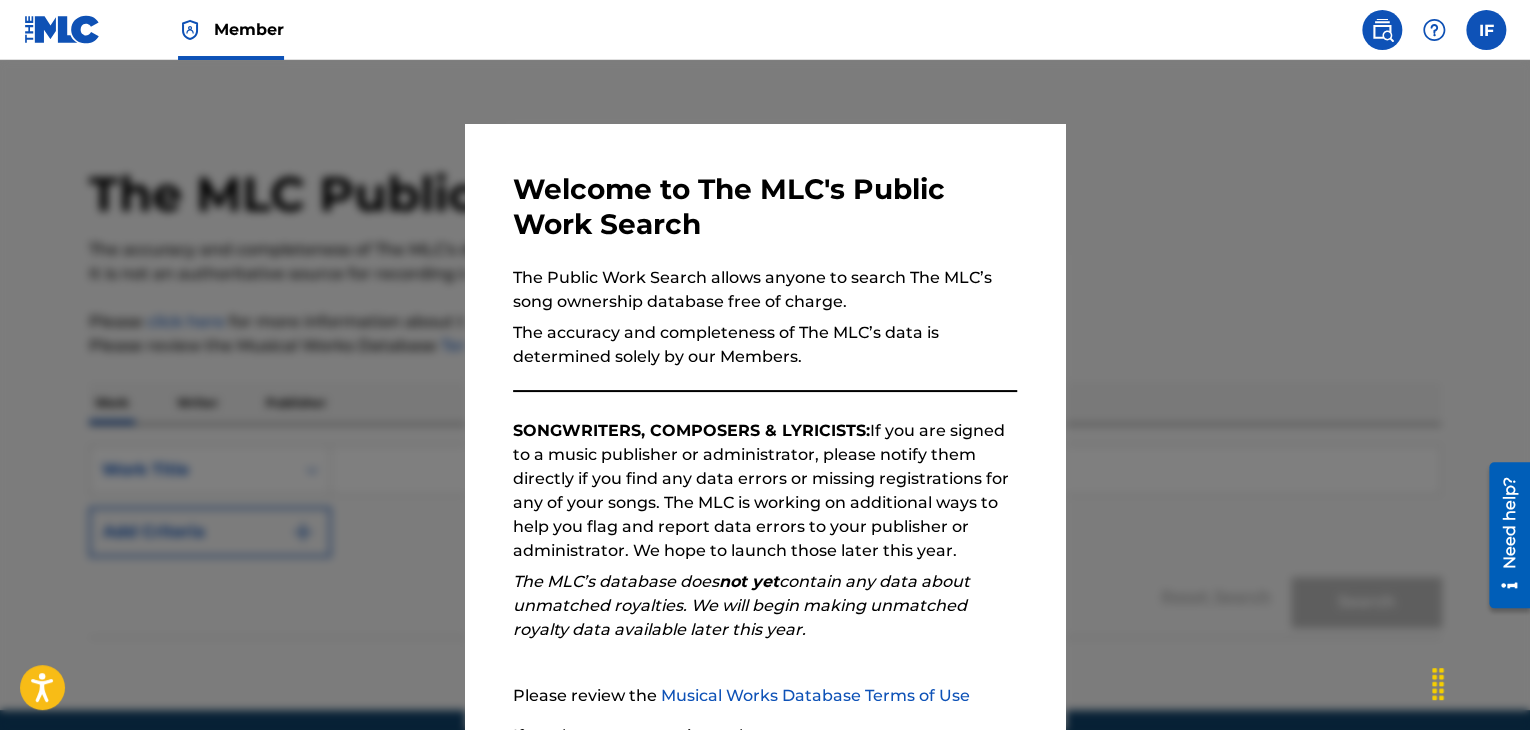 click on "Welcome to The MLC's Public Work Search The Public Work Search allows anyone to search The MLC’s song ownership database free of charge. The accuracy and completeness of The MLC’s data is determined solely by our Members. SONGWRITERS, COMPOSERS & LYRICISTS:  If you are signed to a music publisher or administrator, please notify them directly if you find any data errors or missing registrations for any of your songs. The MLC is working on additional ways to help you flag and report data errors to your publisher or administrator. We hope to launch those later this year. The MLC’s database does  not yet  contain any data about unmatched royalties. We will begin making unmatched royalty data available later this year. Please review the   Musical Works Database Terms of Use If you have any questions, please  contact us . Subscribe to our monthly newsletter! This message will reappear one week after it is closed. Continue" at bounding box center [765, 519] 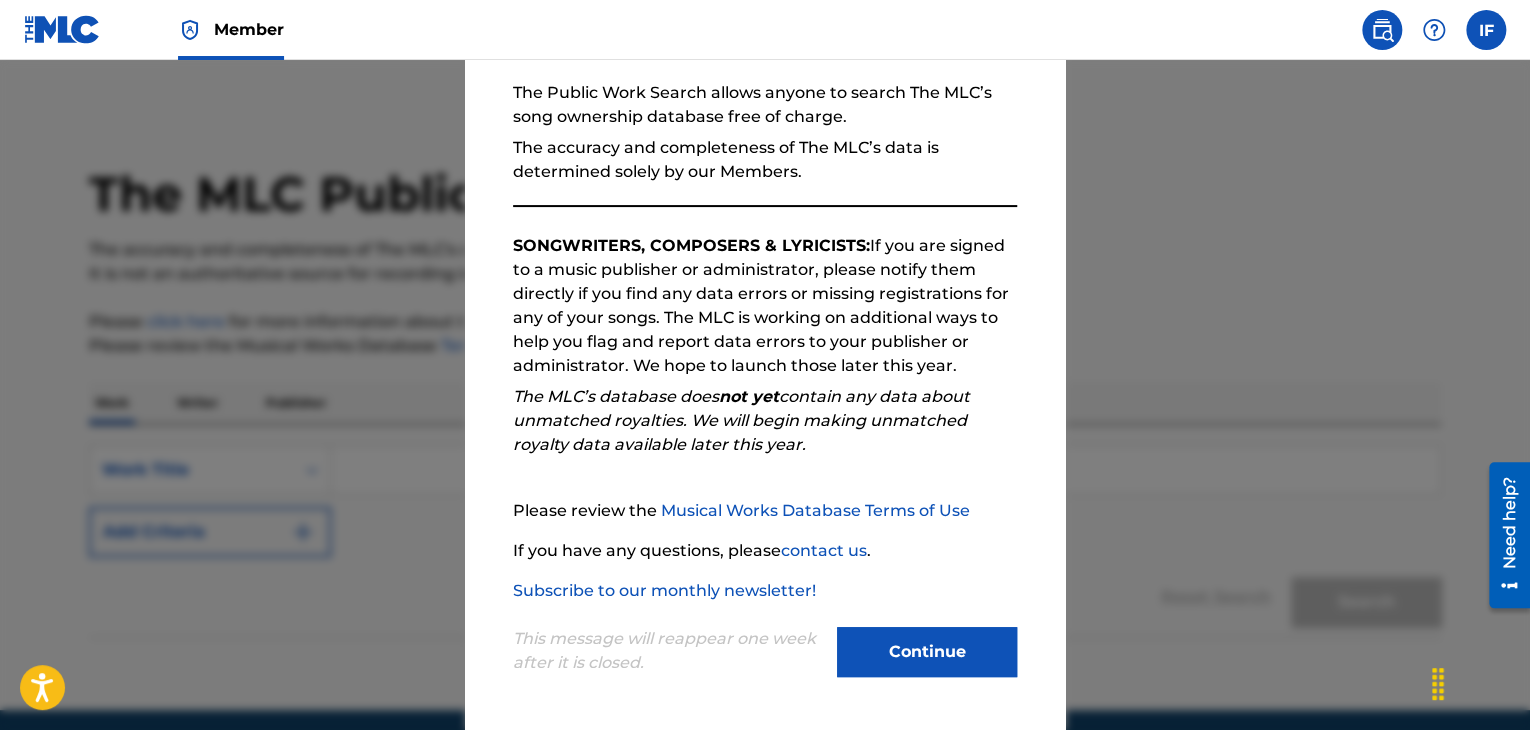 scroll, scrollTop: 76, scrollLeft: 0, axis: vertical 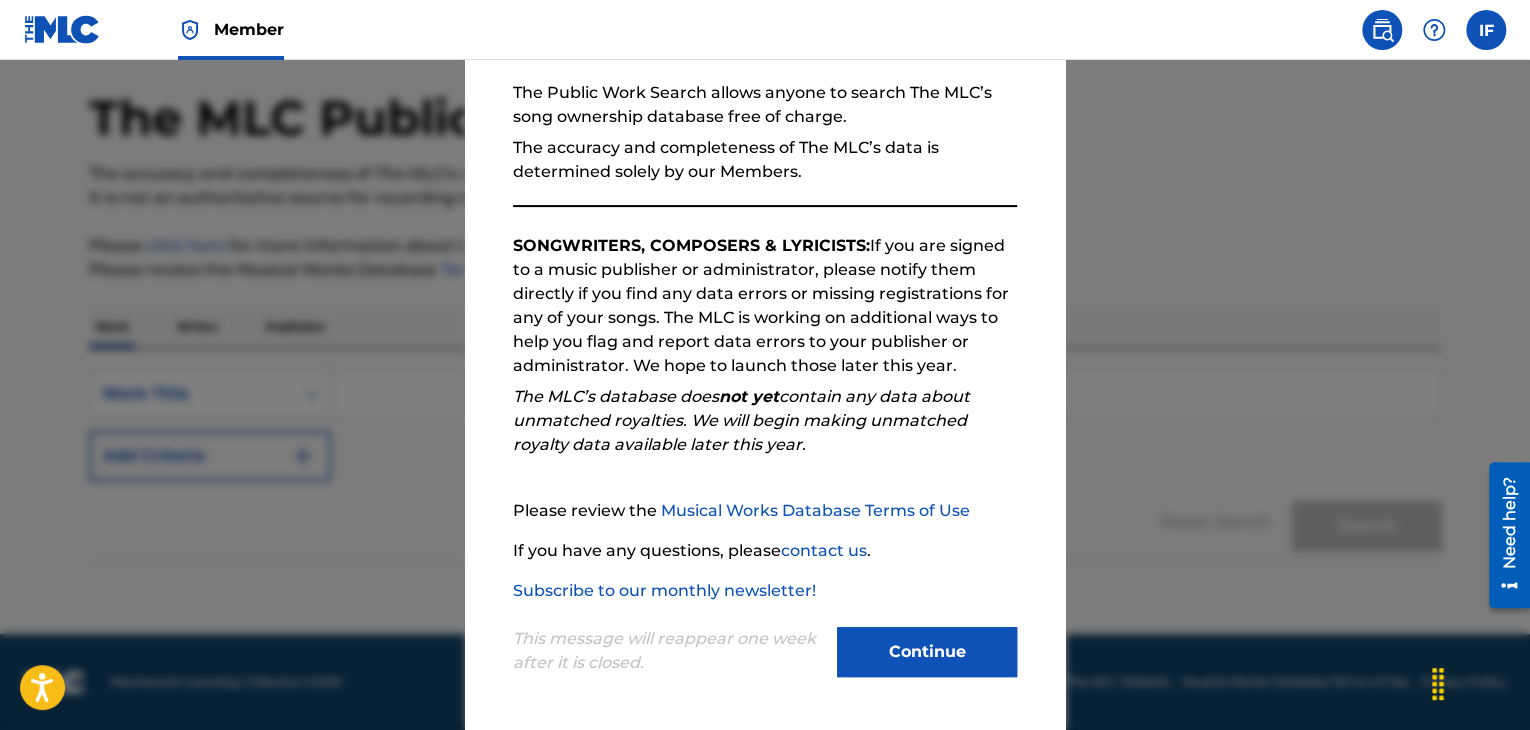 click on "Continue" at bounding box center (927, 652) 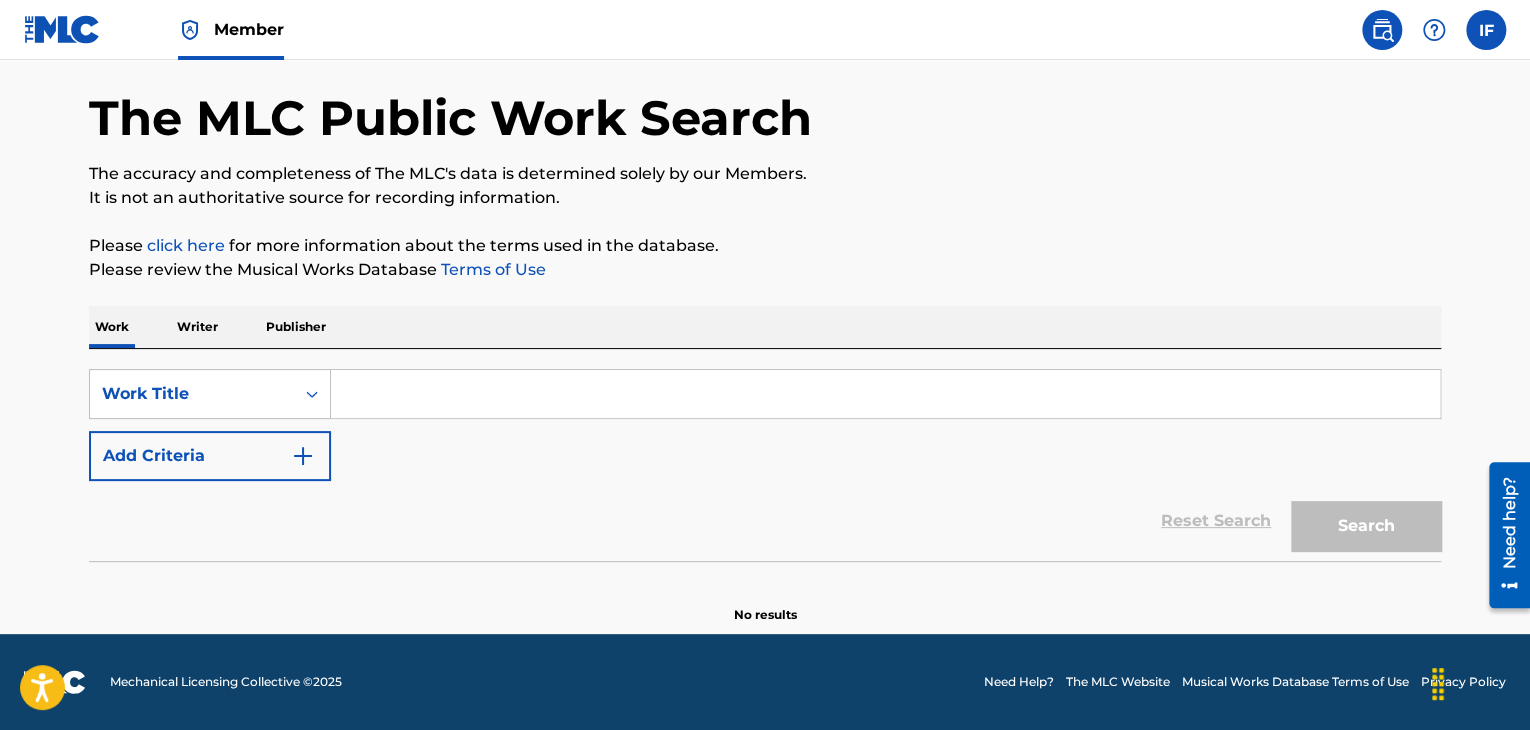 click at bounding box center (885, 394) 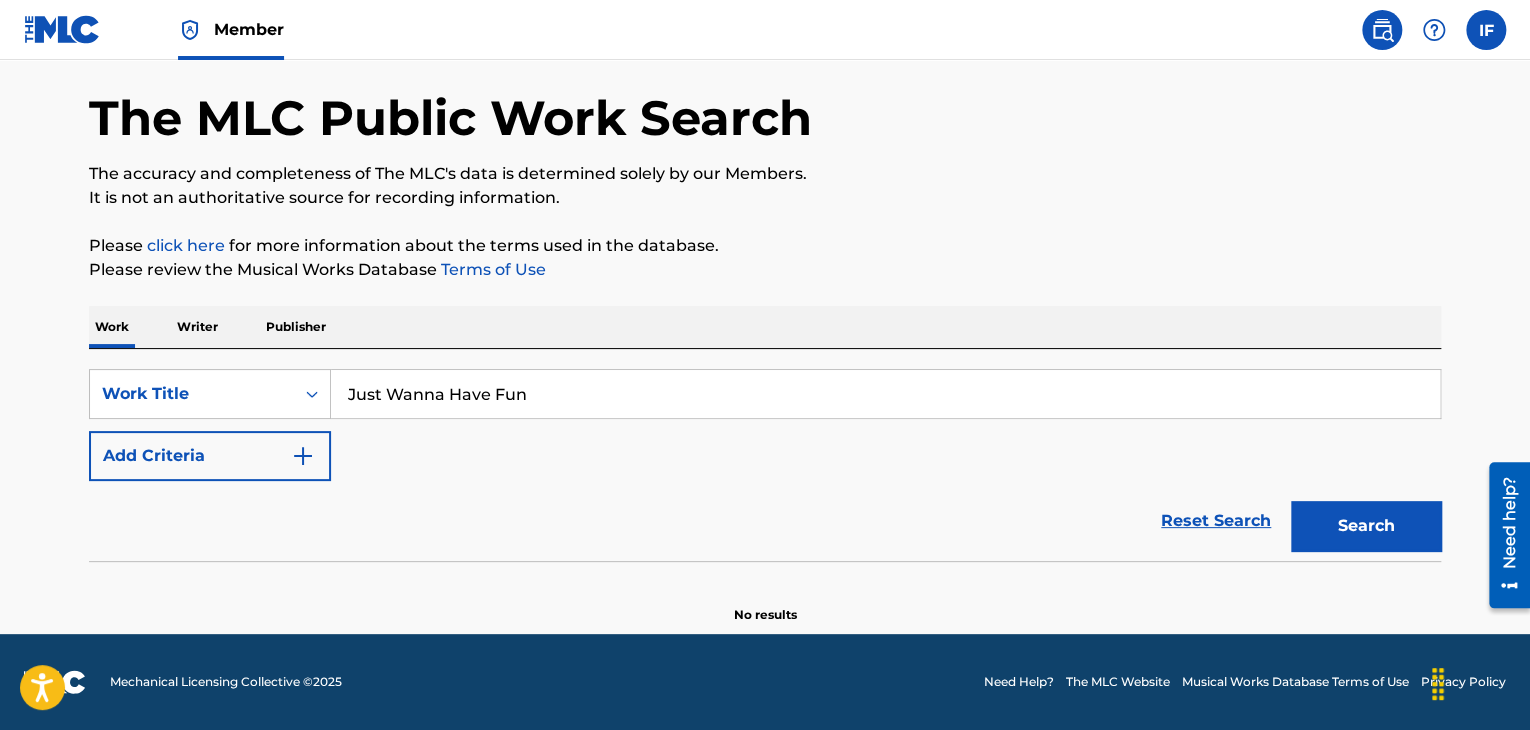 click on "Search" at bounding box center (1366, 526) 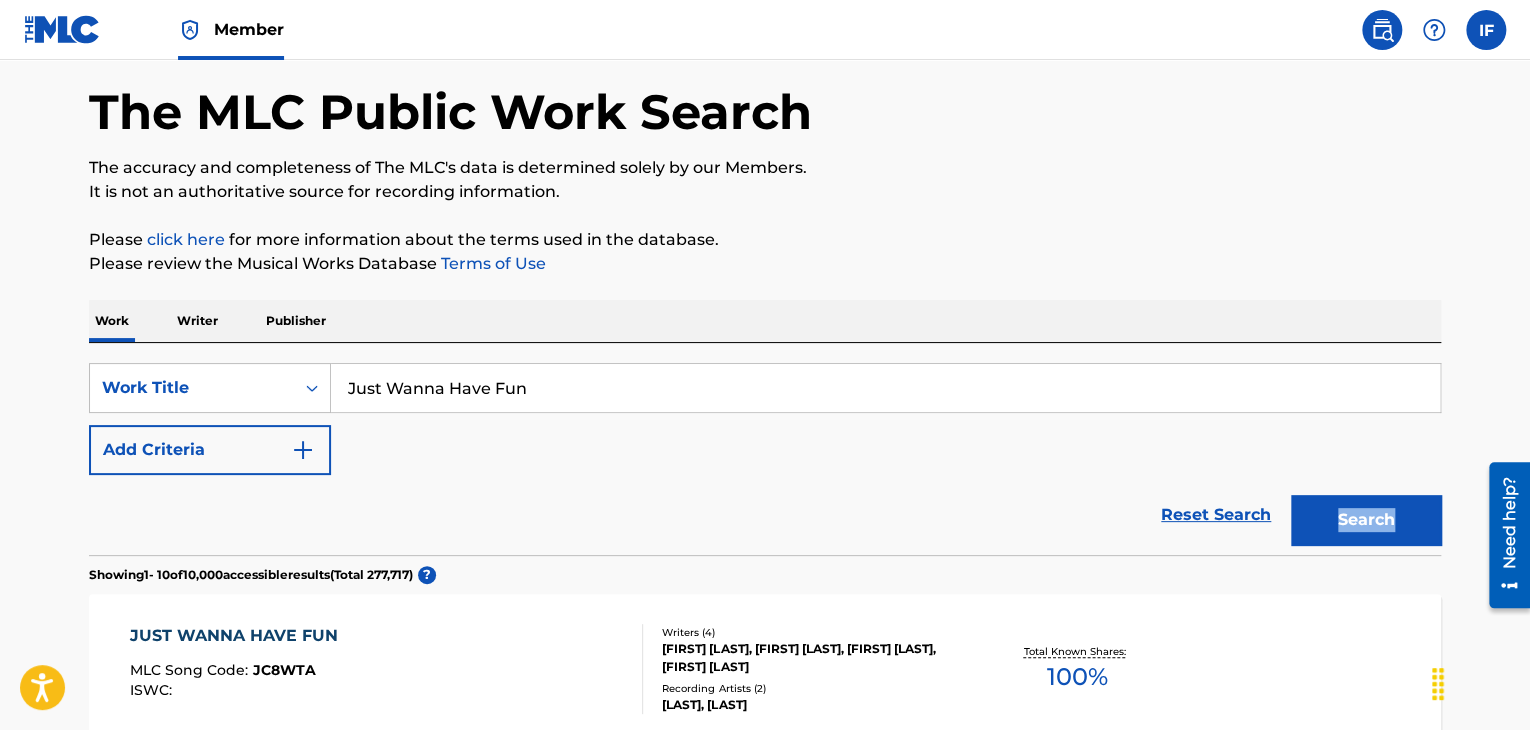 scroll, scrollTop: 76, scrollLeft: 0, axis: vertical 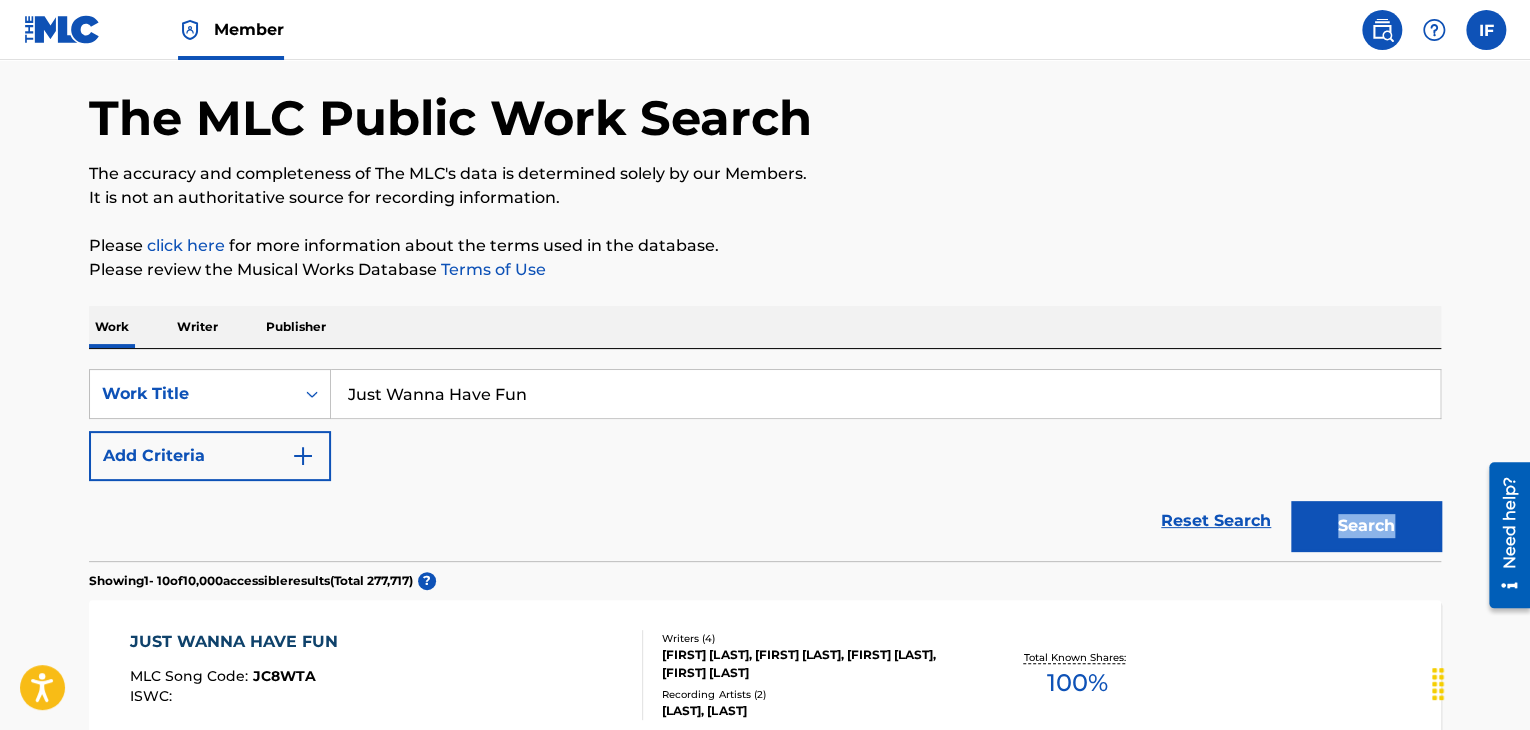 click on "Add Criteria" at bounding box center (210, 456) 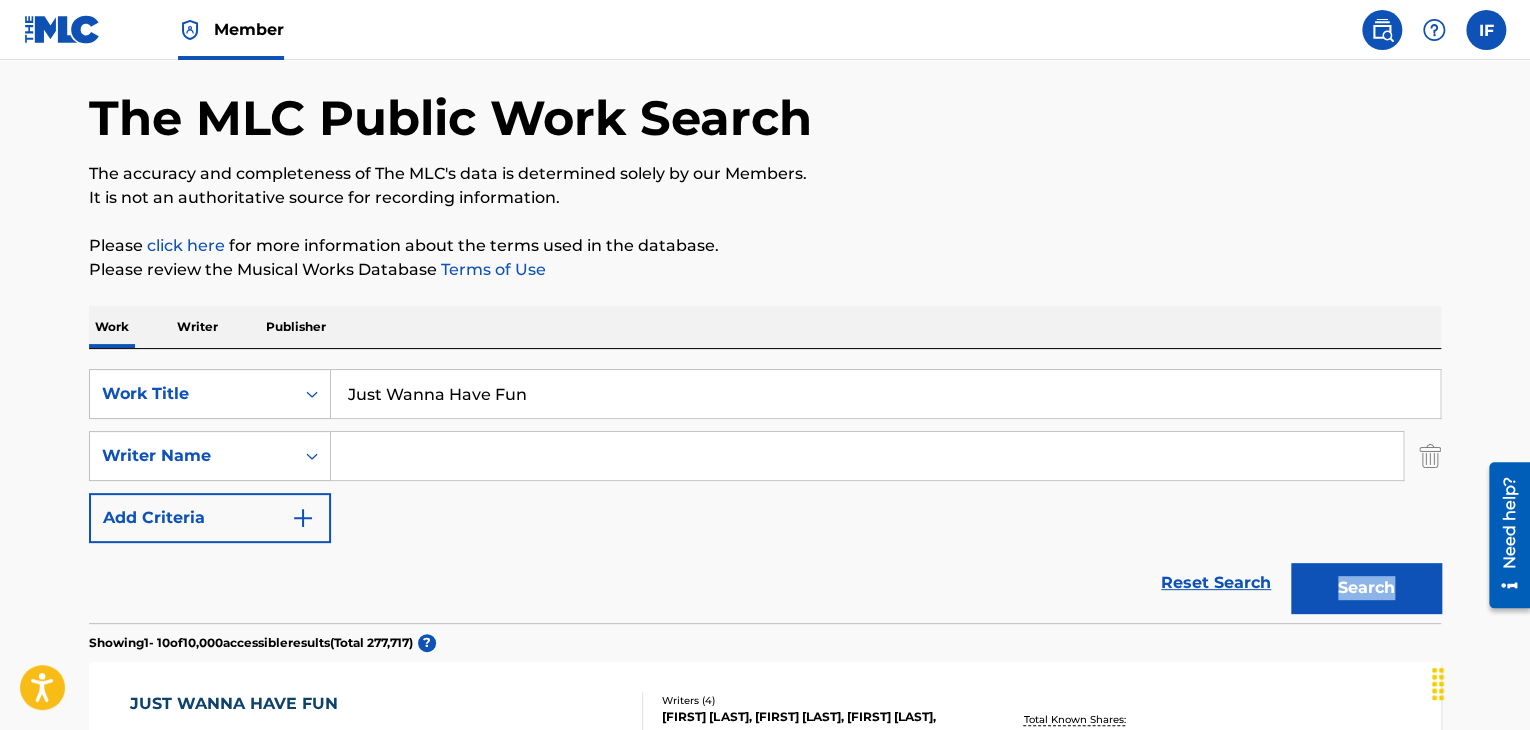 click at bounding box center [867, 456] 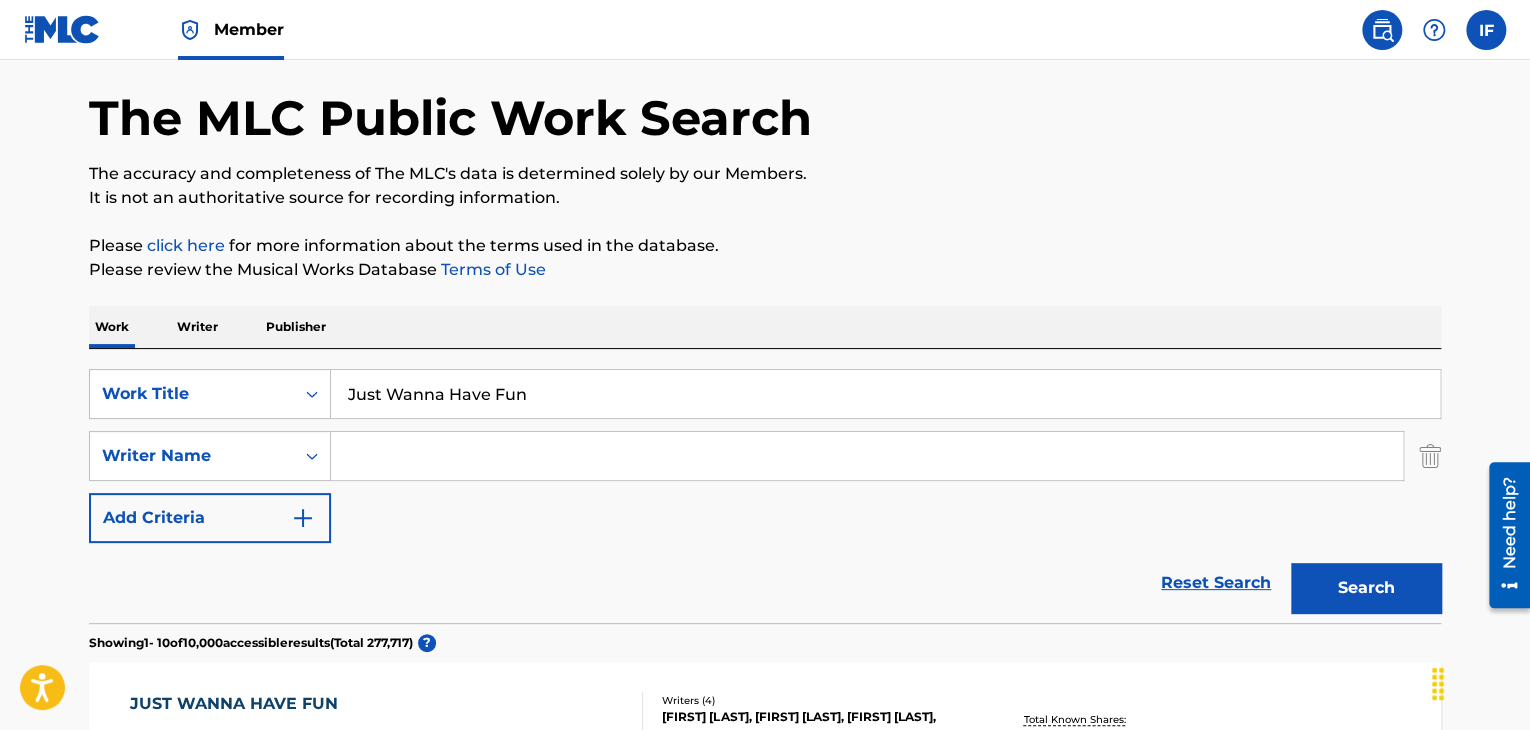 type on "[FIRST] [LAST]" 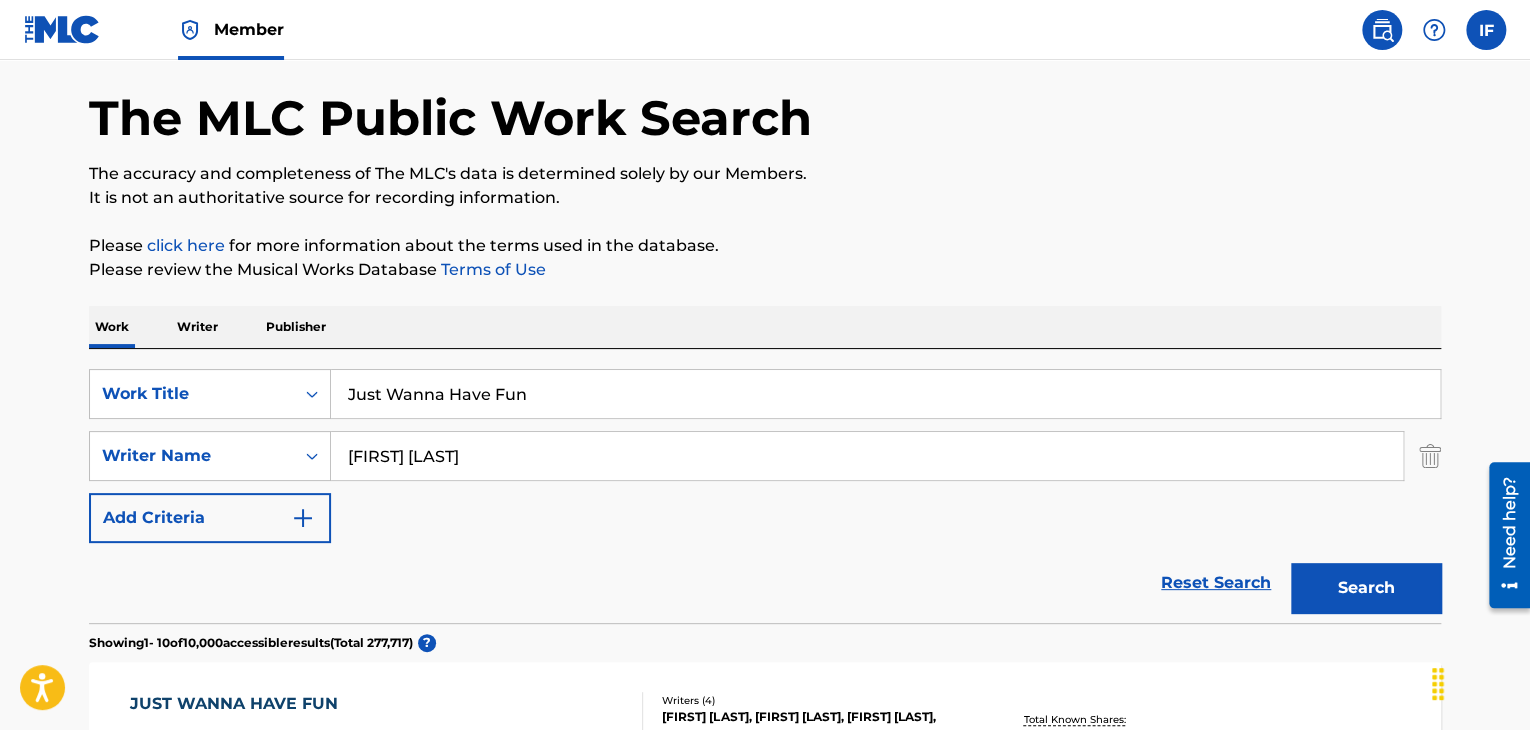 click on "Search" at bounding box center (1366, 588) 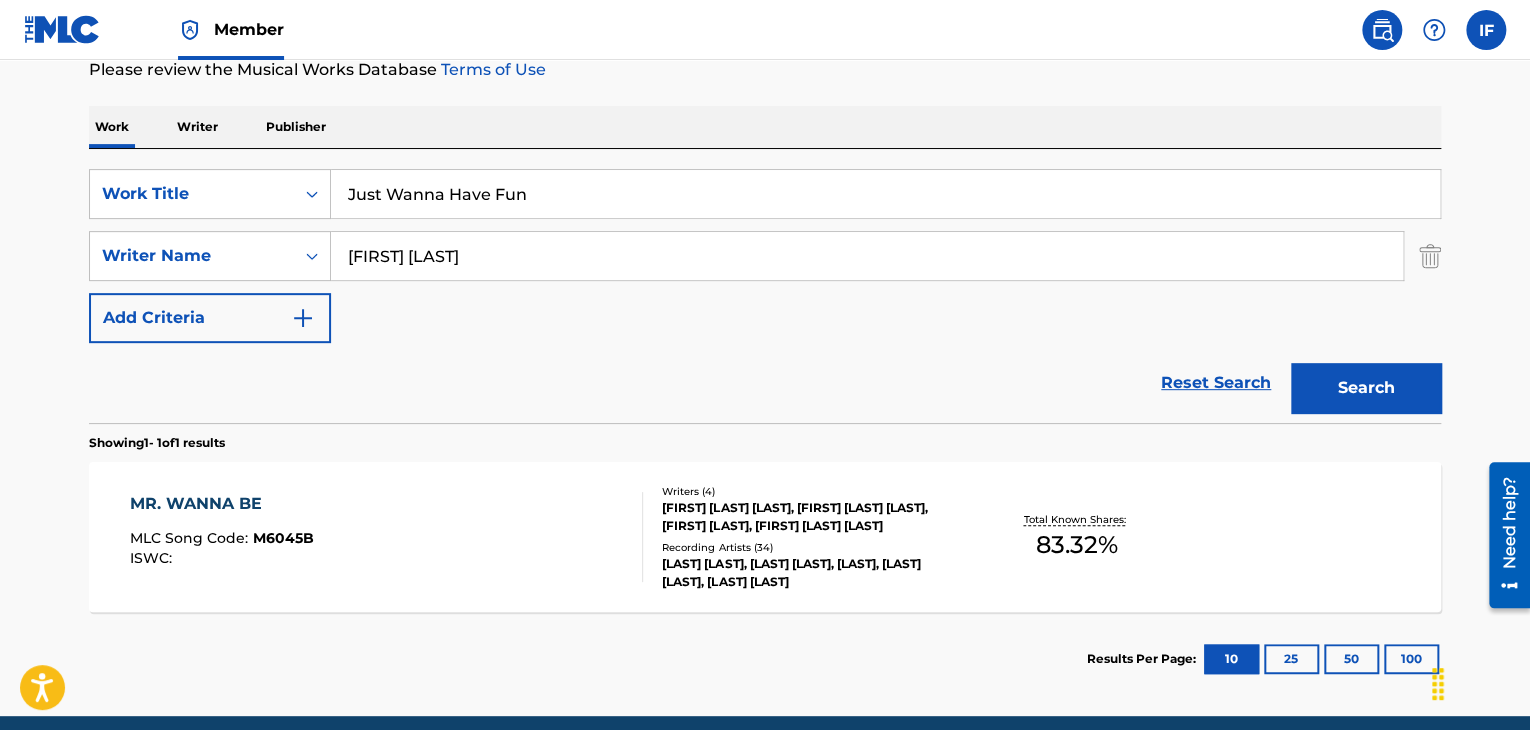 scroll, scrollTop: 358, scrollLeft: 0, axis: vertical 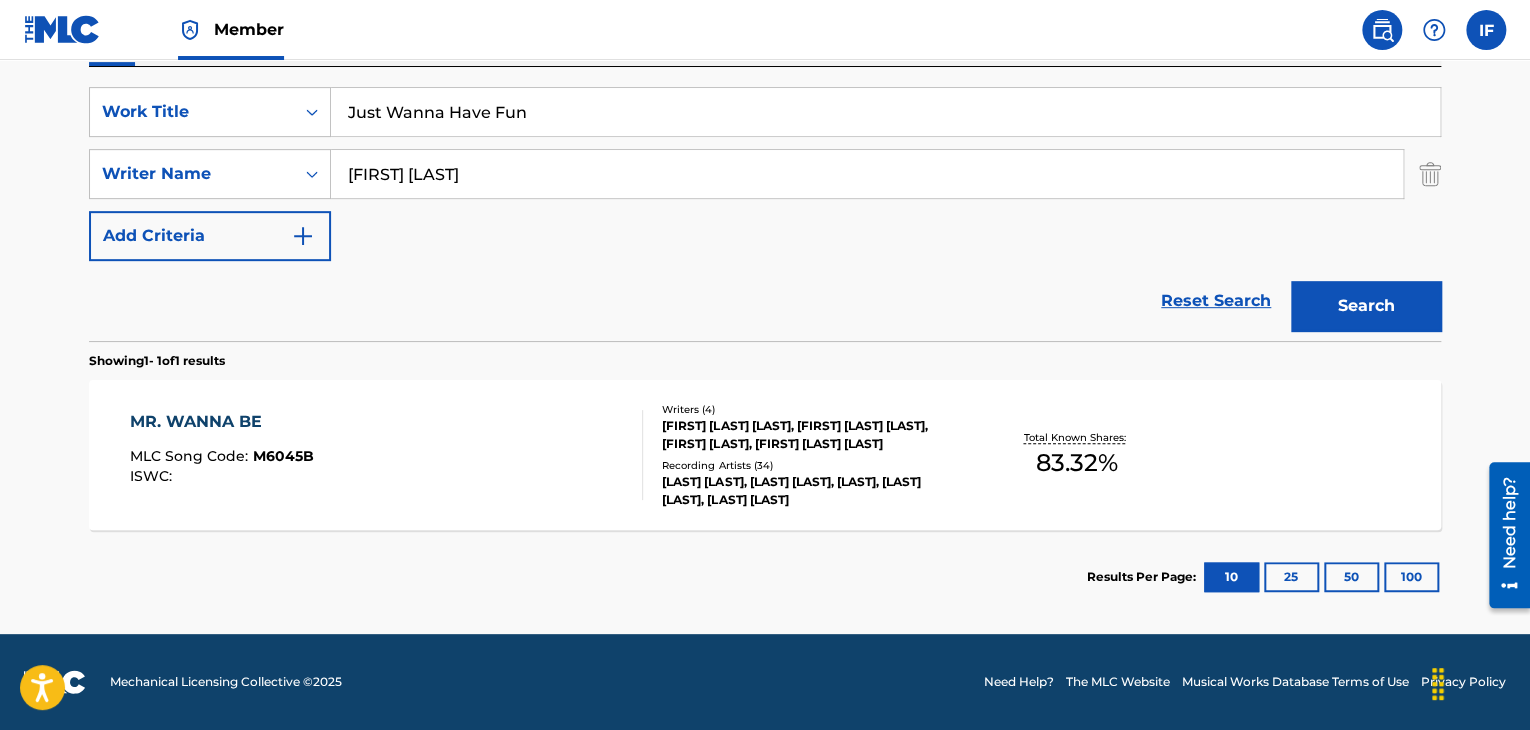 click on "[FIRST] [LAST]" at bounding box center (867, 174) 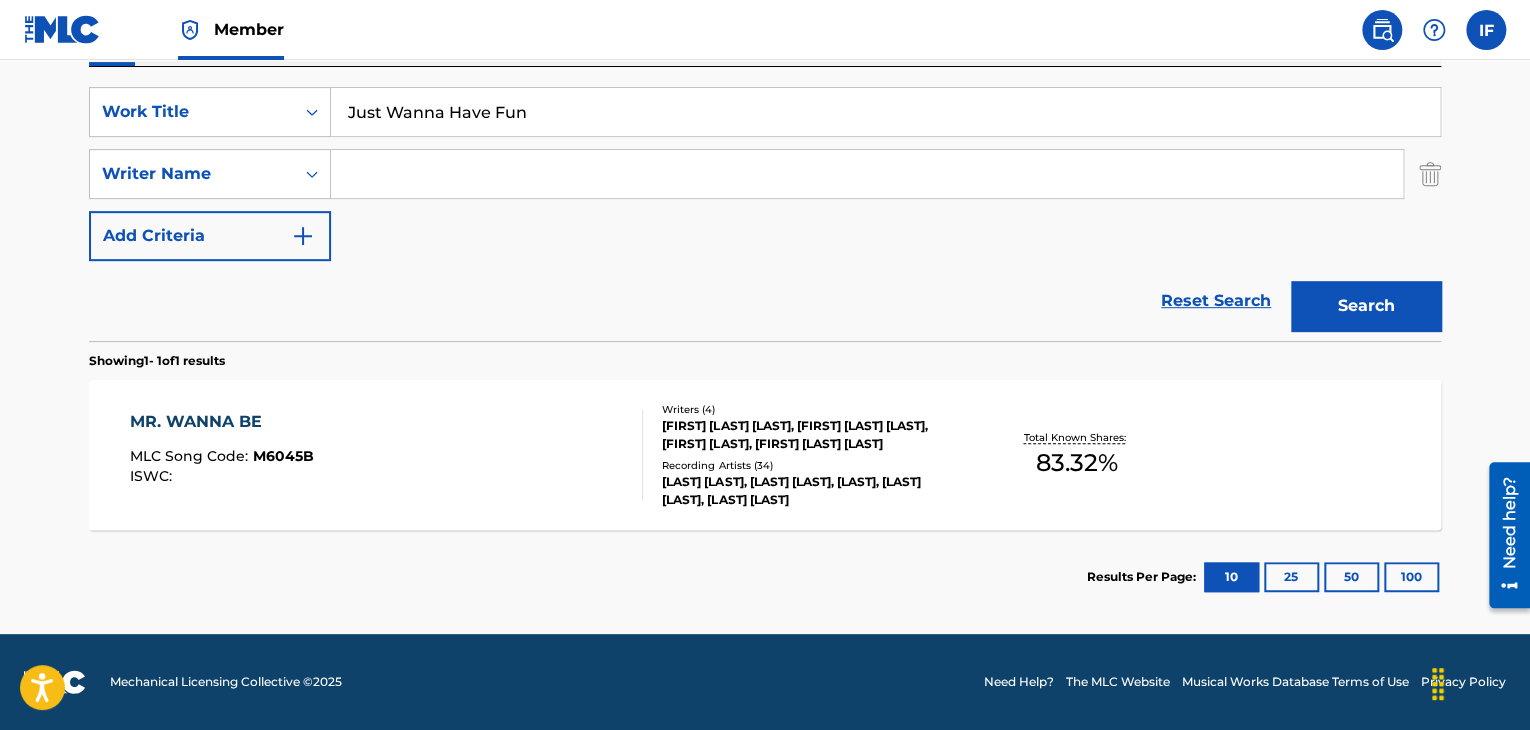 type 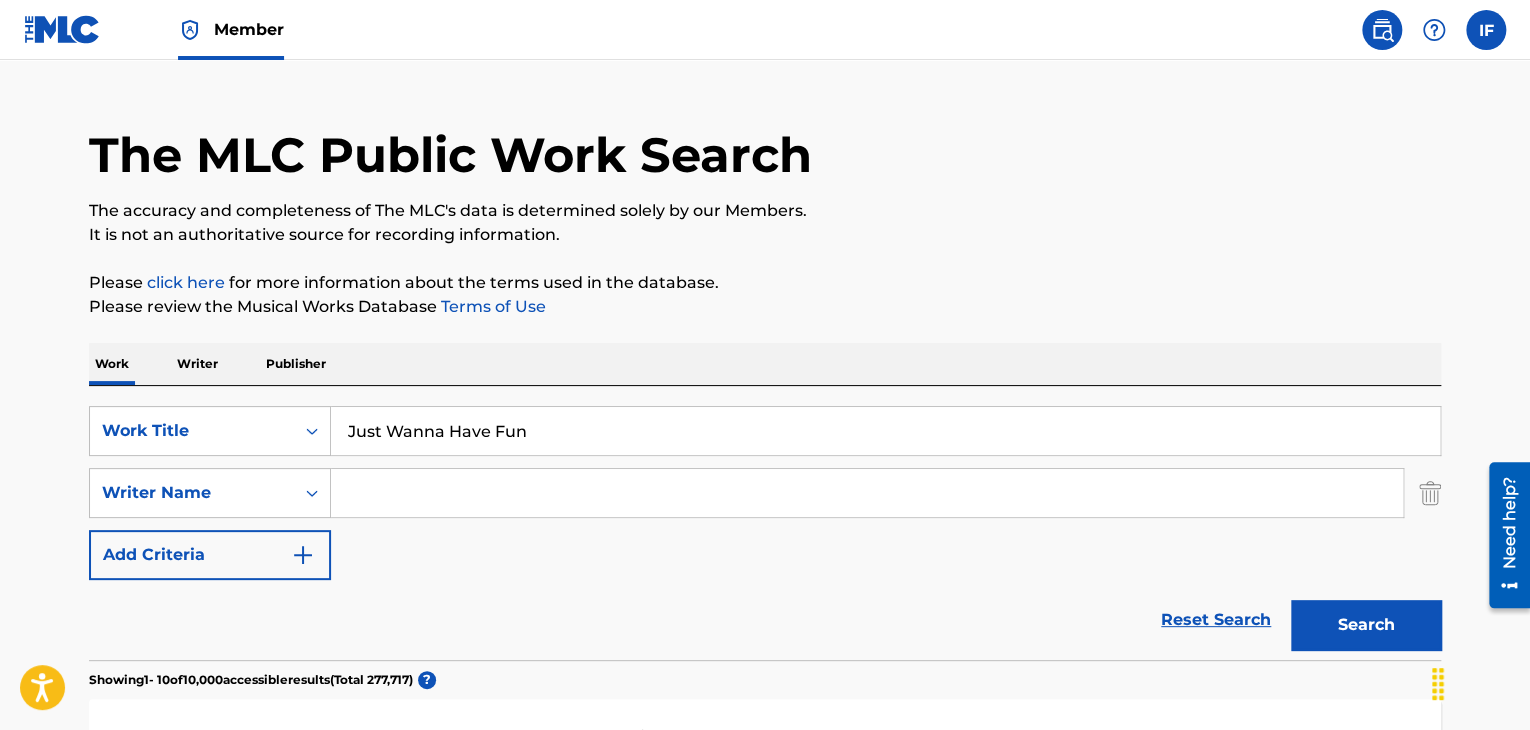 scroll, scrollTop: 0, scrollLeft: 0, axis: both 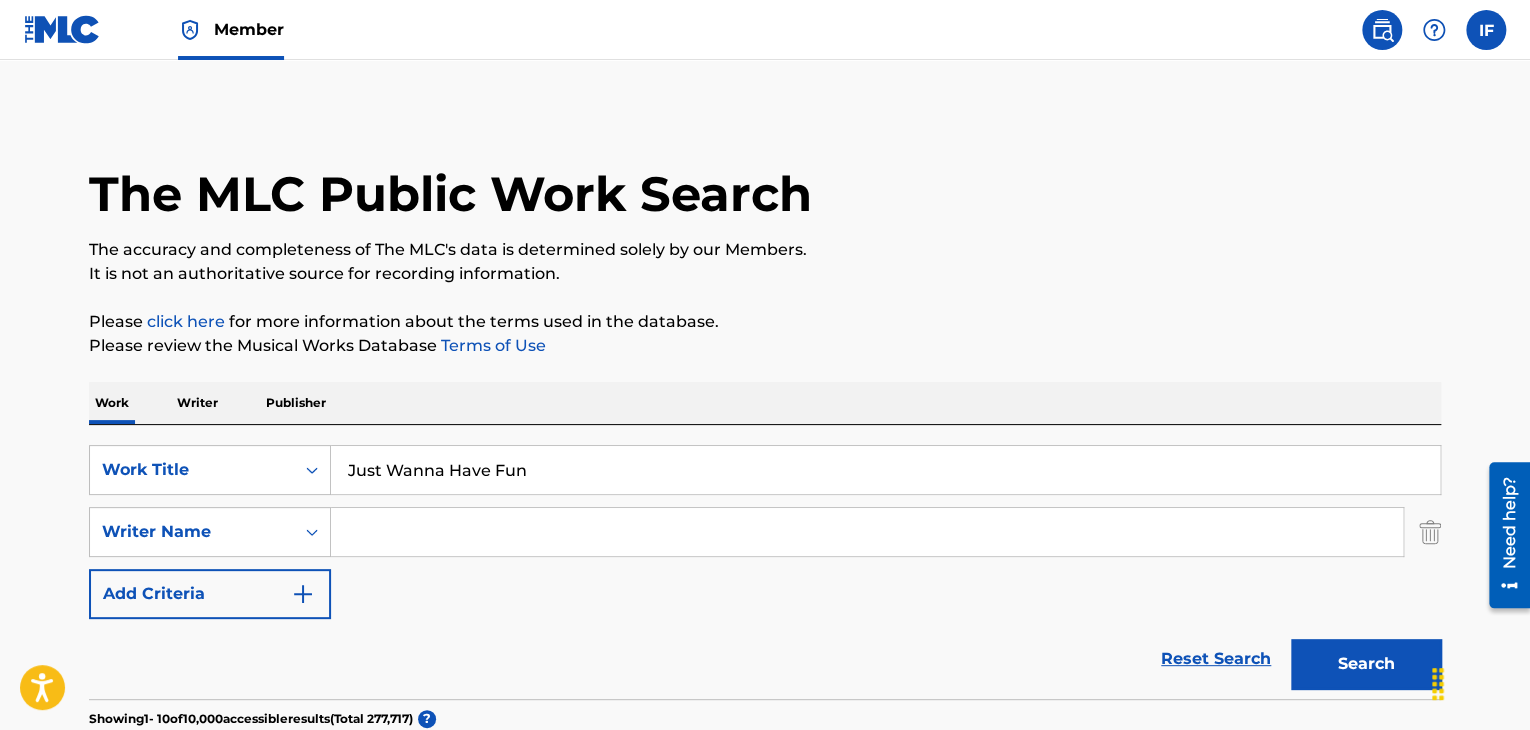 click at bounding box center (1430, 532) 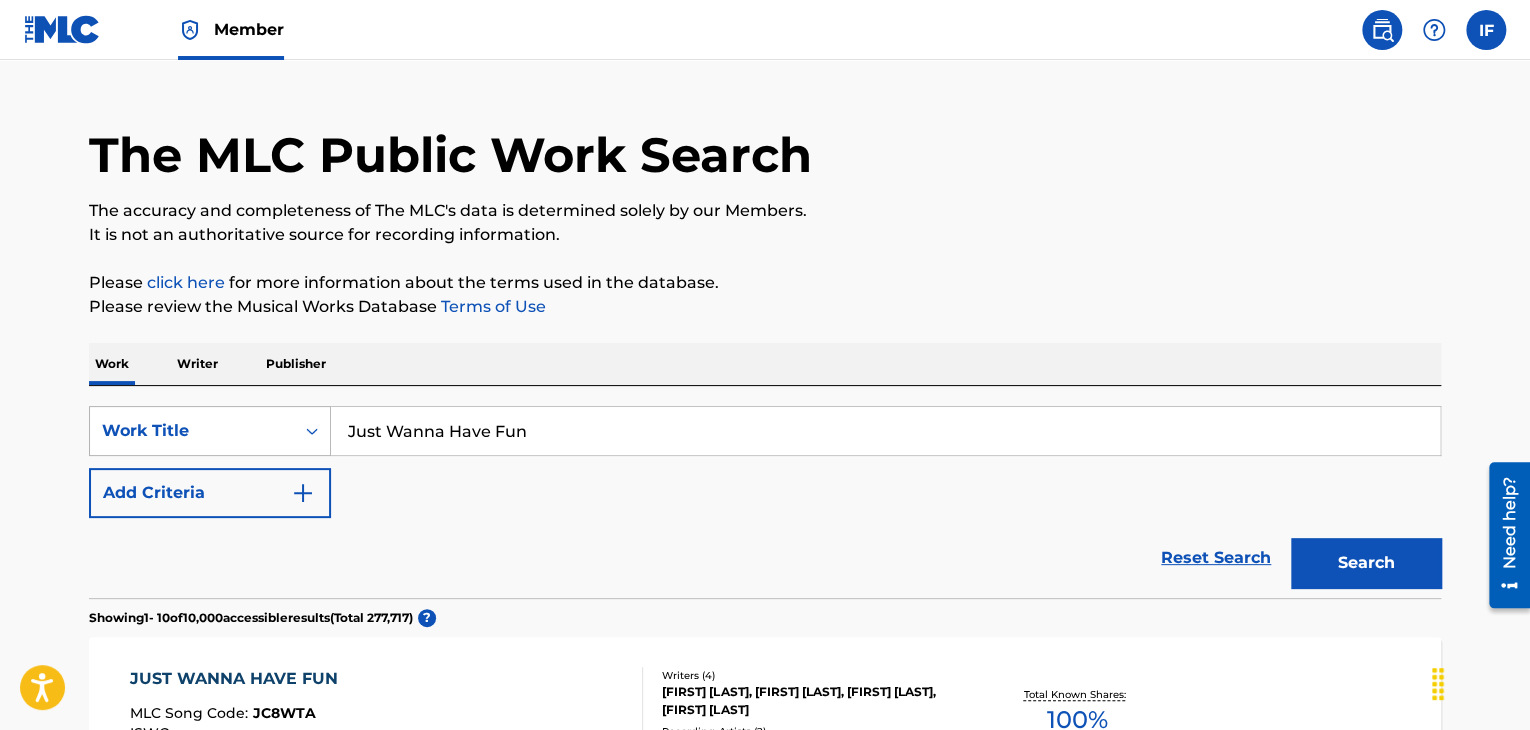 click on "Work Title" at bounding box center [210, 431] 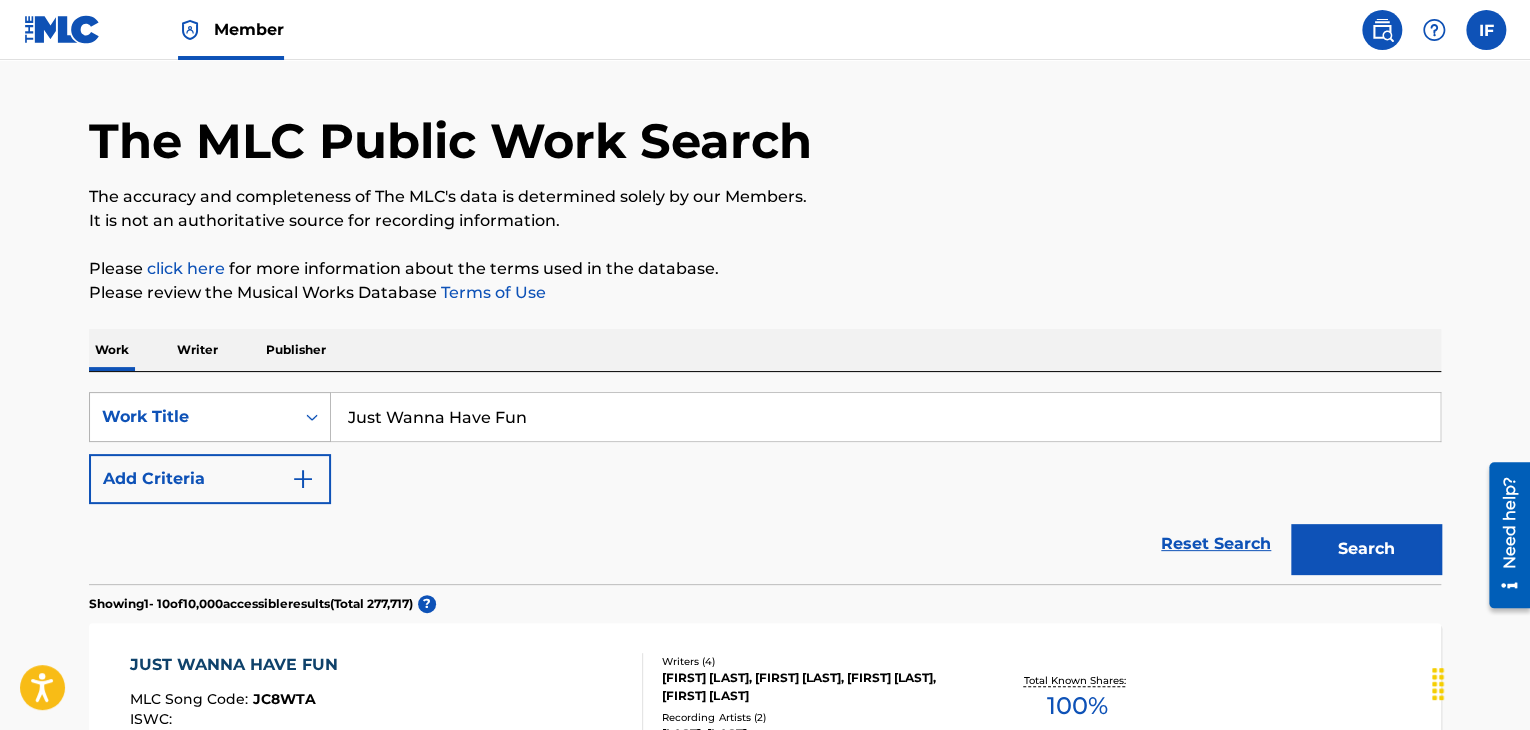 scroll, scrollTop: 65, scrollLeft: 0, axis: vertical 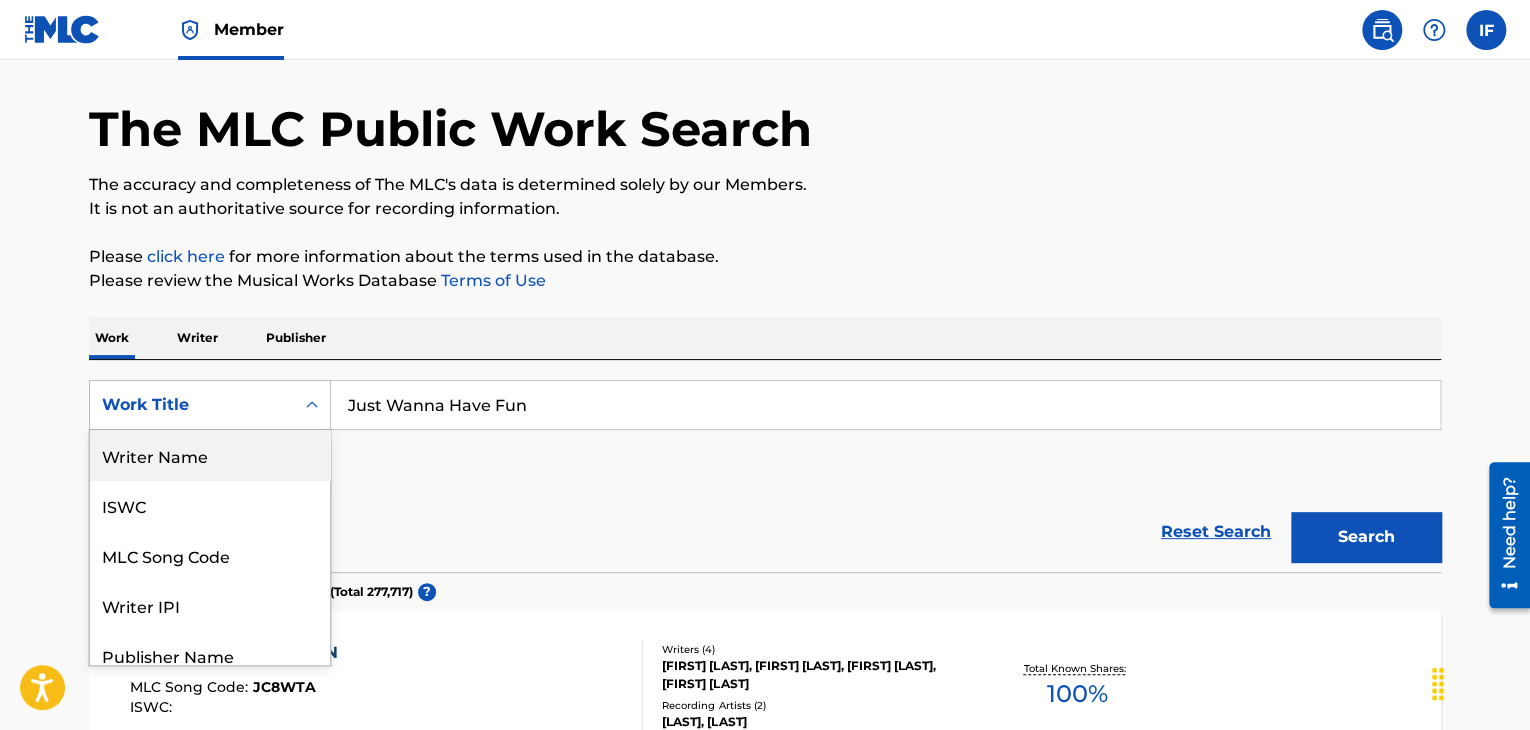 click on "Writer Name" at bounding box center (210, 455) 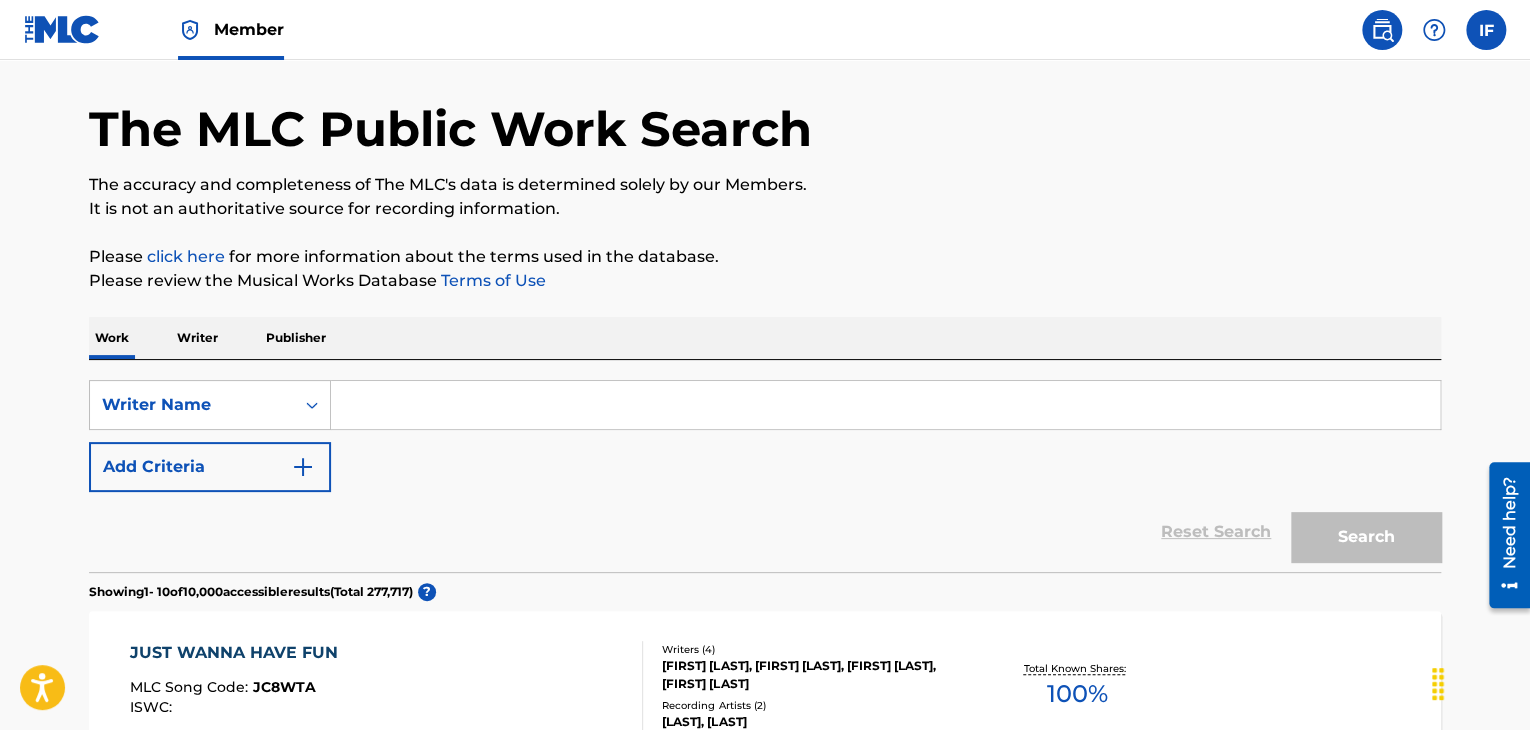 click at bounding box center [885, 405] 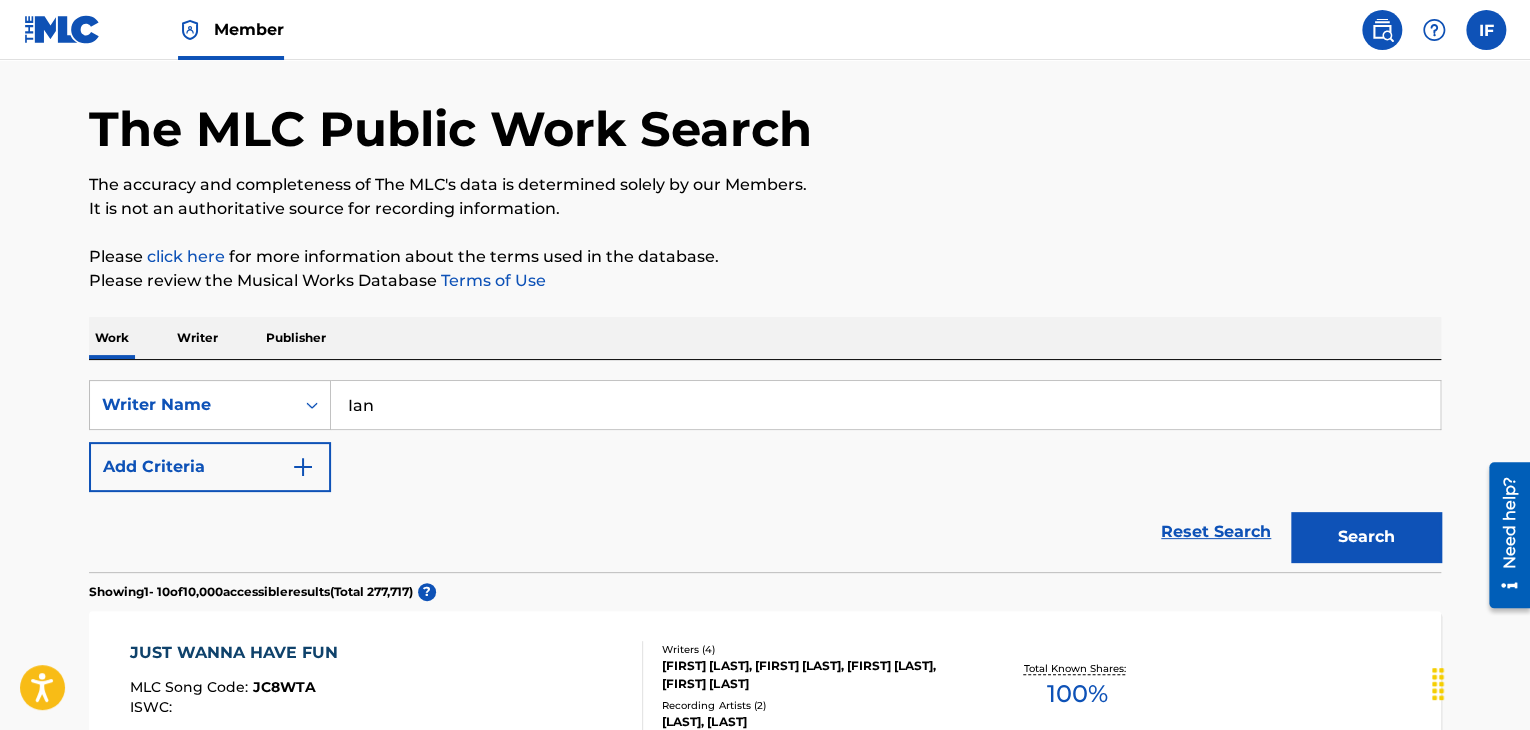 type on "[FIRST] [LAST]" 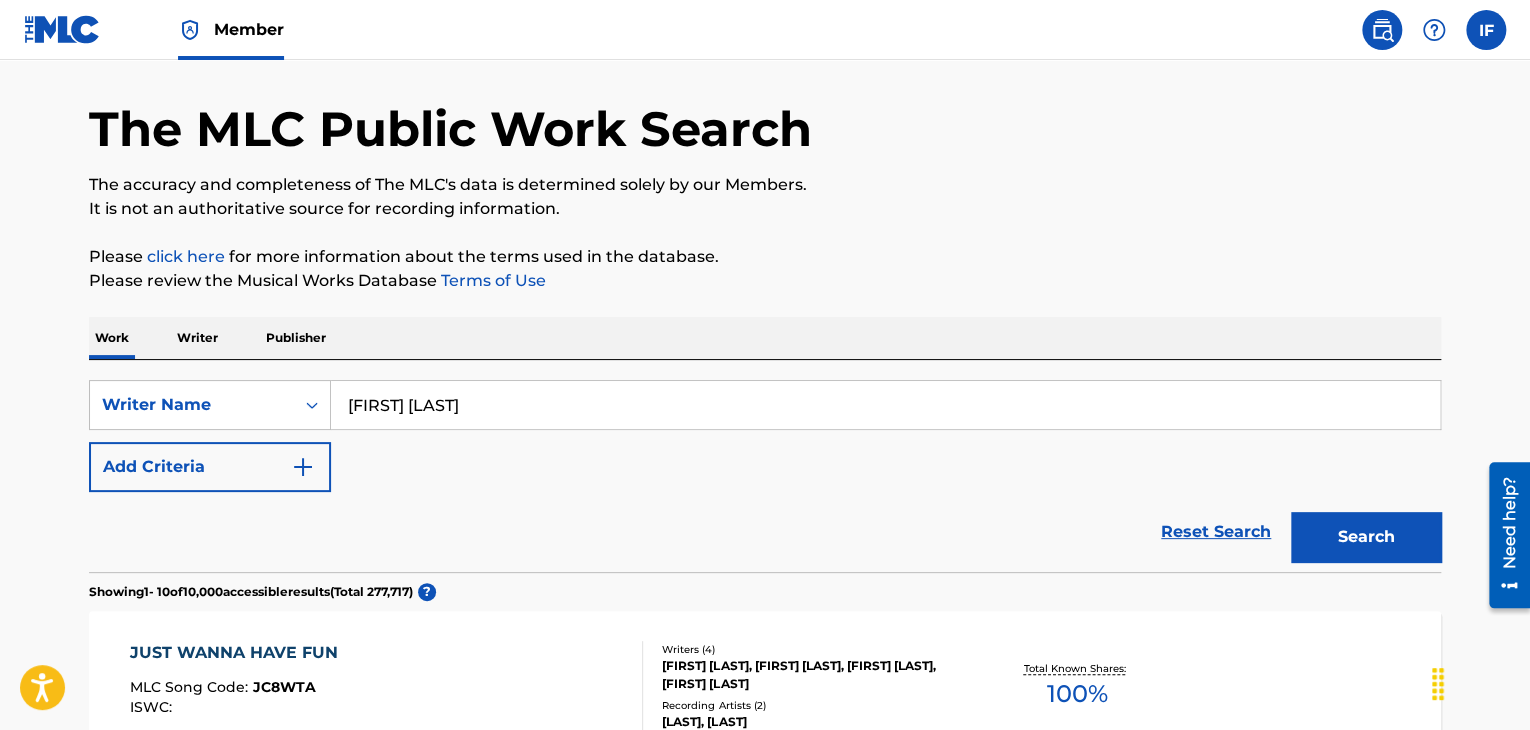 click on "Search" at bounding box center [1366, 537] 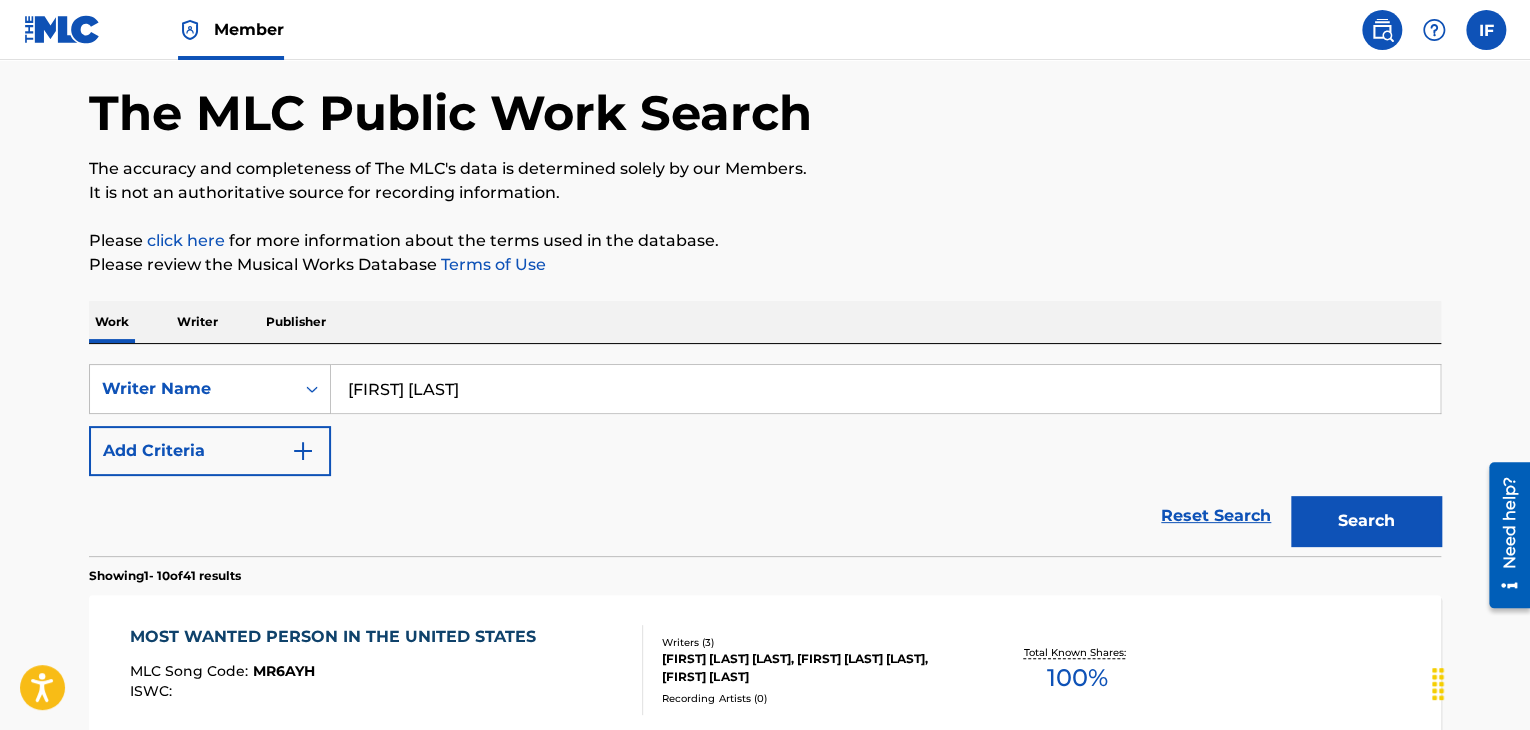 scroll, scrollTop: 0, scrollLeft: 0, axis: both 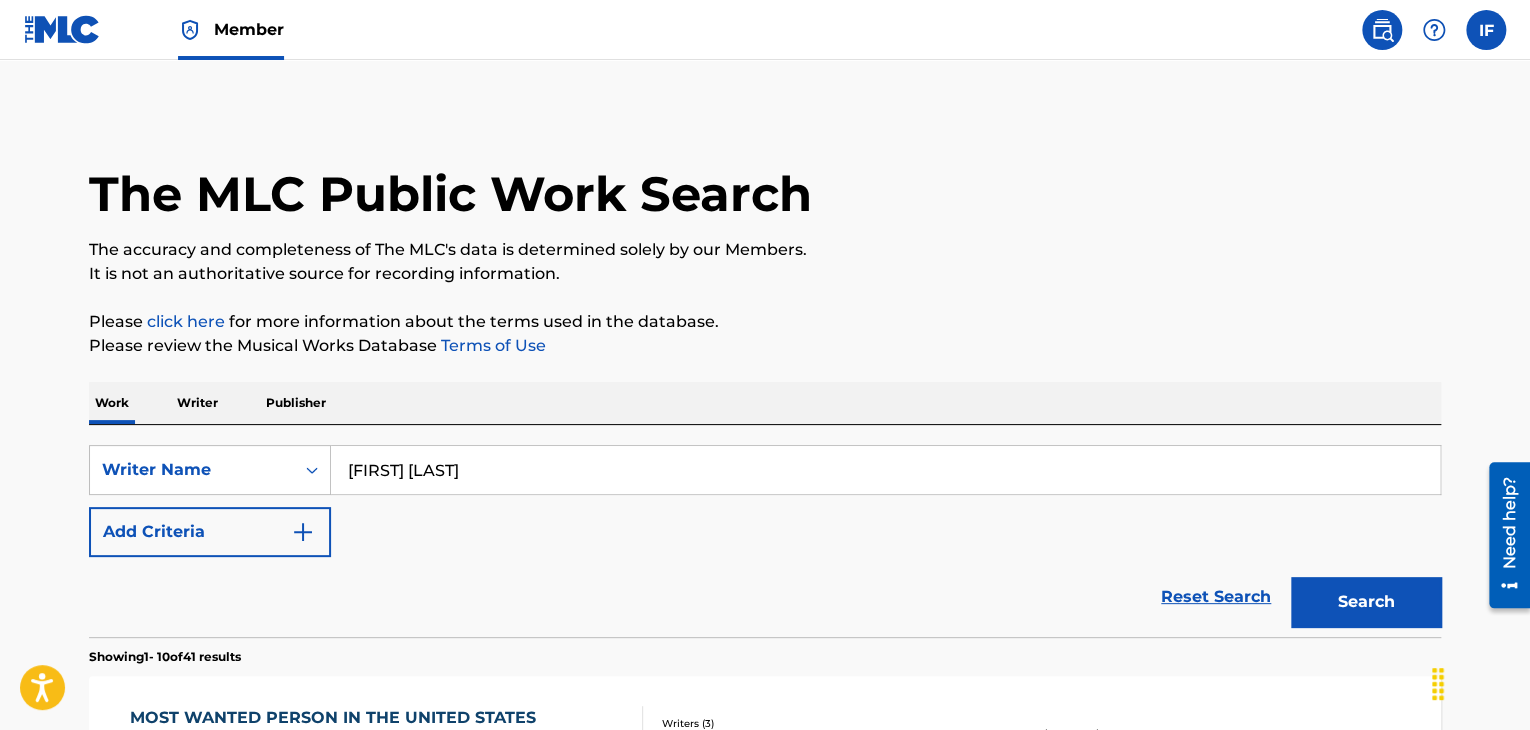 click on "[FIRST] [LAST]" at bounding box center (885, 470) 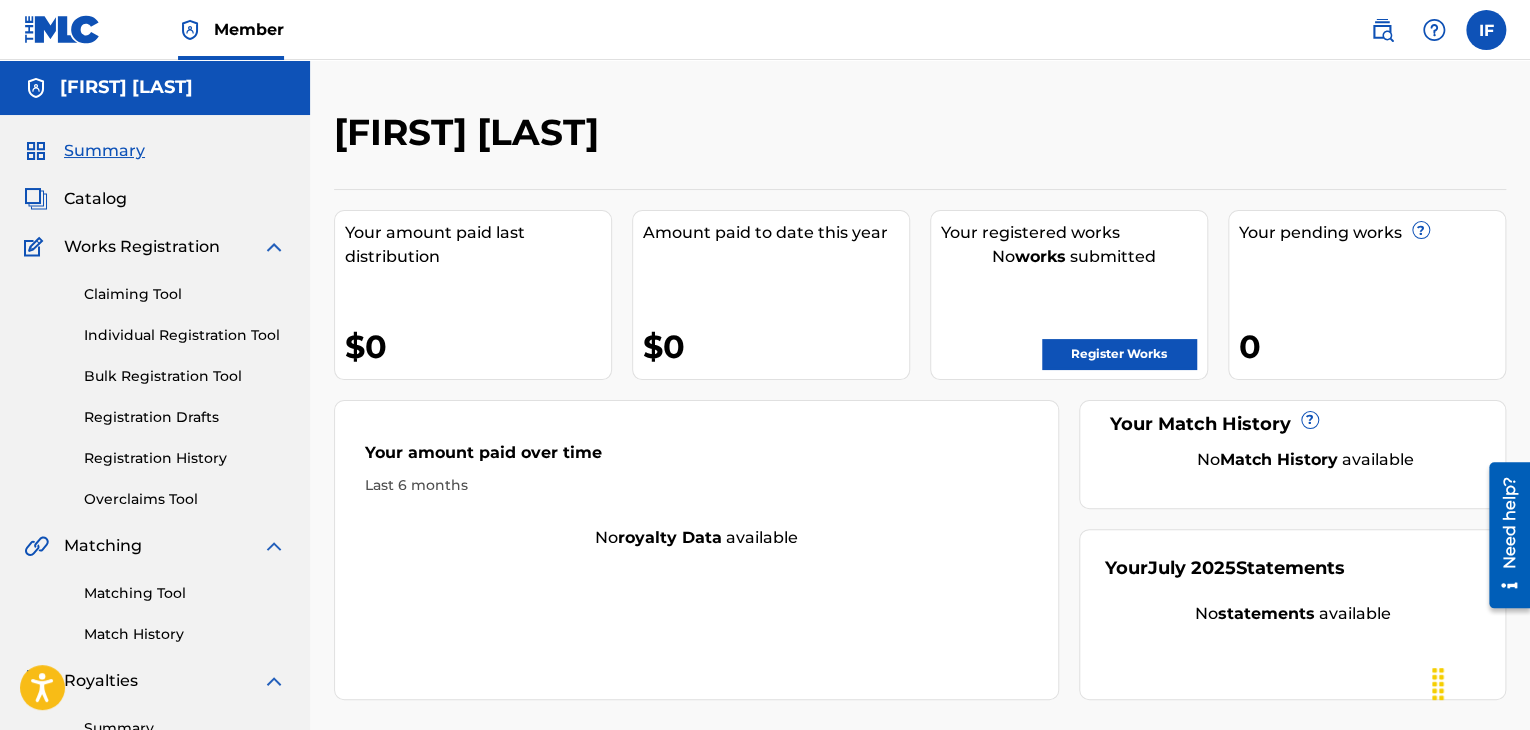 click on "Register Works" at bounding box center (1119, 354) 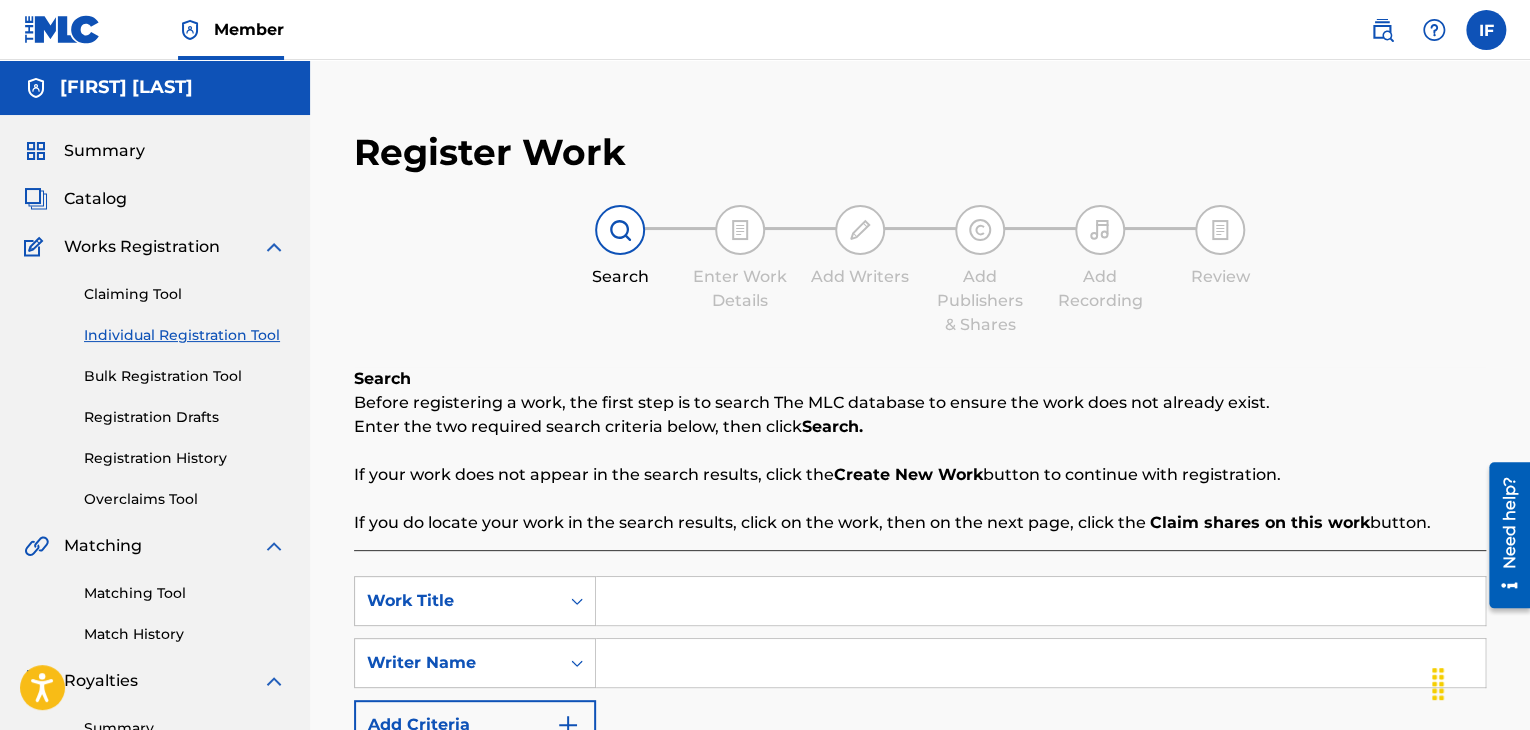 click at bounding box center [740, 230] 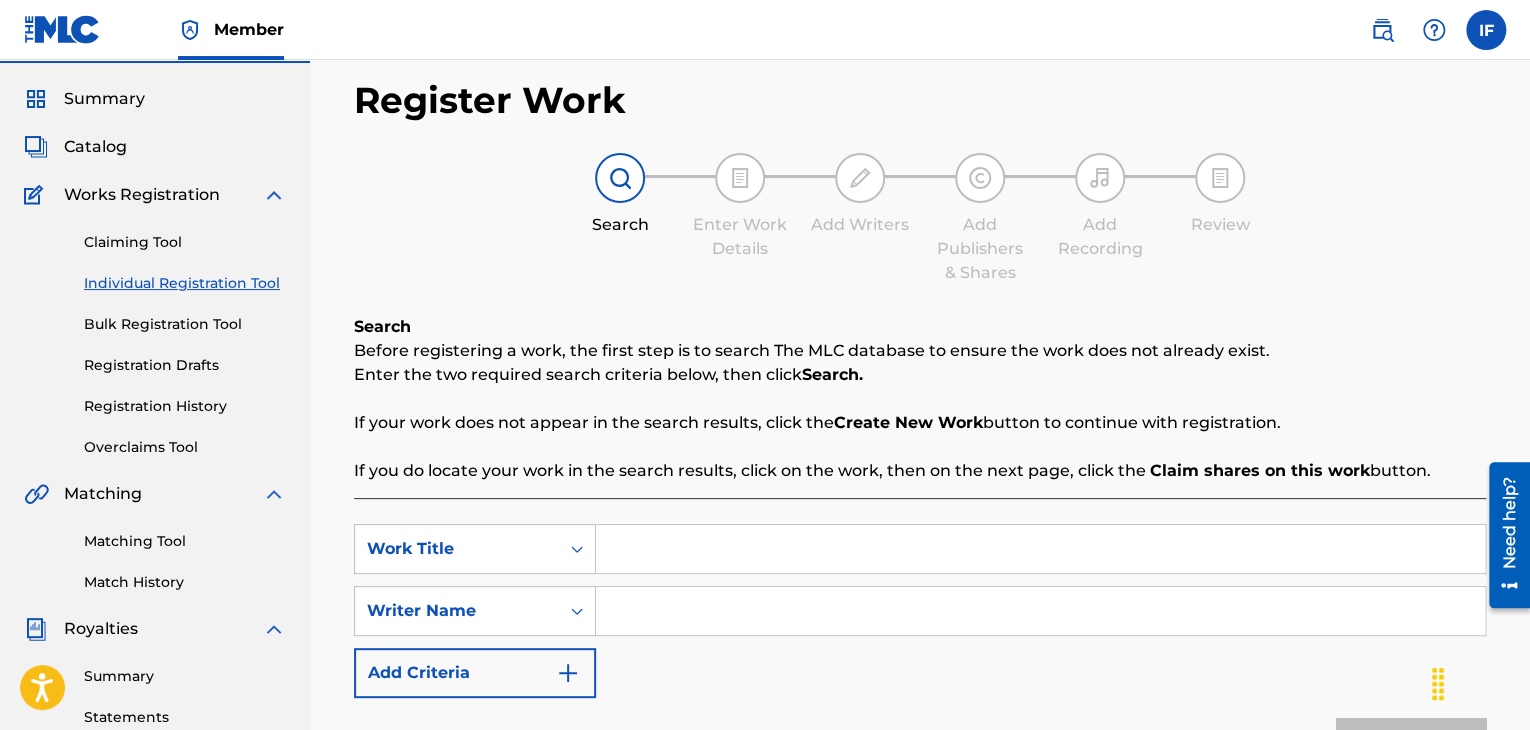 scroll, scrollTop: 200, scrollLeft: 0, axis: vertical 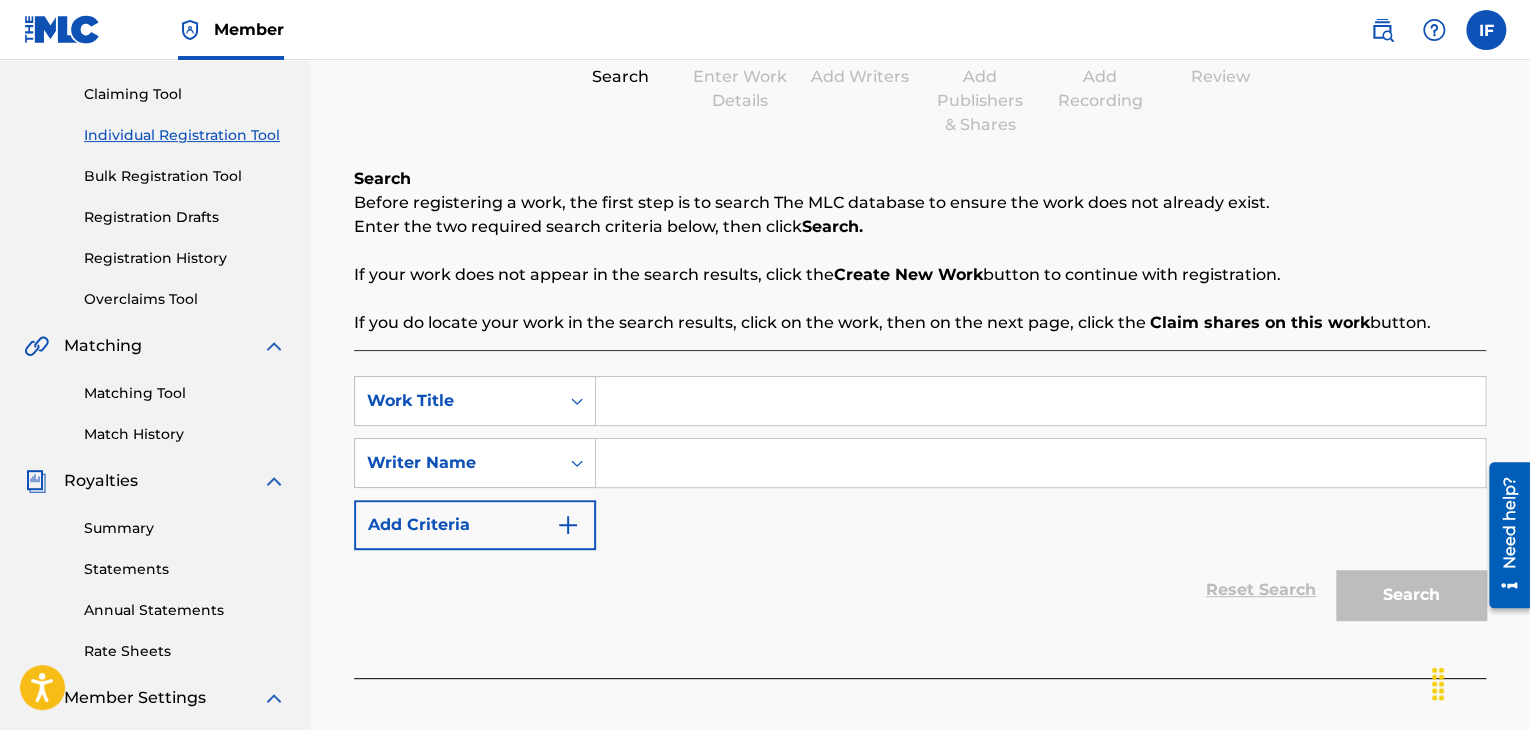 click on "Create New Work" at bounding box center [908, 274] 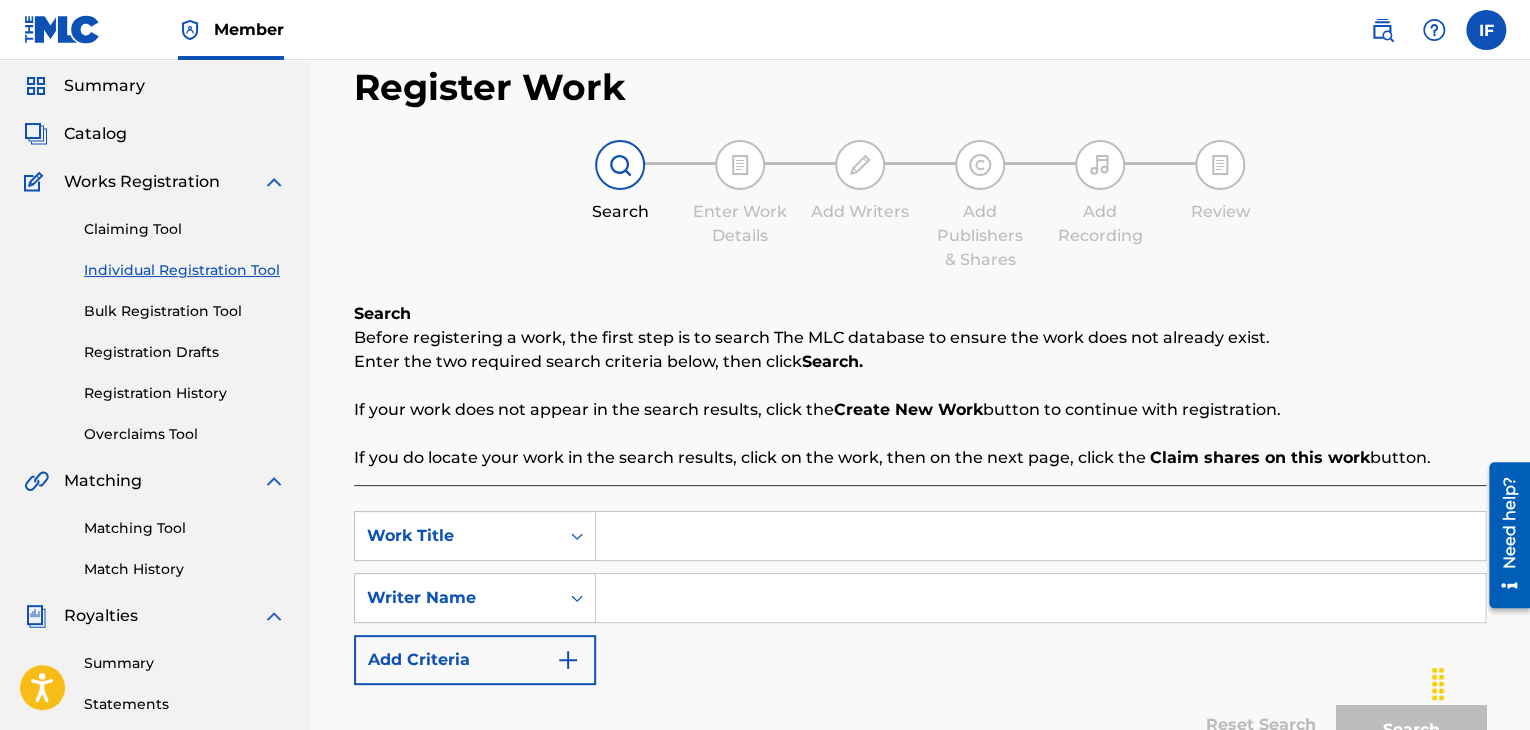 scroll, scrollTop: 100, scrollLeft: 0, axis: vertical 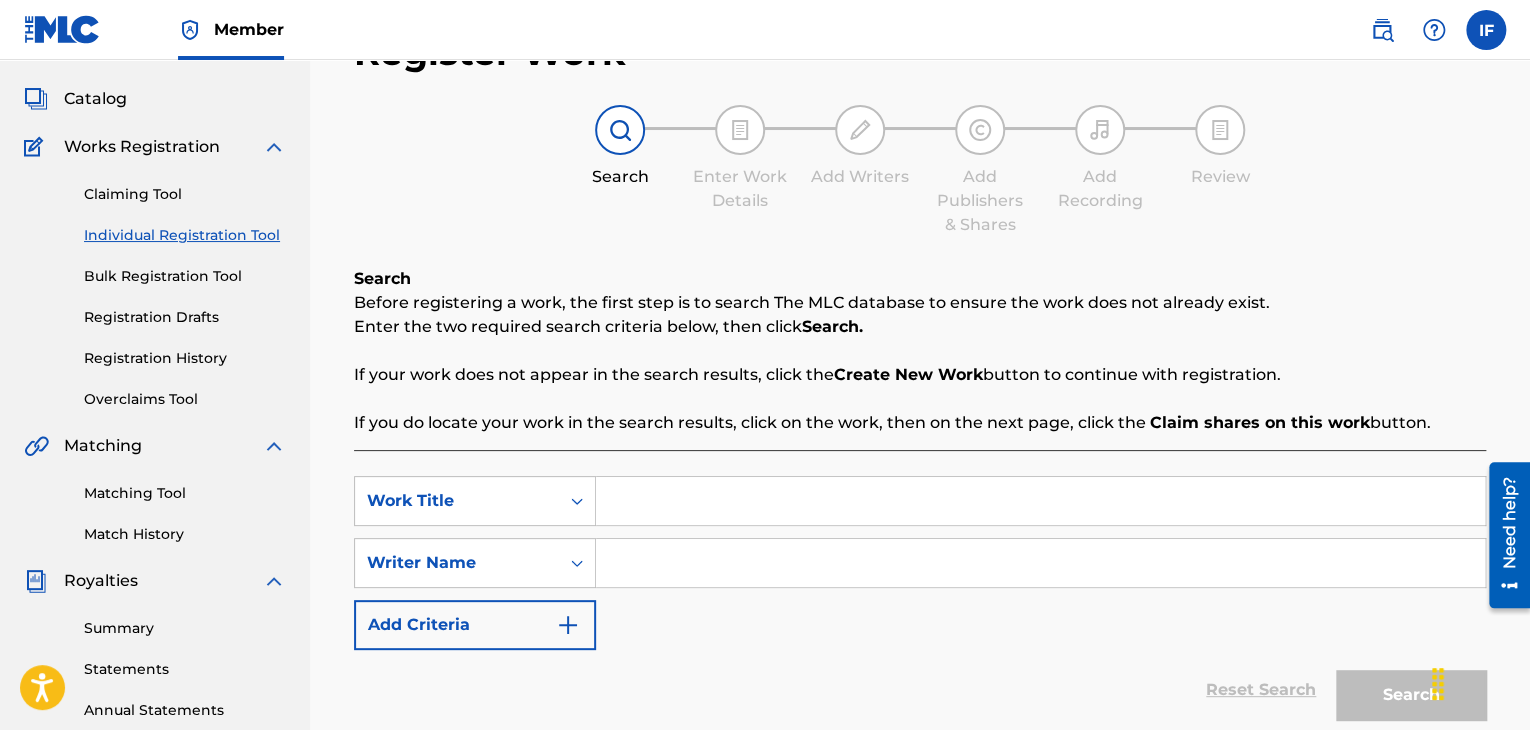 click at bounding box center (1040, 501) 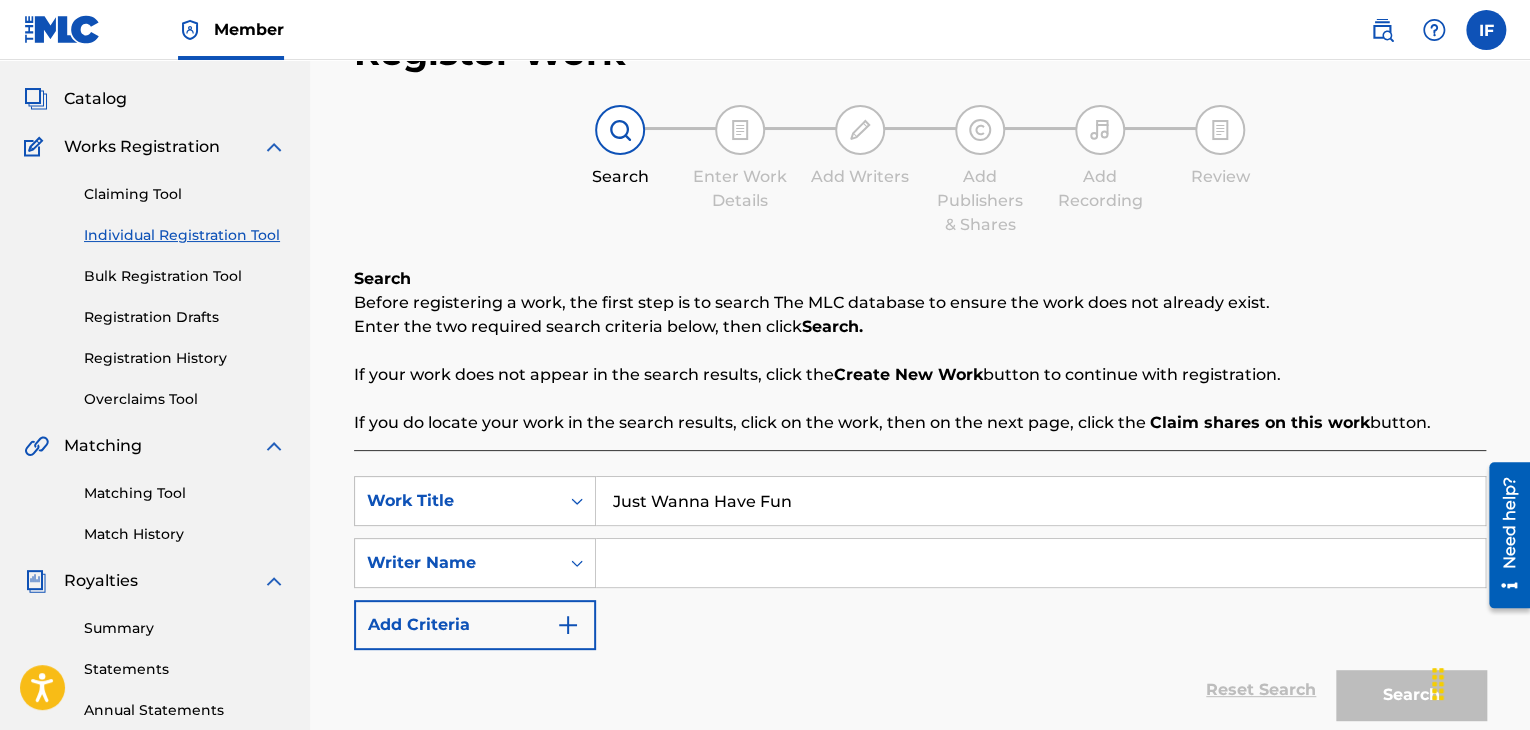 click at bounding box center [1040, 563] 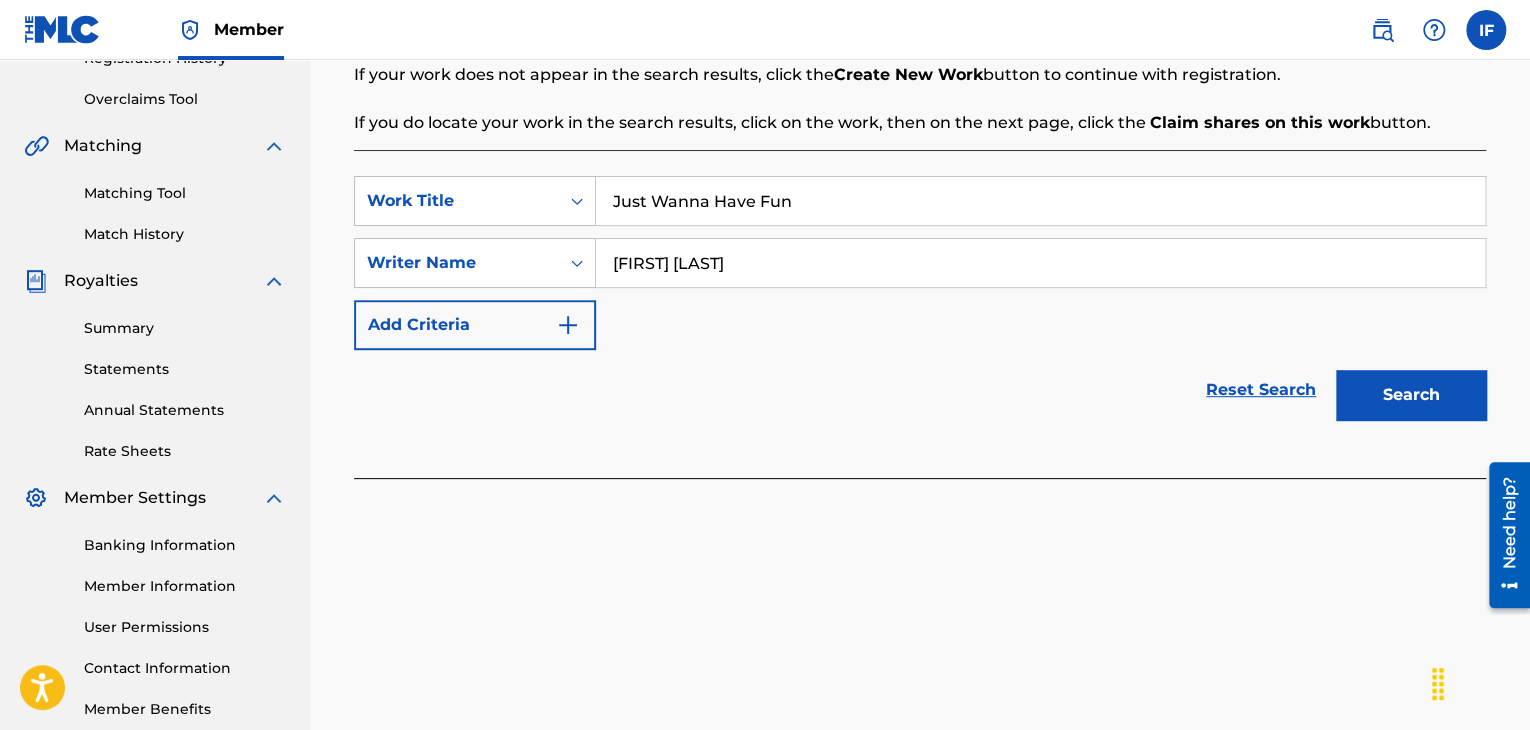 scroll, scrollTop: 510, scrollLeft: 0, axis: vertical 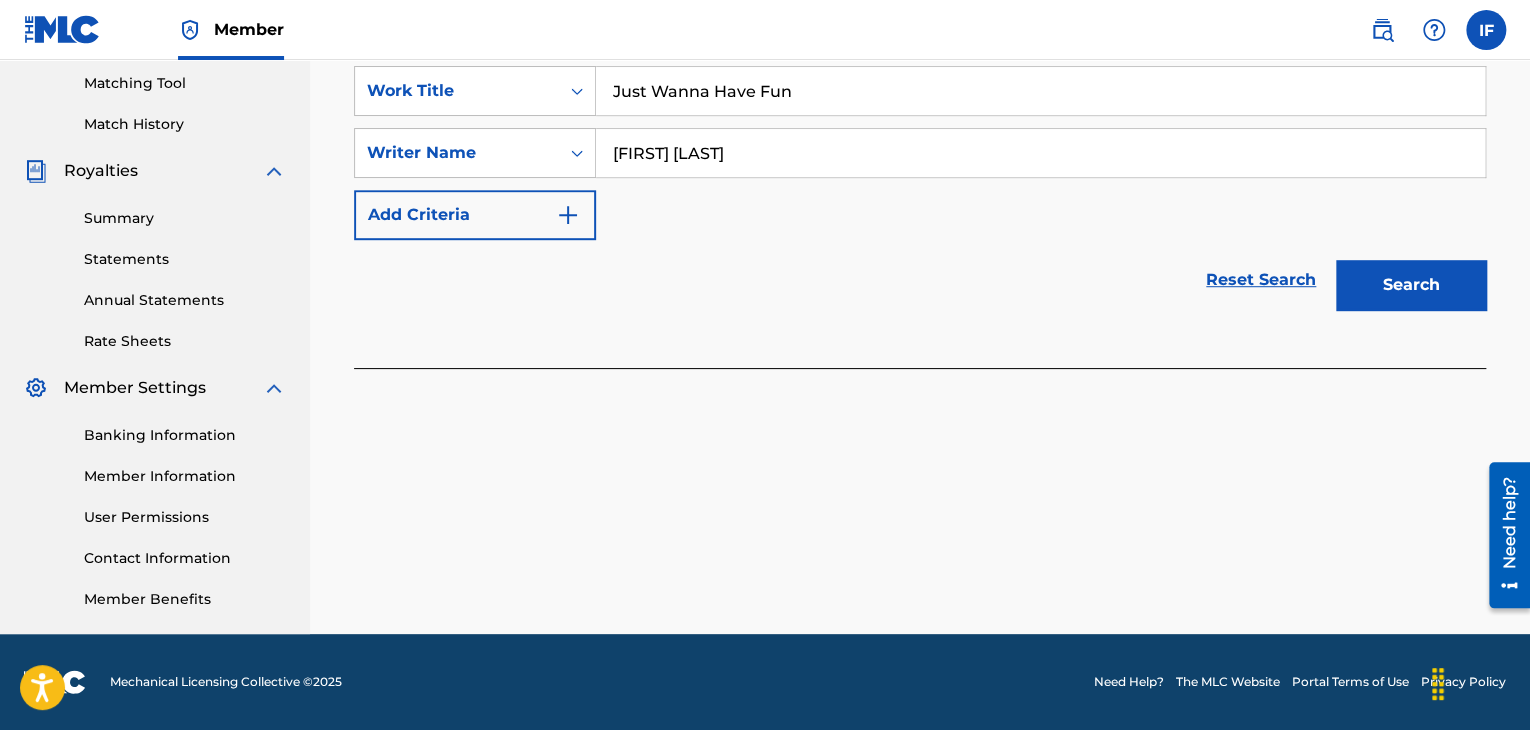 click on "Search" at bounding box center (1411, 285) 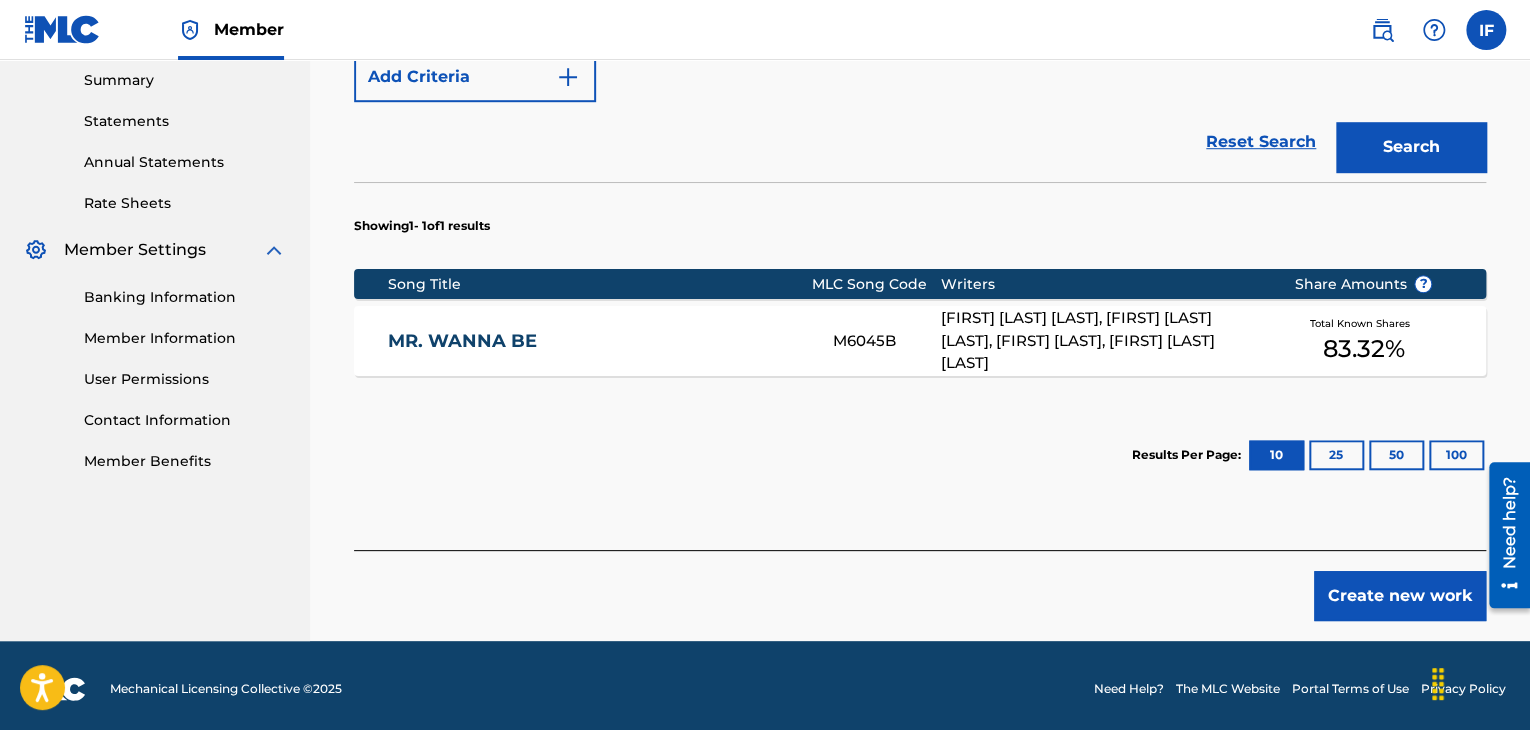 scroll, scrollTop: 655, scrollLeft: 0, axis: vertical 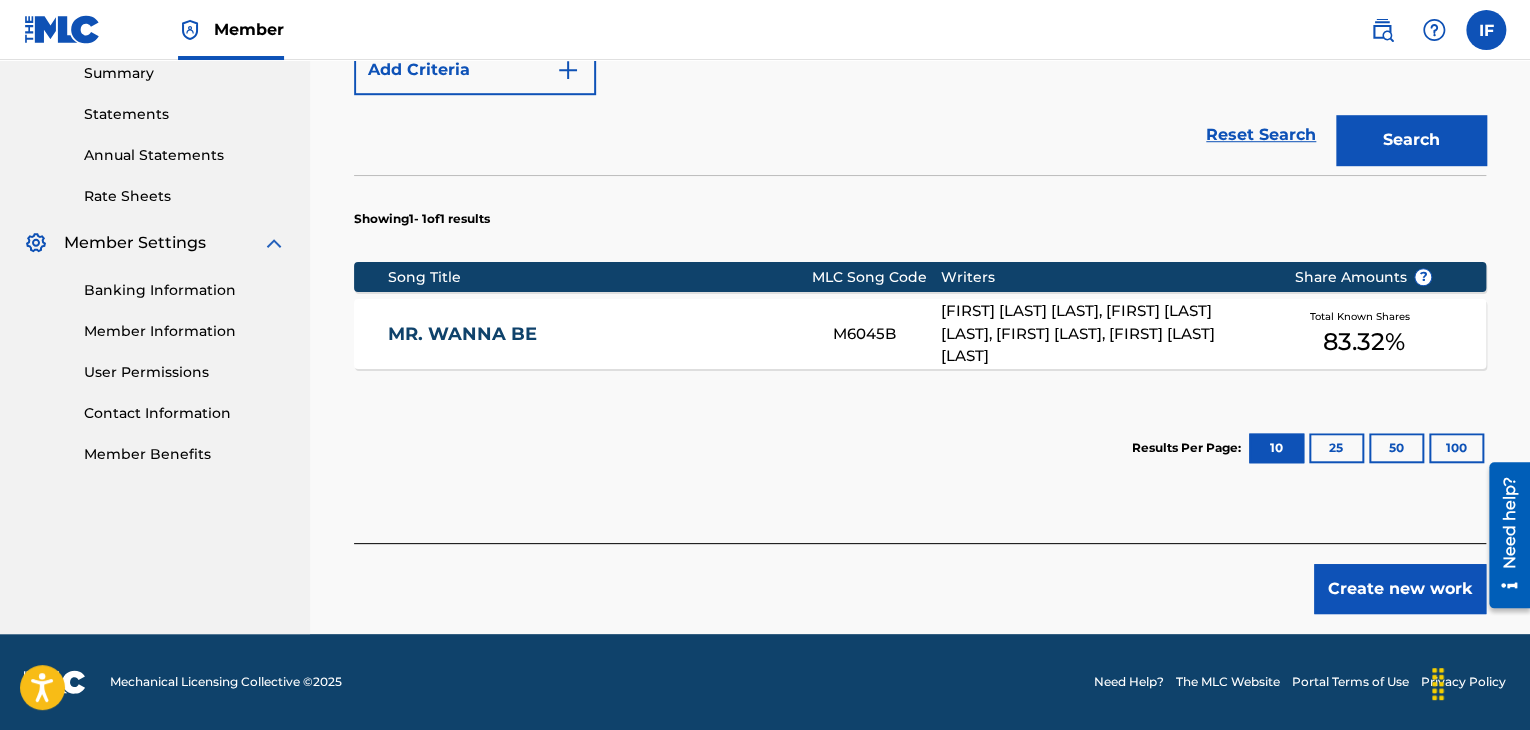 click on "Create new work" at bounding box center [1400, 589] 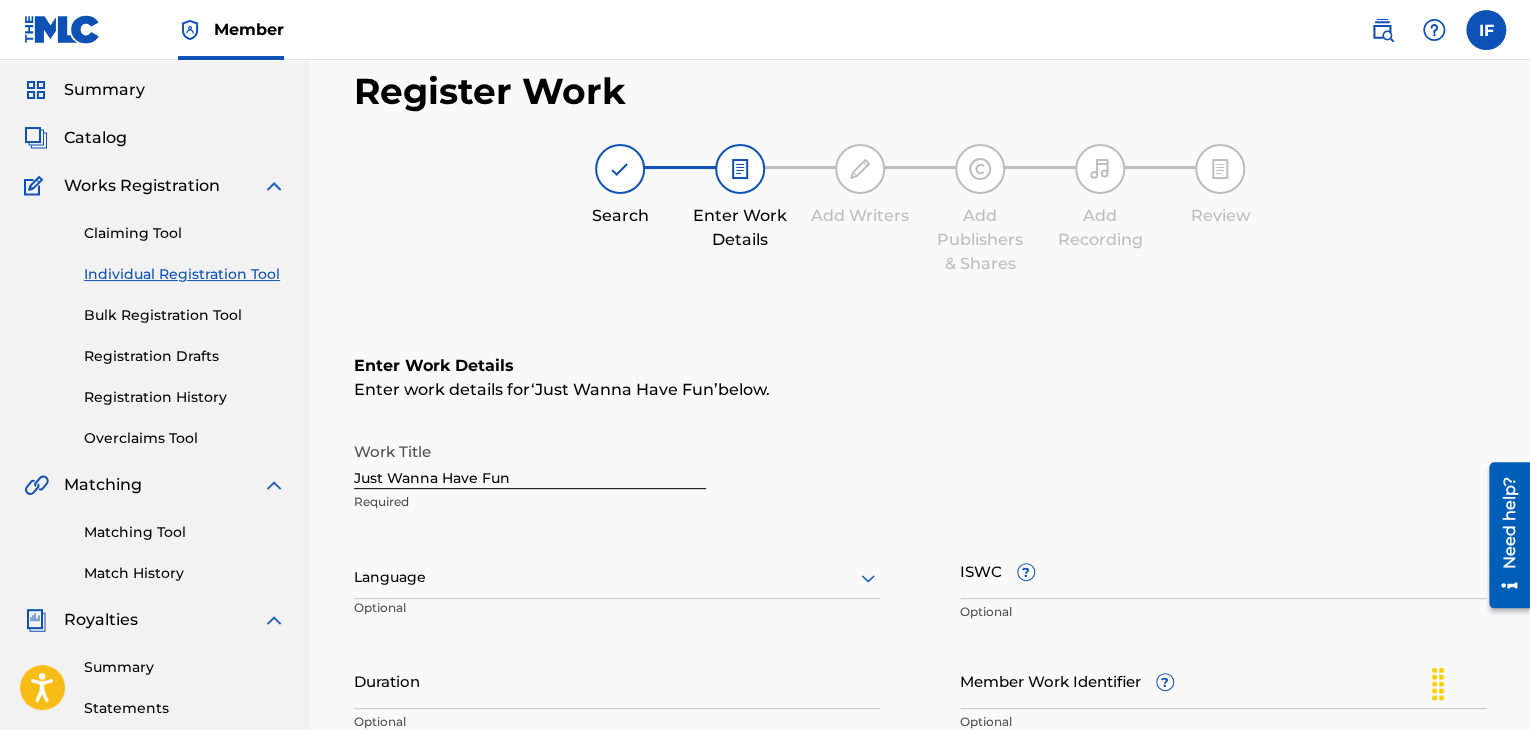 scroll, scrollTop: 161, scrollLeft: 0, axis: vertical 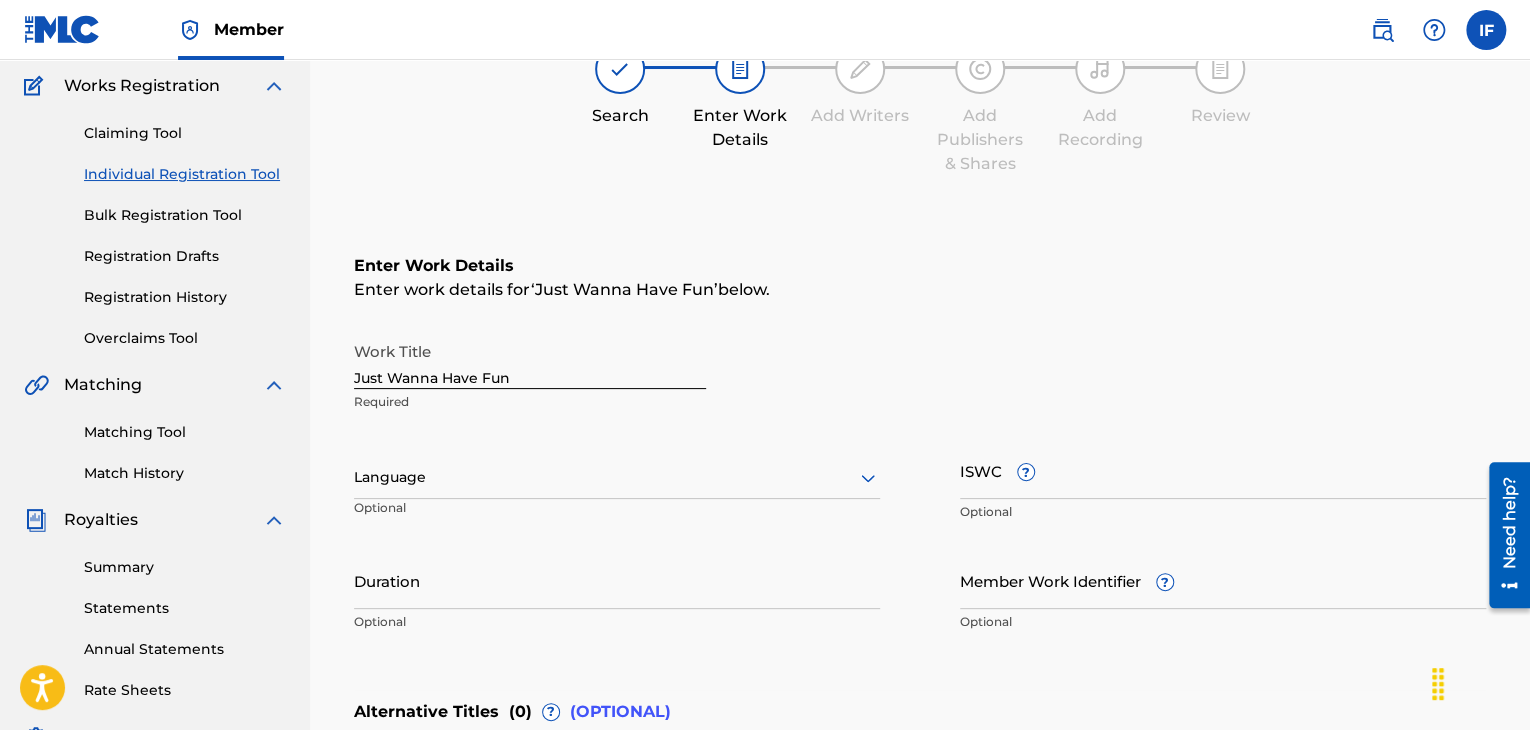 click at bounding box center (617, 477) 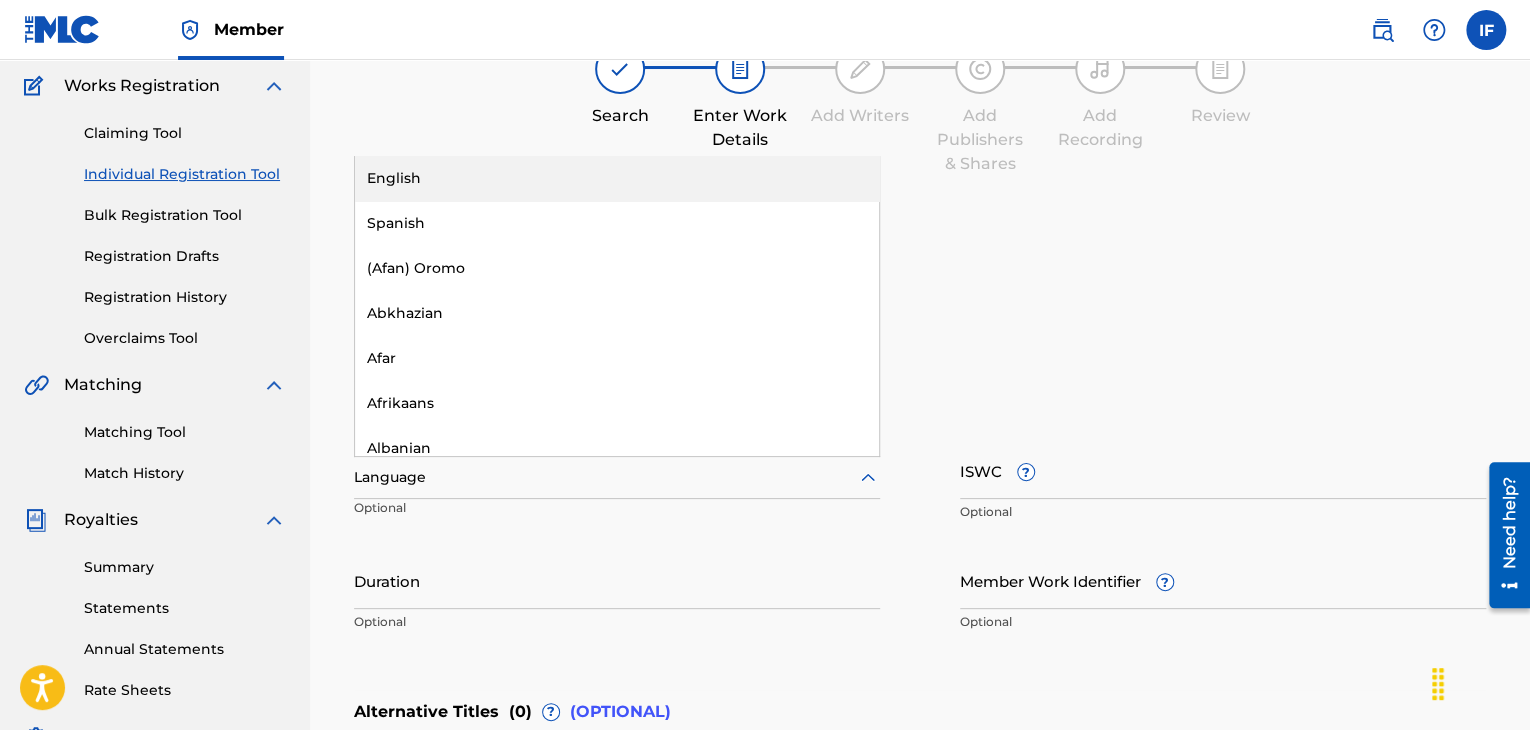click on "English" at bounding box center [617, 178] 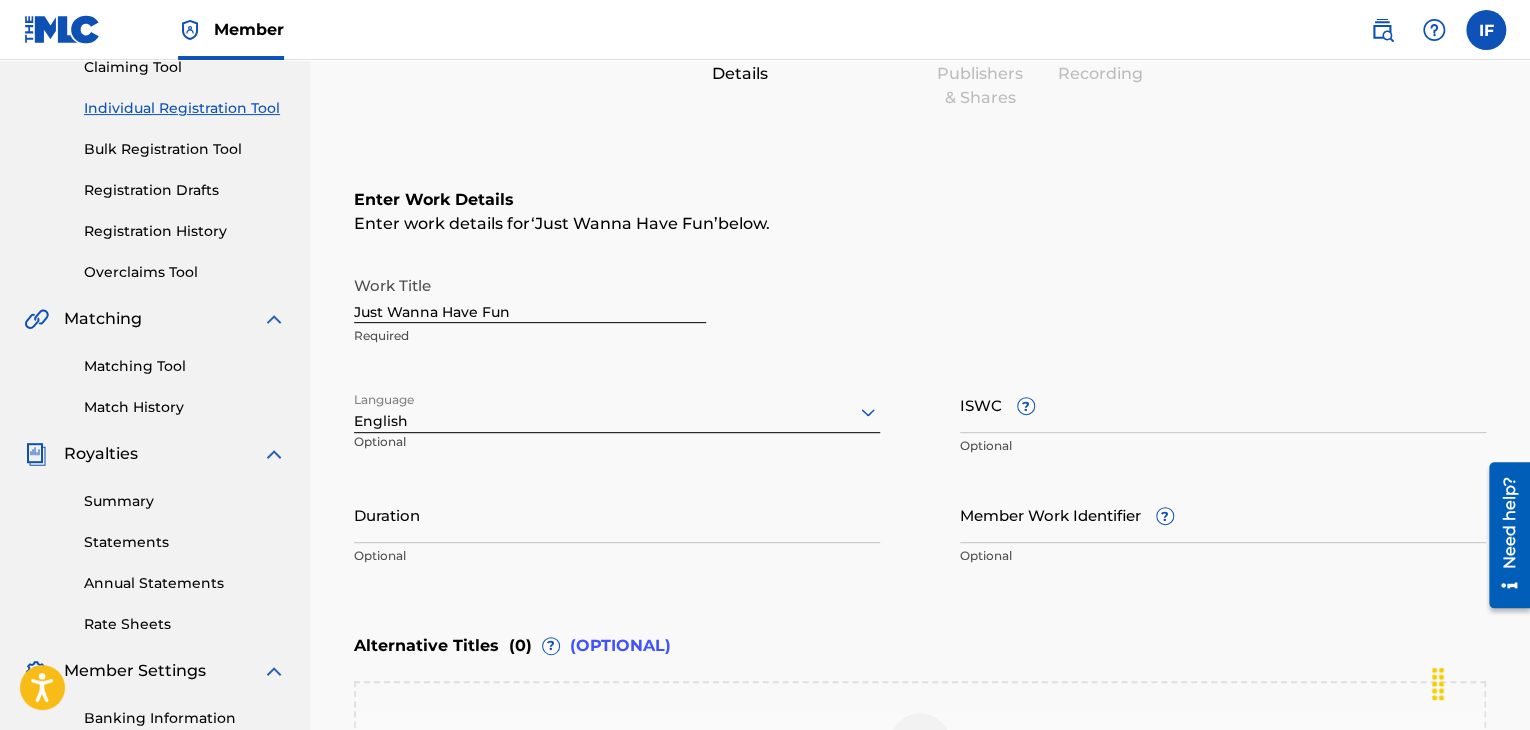 scroll, scrollTop: 261, scrollLeft: 0, axis: vertical 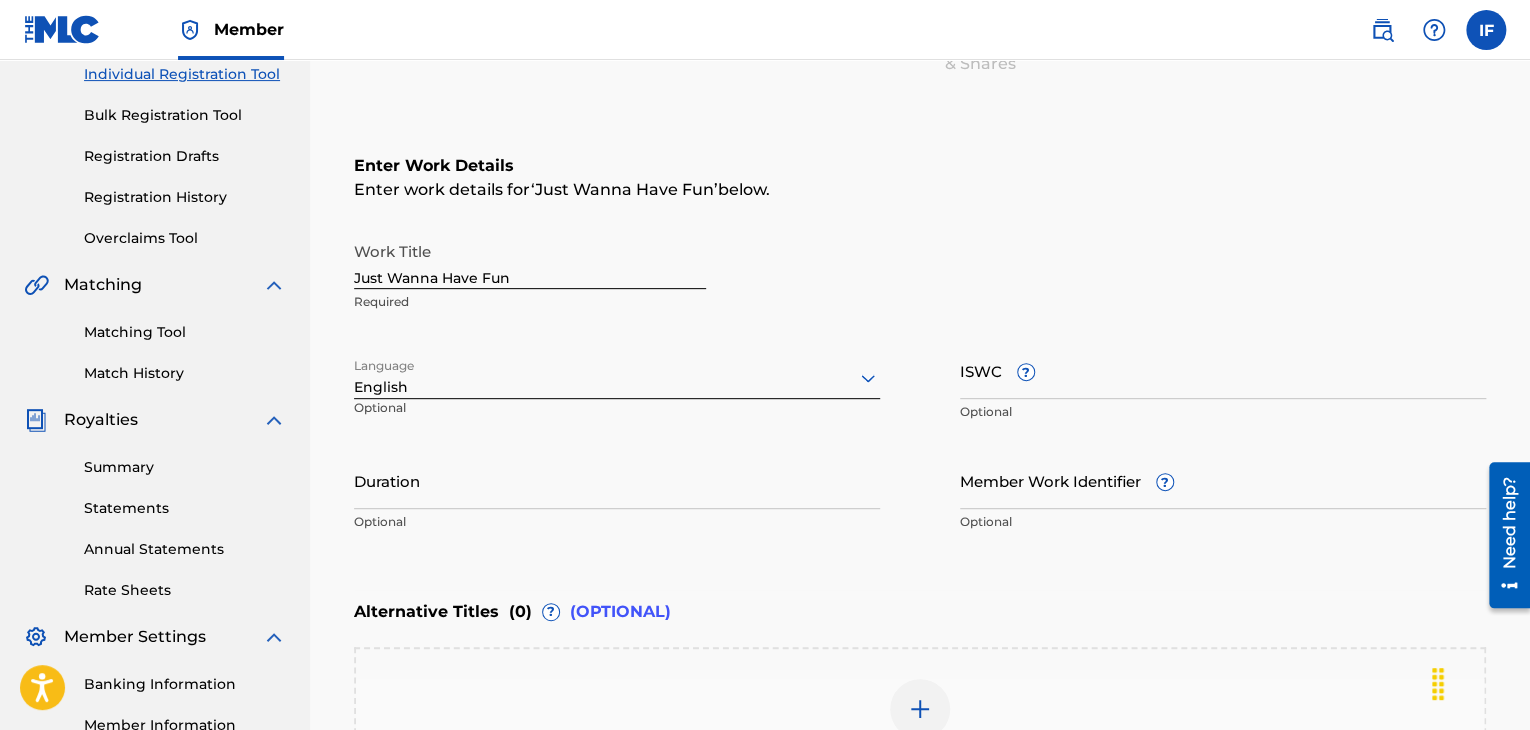 click on "Duration" at bounding box center (617, 480) 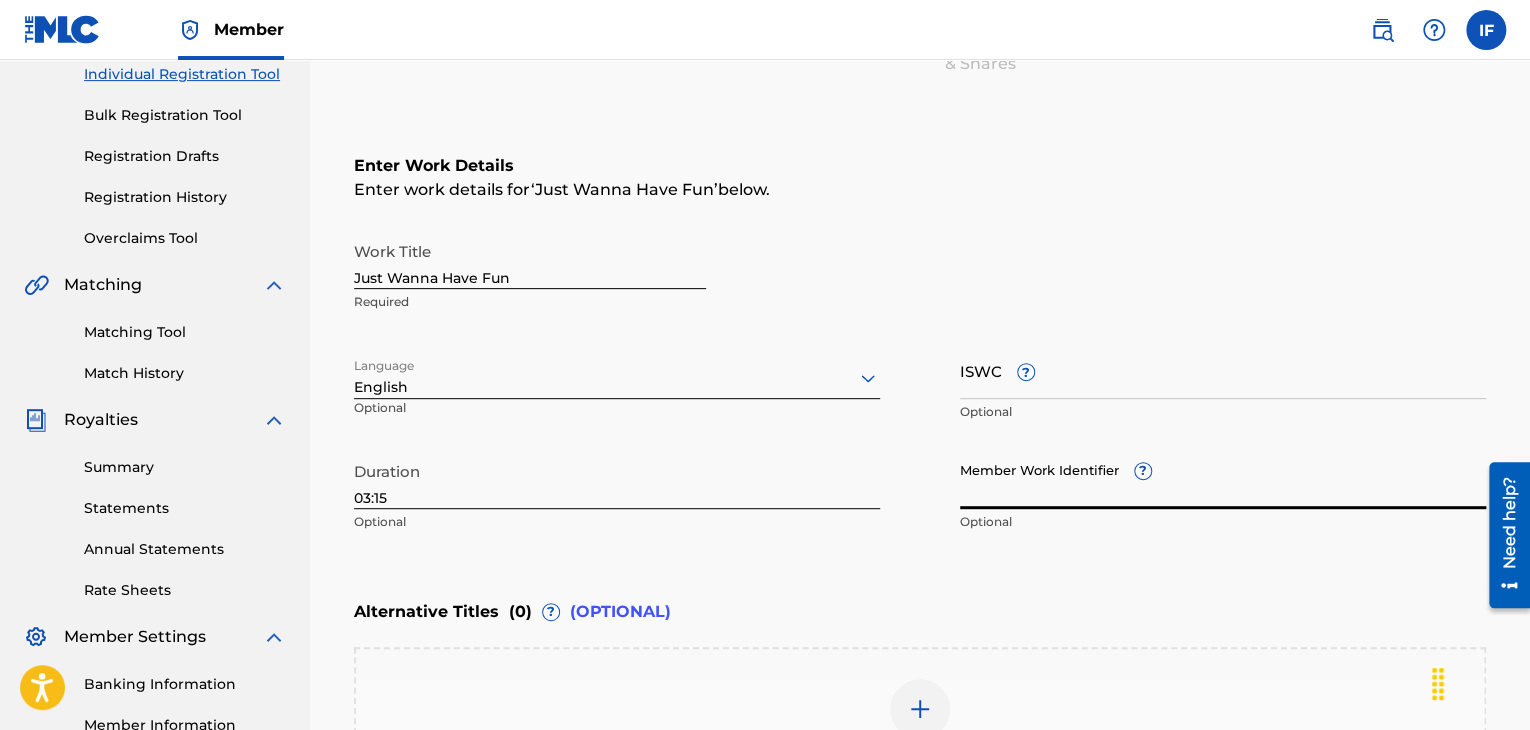 click on "Member Work Identifier   ?" at bounding box center [1223, 480] 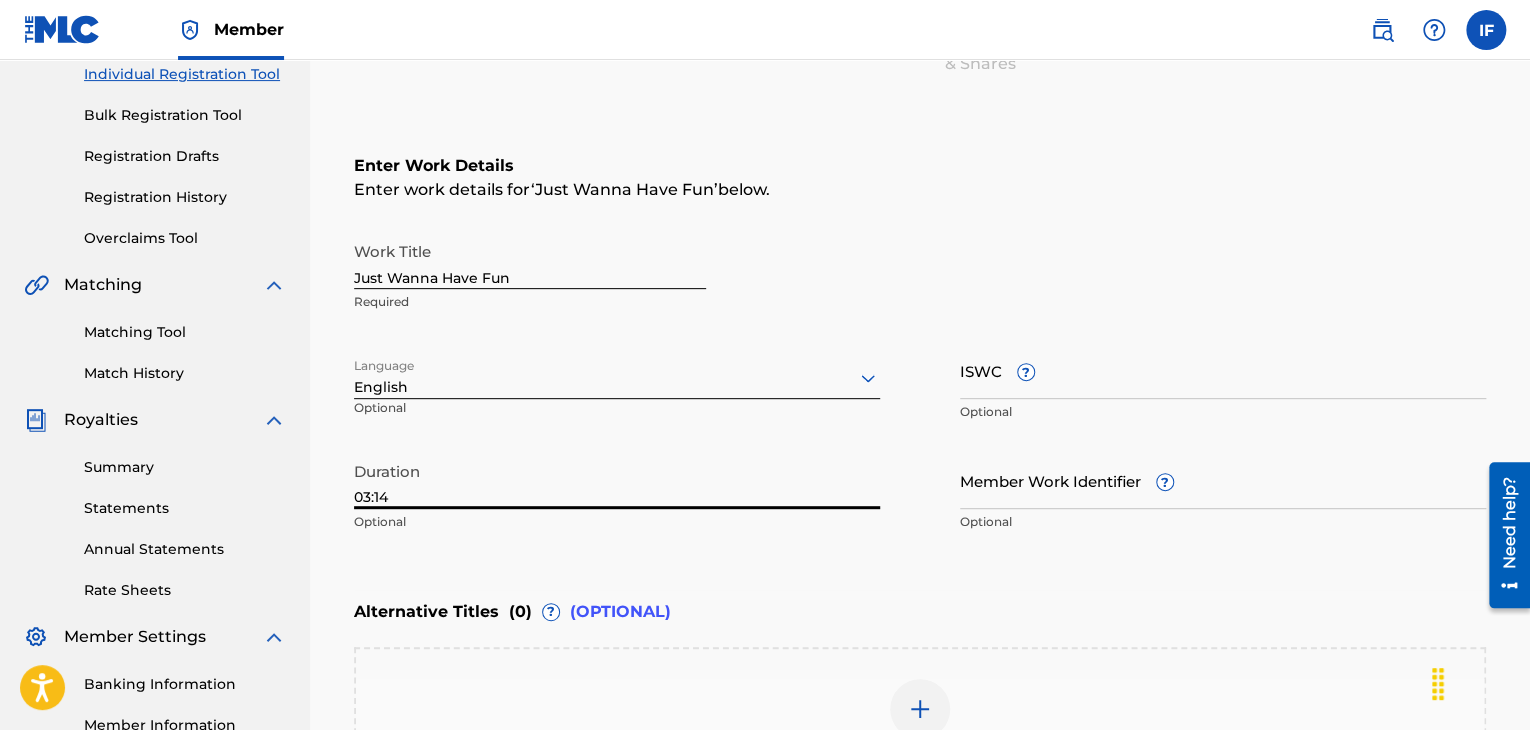 type on "03:14" 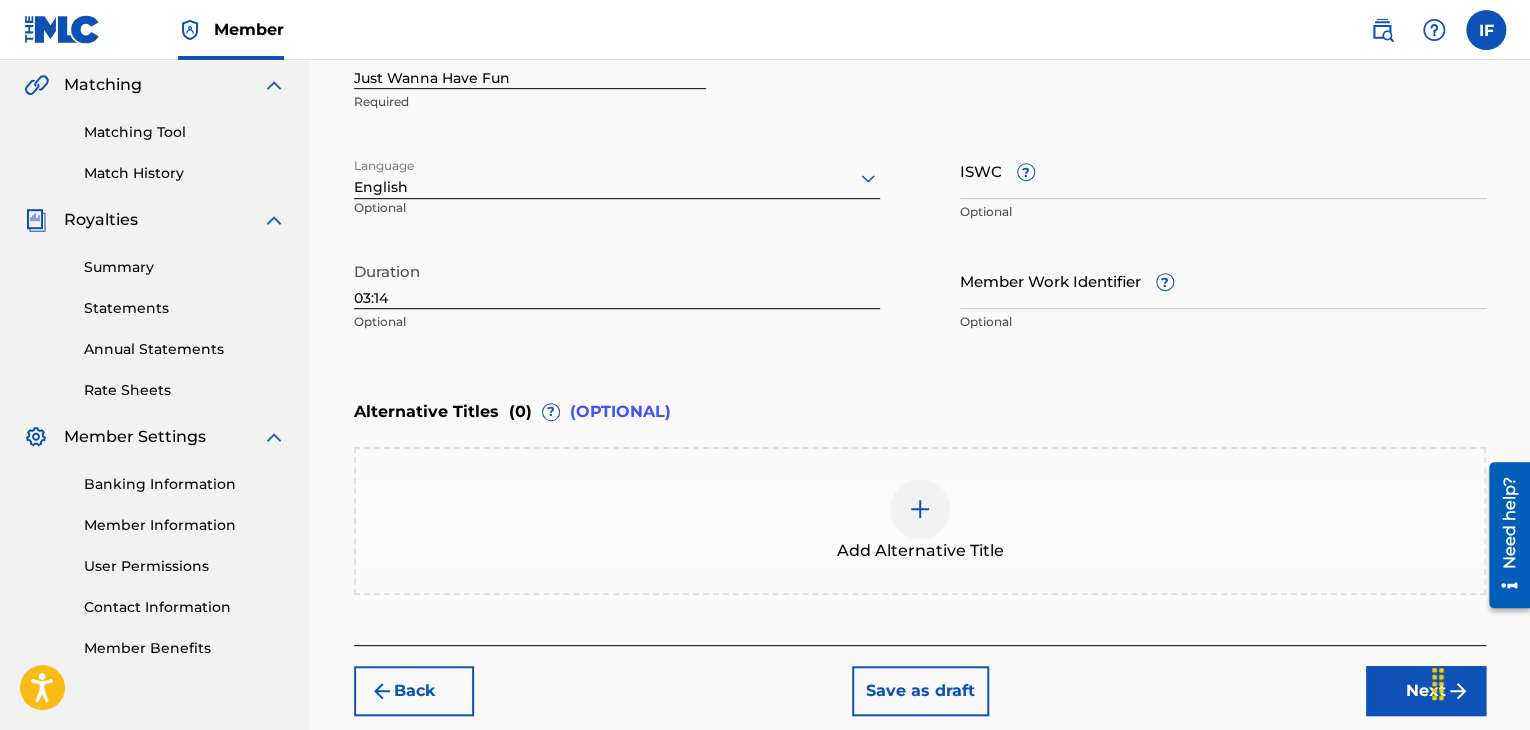 scroll, scrollTop: 561, scrollLeft: 0, axis: vertical 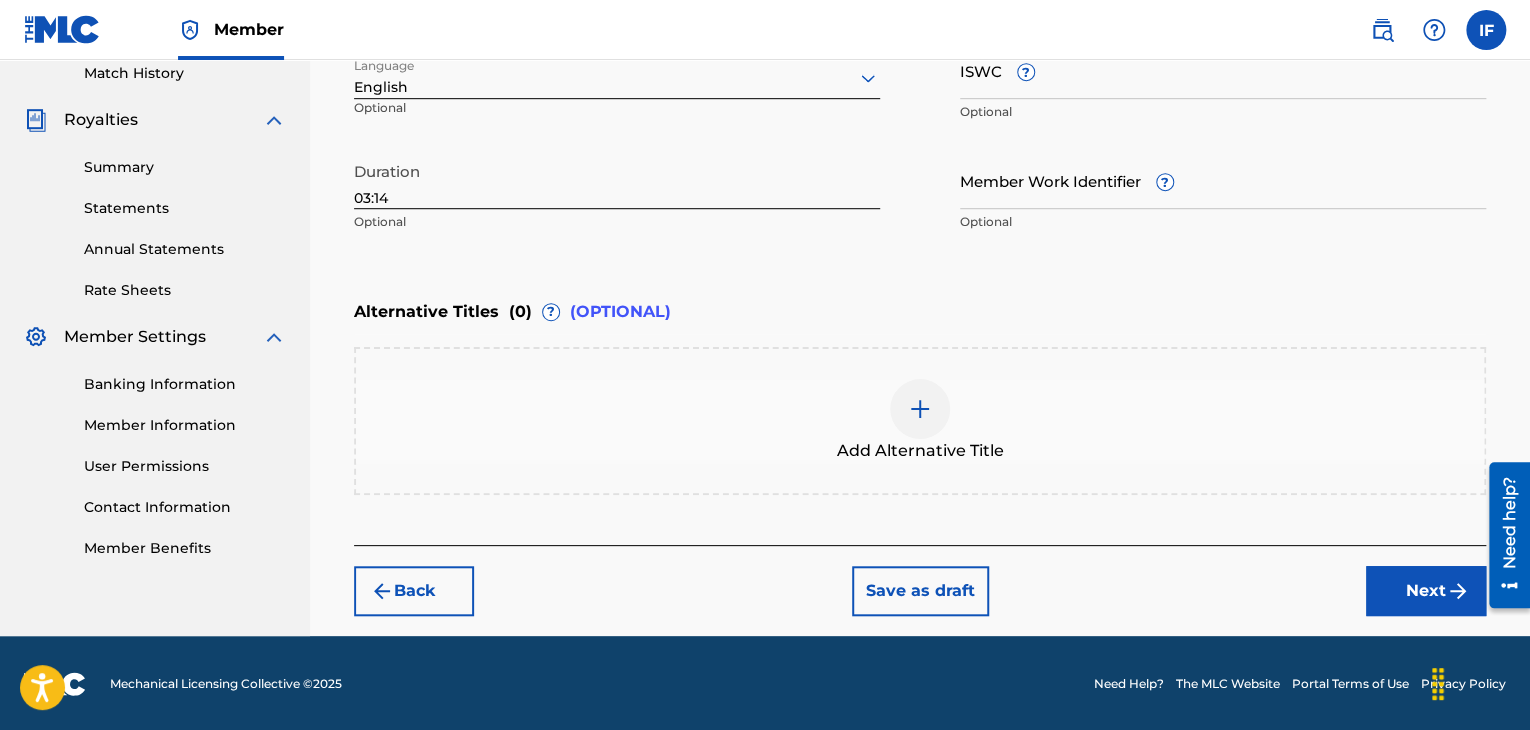 click on "Next" at bounding box center (1426, 591) 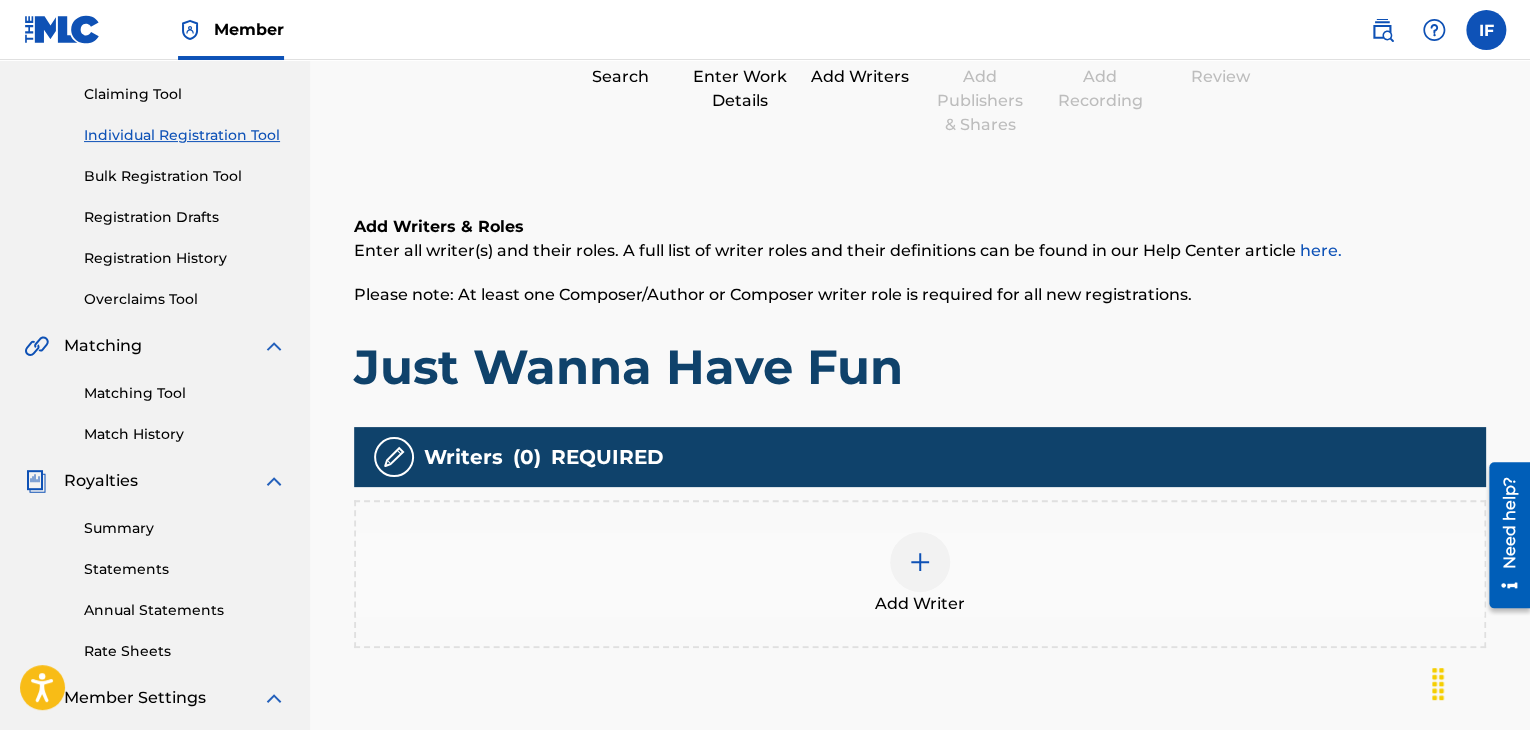 scroll, scrollTop: 300, scrollLeft: 0, axis: vertical 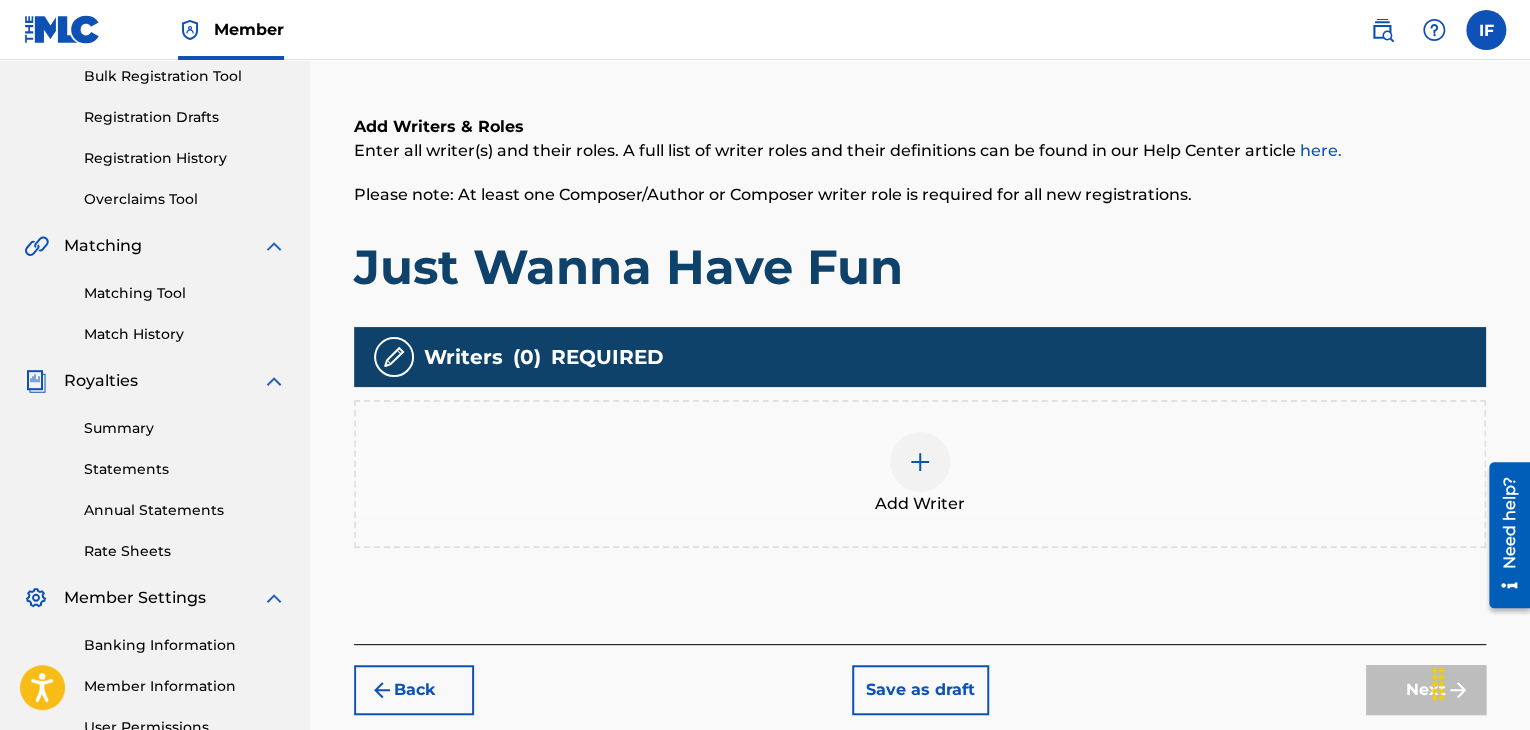 click at bounding box center [920, 462] 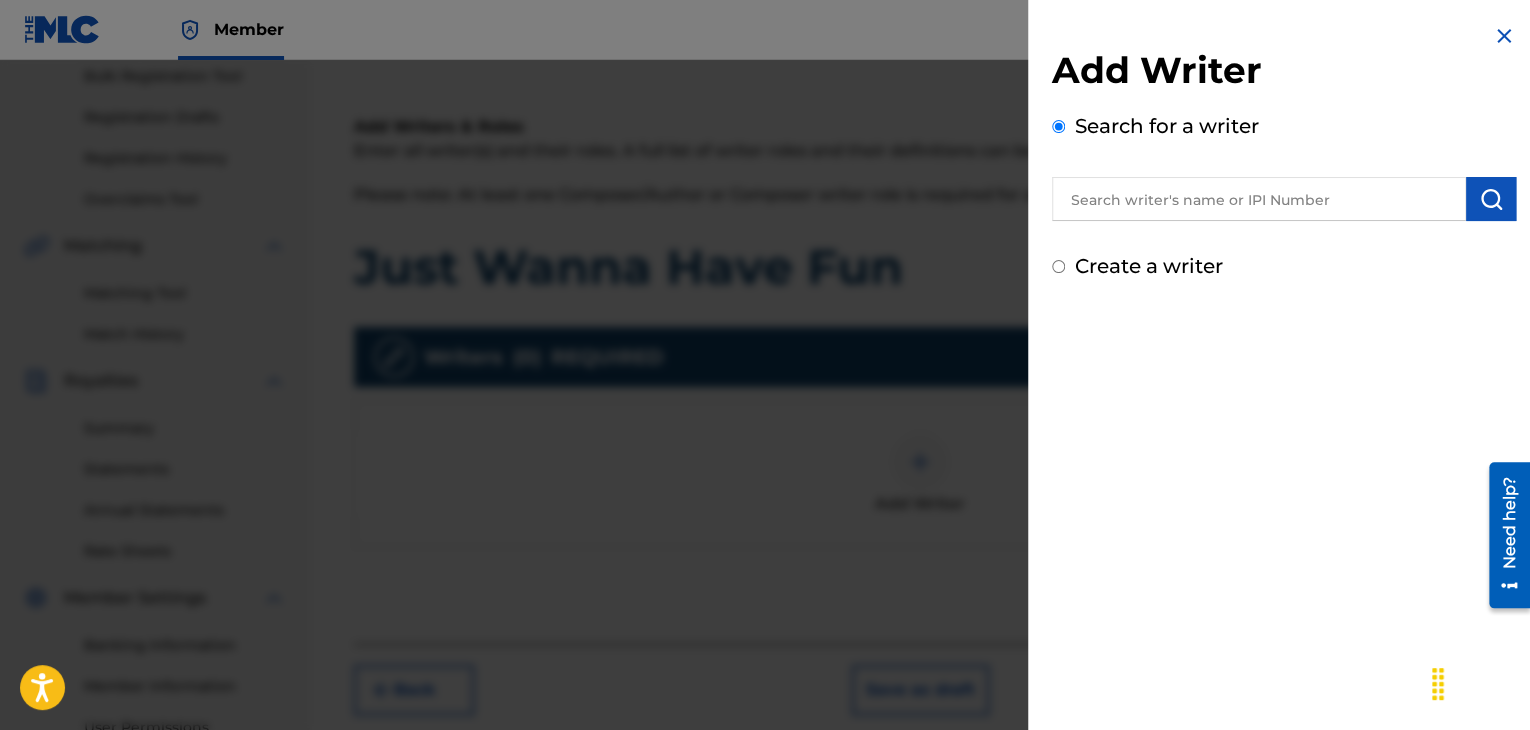 click at bounding box center [1259, 199] 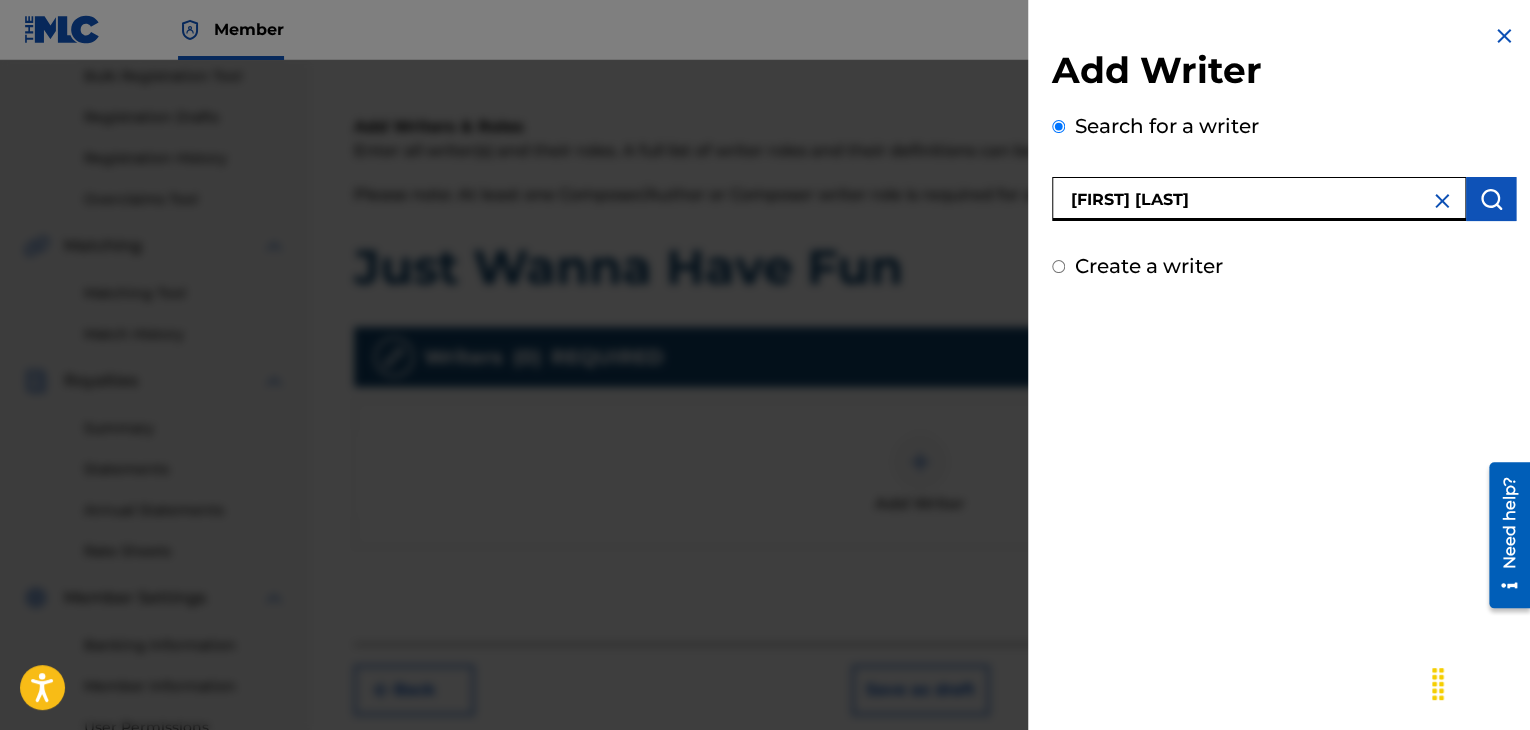 type on "[FIRST] [LAST]" 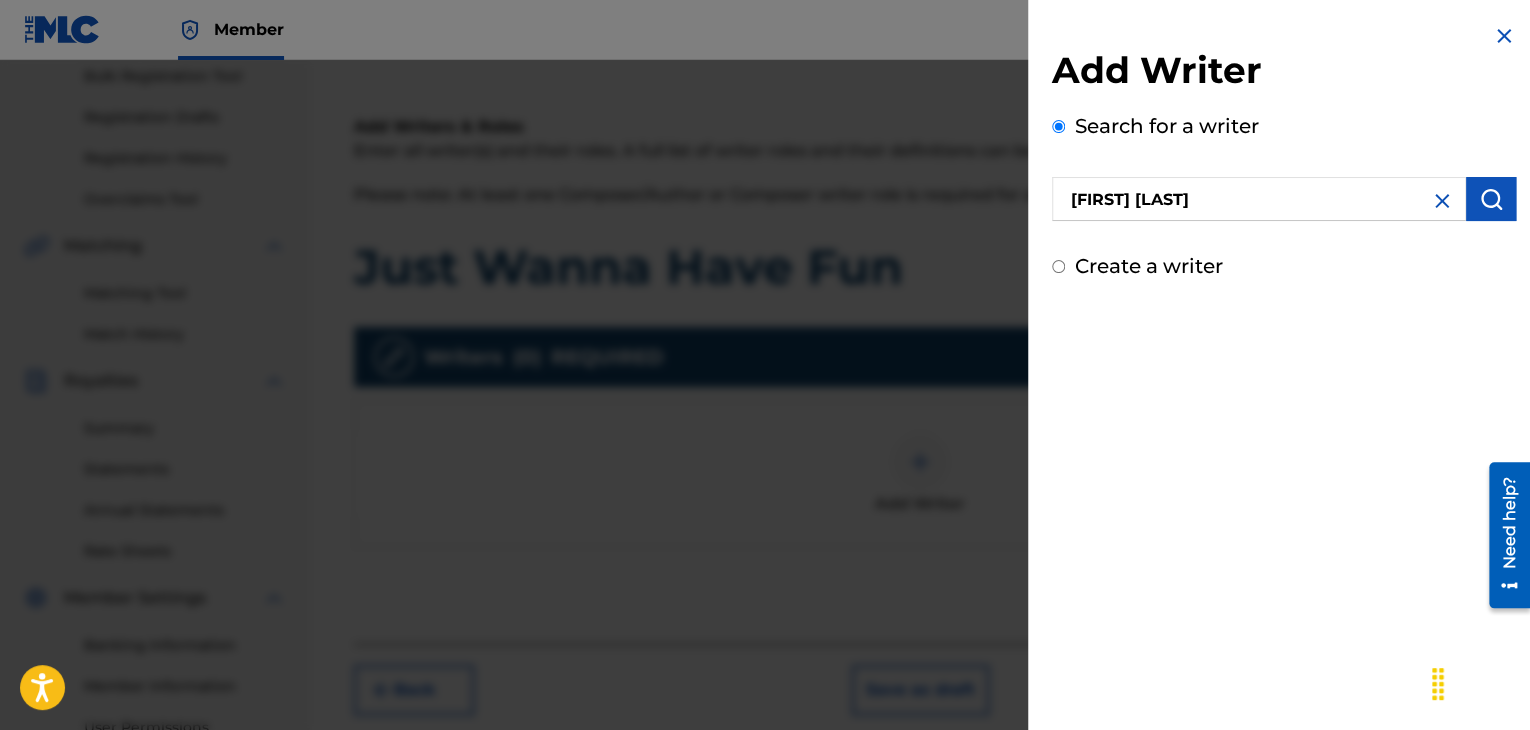 click at bounding box center (1491, 199) 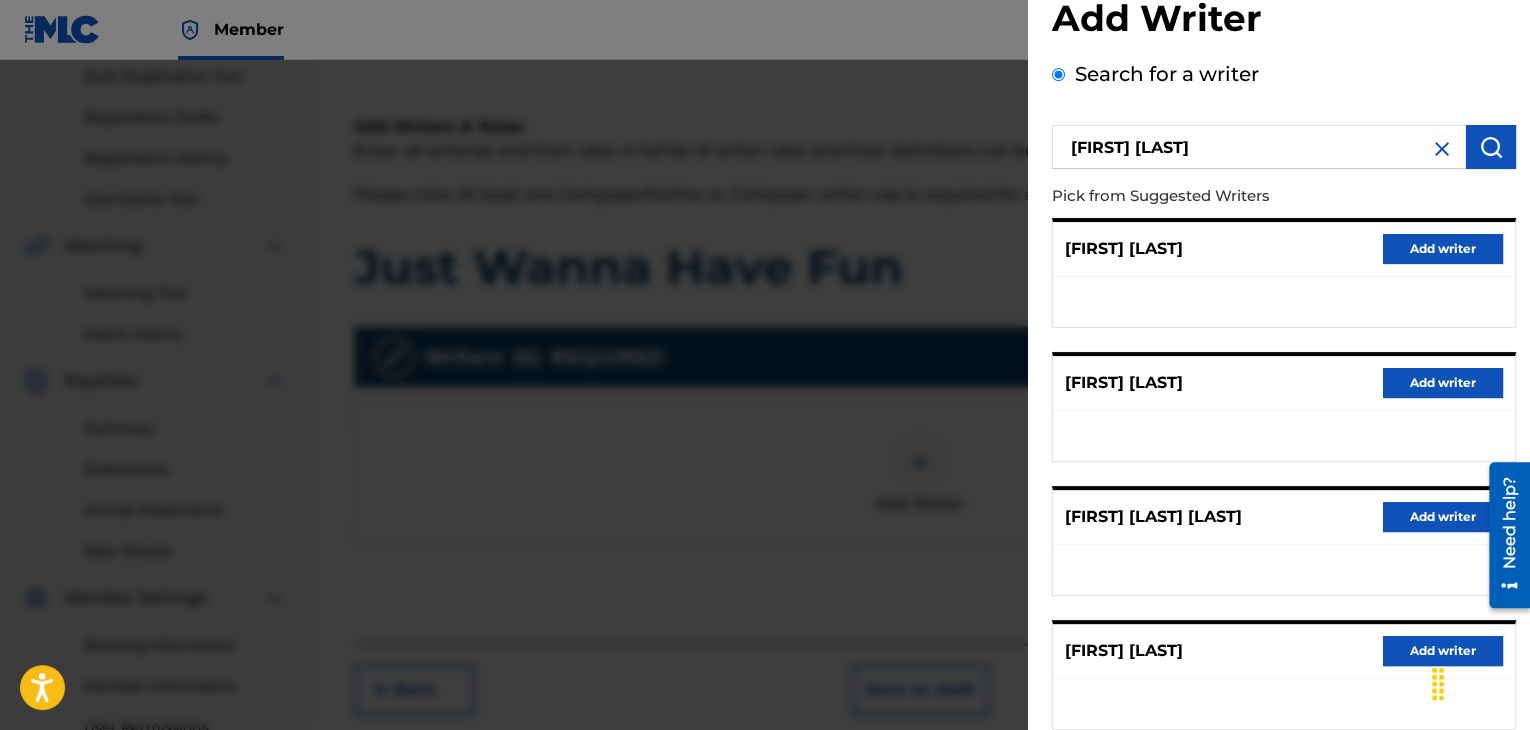 scroll, scrollTop: 0, scrollLeft: 0, axis: both 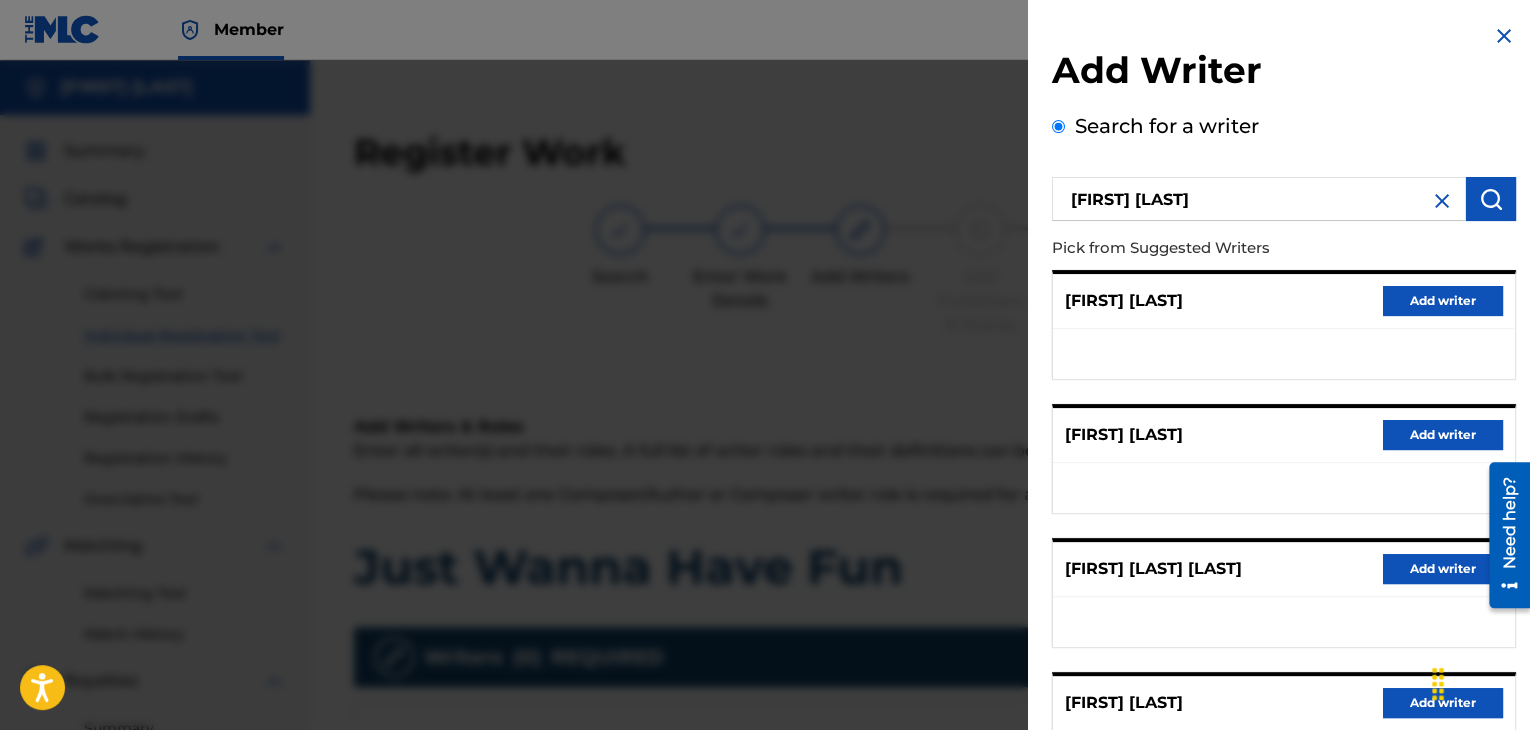 click at bounding box center [1442, 201] 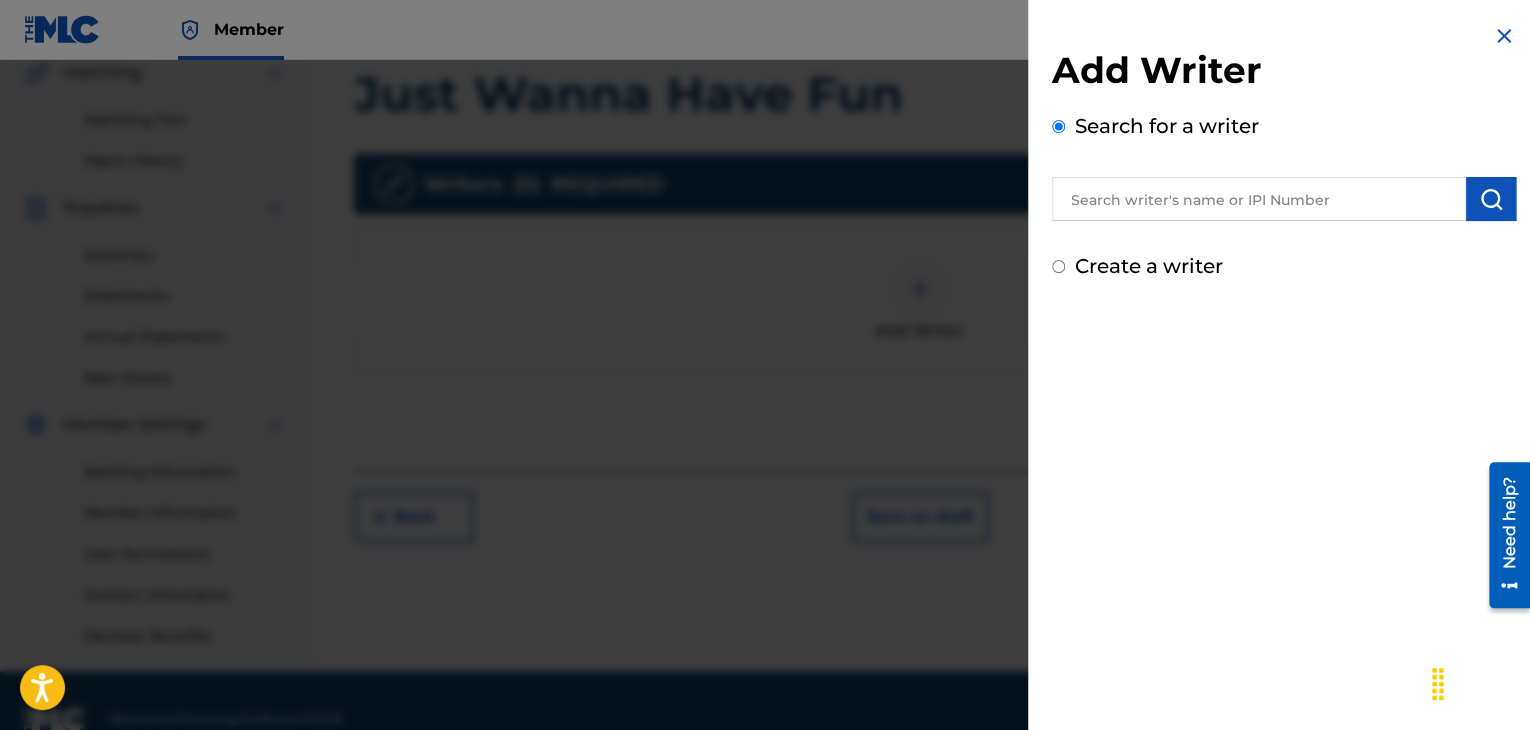 scroll, scrollTop: 500, scrollLeft: 0, axis: vertical 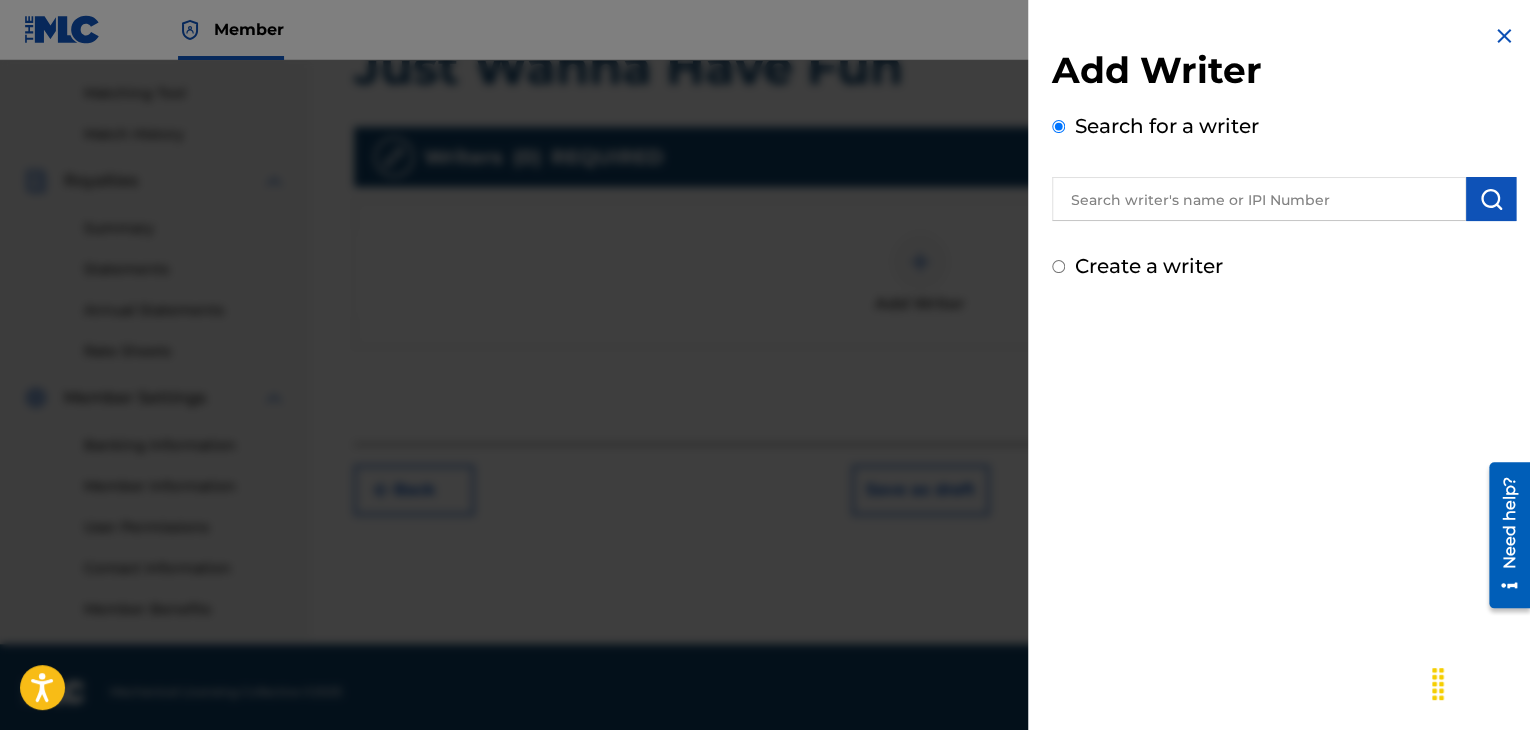 click at bounding box center [1259, 199] 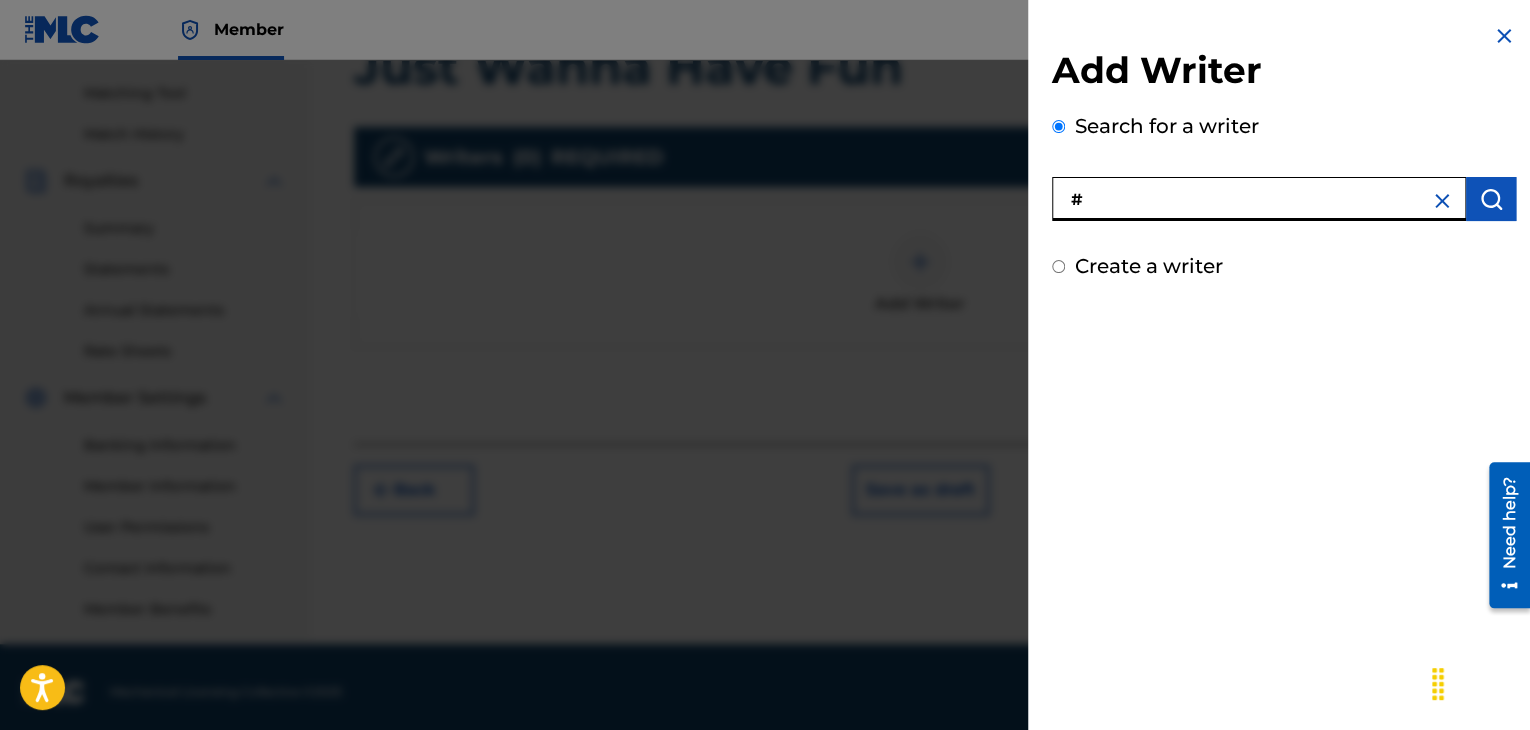 paste on "1296108735" 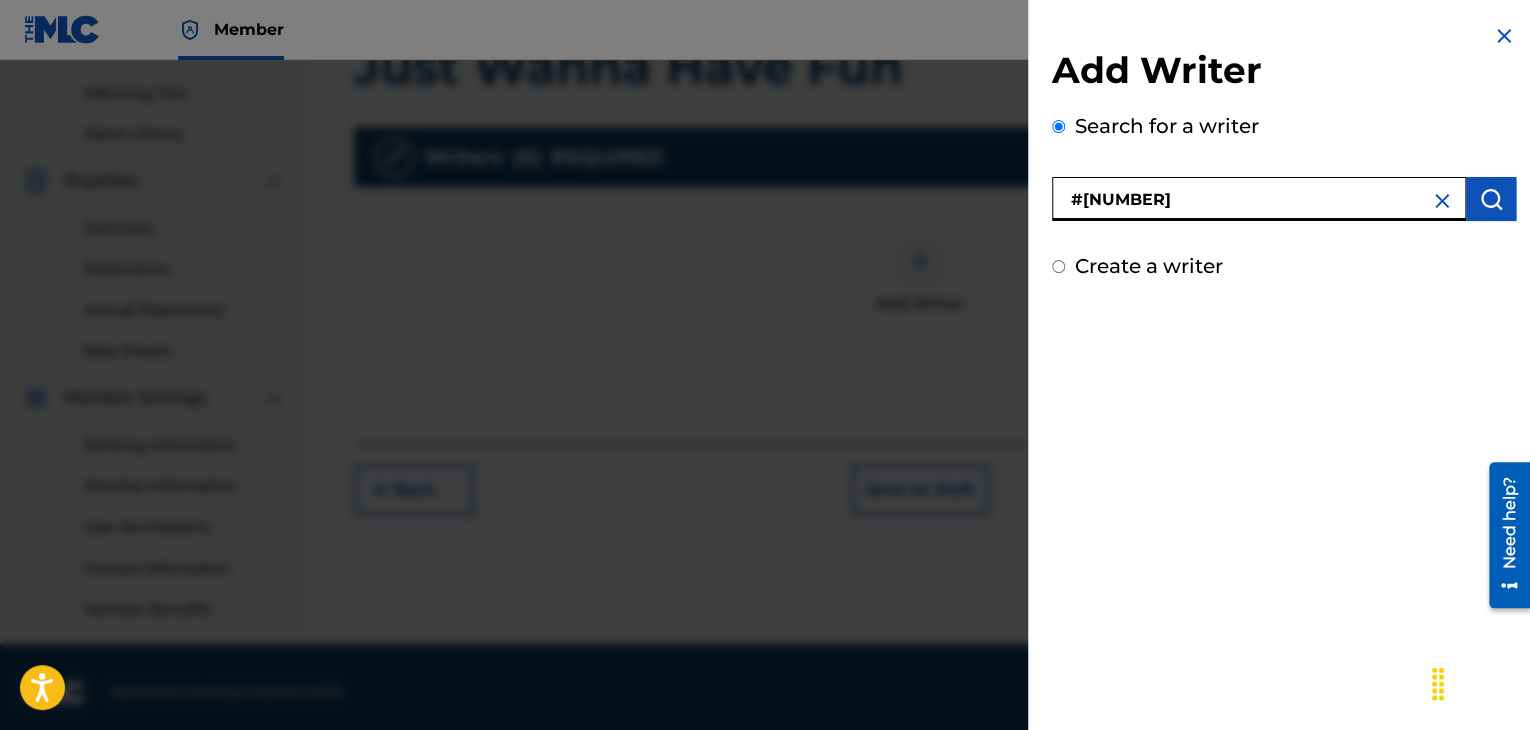 type on "#[NUMBER]" 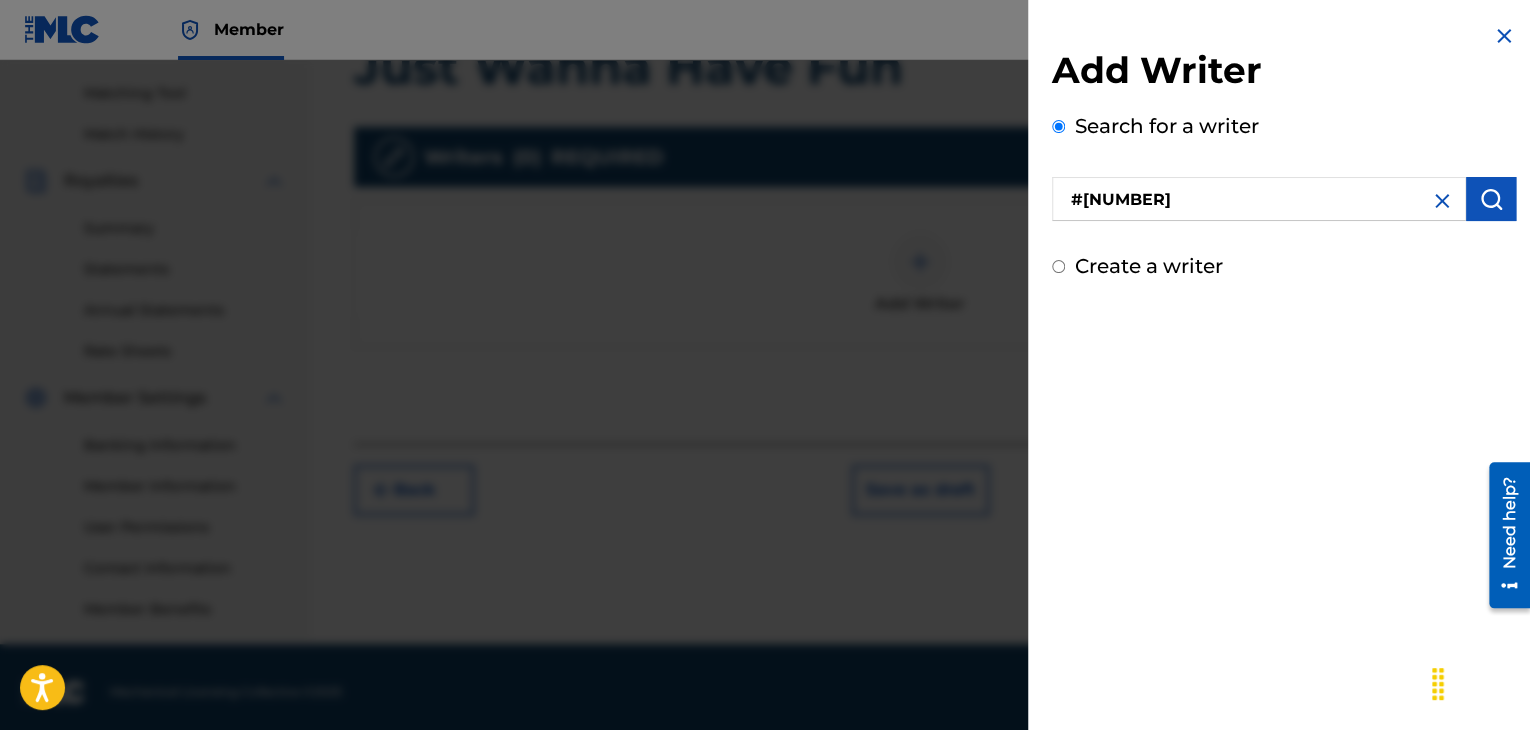 click at bounding box center [1491, 199] 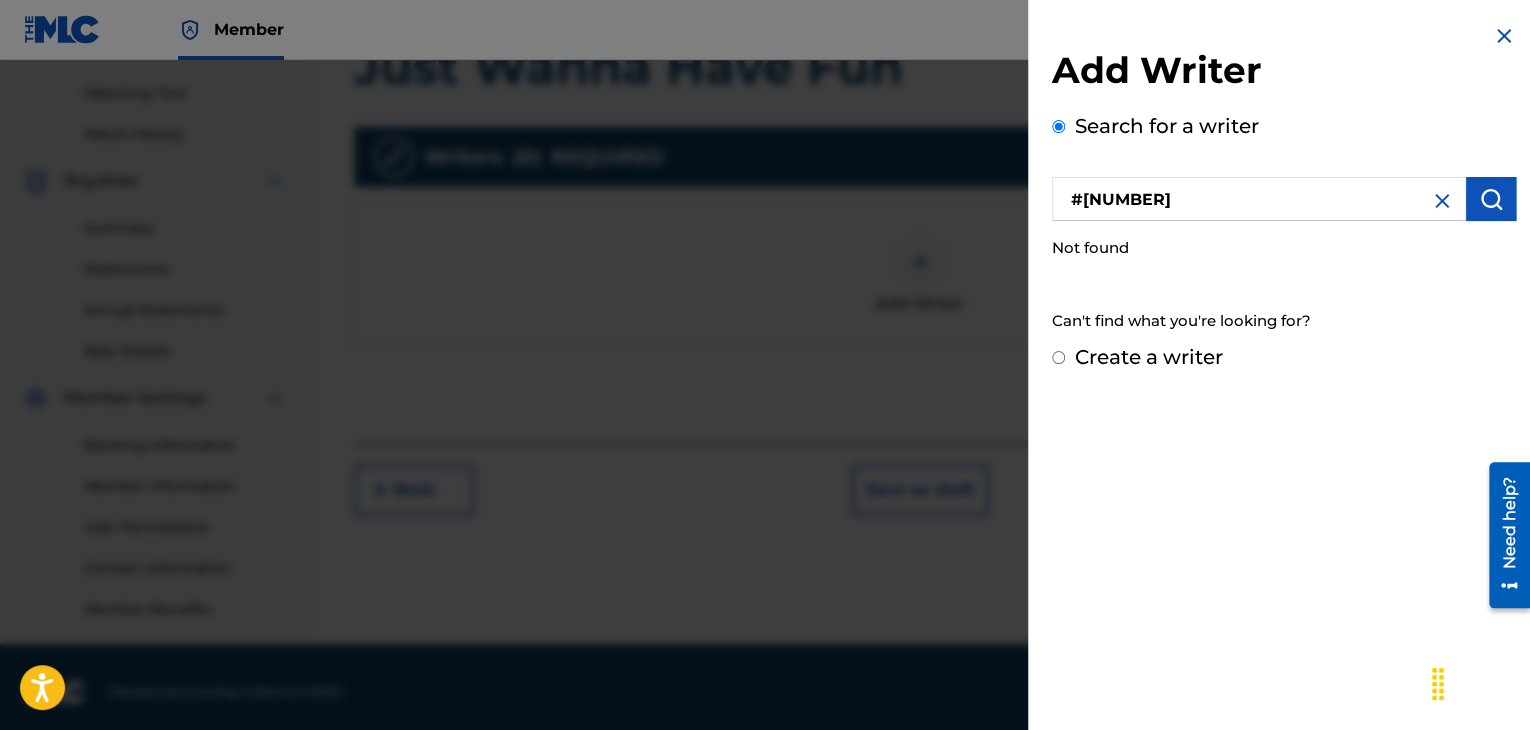 click at bounding box center [1442, 201] 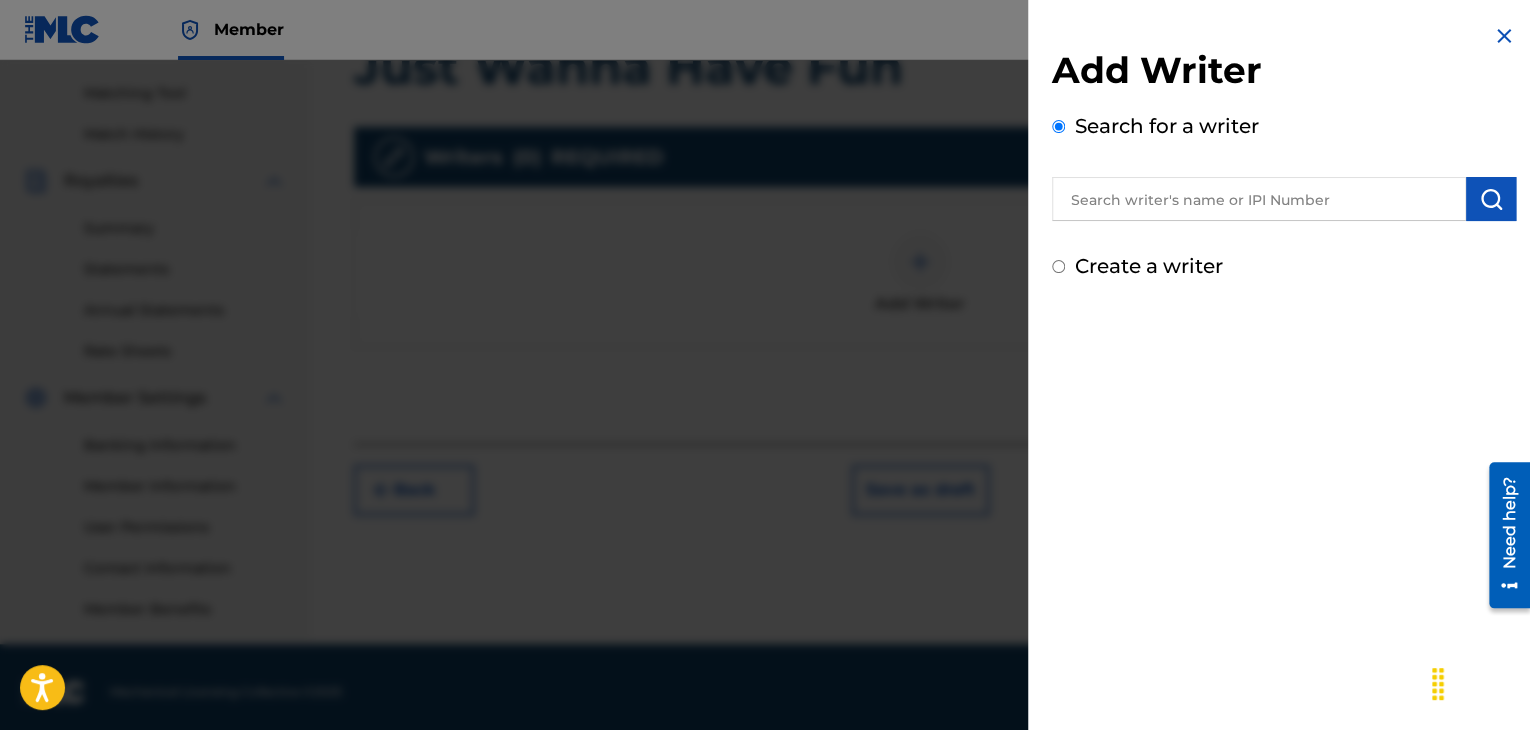 click on "Create a writer" at bounding box center (1058, 266) 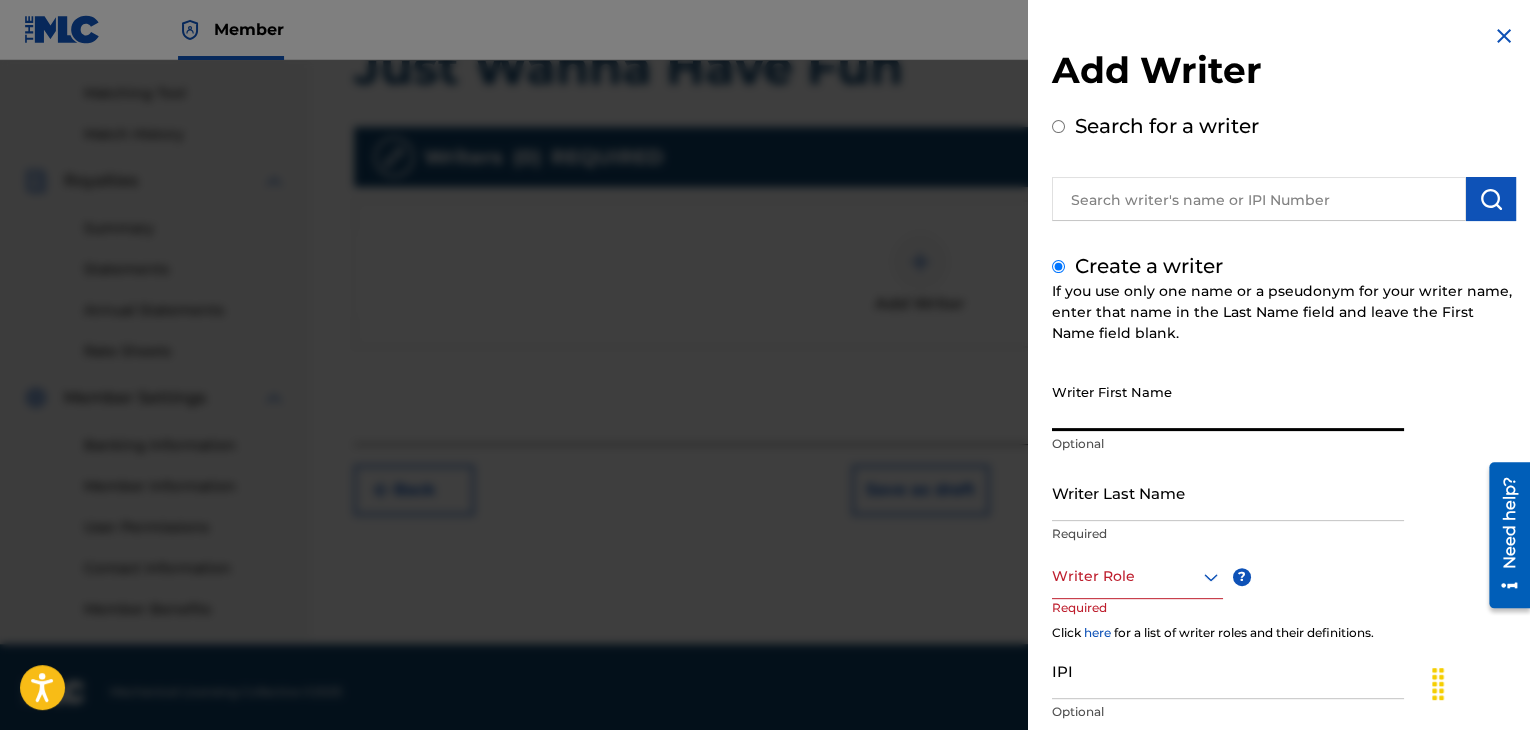 click on "Writer First Name" at bounding box center [1228, 402] 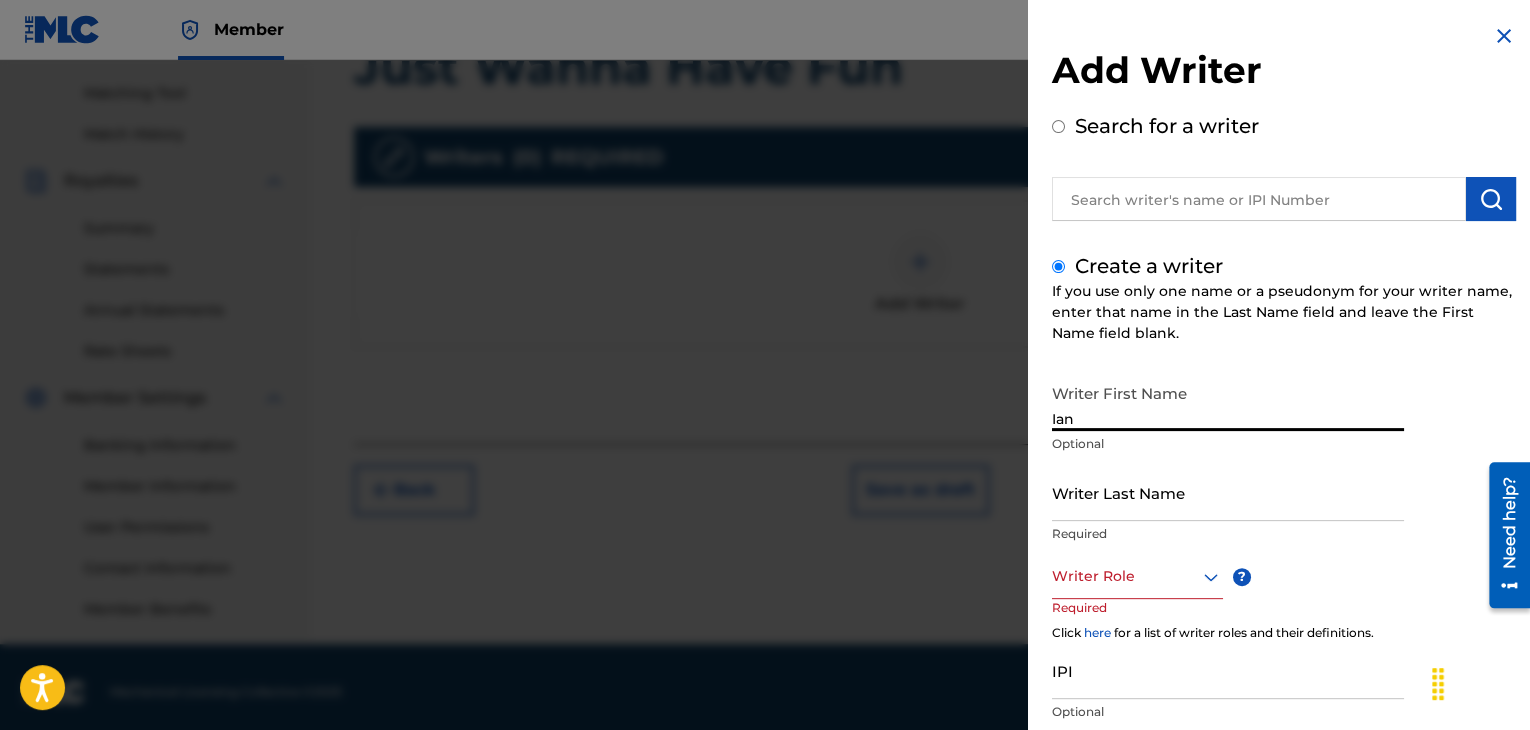 type on "Ian" 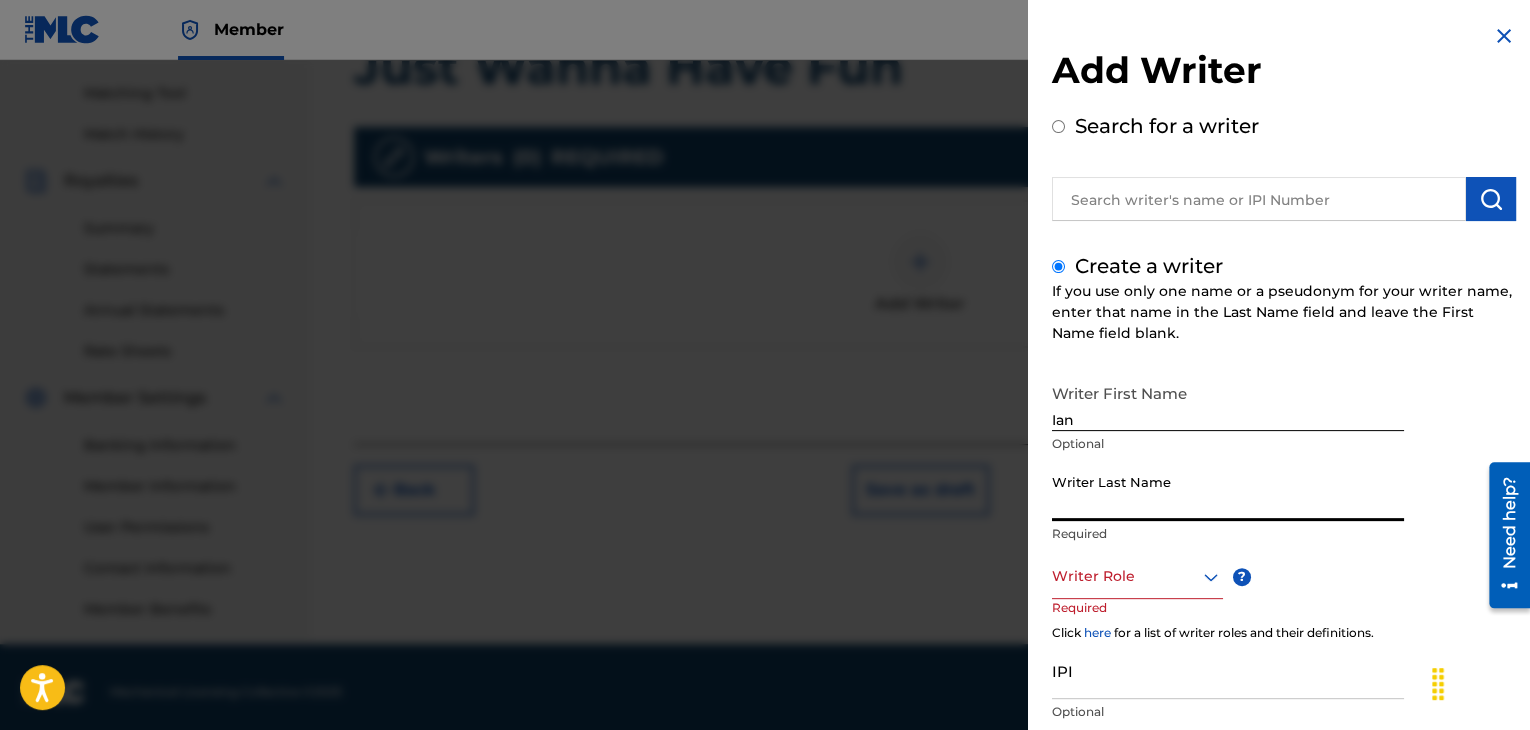click on "Writer Last Name" at bounding box center (1228, 492) 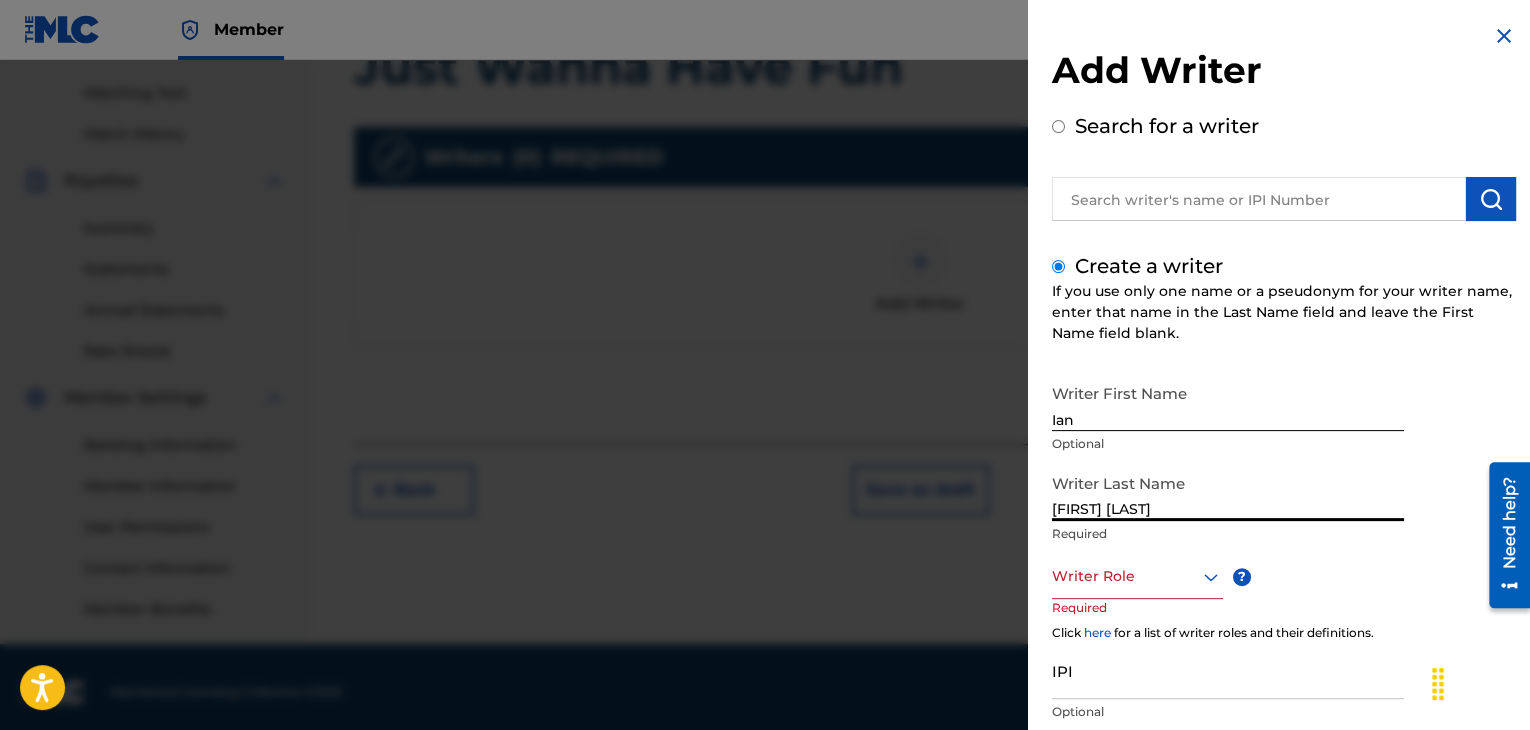 type on "[FIRST] [LAST]" 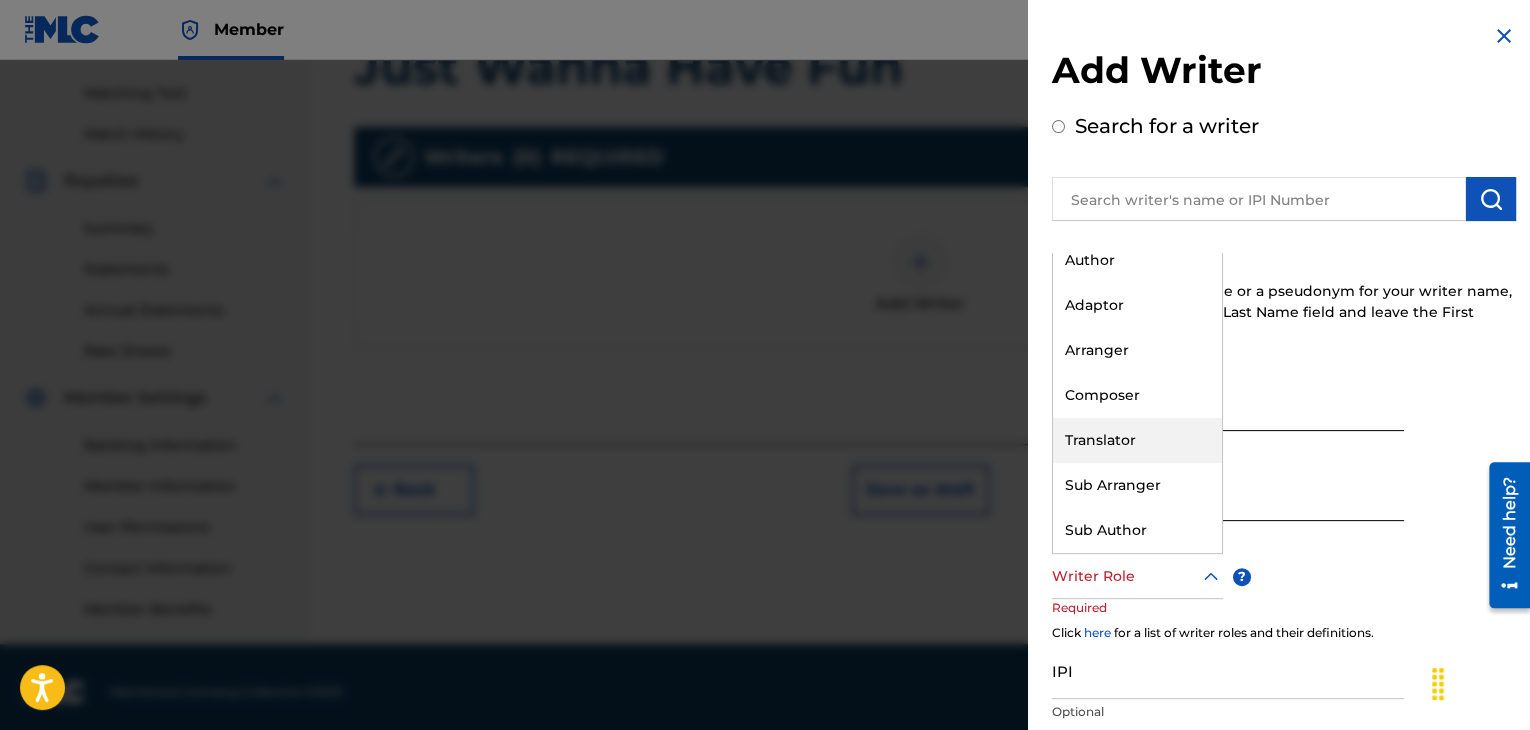 scroll, scrollTop: 0, scrollLeft: 0, axis: both 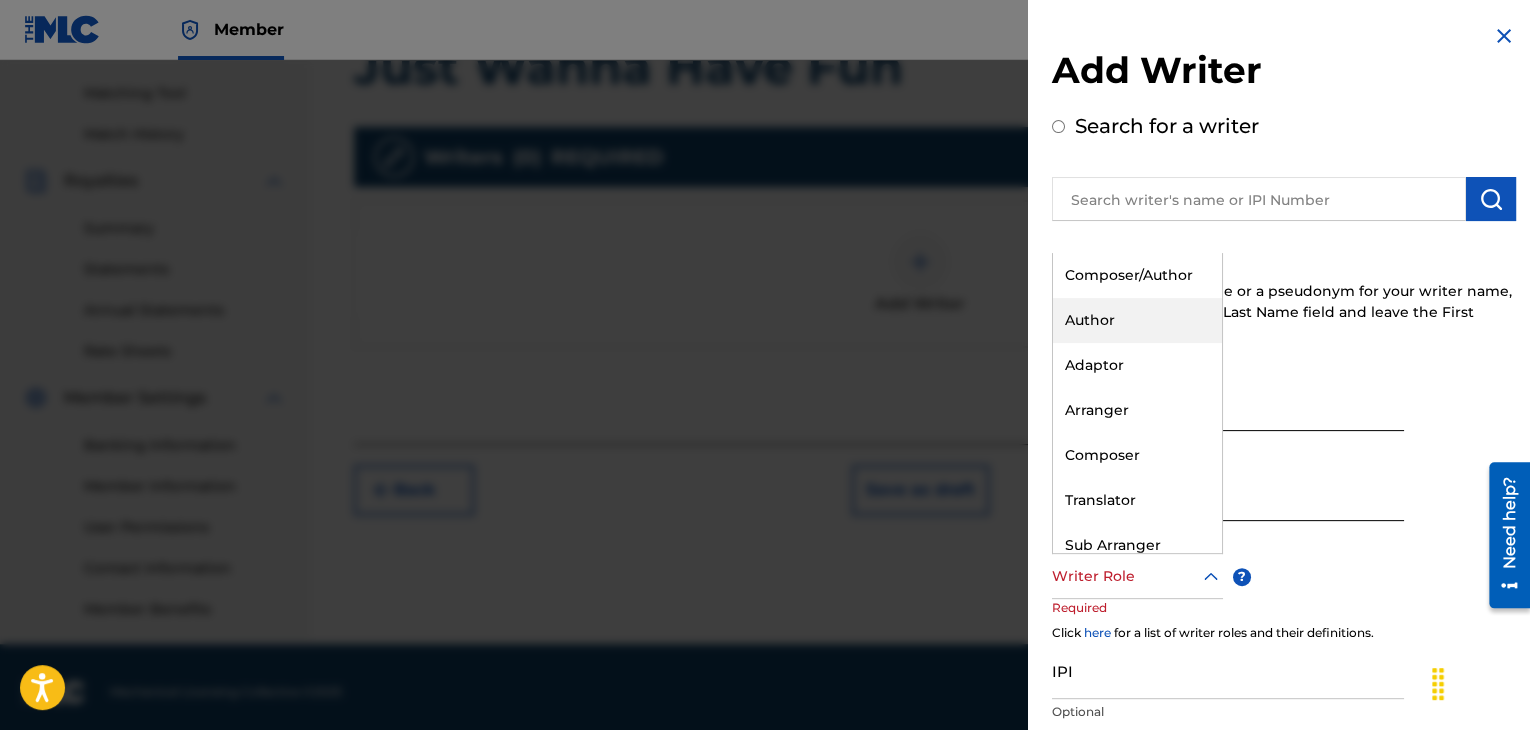 click on "Author" at bounding box center (1137, 320) 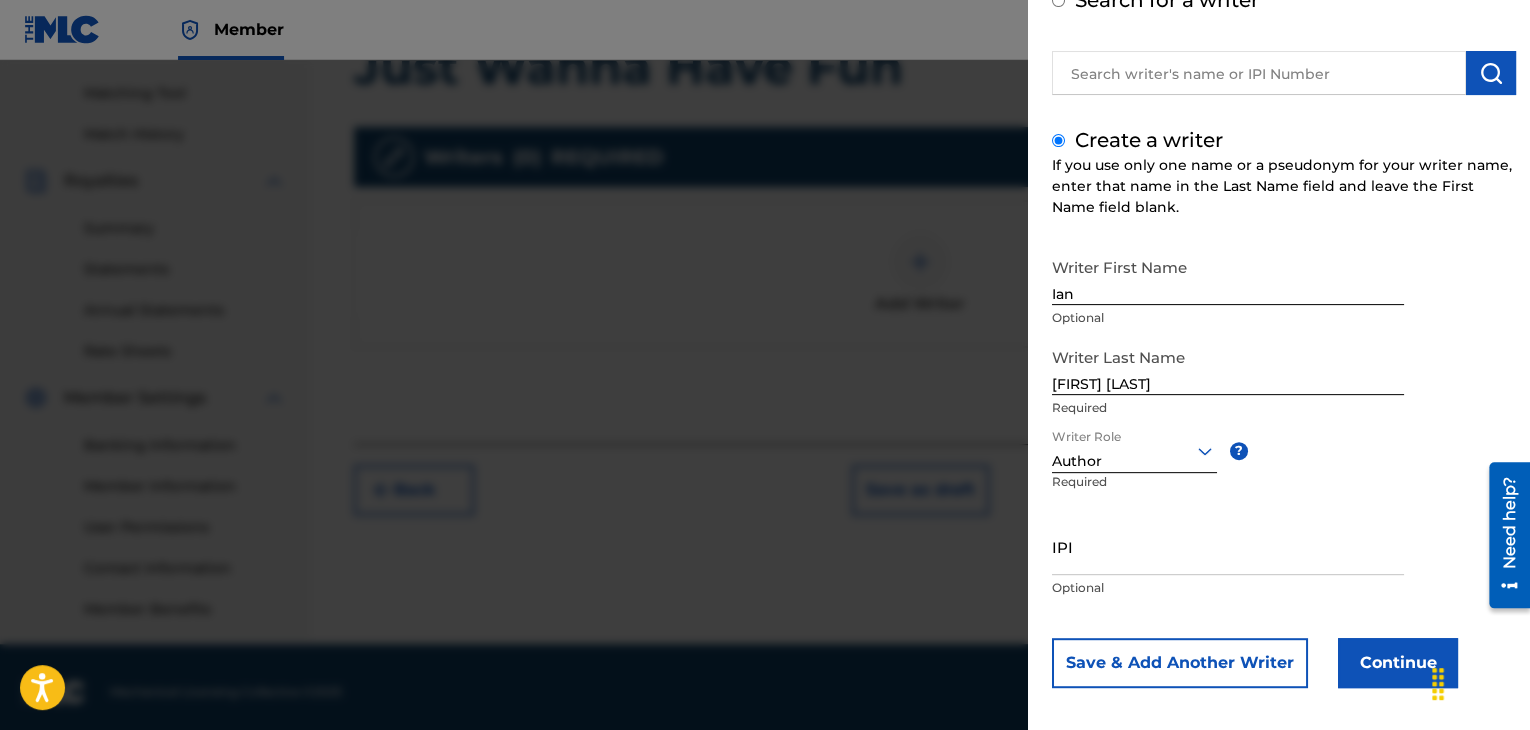scroll, scrollTop: 138, scrollLeft: 0, axis: vertical 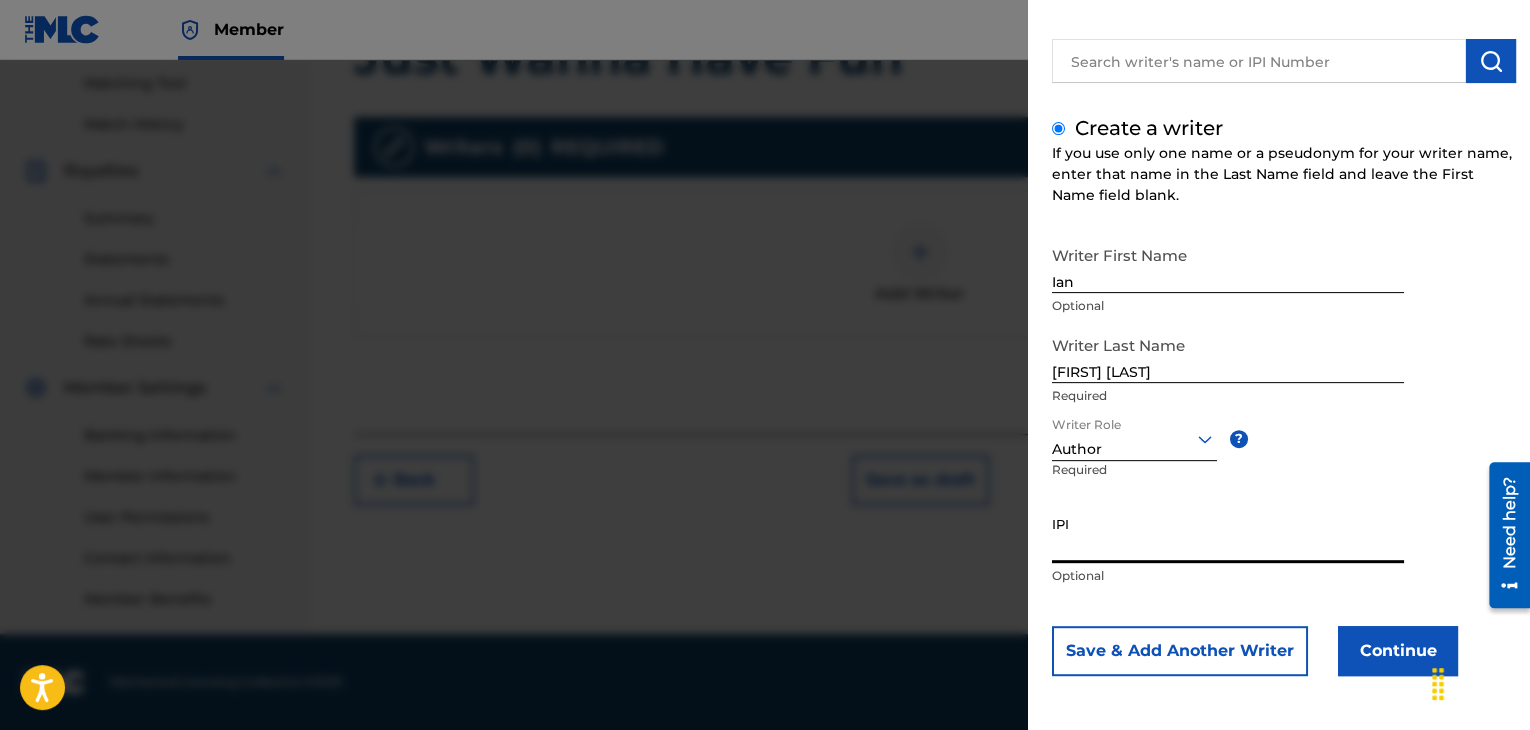 click on "IPI" at bounding box center (1228, 534) 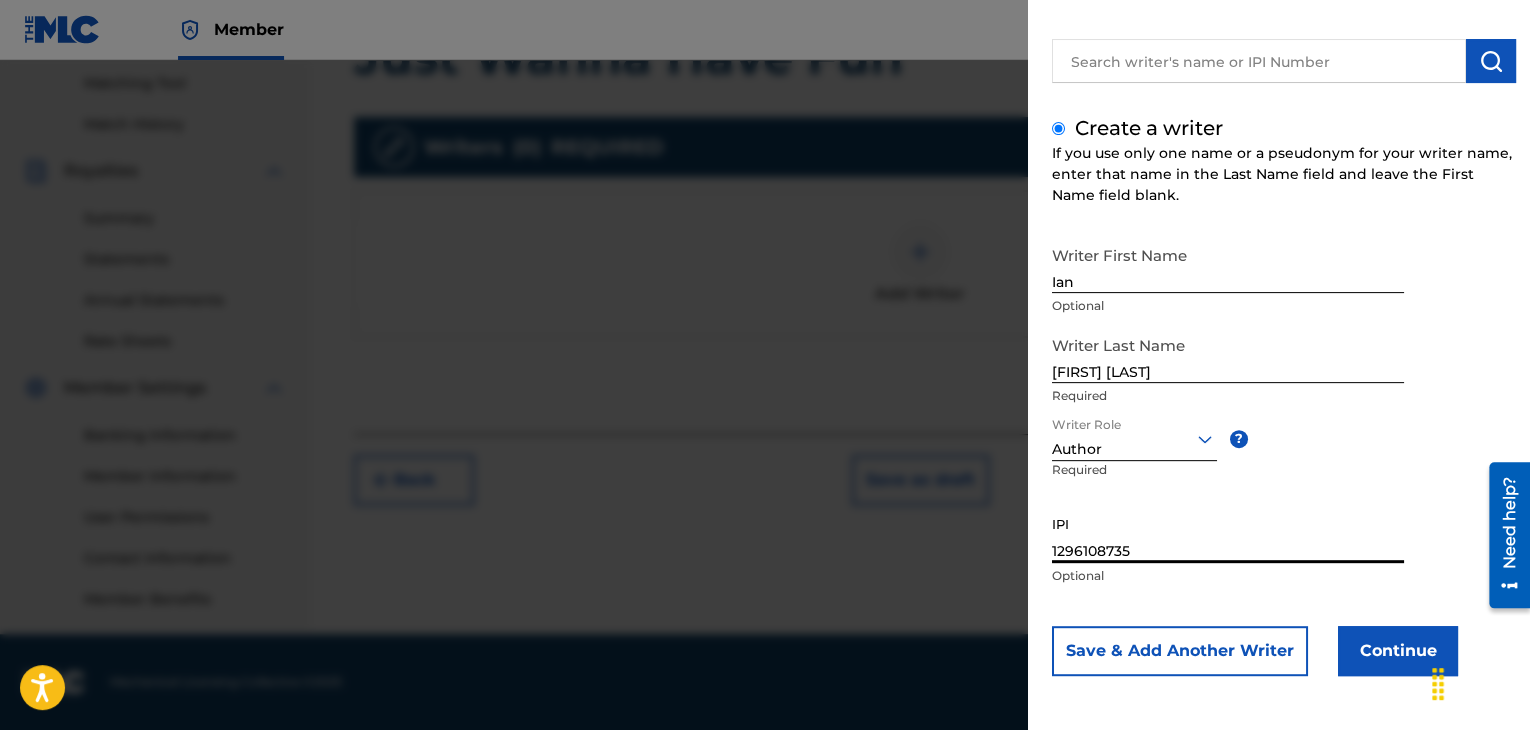type 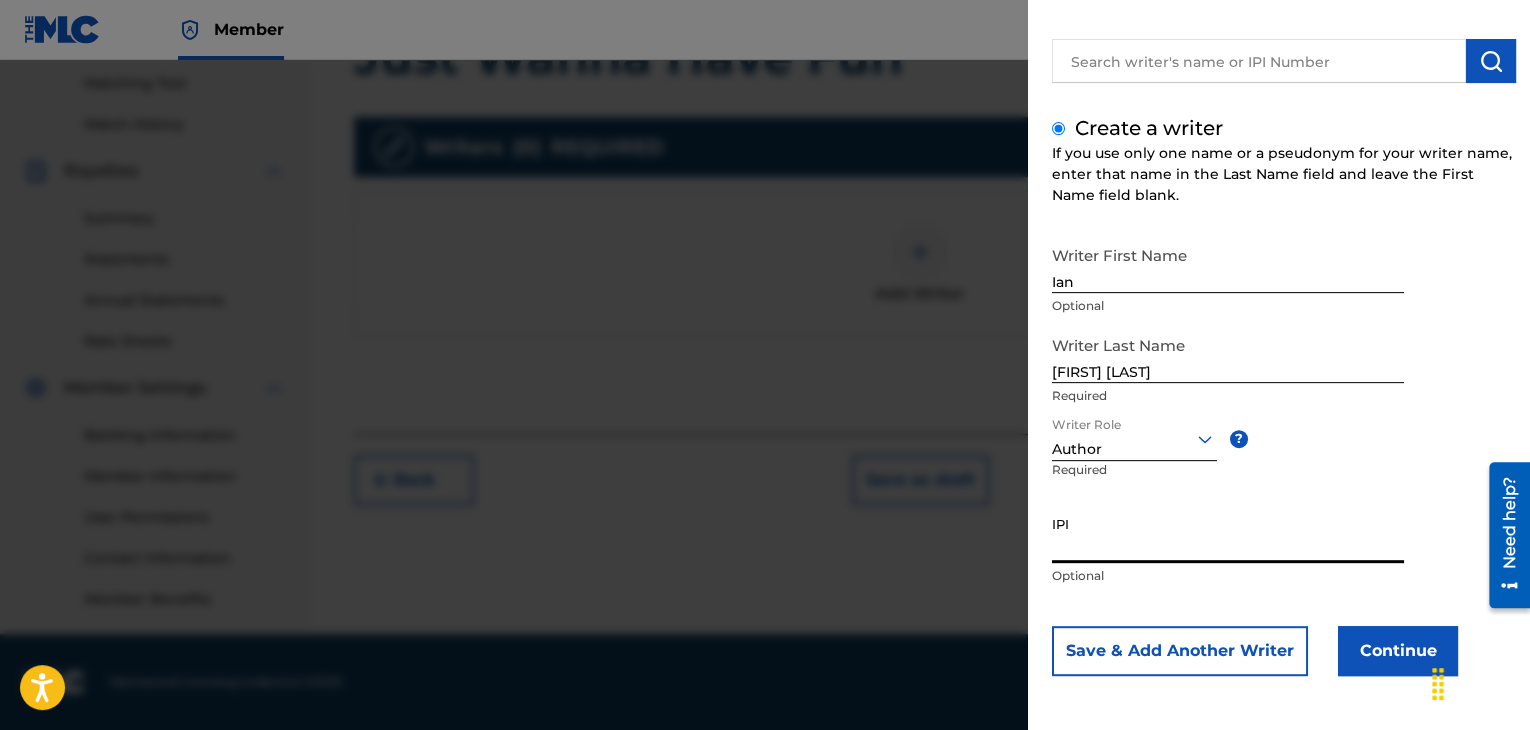 click on "Continue" at bounding box center [1398, 651] 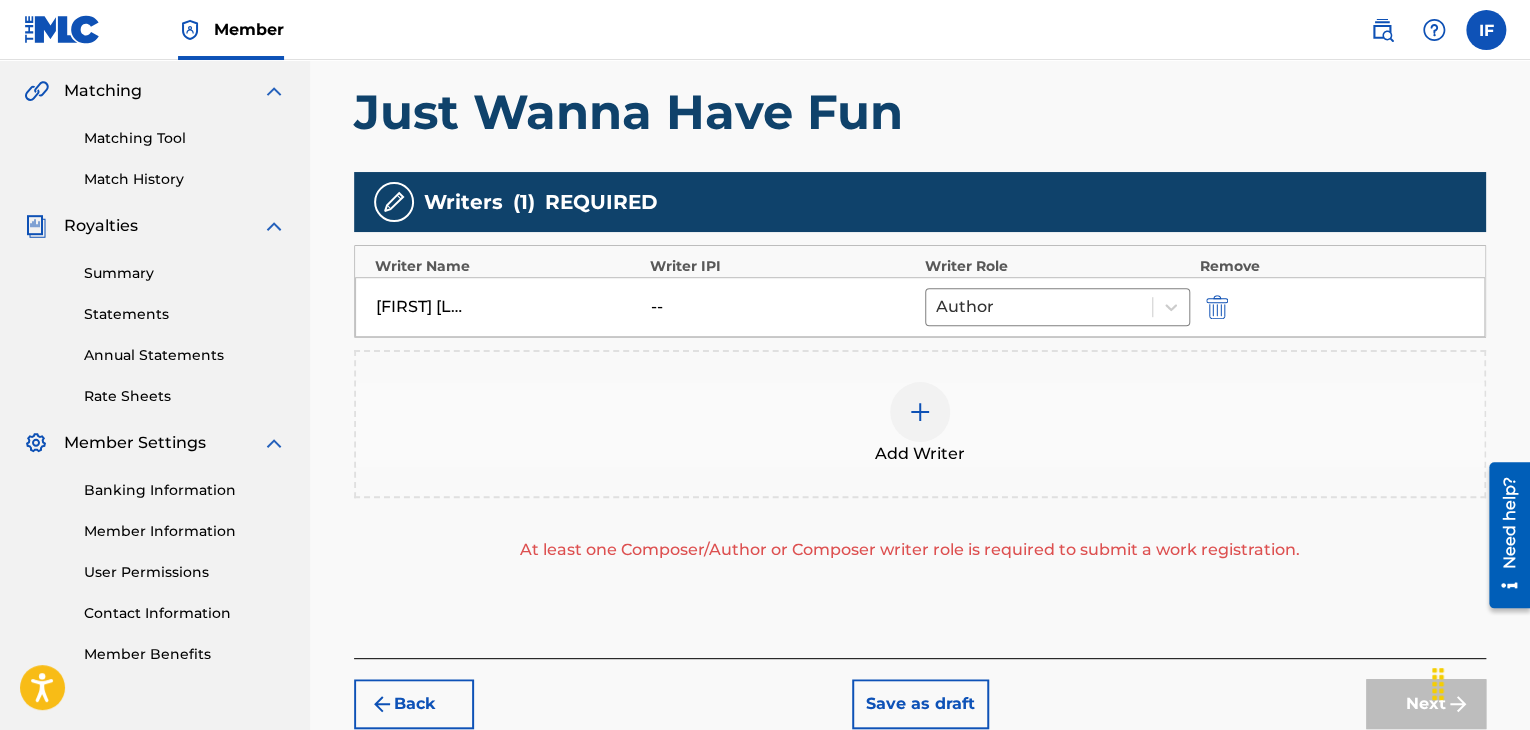 scroll, scrollTop: 410, scrollLeft: 0, axis: vertical 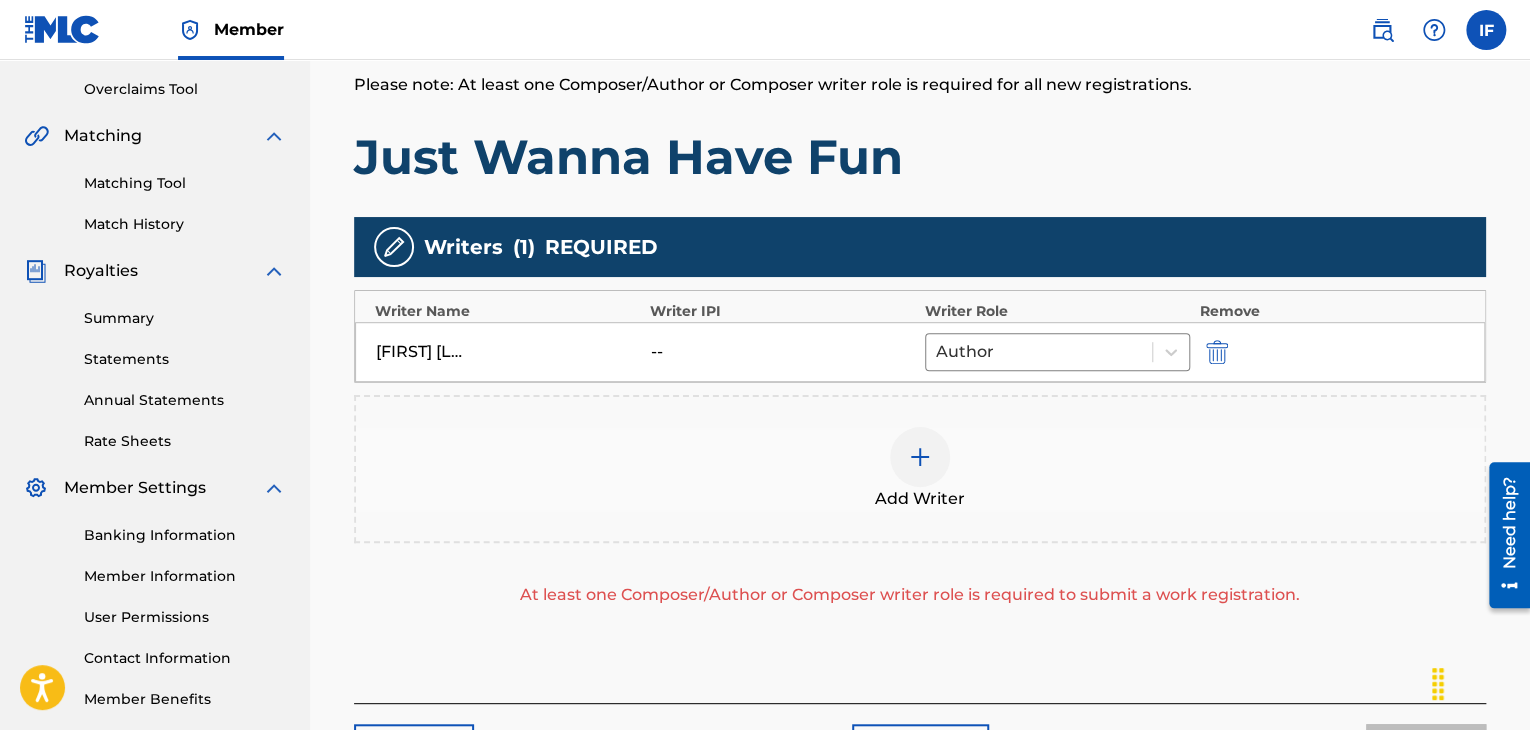 click on "--" at bounding box center (696, 352) 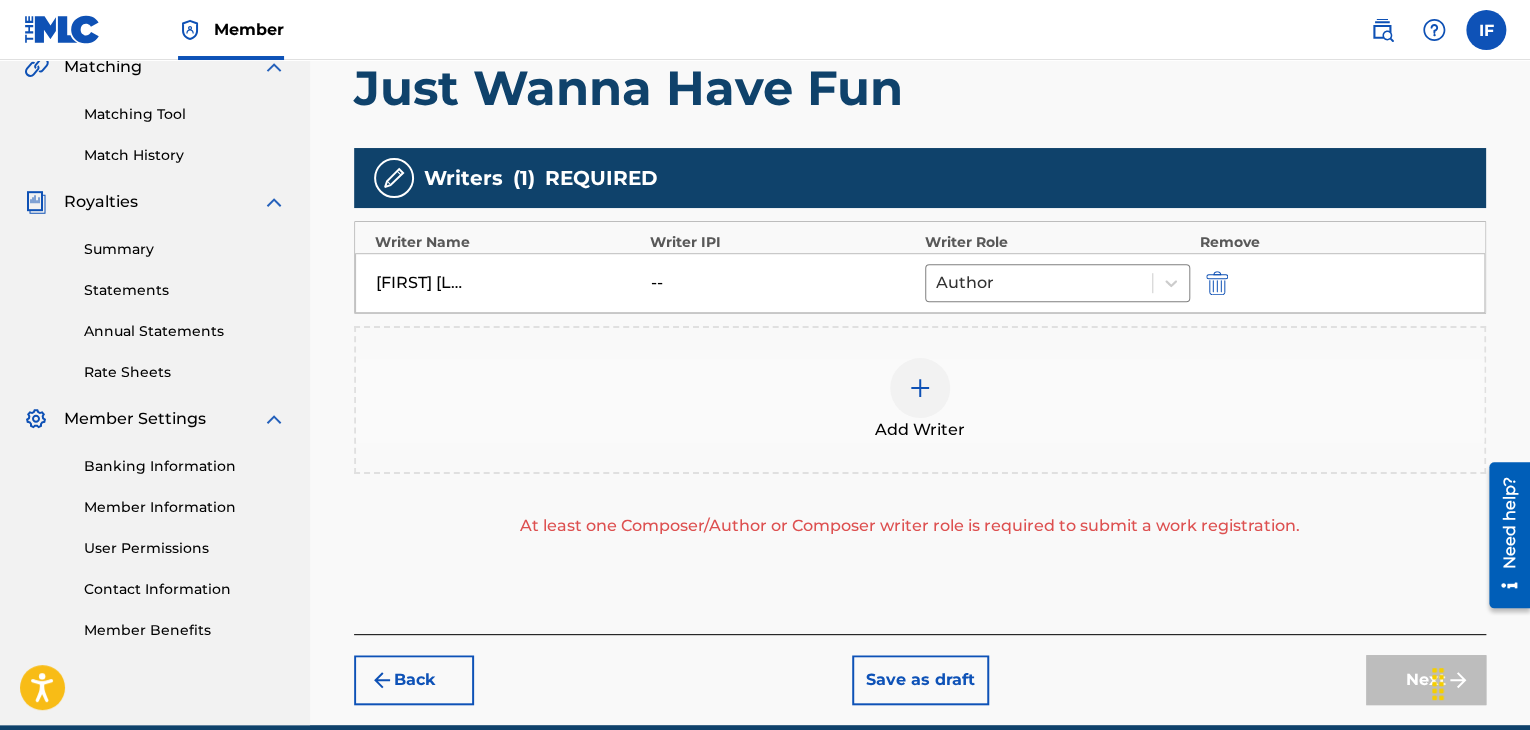 scroll, scrollTop: 510, scrollLeft: 0, axis: vertical 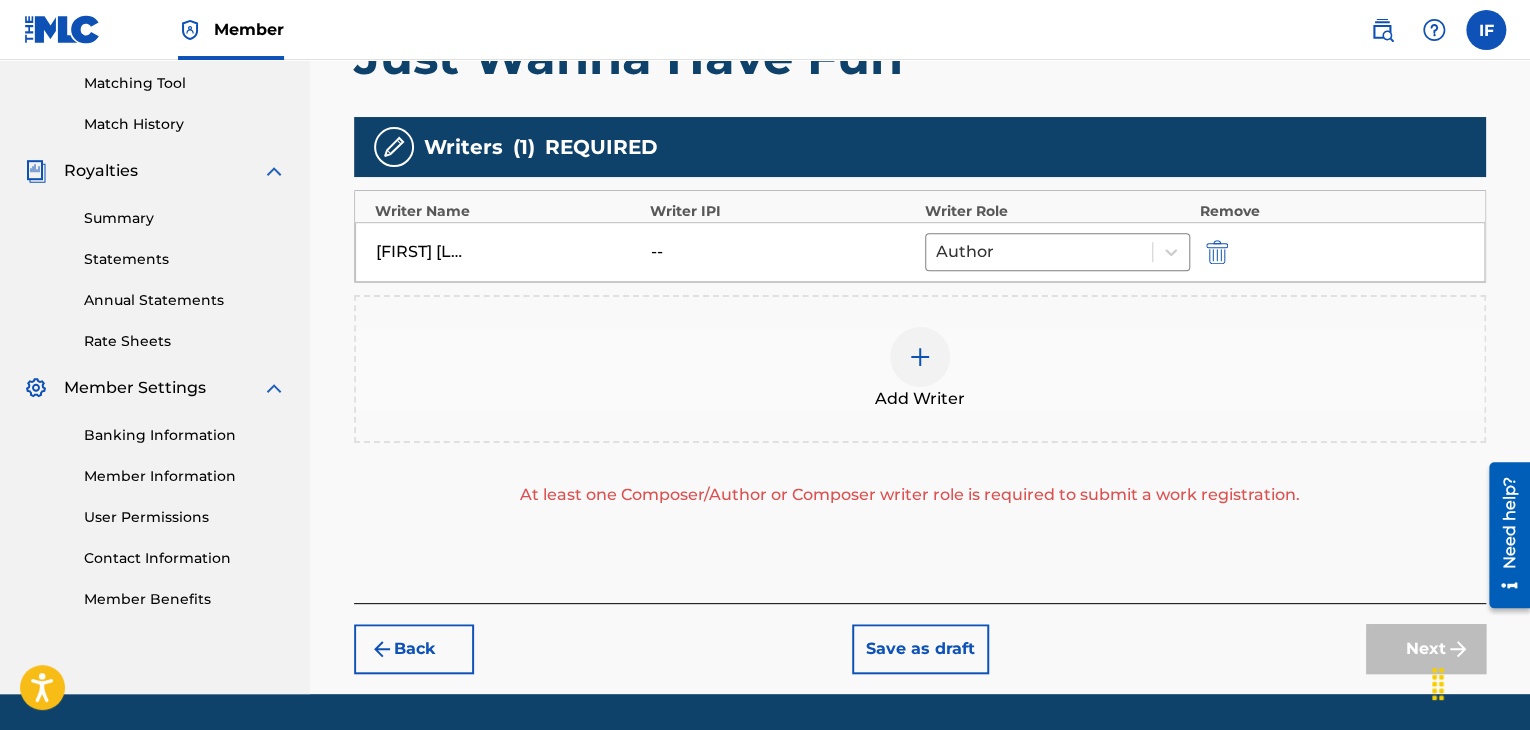 drag, startPoint x: 520, startPoint y: 126, endPoint x: 458, endPoint y: 150, distance: 66.48308 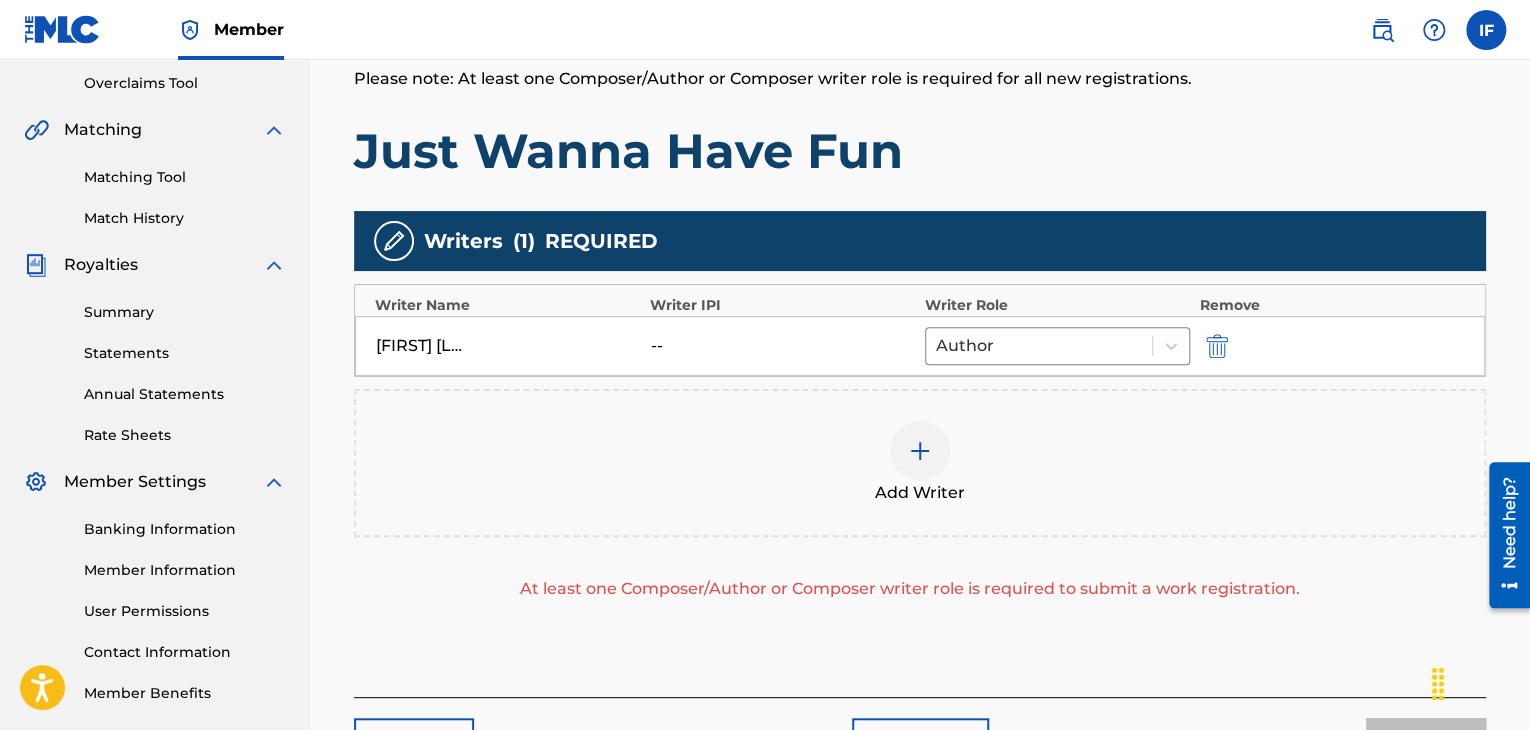 scroll, scrollTop: 368, scrollLeft: 0, axis: vertical 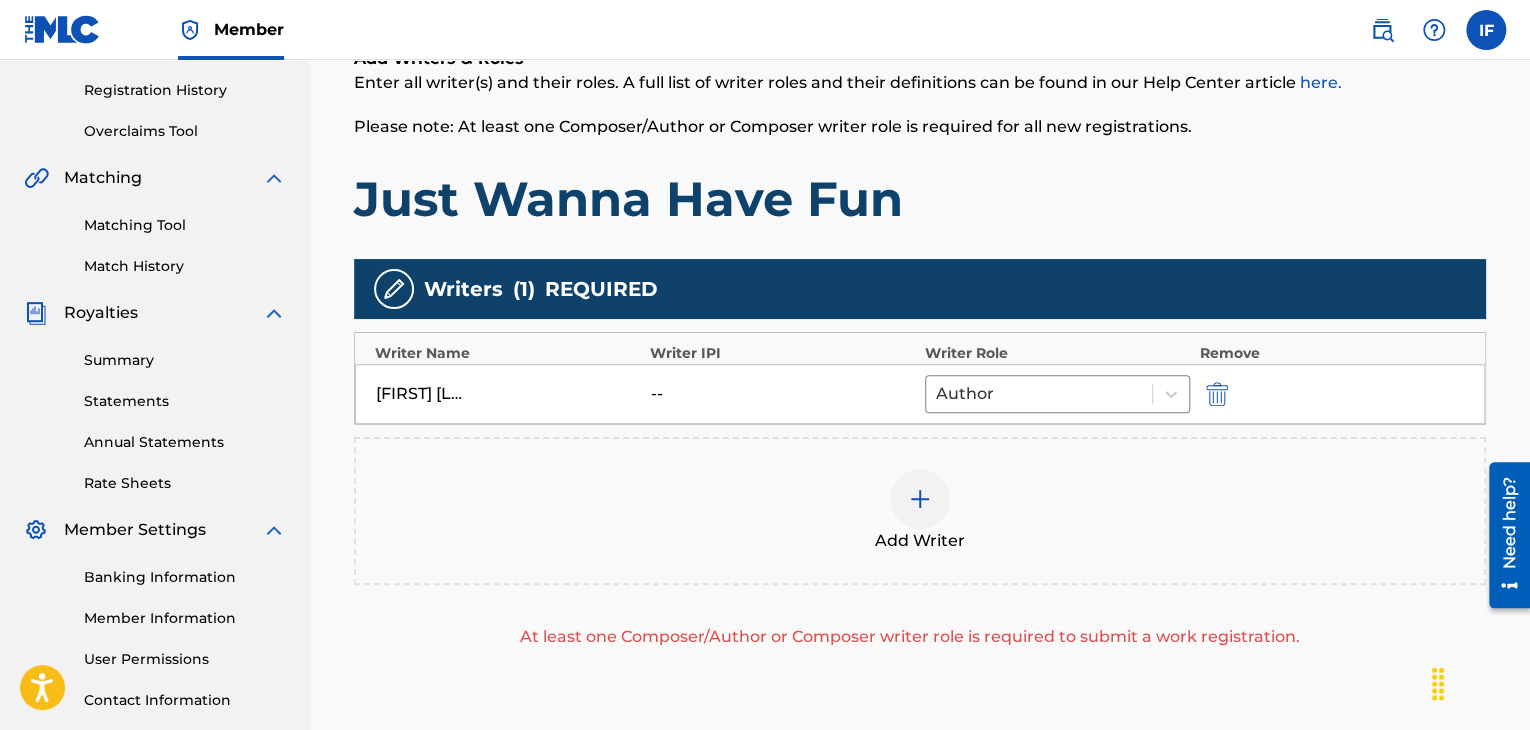 click at bounding box center [920, 499] 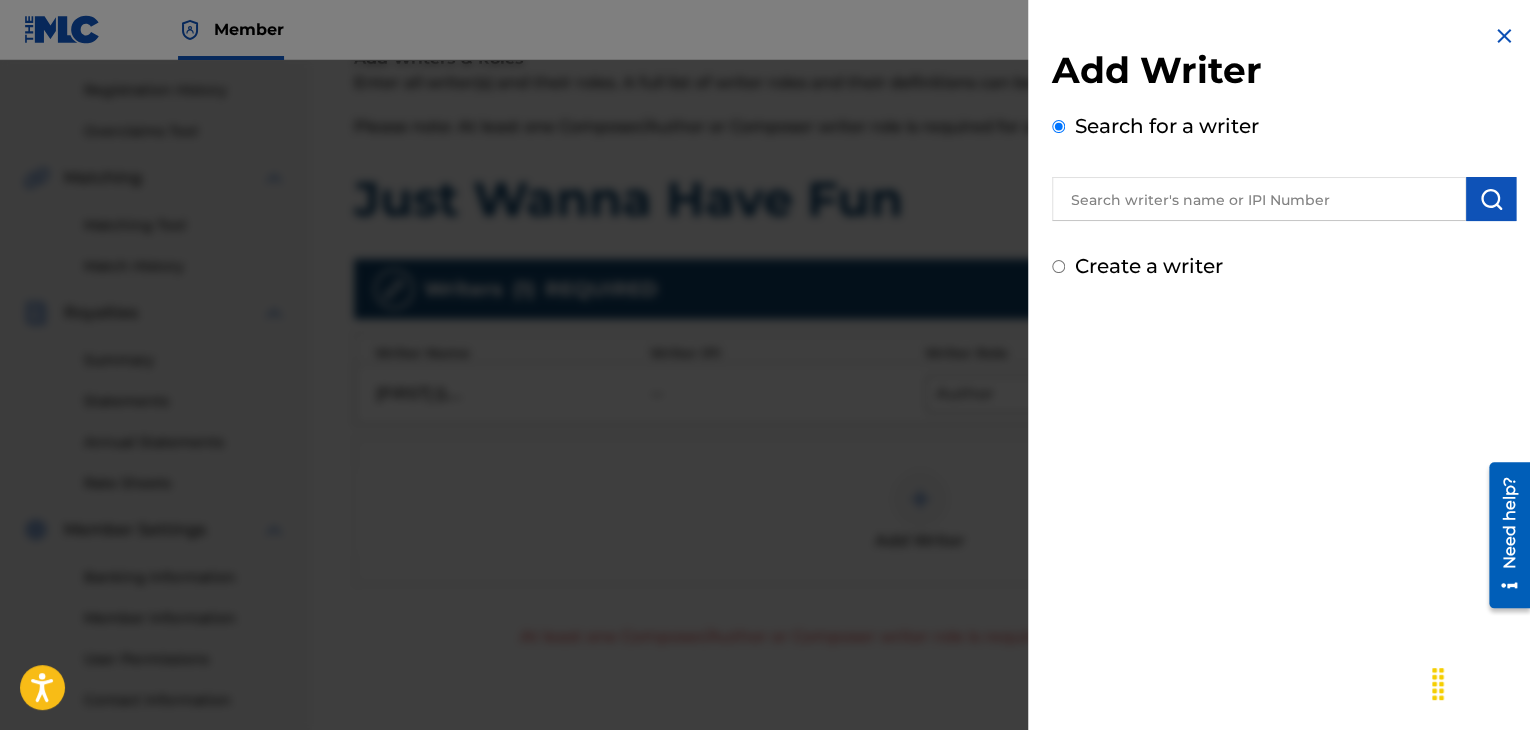 click at bounding box center [1259, 199] 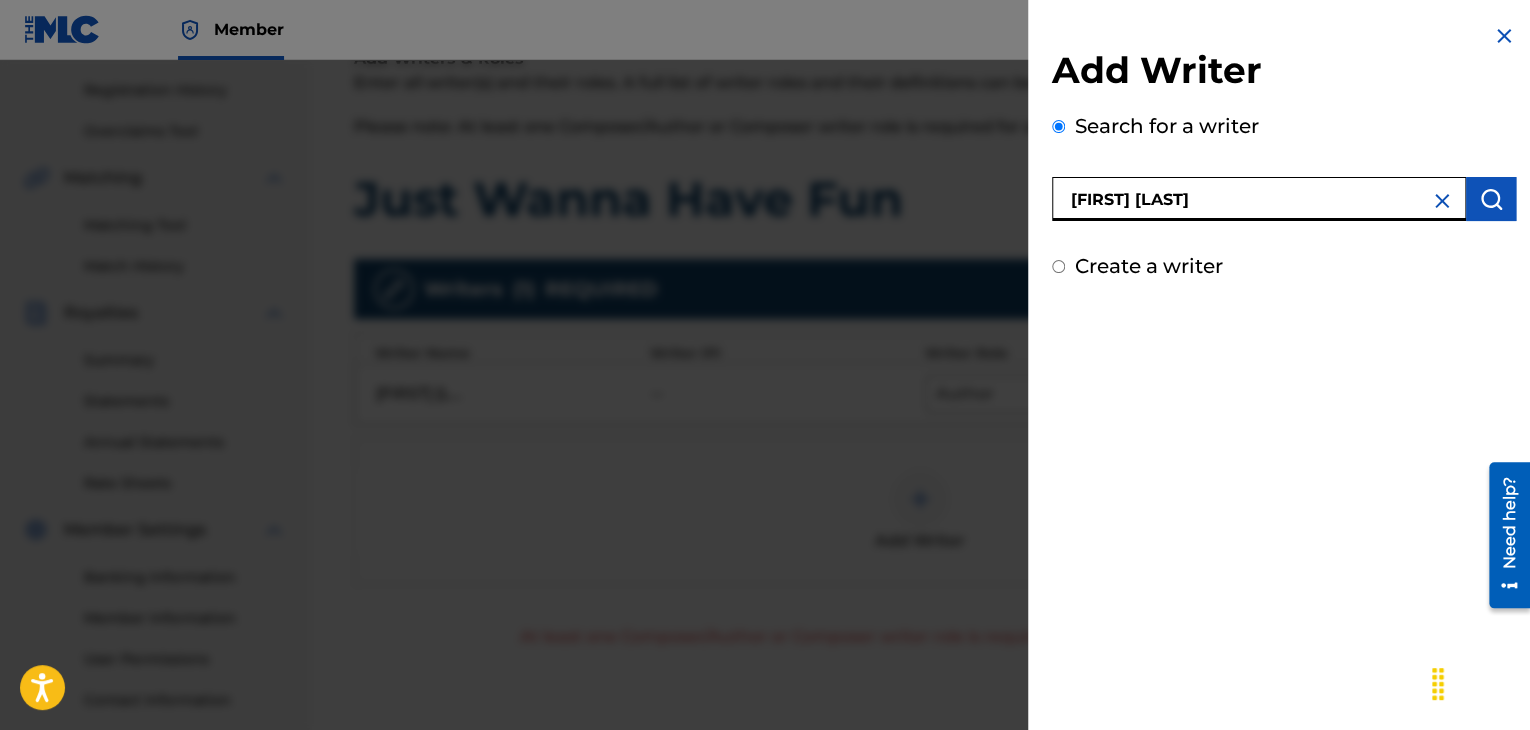 type on "[FIRST] [LAST]" 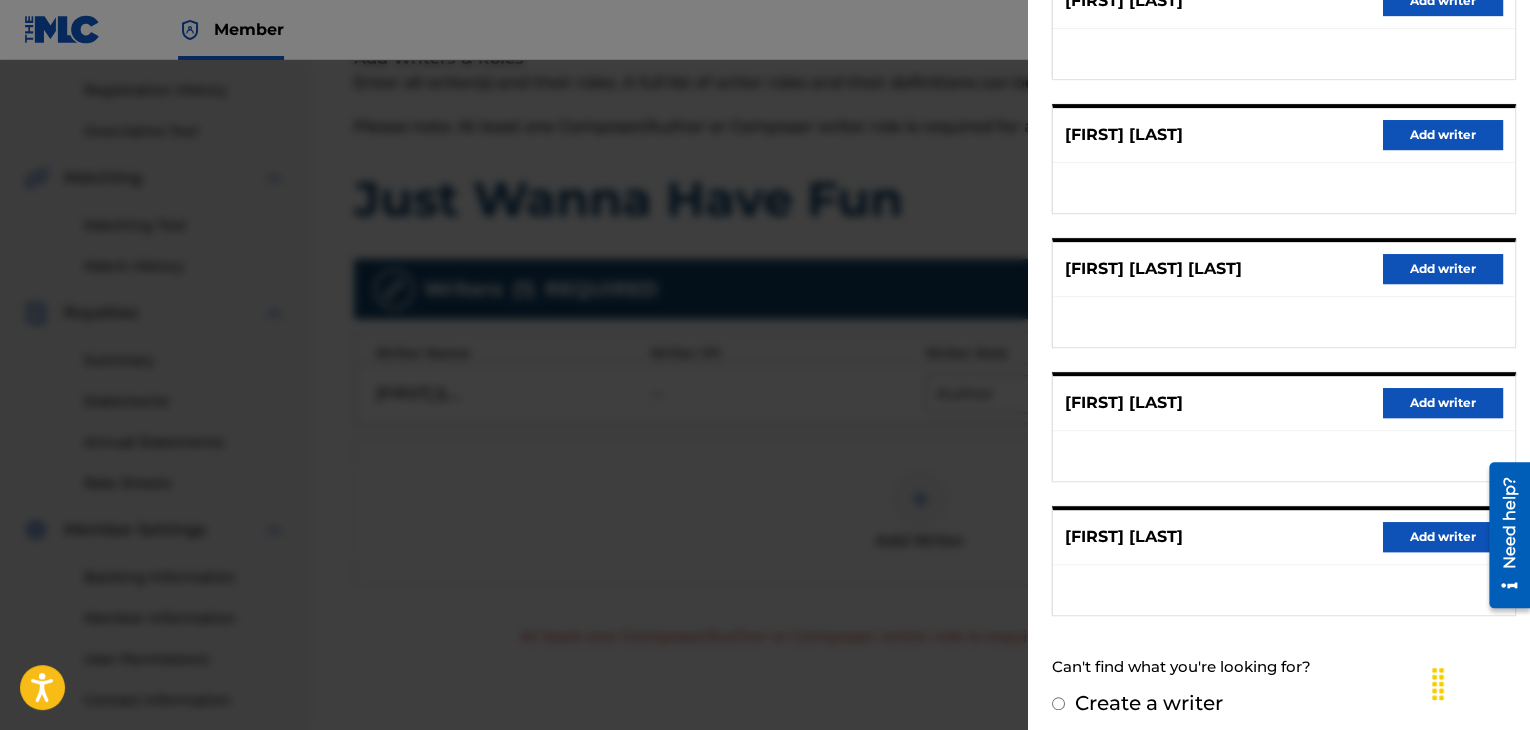 scroll, scrollTop: 310, scrollLeft: 0, axis: vertical 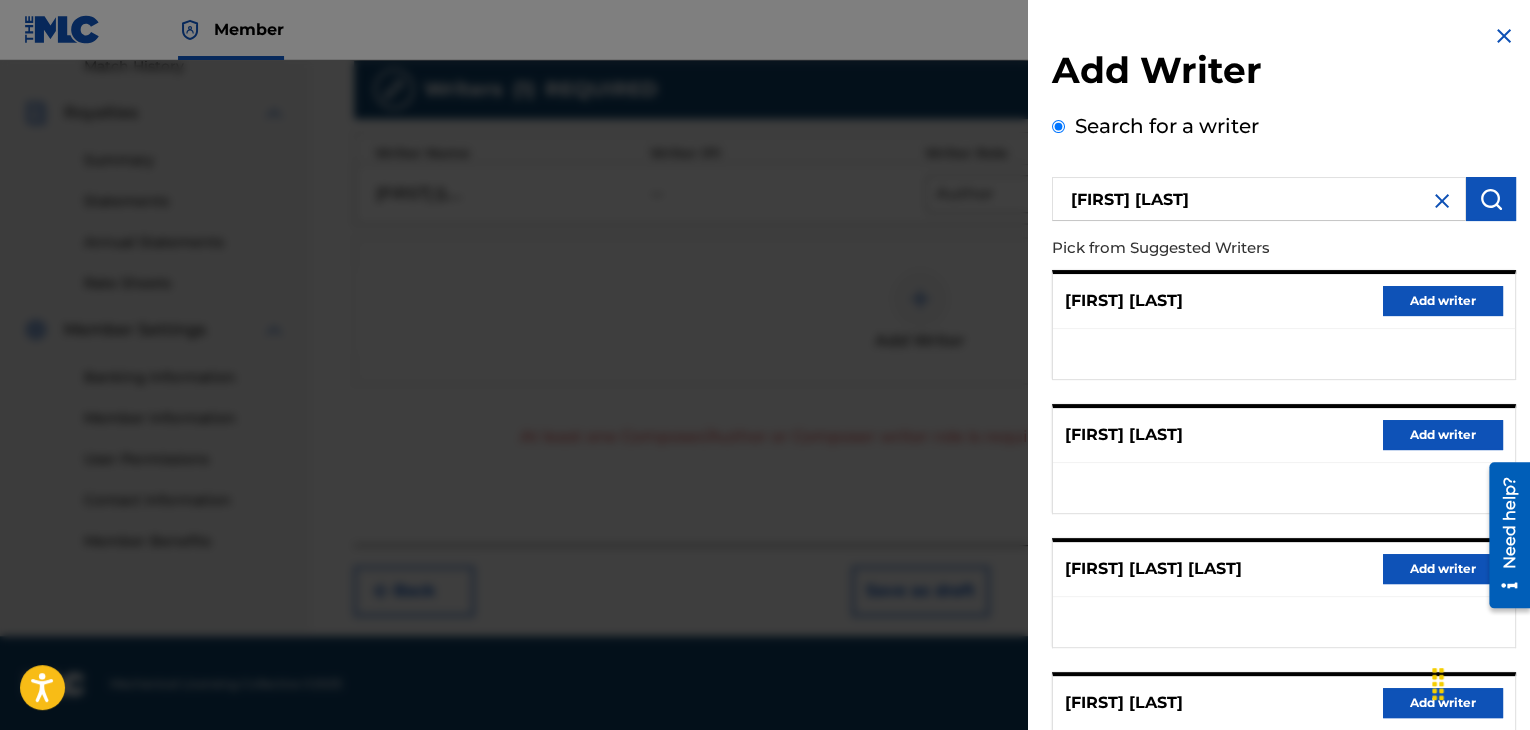 click at bounding box center [1504, 36] 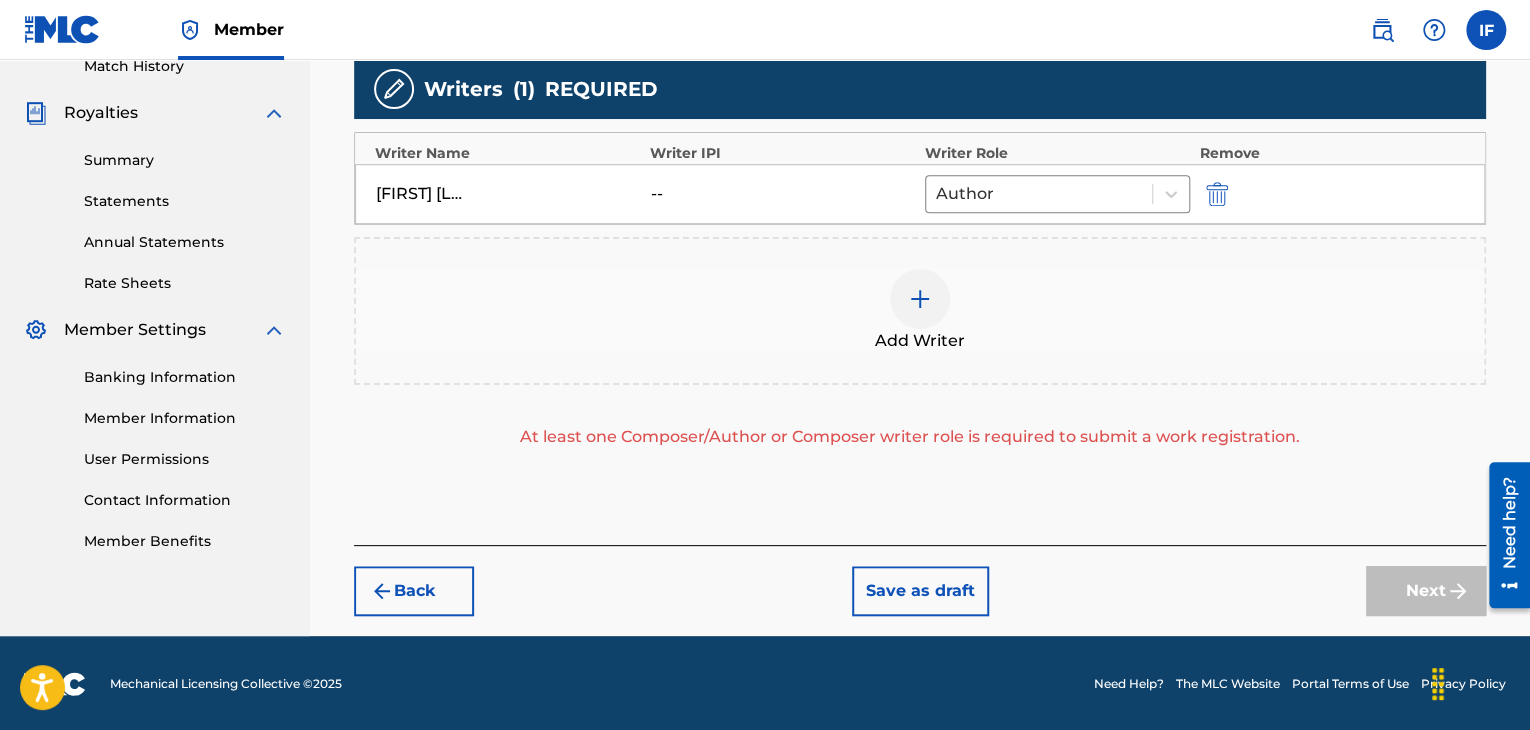 click at bounding box center (1217, 194) 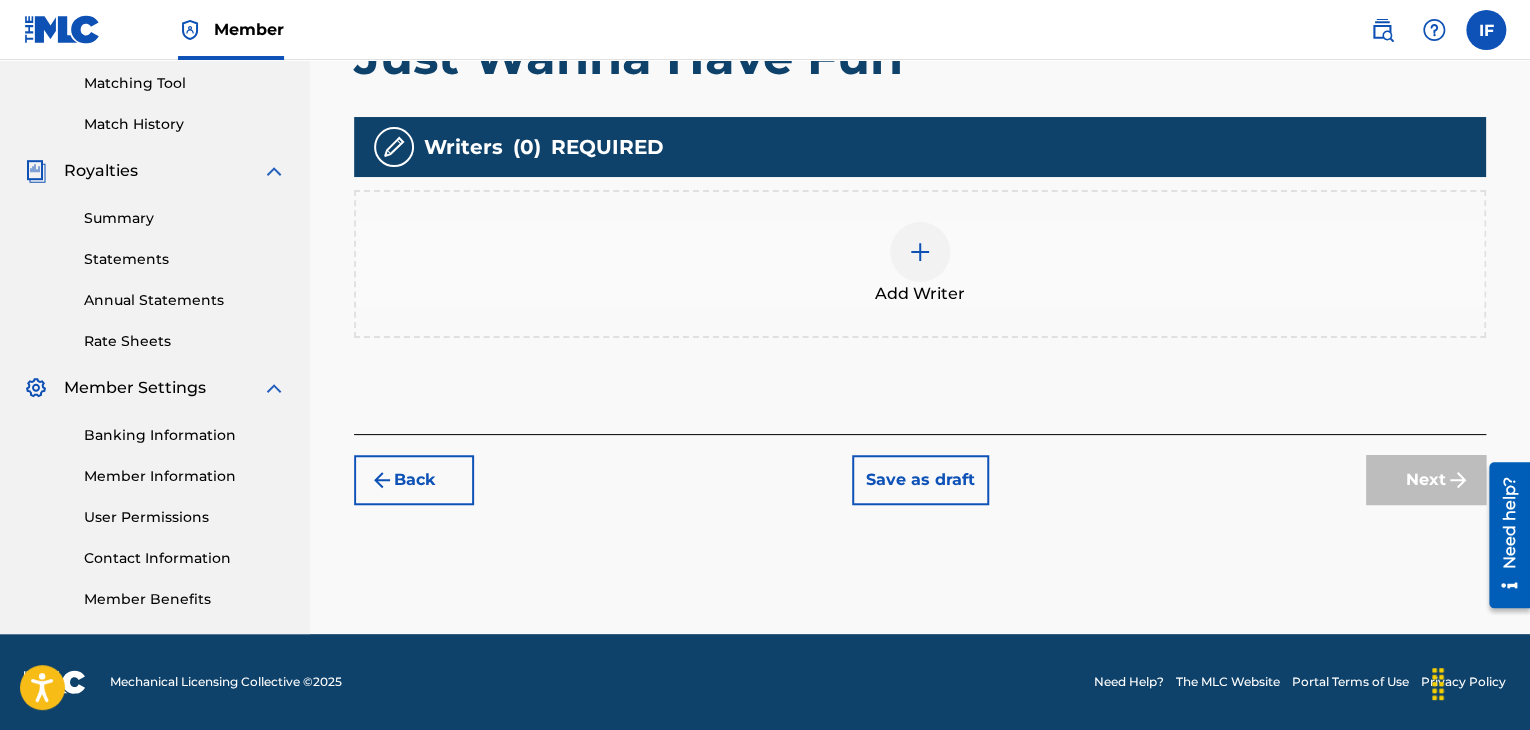 scroll, scrollTop: 510, scrollLeft: 0, axis: vertical 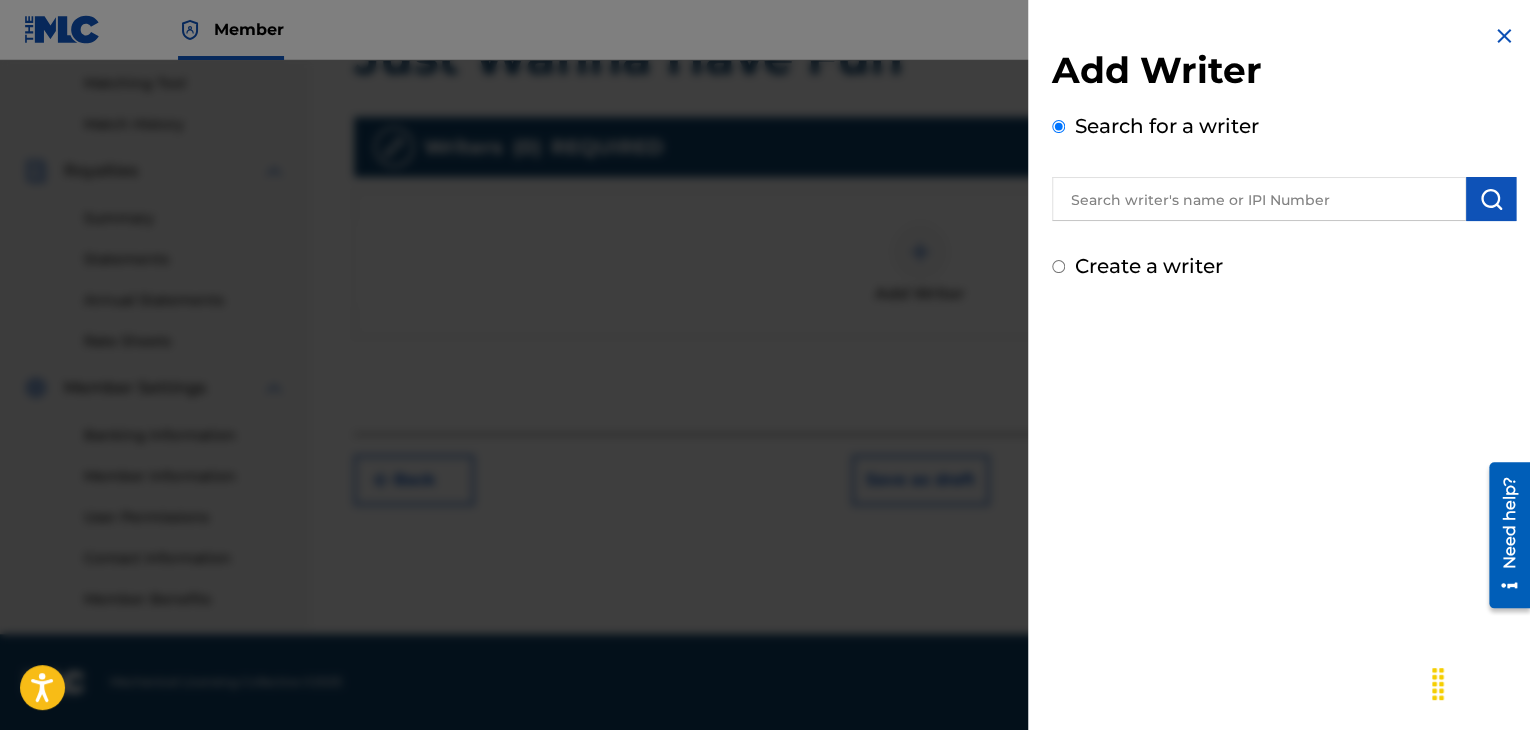 click on "Create a writer" at bounding box center (1058, 266) 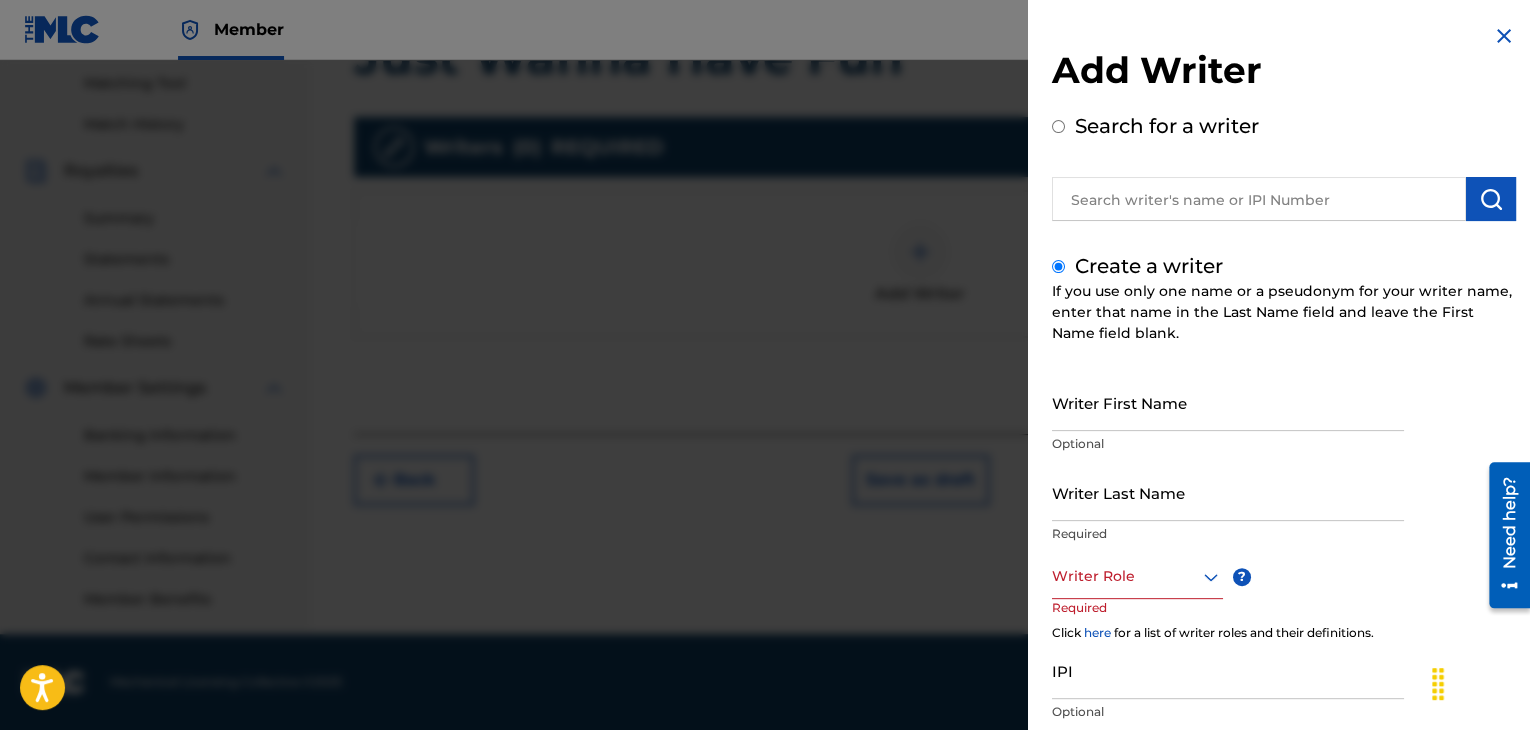 click on "Writer First Name" at bounding box center (1228, 402) 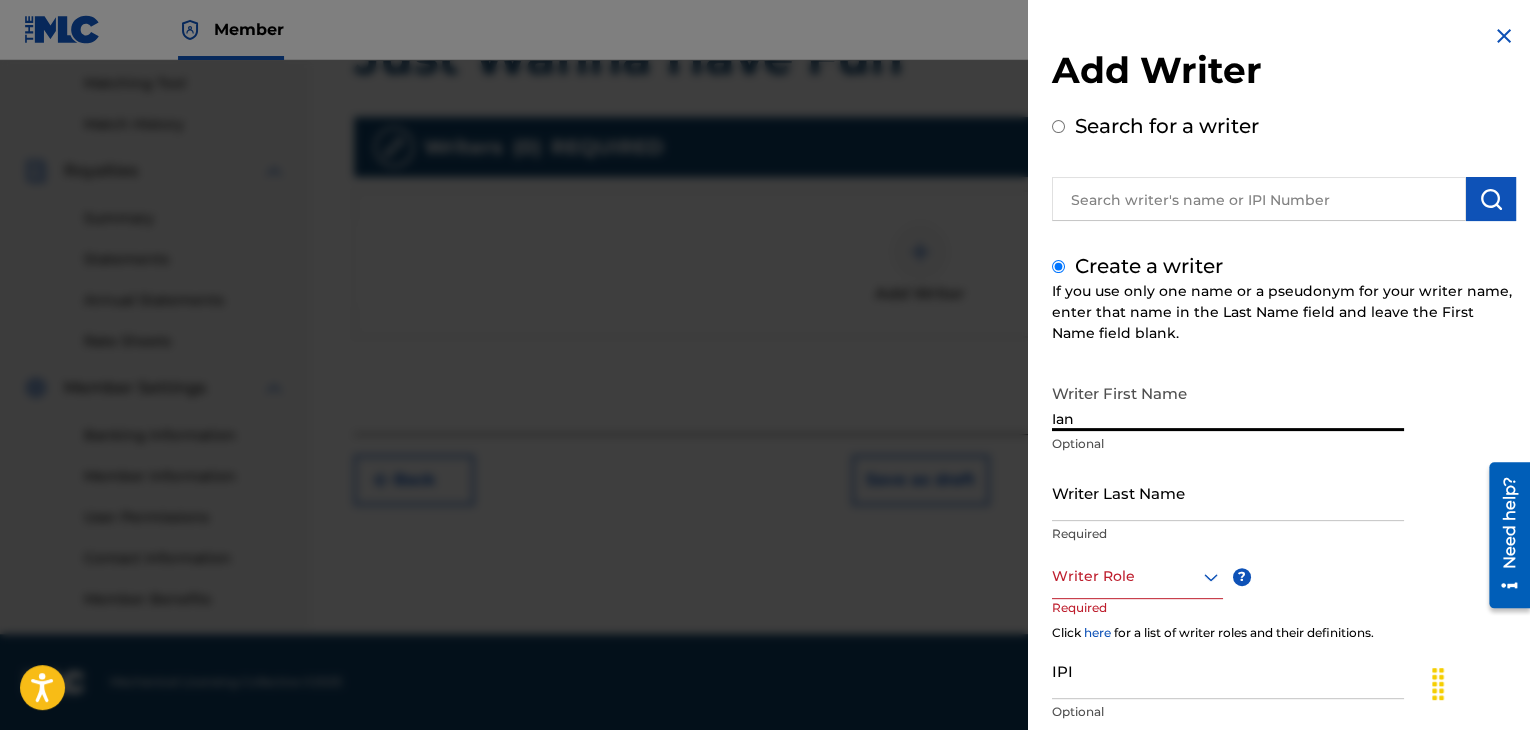 type on "Ian" 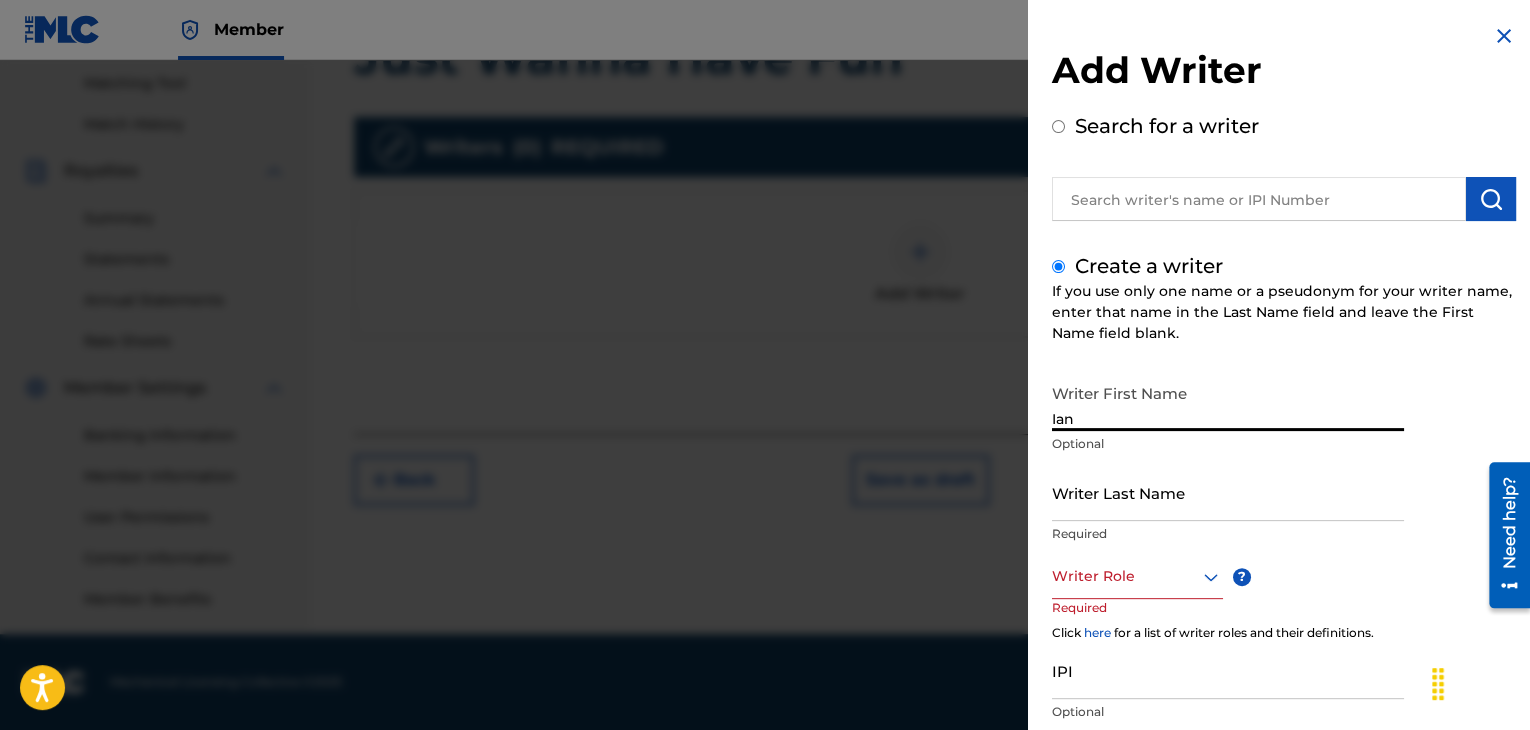 click on "Writer Last Name" at bounding box center (1228, 492) 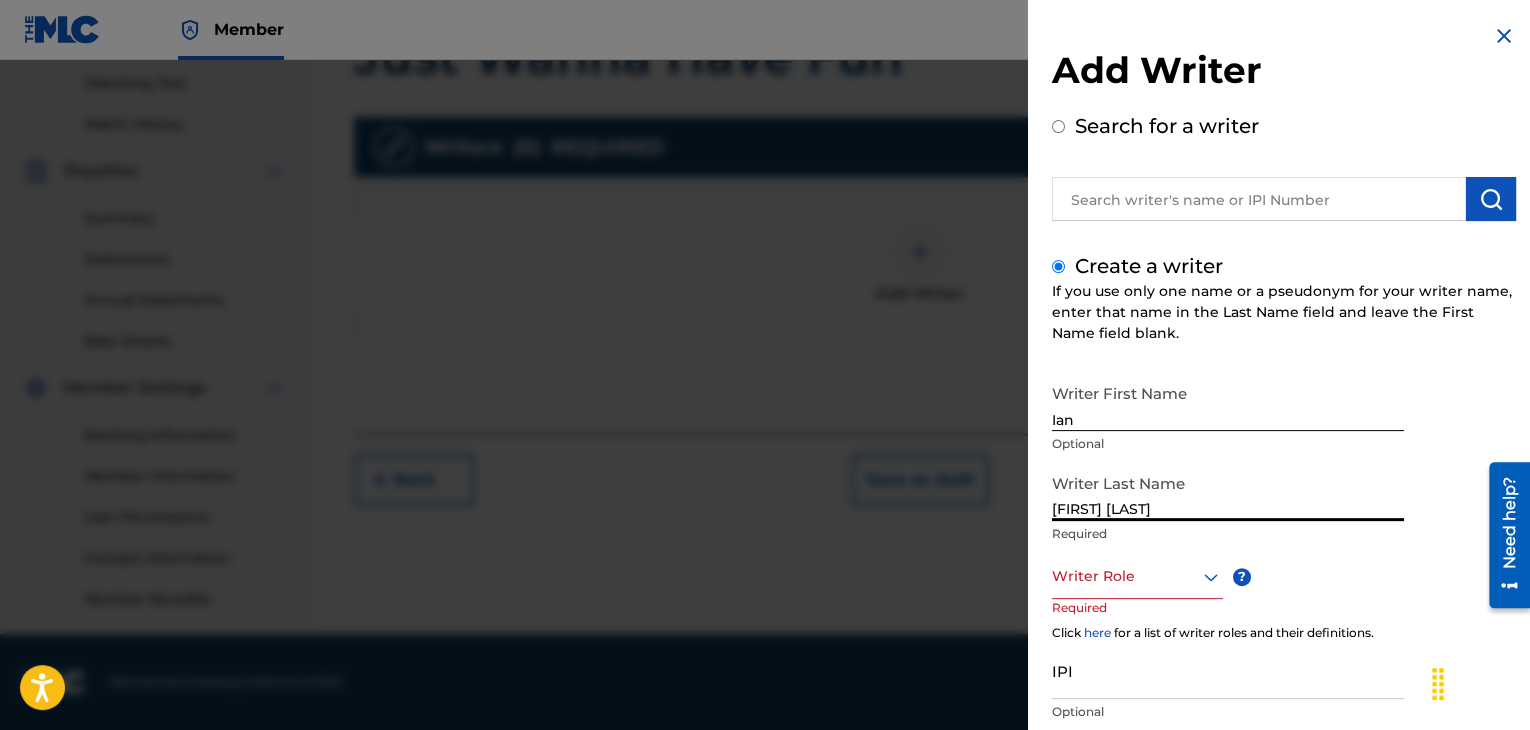 type on "[FIRST] [LAST]" 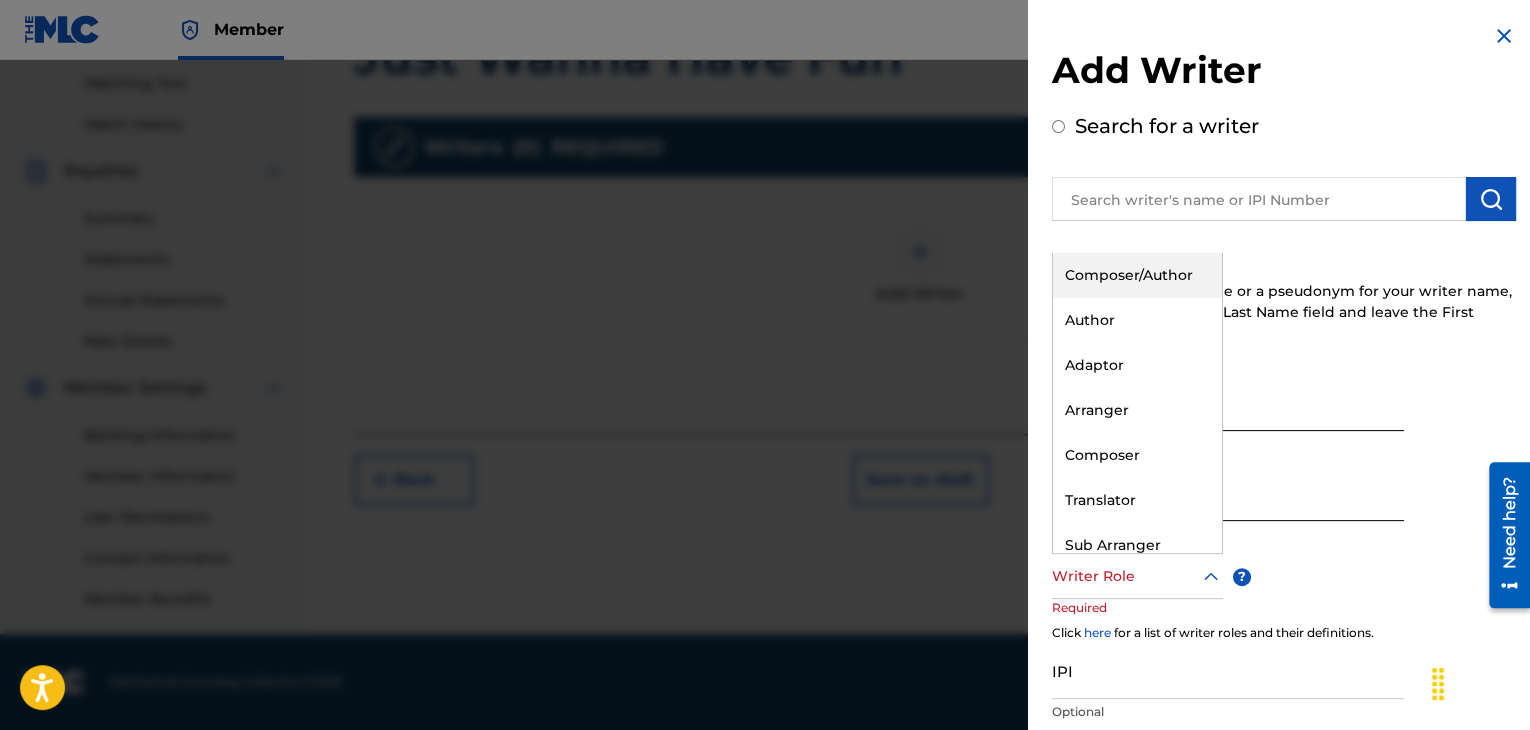 click at bounding box center [1137, 576] 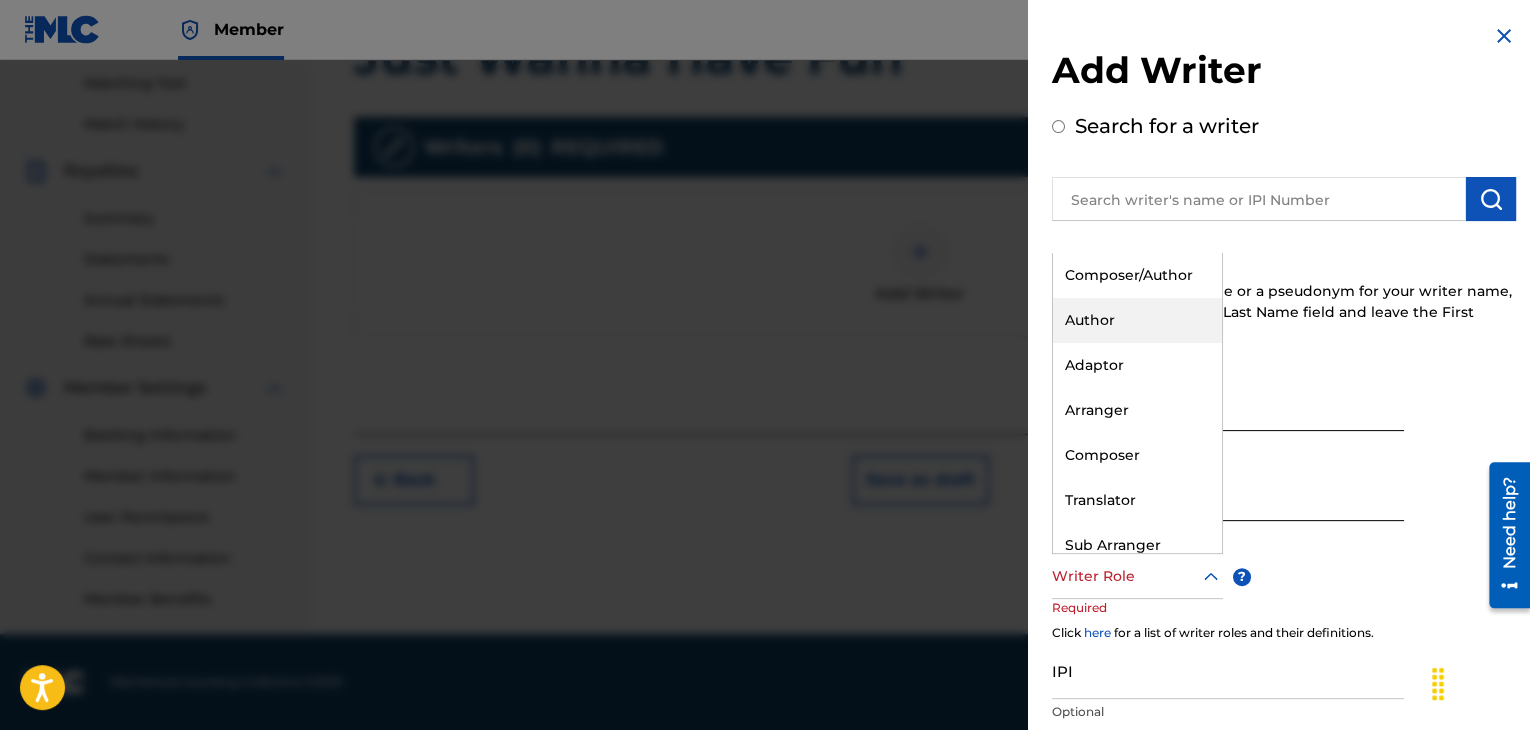 click on "Author" at bounding box center [1137, 320] 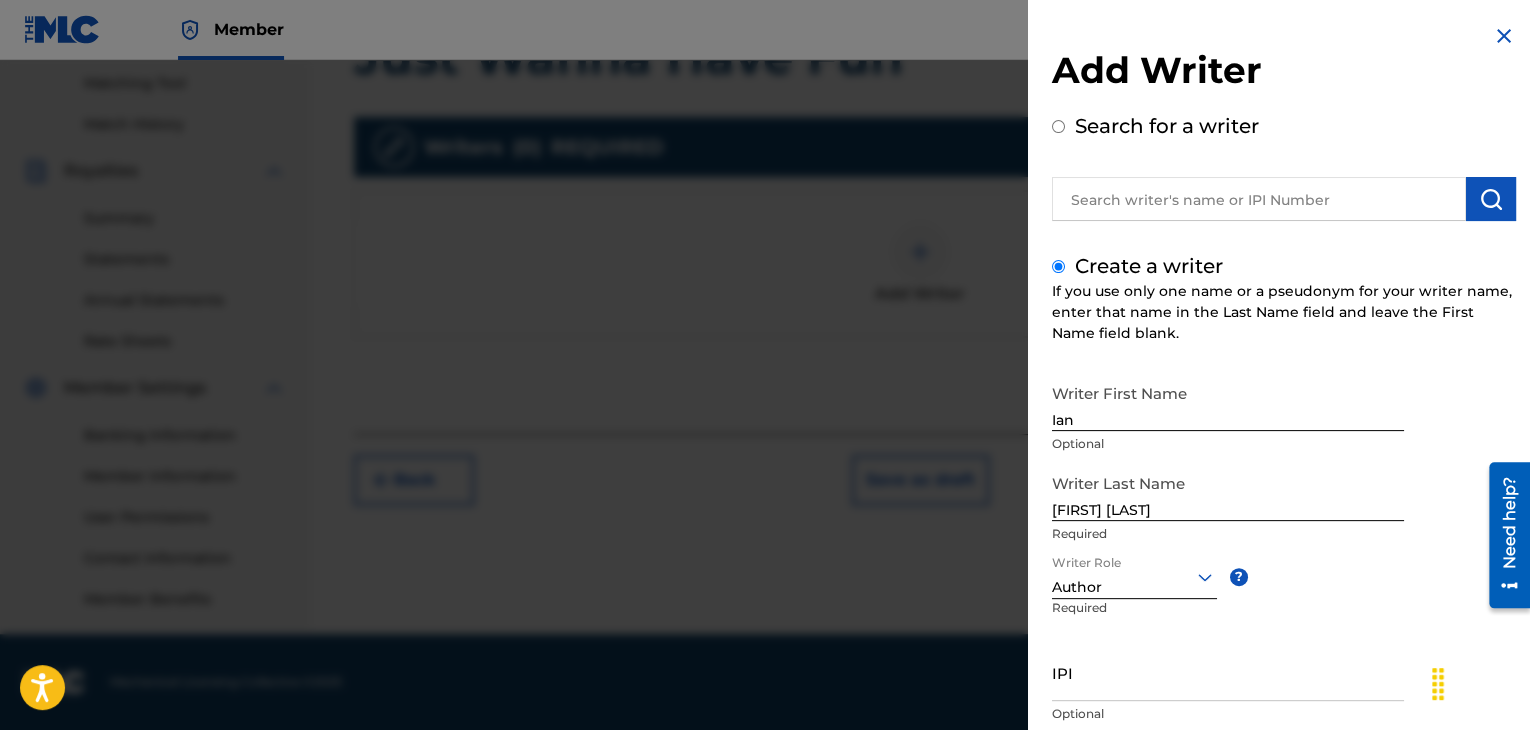 scroll, scrollTop: 138, scrollLeft: 0, axis: vertical 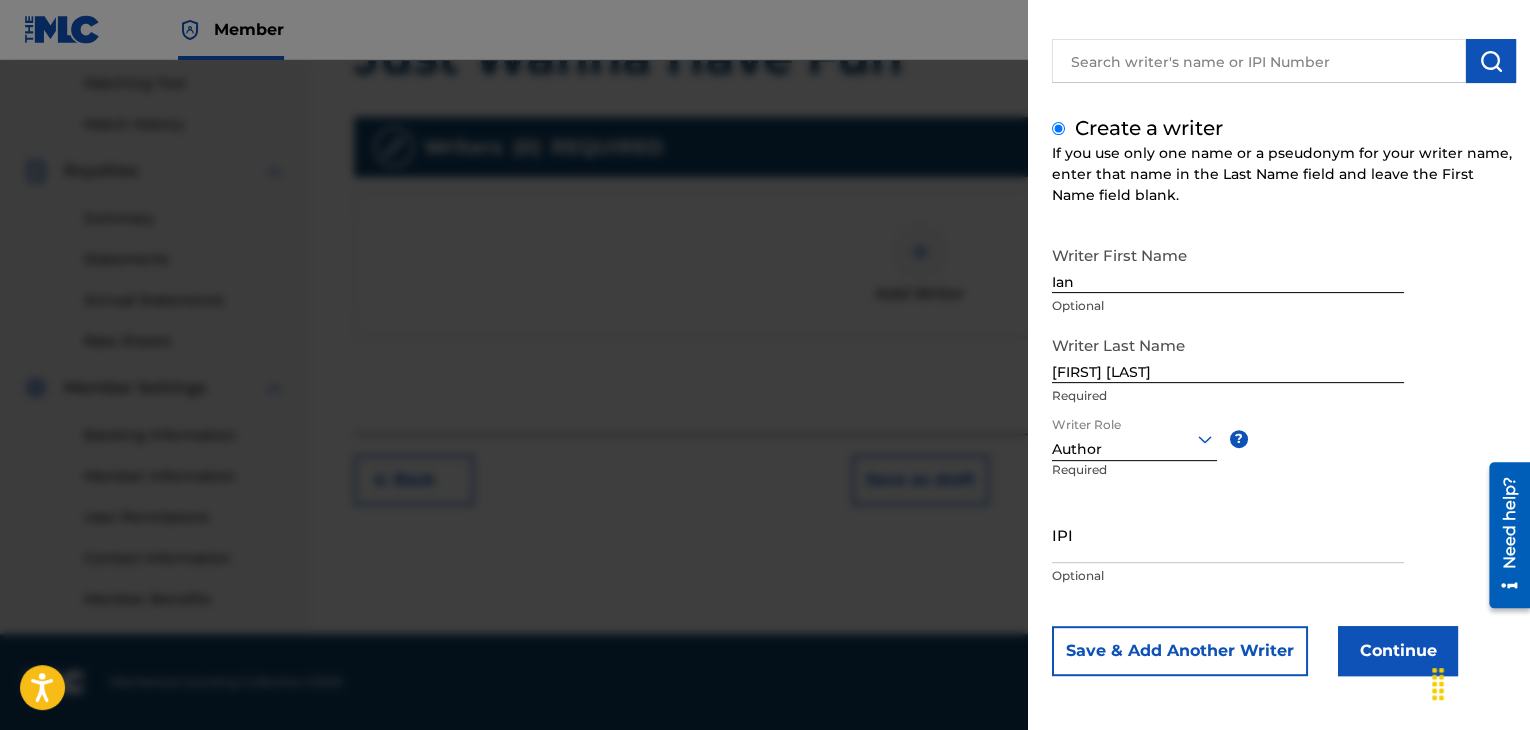 click on "IPI" at bounding box center [1228, 534] 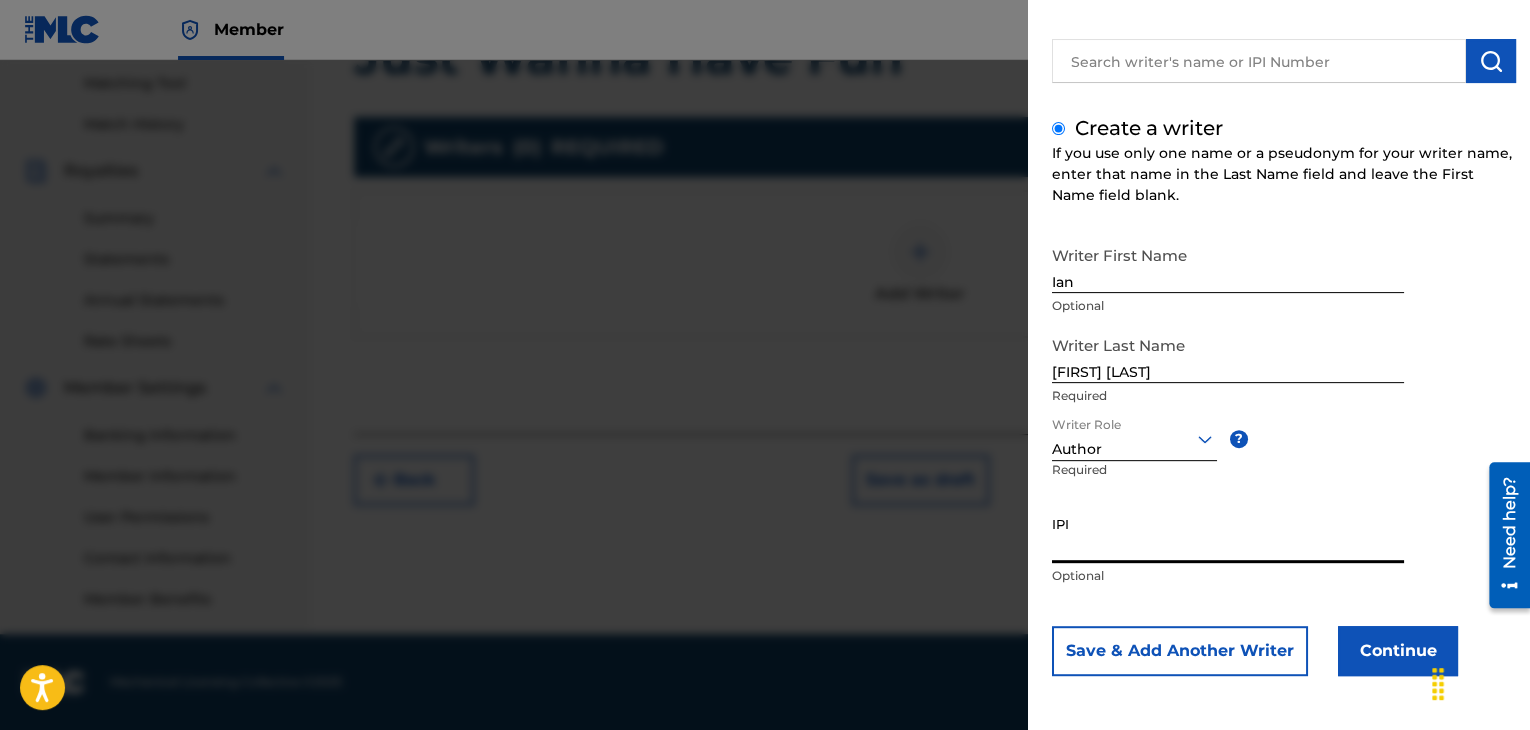 paste on "1296108735" 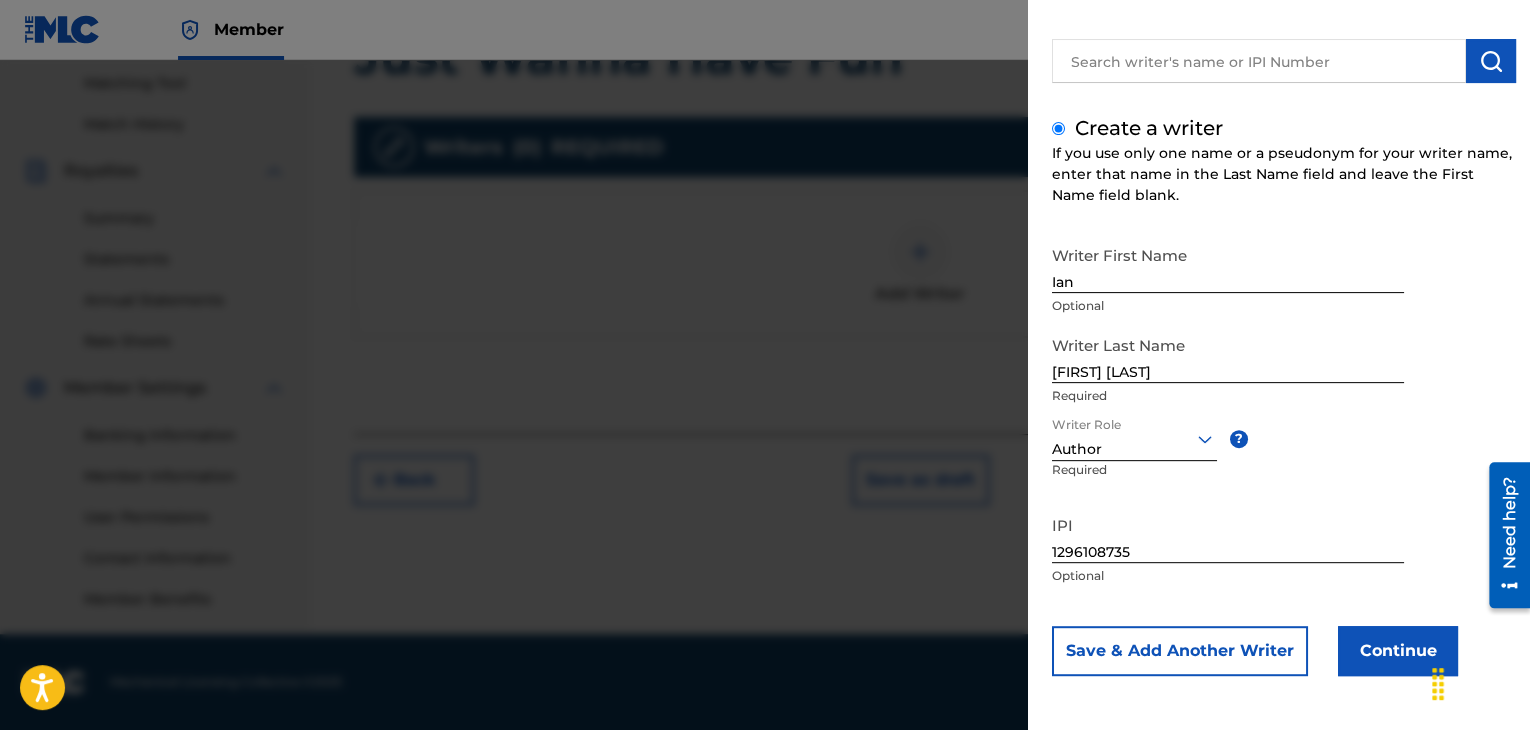 click on "Add Writer Search for a writer Create a writer If you use only one name or a pseudonym for your writer name, enter that name in the Last Name field and leave the First Name field blank. Writer First Name   [FIRST] Optional Writer Last Name   [LAST] Required Writer Role Author ? Required IPI   [NUMBER] Optional Save & Add Another Writer Continue" at bounding box center (1284, 296) 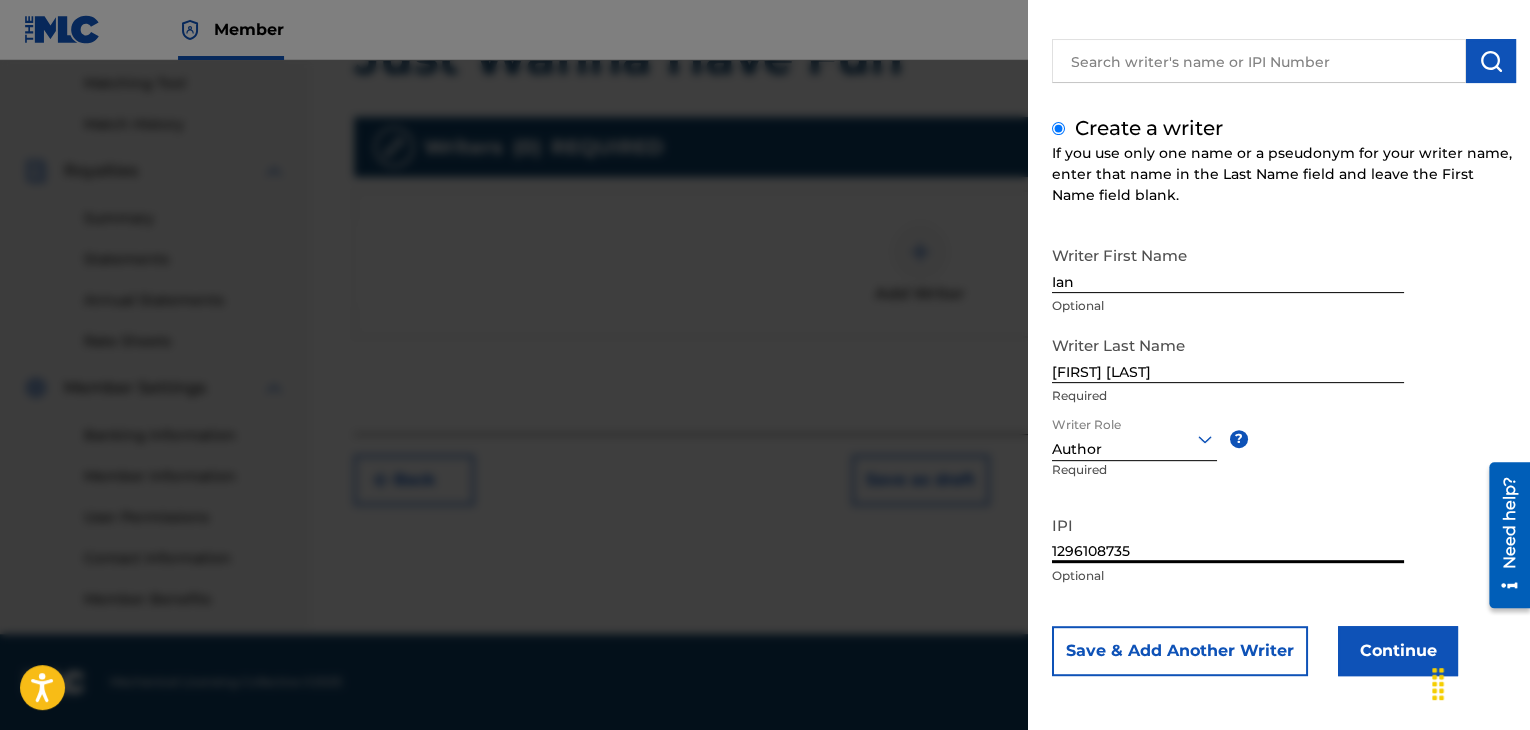 click on "1296108735" at bounding box center (1228, 534) 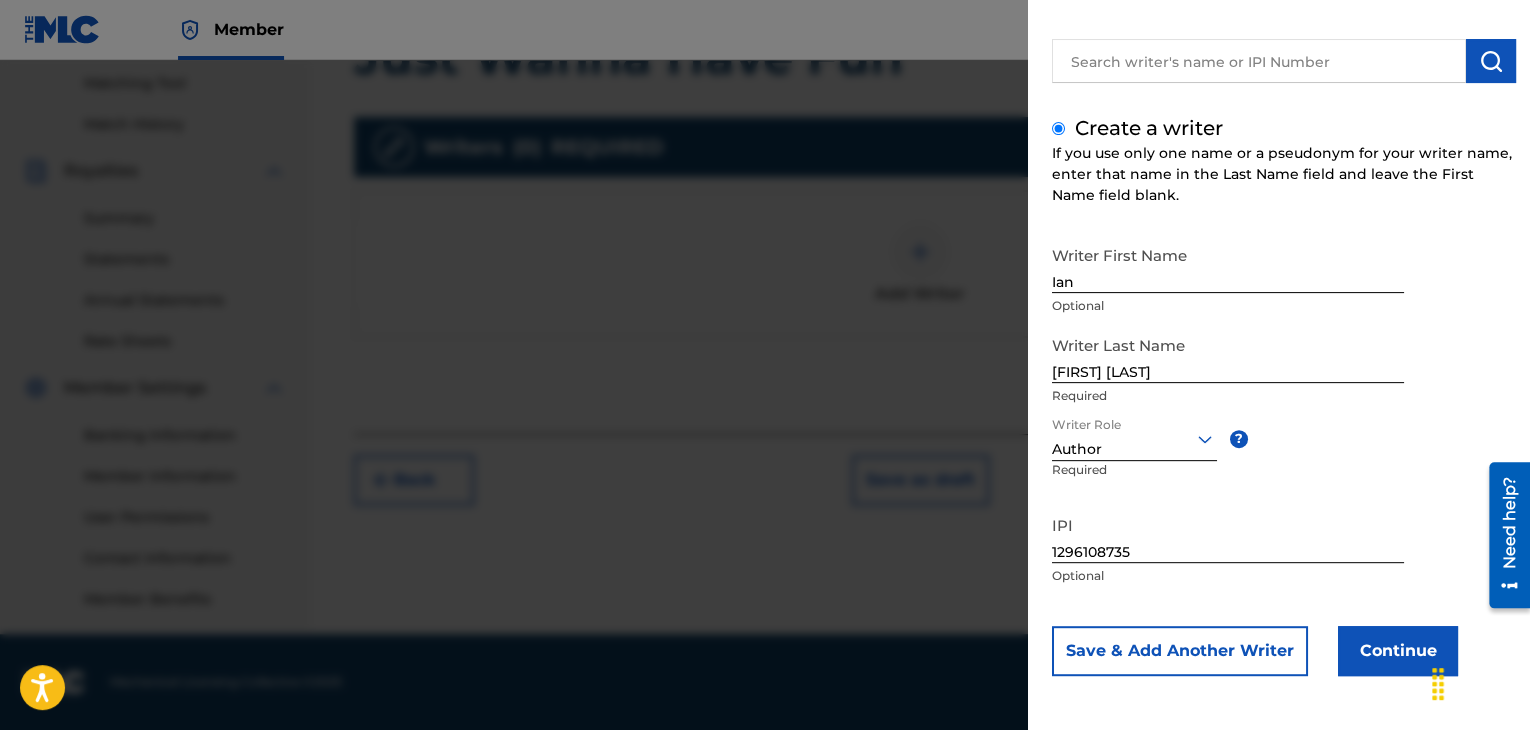 click on "1296108735" at bounding box center (1228, 534) 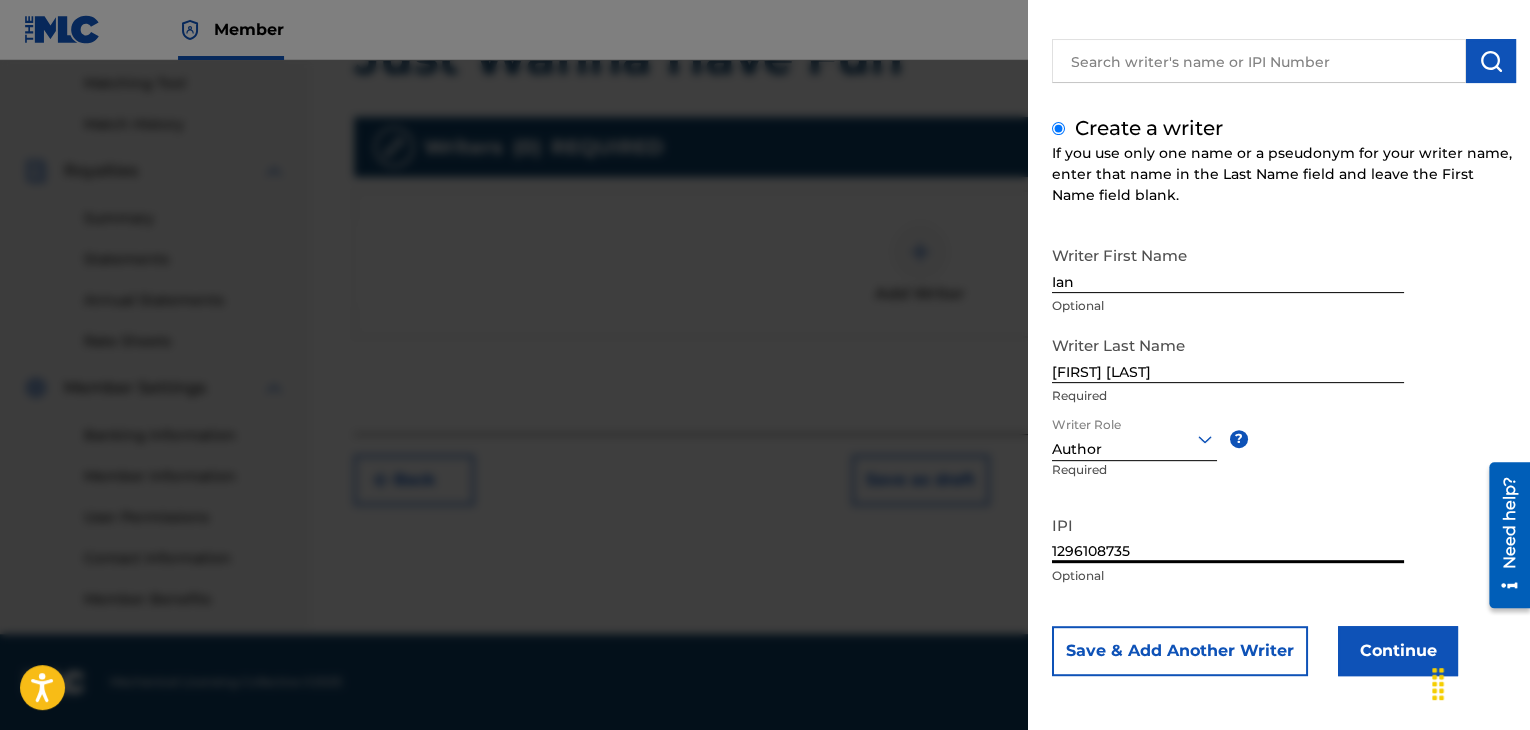 click on "1296108735" at bounding box center (1228, 534) 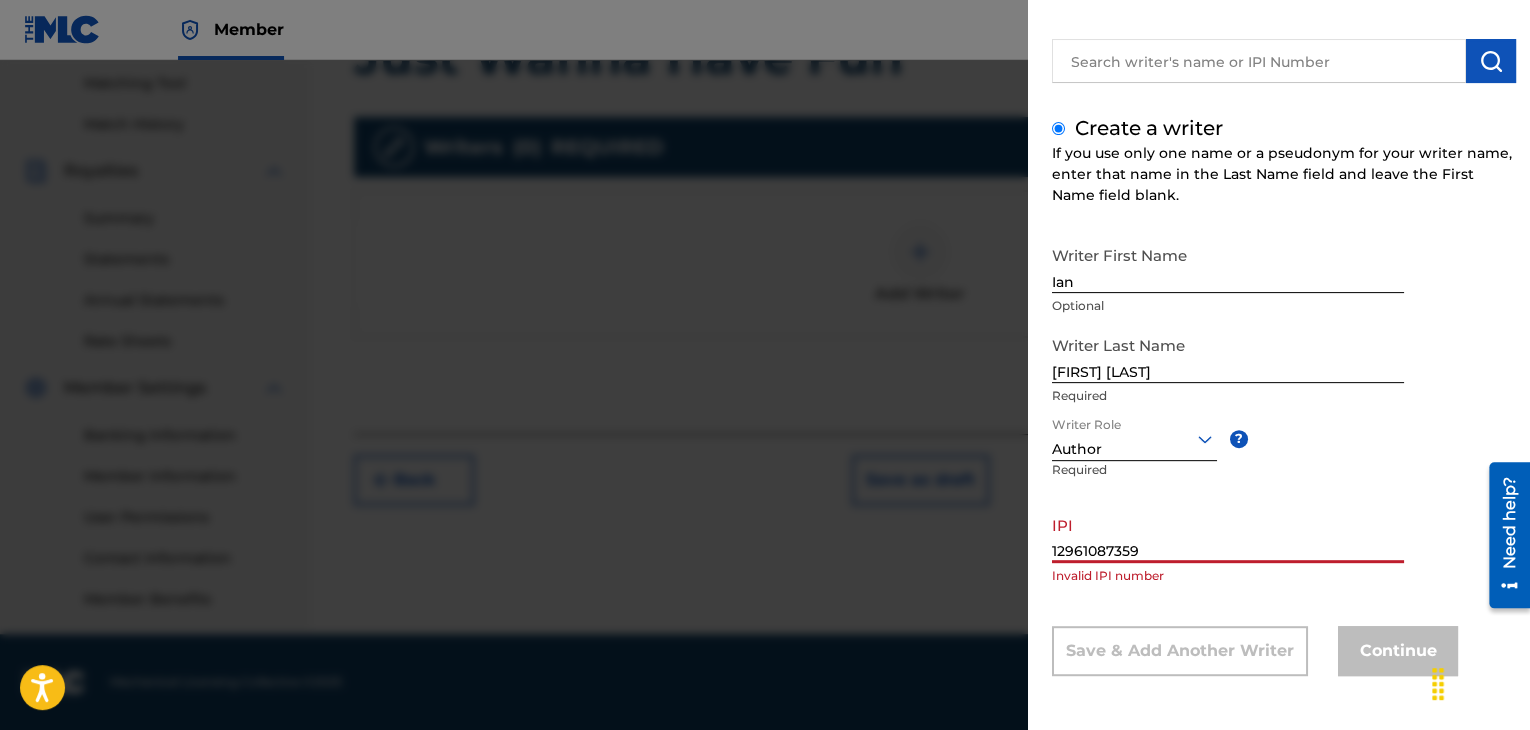 type on "1296108735" 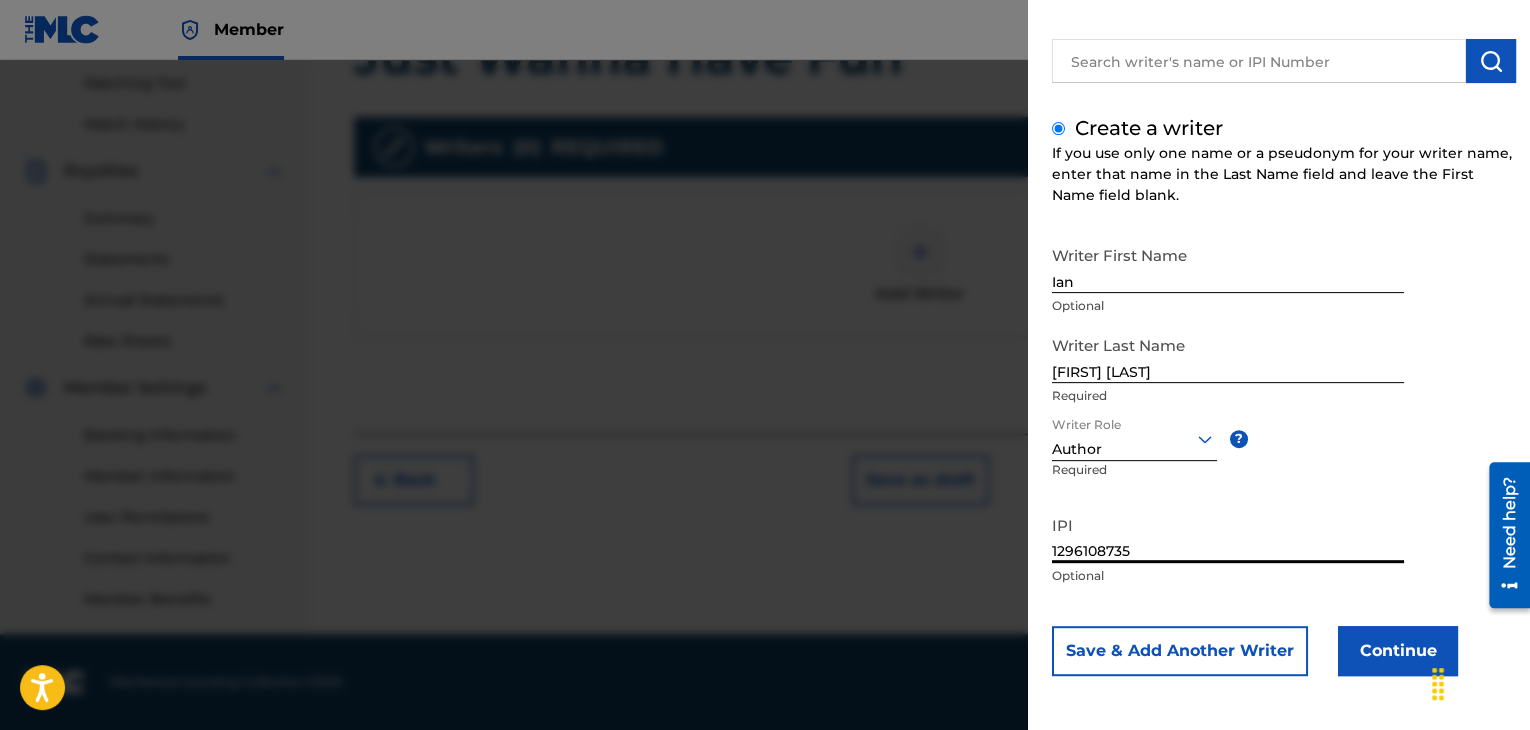 click on "Continue" at bounding box center [1398, 651] 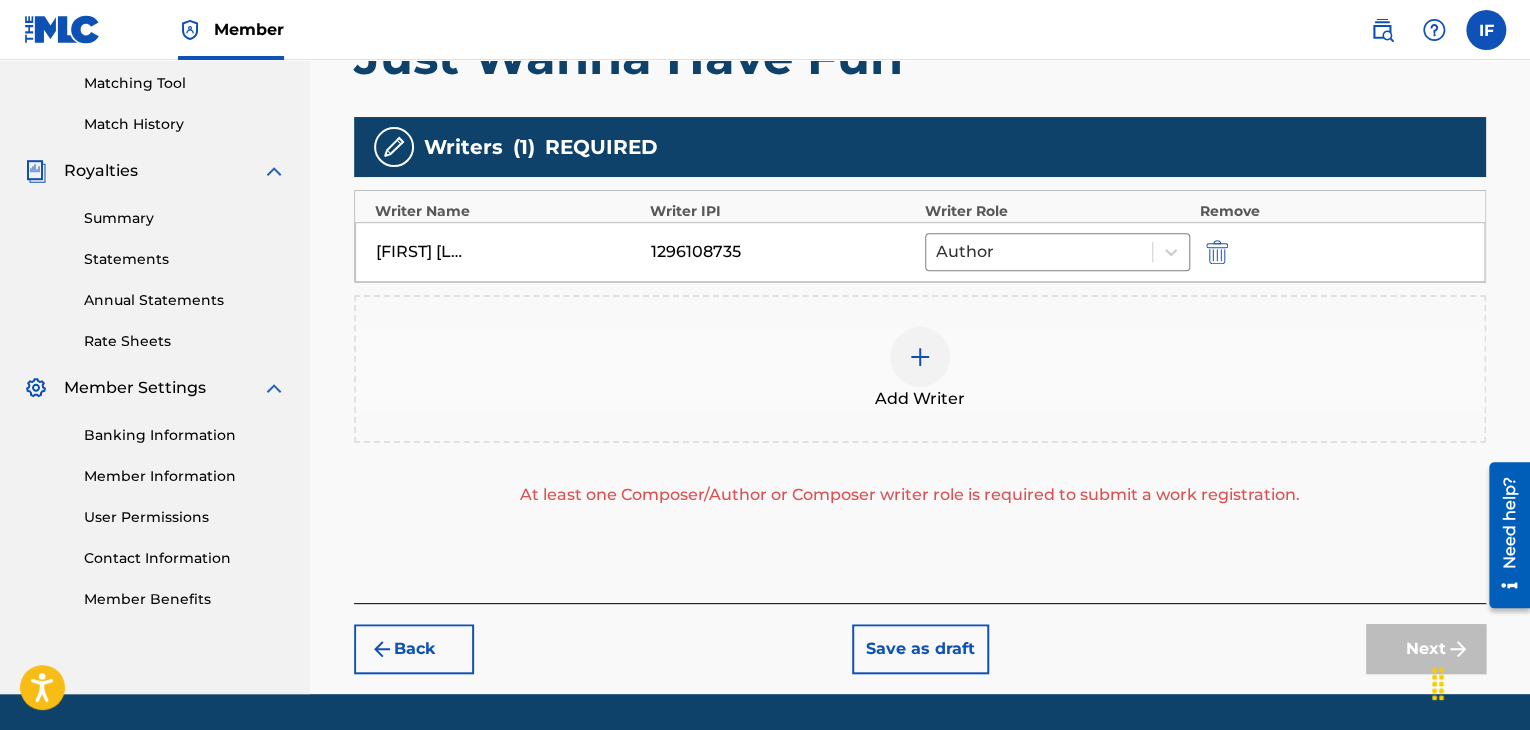 click at bounding box center (920, 357) 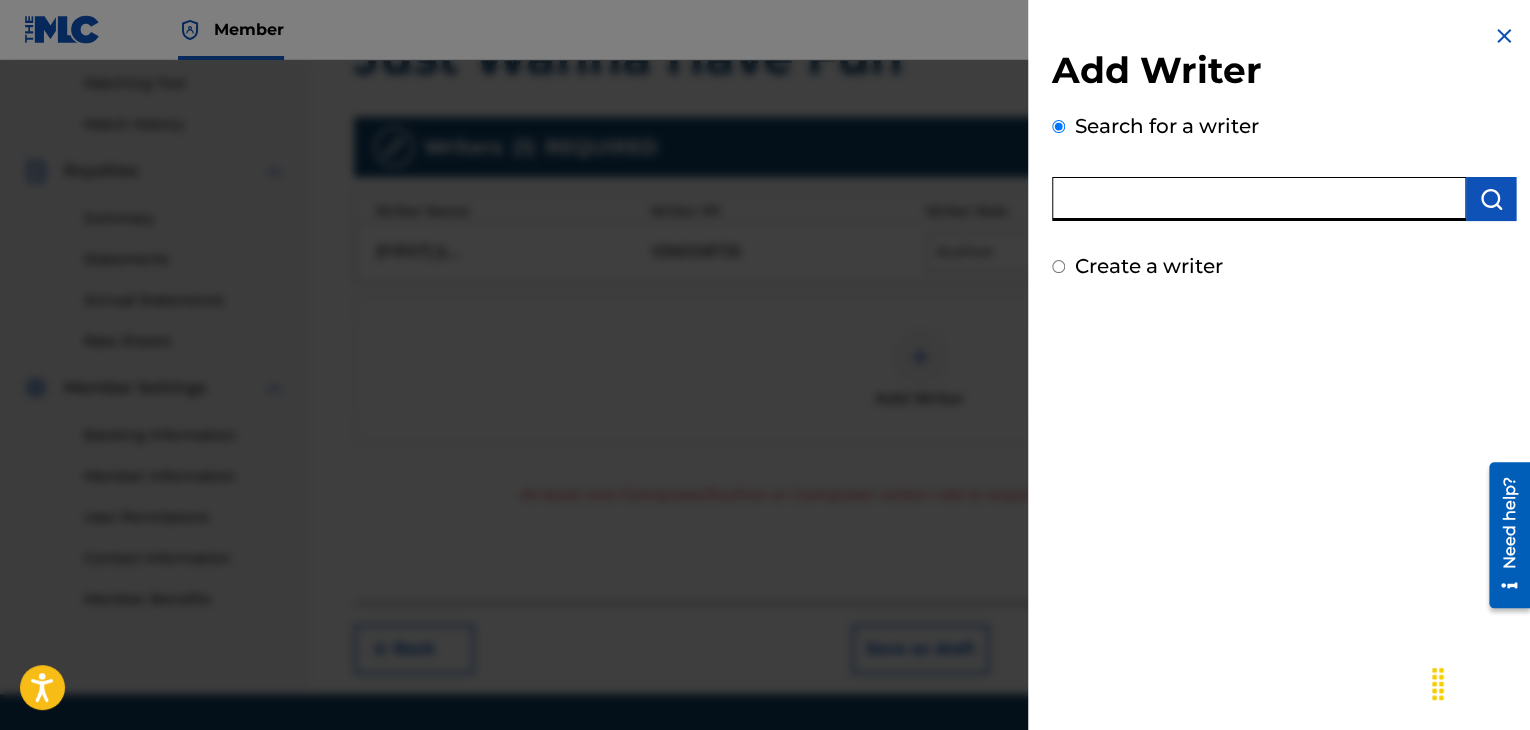click at bounding box center [1259, 199] 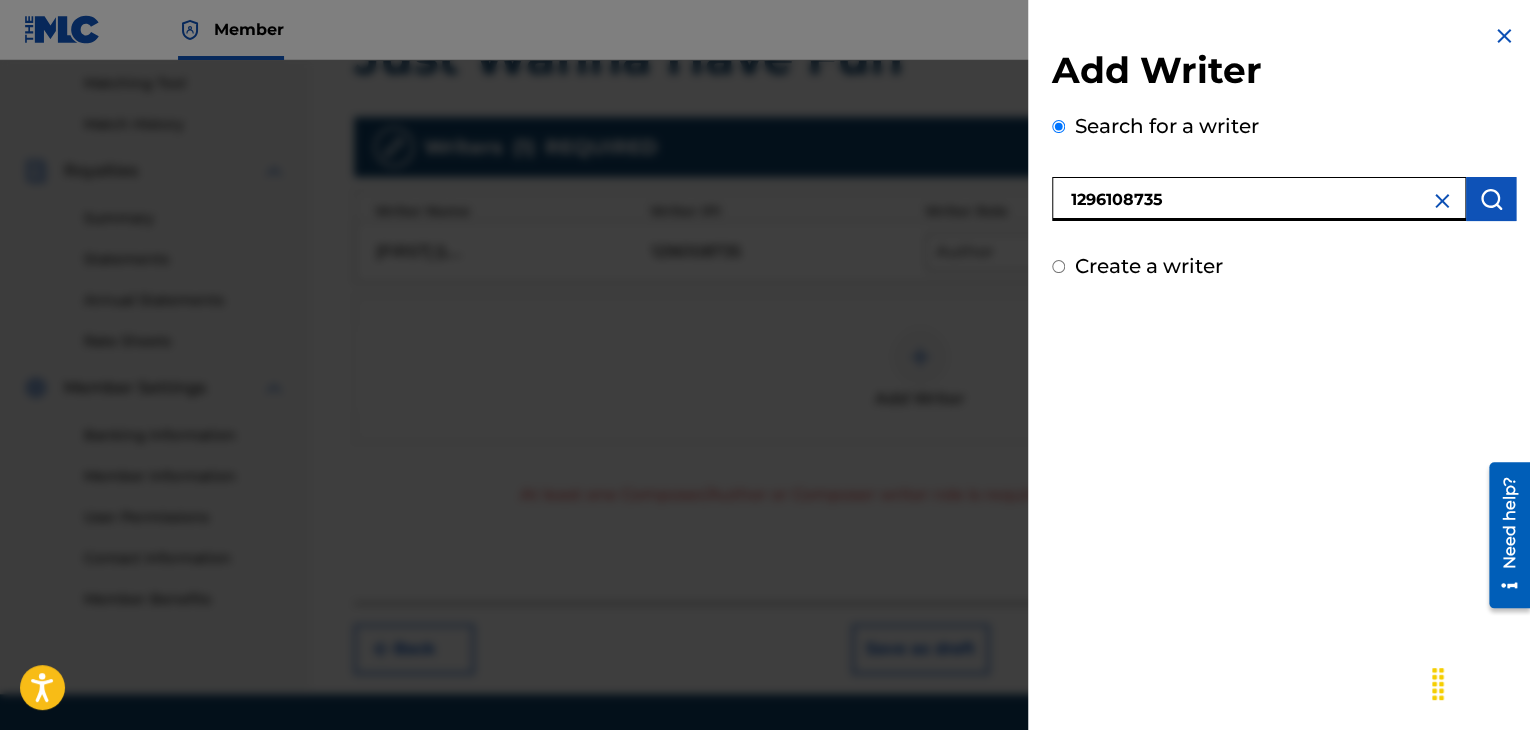 type on "1296108735" 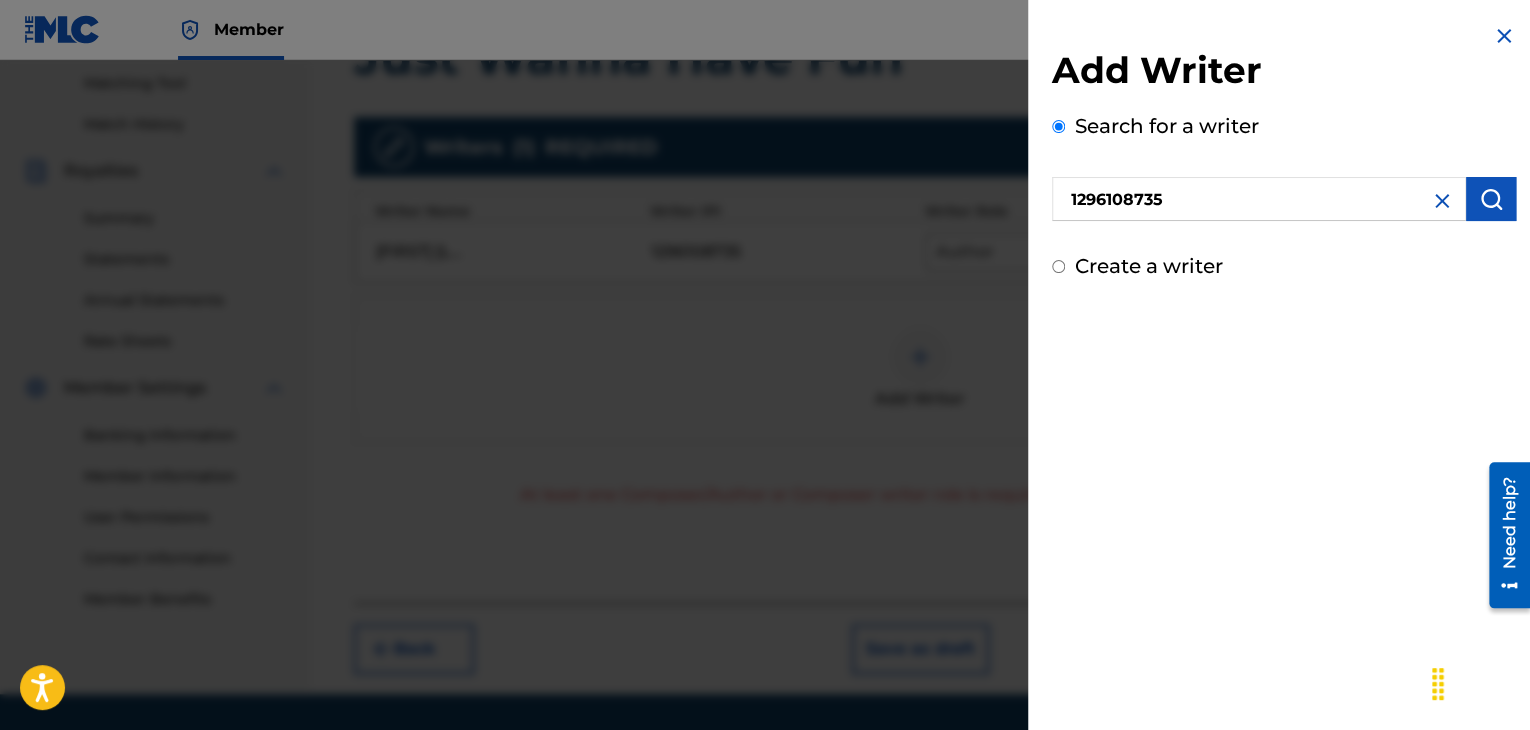 click at bounding box center (1491, 199) 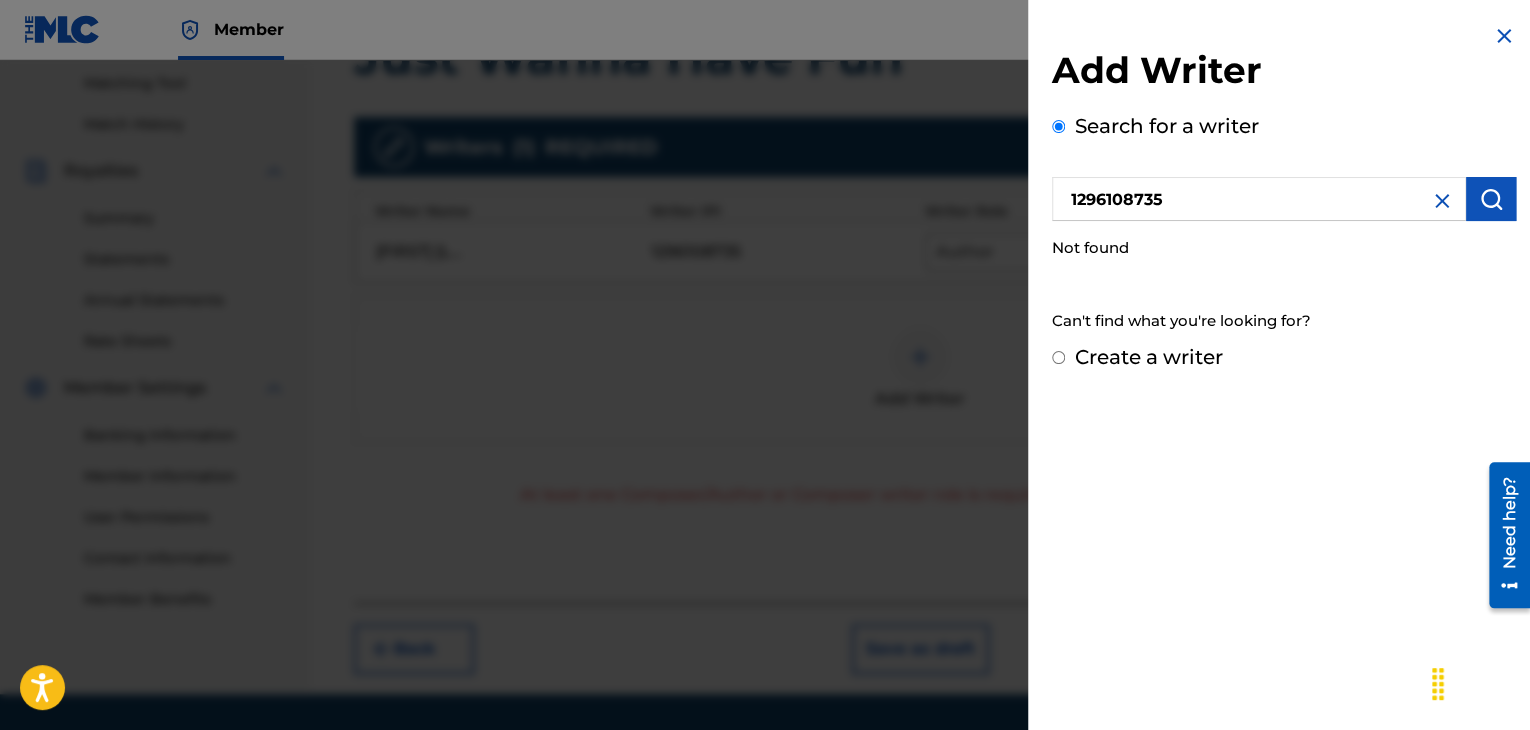 click at bounding box center (1442, 201) 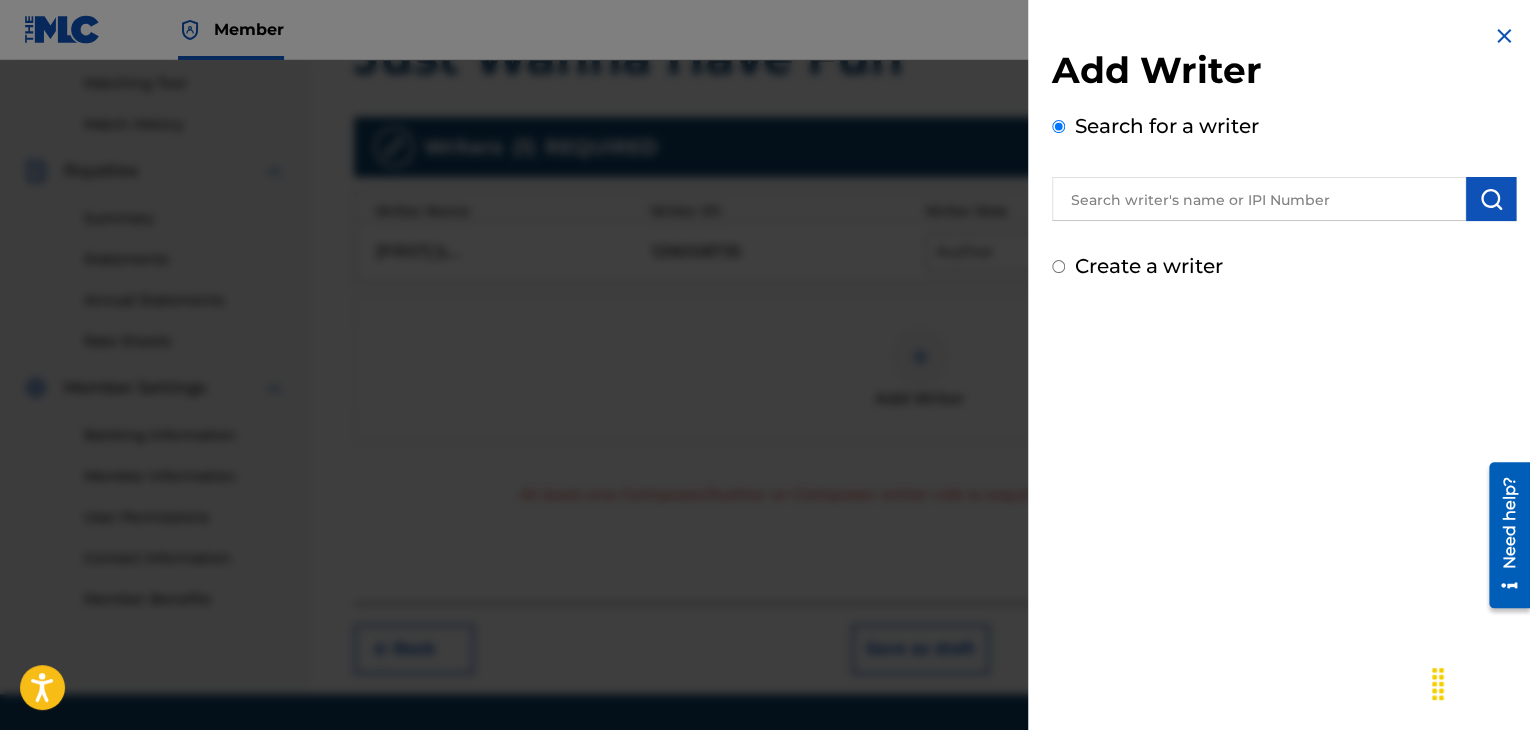 click on "Create a writer" at bounding box center (1058, 266) 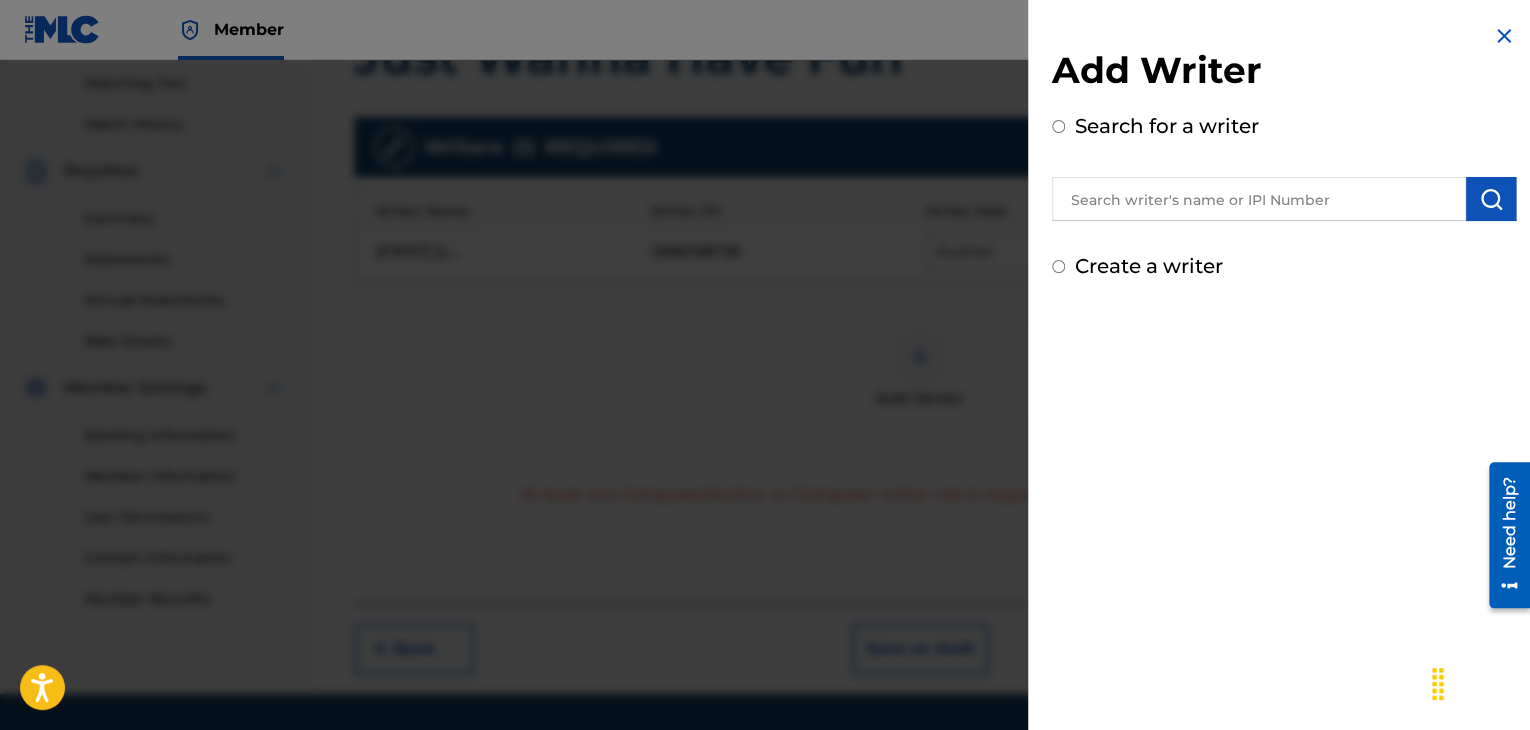 radio on "true" 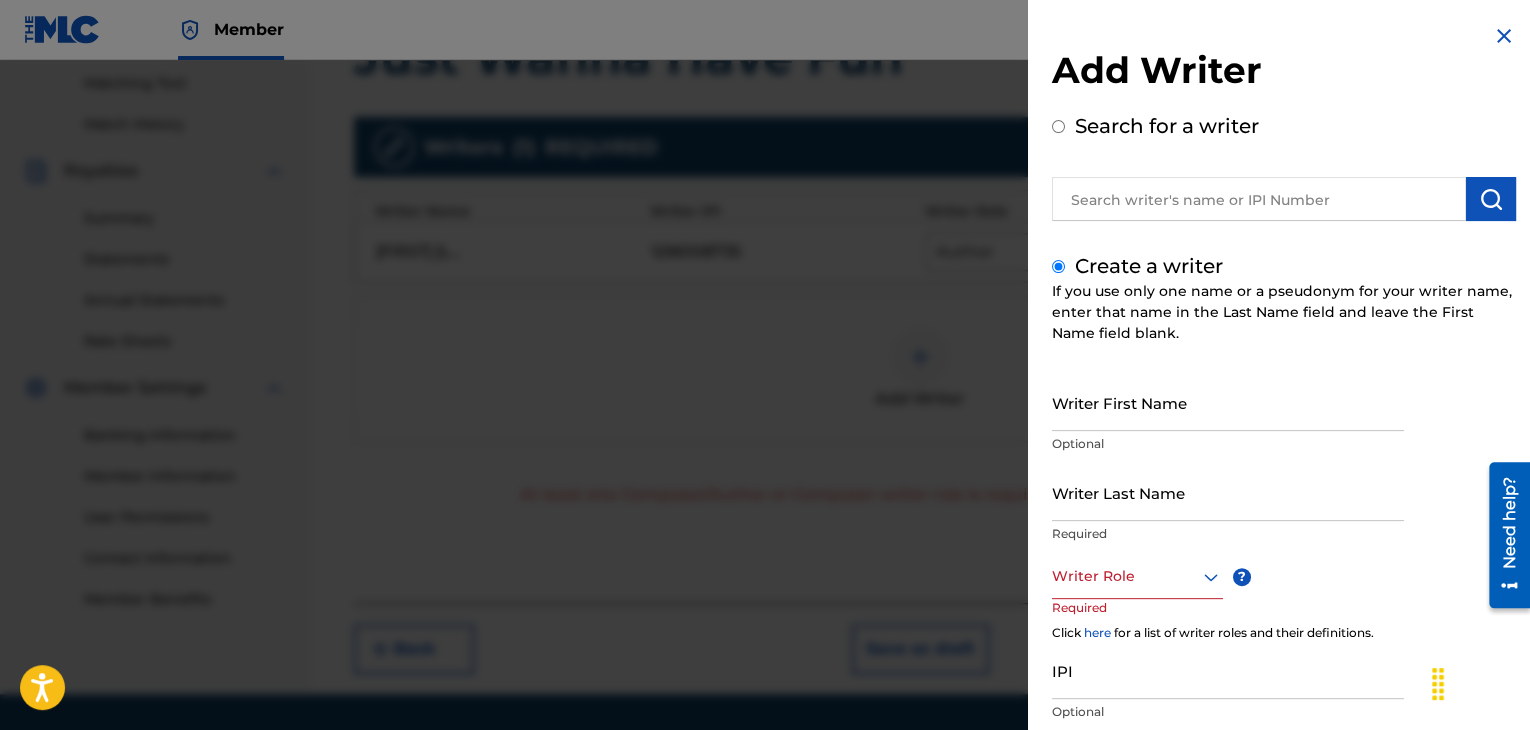 click on "Writer First Name" at bounding box center (1228, 402) 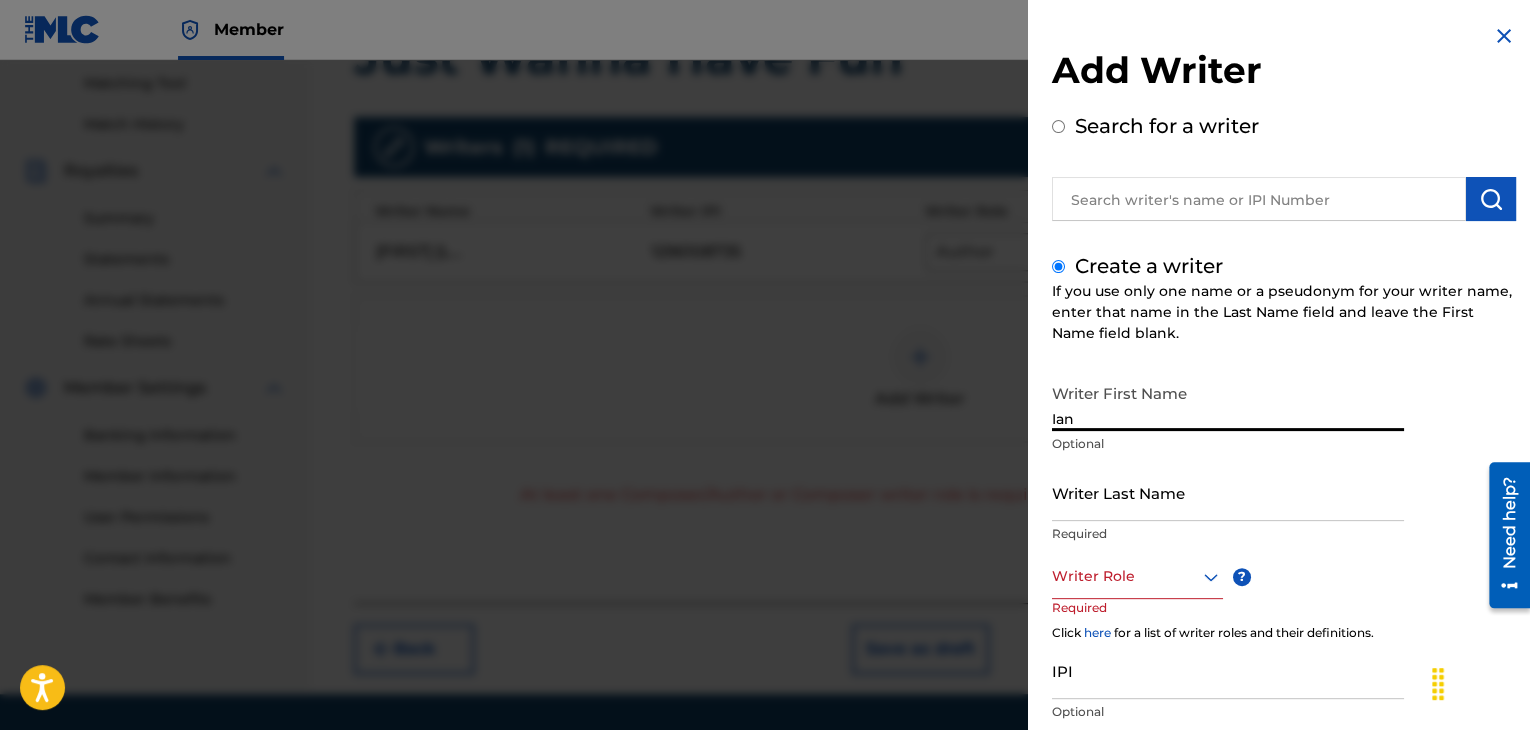 type on "Ian" 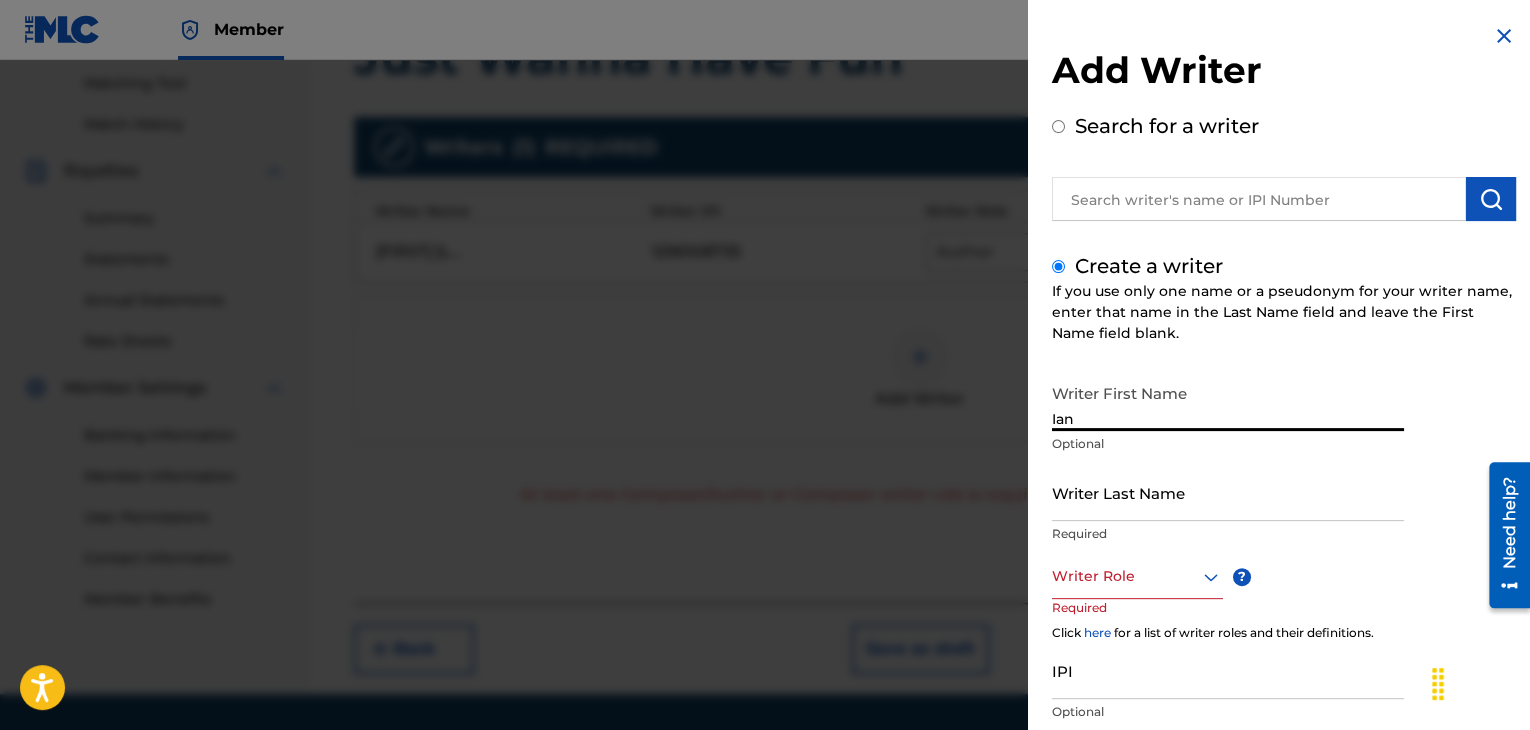 click on "Writer Last Name" at bounding box center [1228, 492] 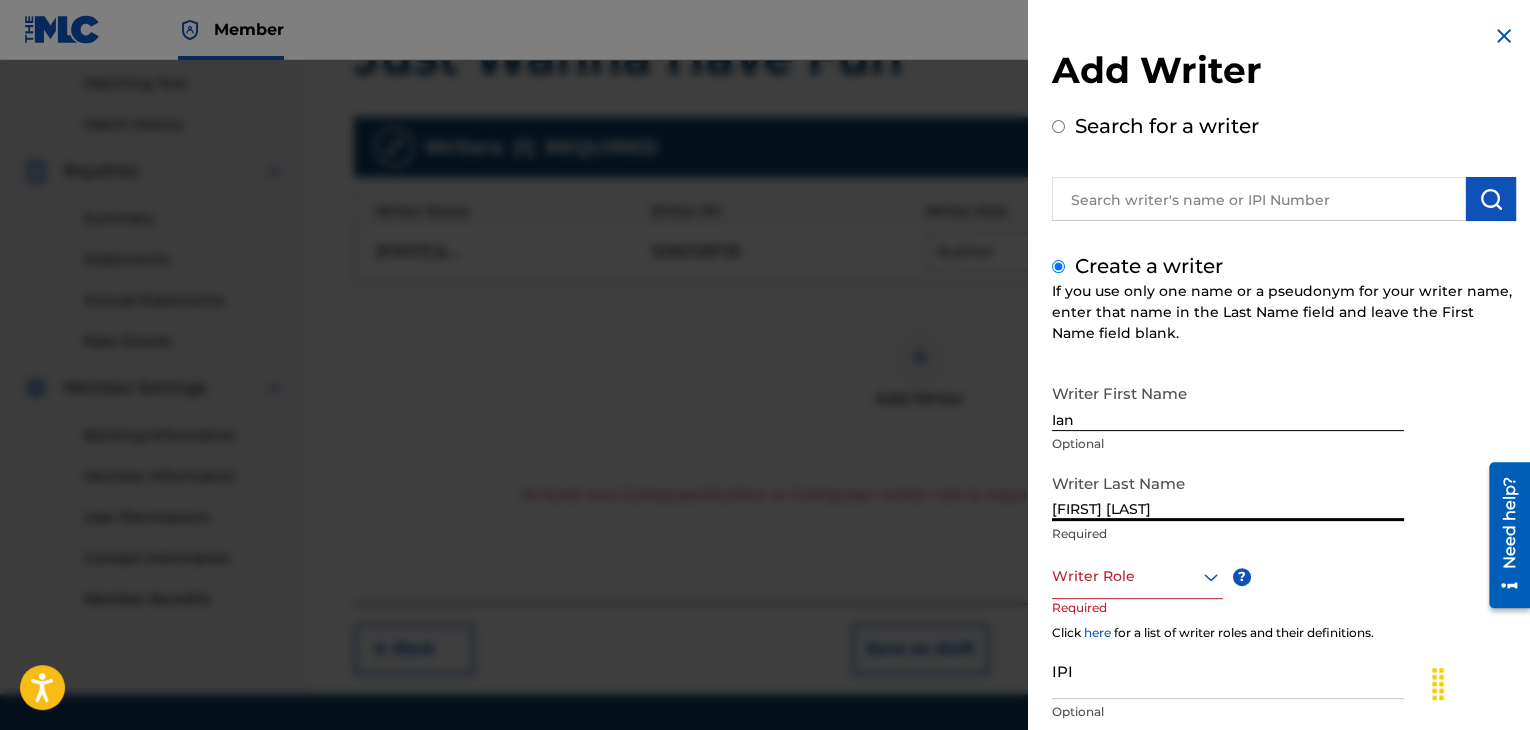 type on "[FIRST] [LAST]" 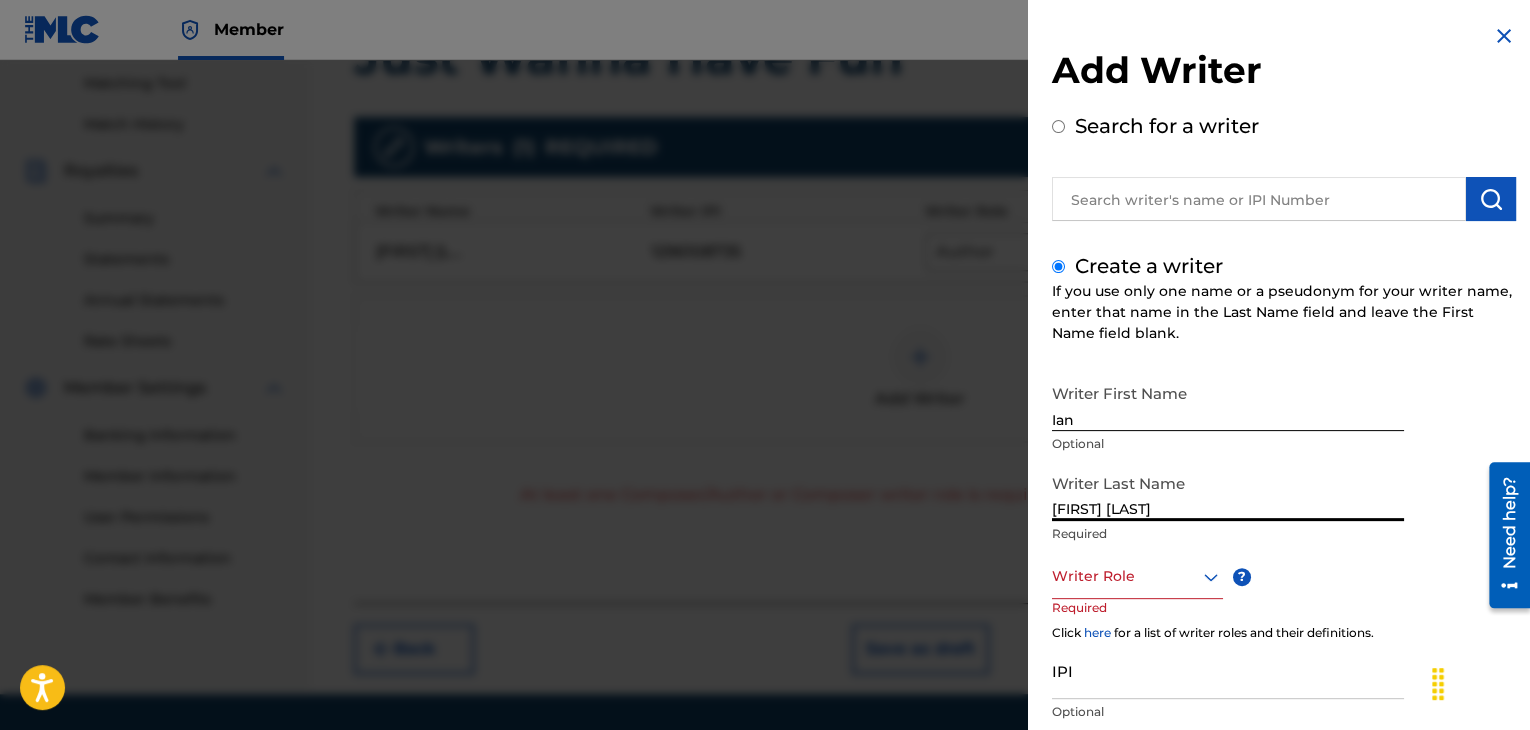 click at bounding box center [1137, 576] 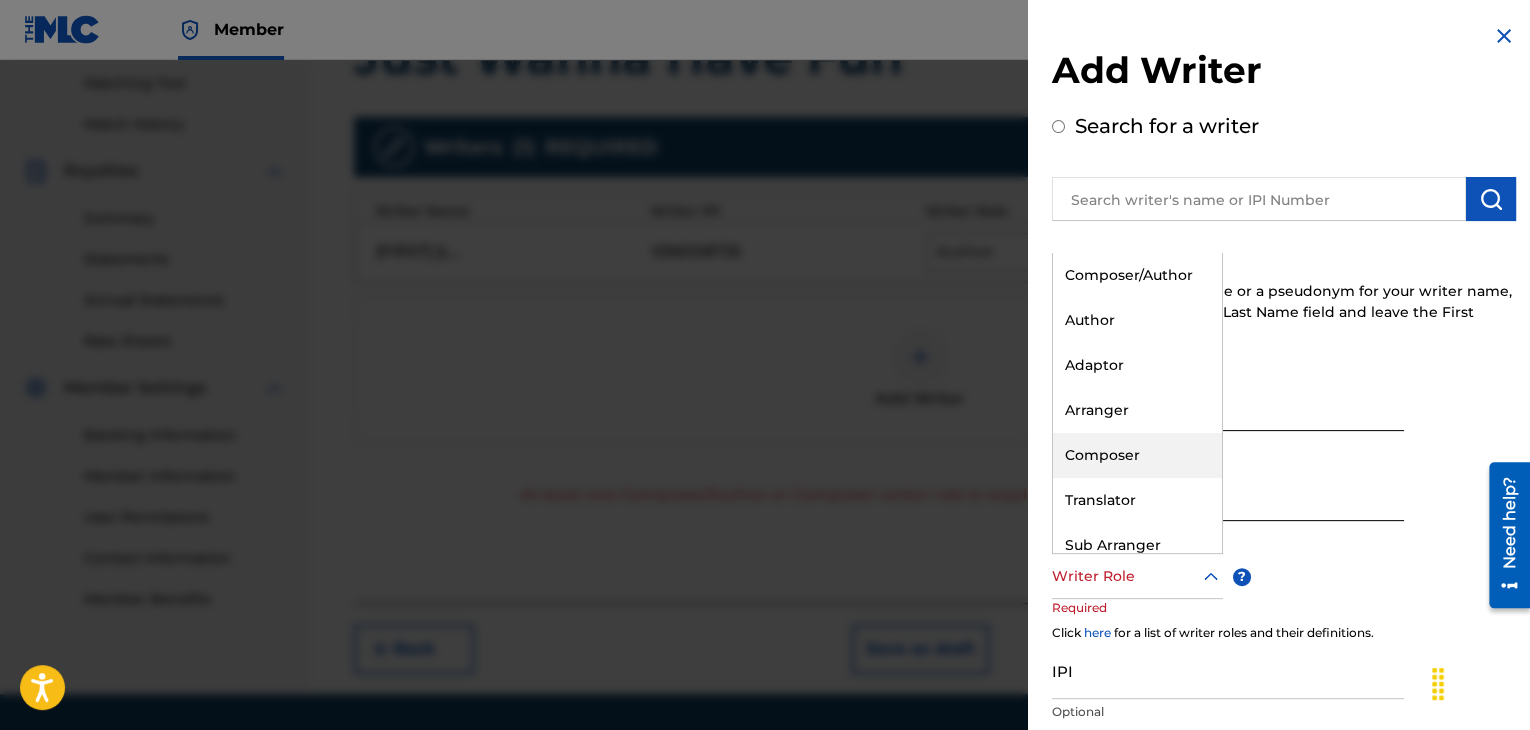 click on "Composer" at bounding box center (1137, 455) 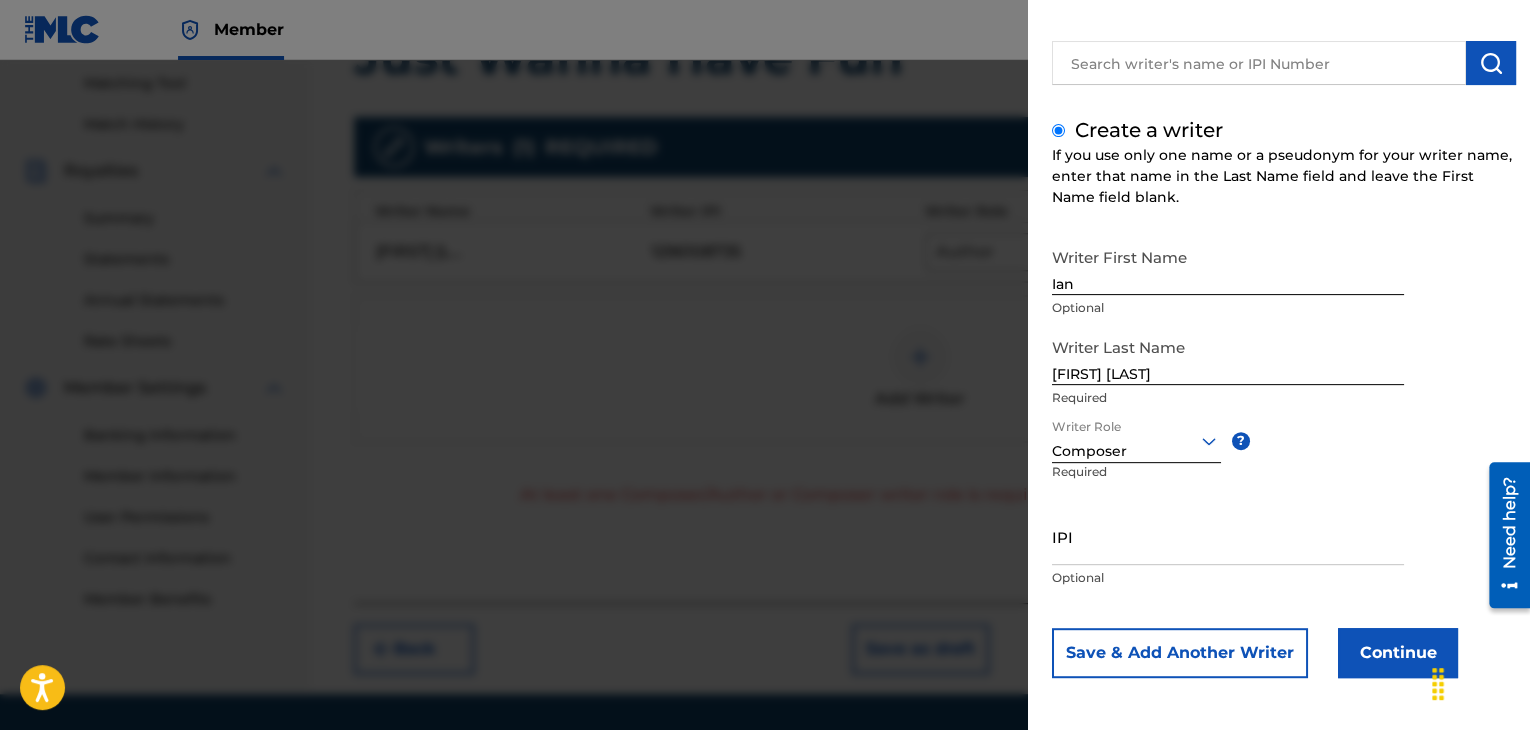 scroll, scrollTop: 138, scrollLeft: 0, axis: vertical 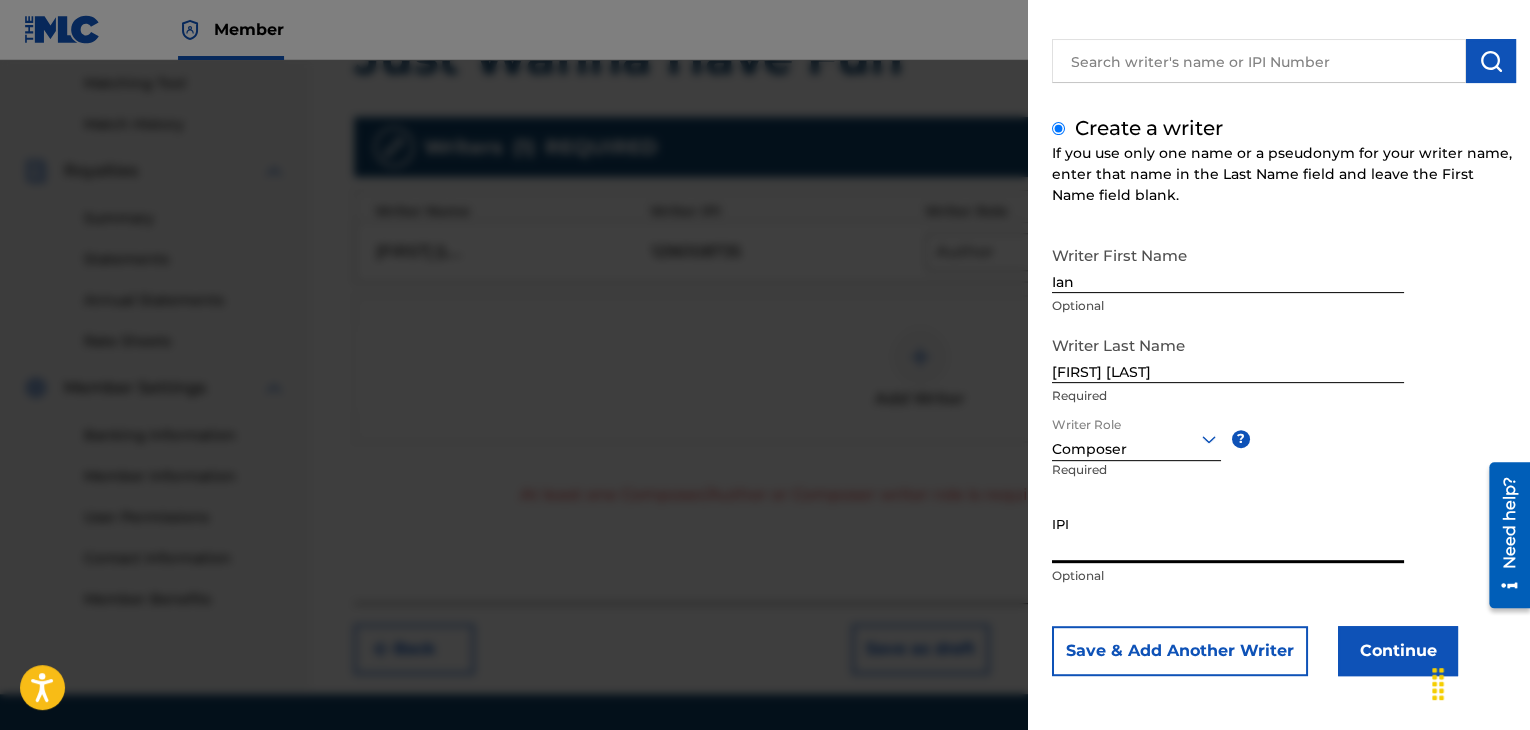 click on "IPI" at bounding box center (1228, 534) 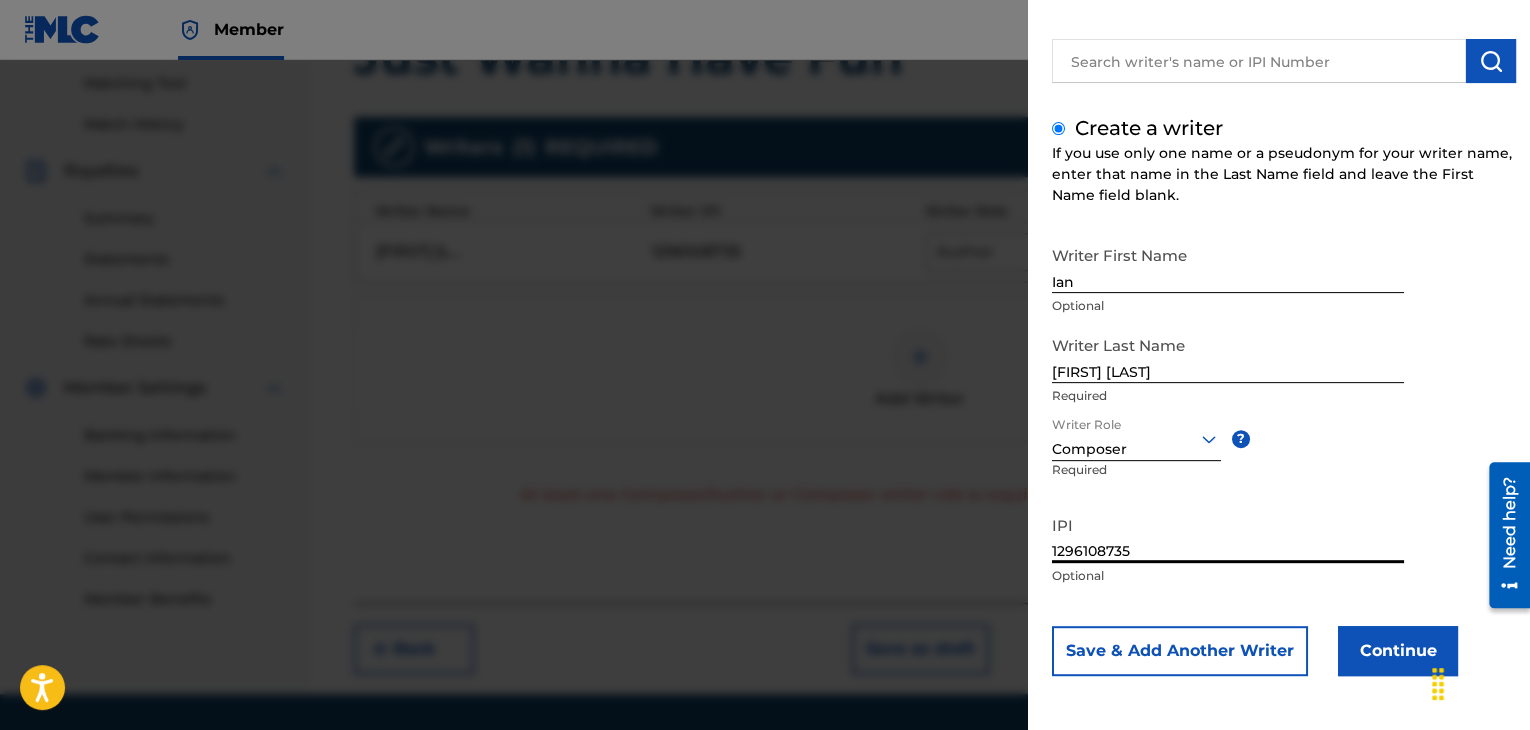 type on "1296108735" 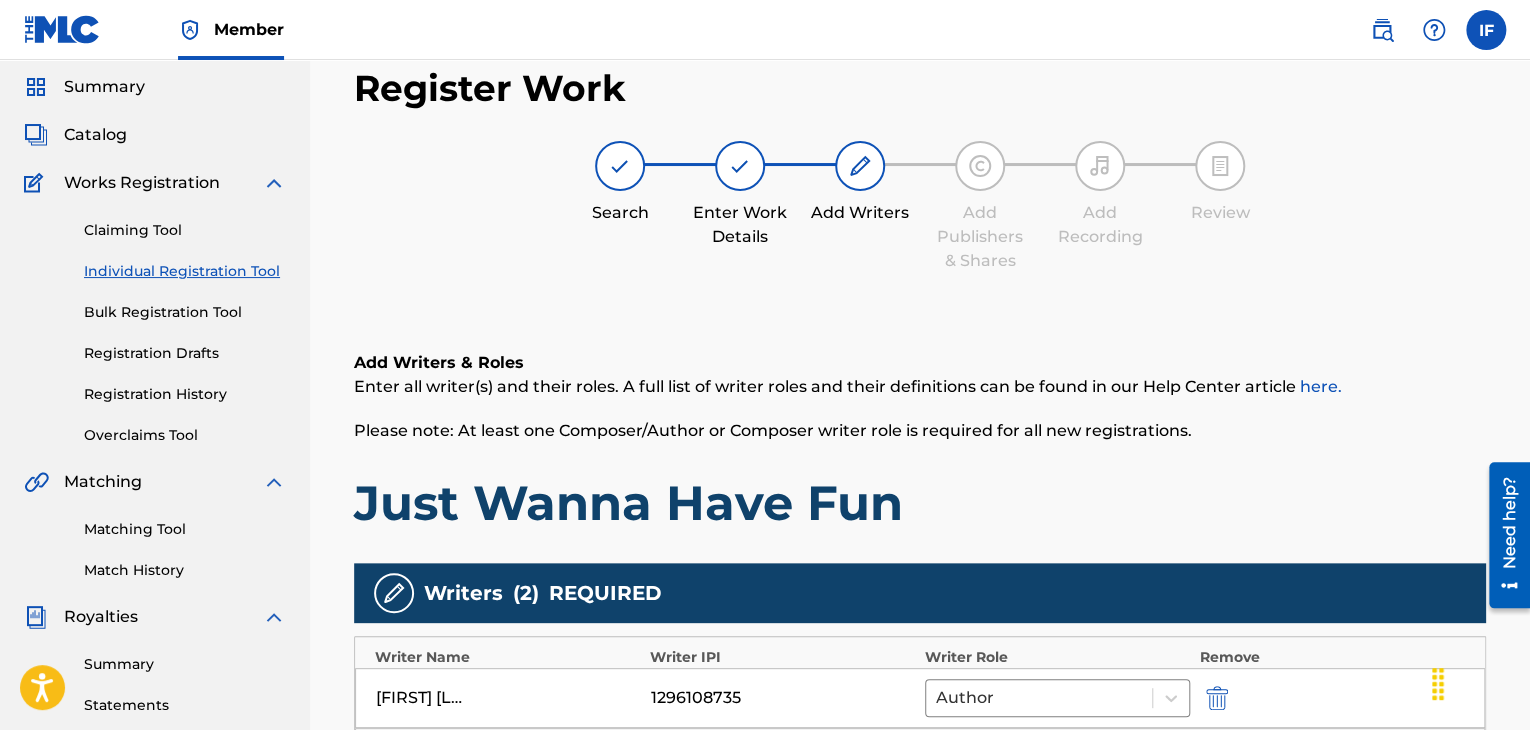 scroll, scrollTop: 0, scrollLeft: 0, axis: both 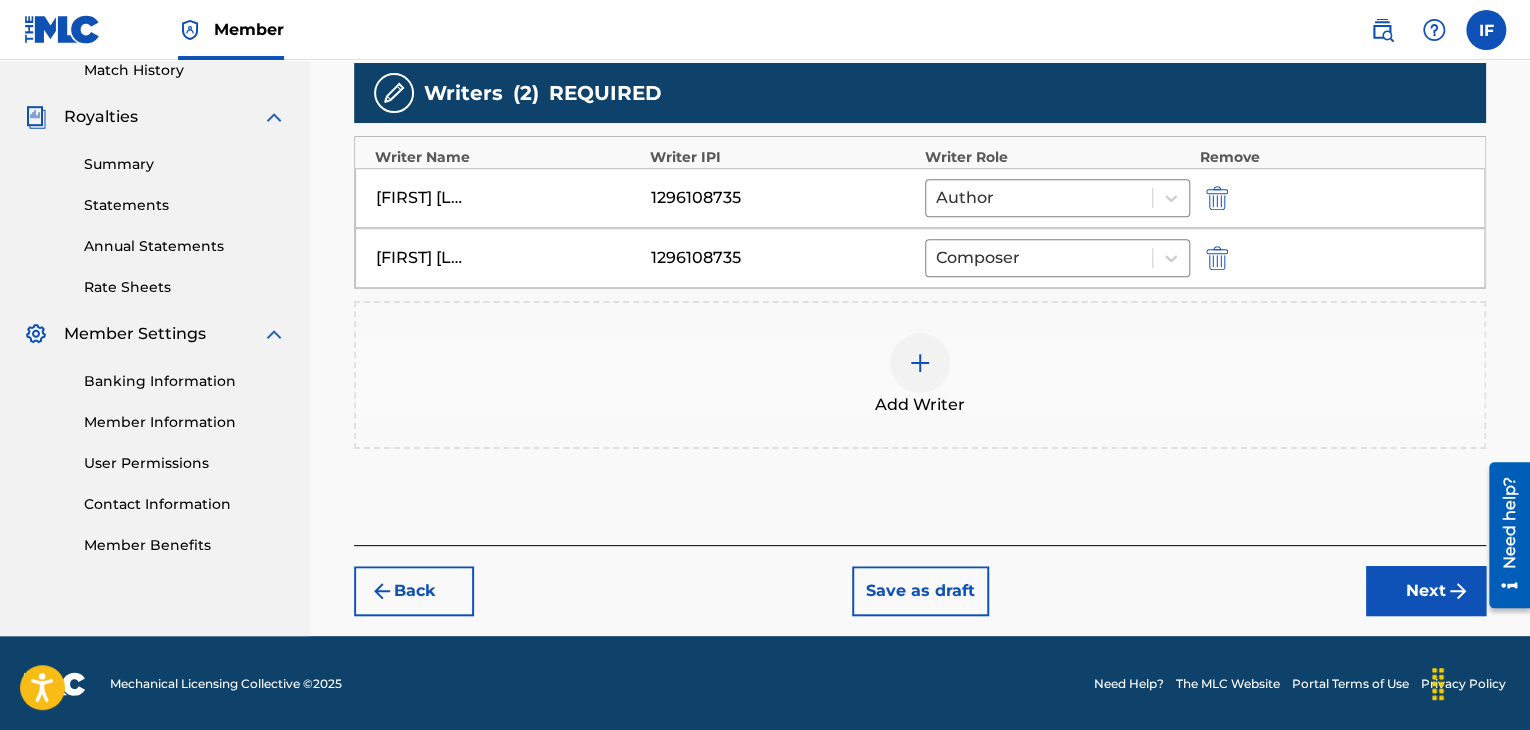 click on "Next" at bounding box center [1426, 591] 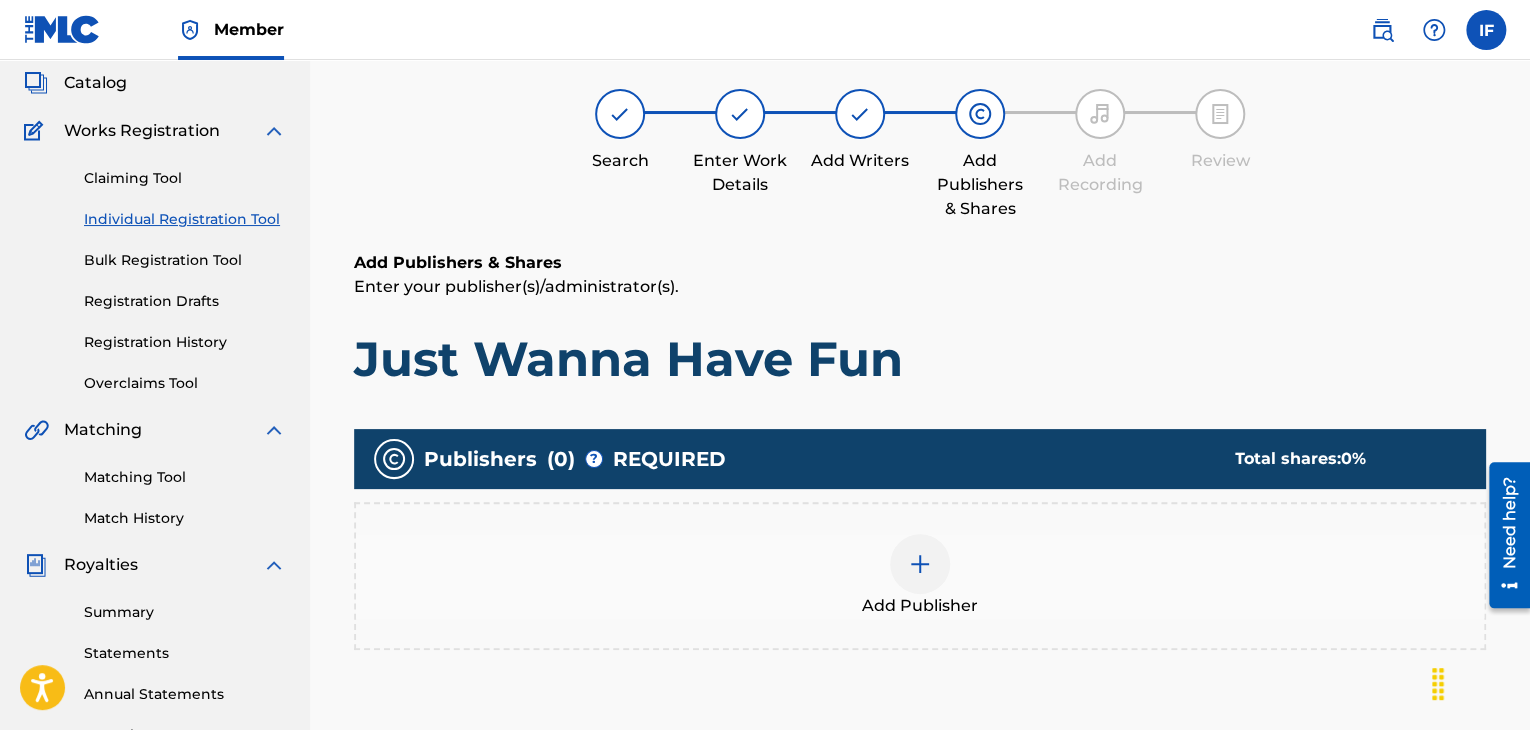 scroll, scrollTop: 190, scrollLeft: 0, axis: vertical 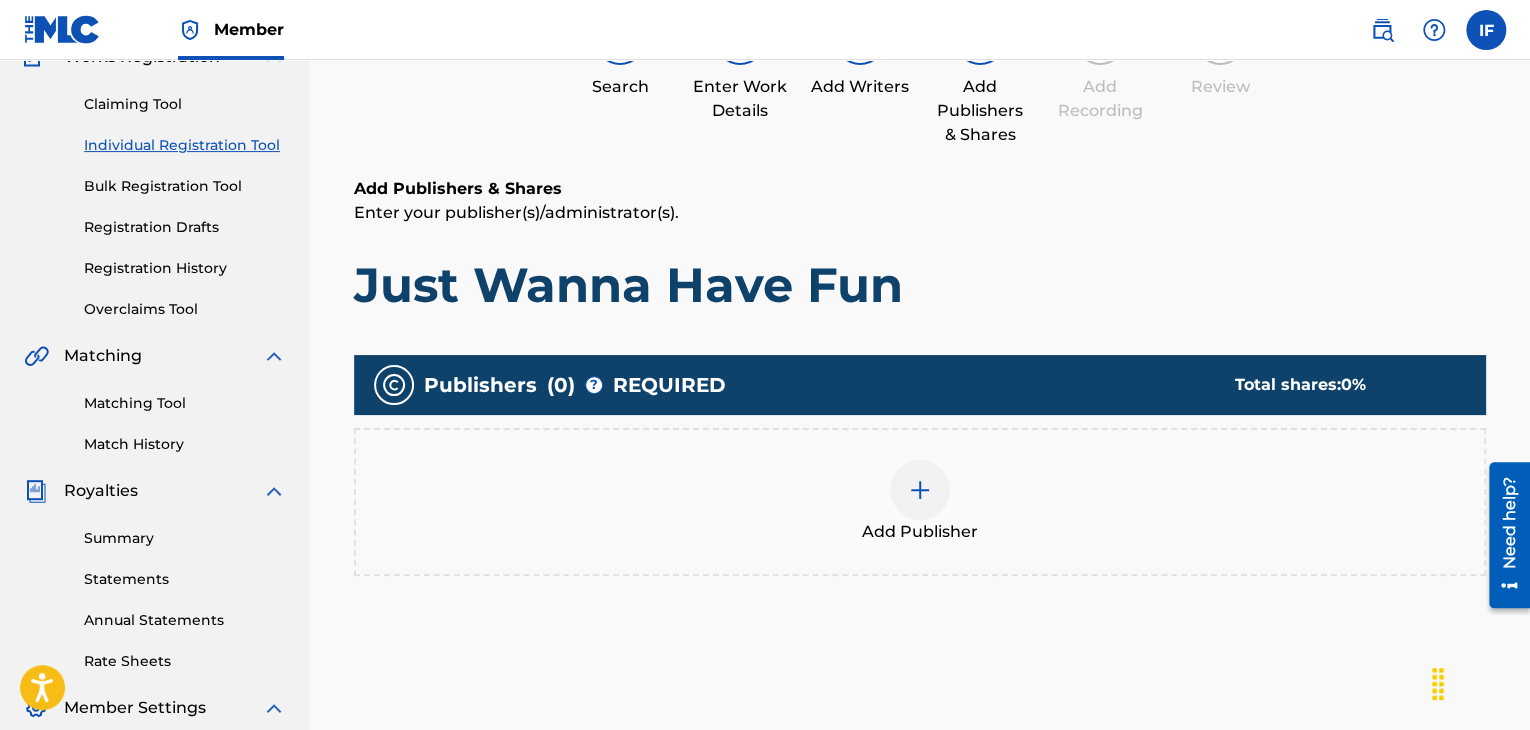 click at bounding box center [920, 490] 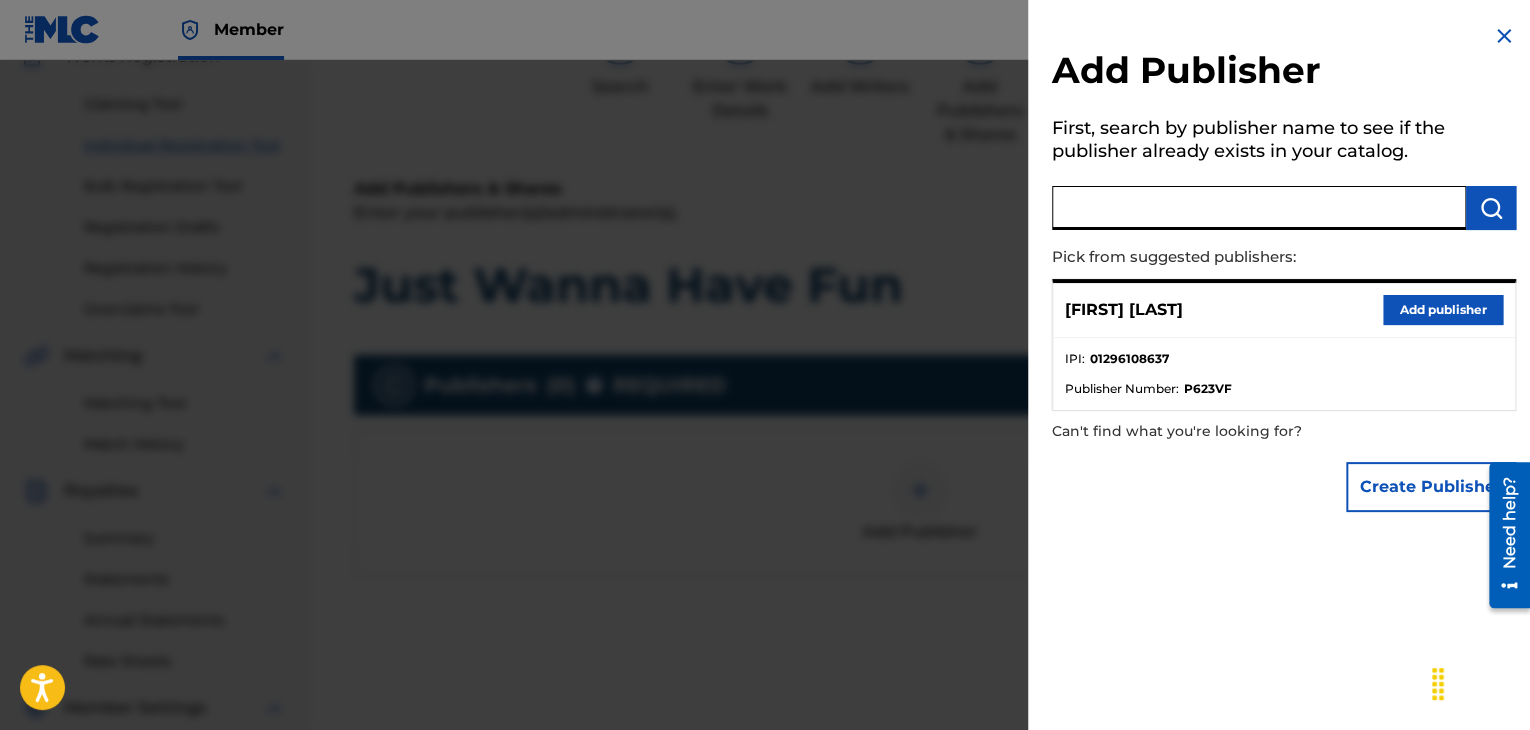 click at bounding box center (1259, 208) 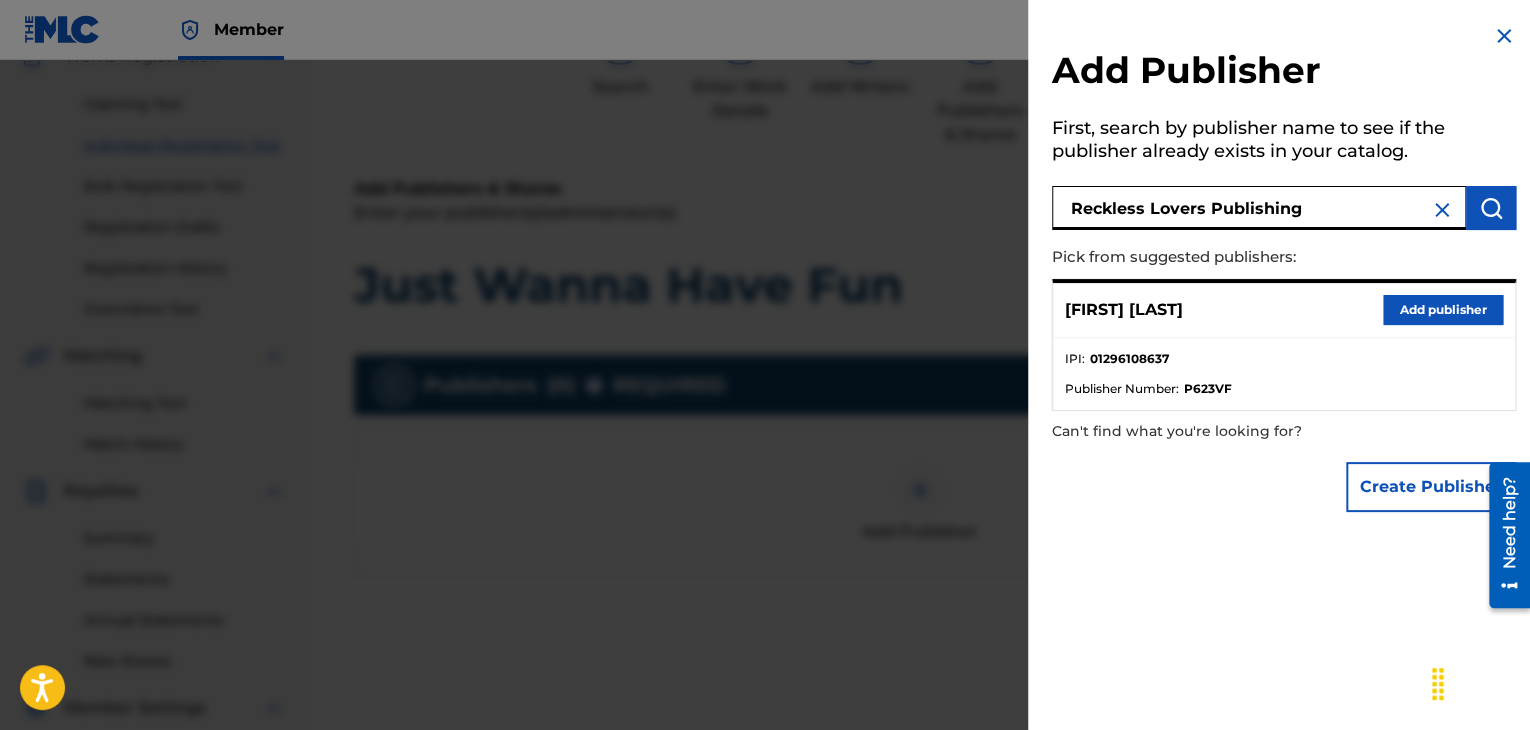 type on "Reckless Lovers Publishing" 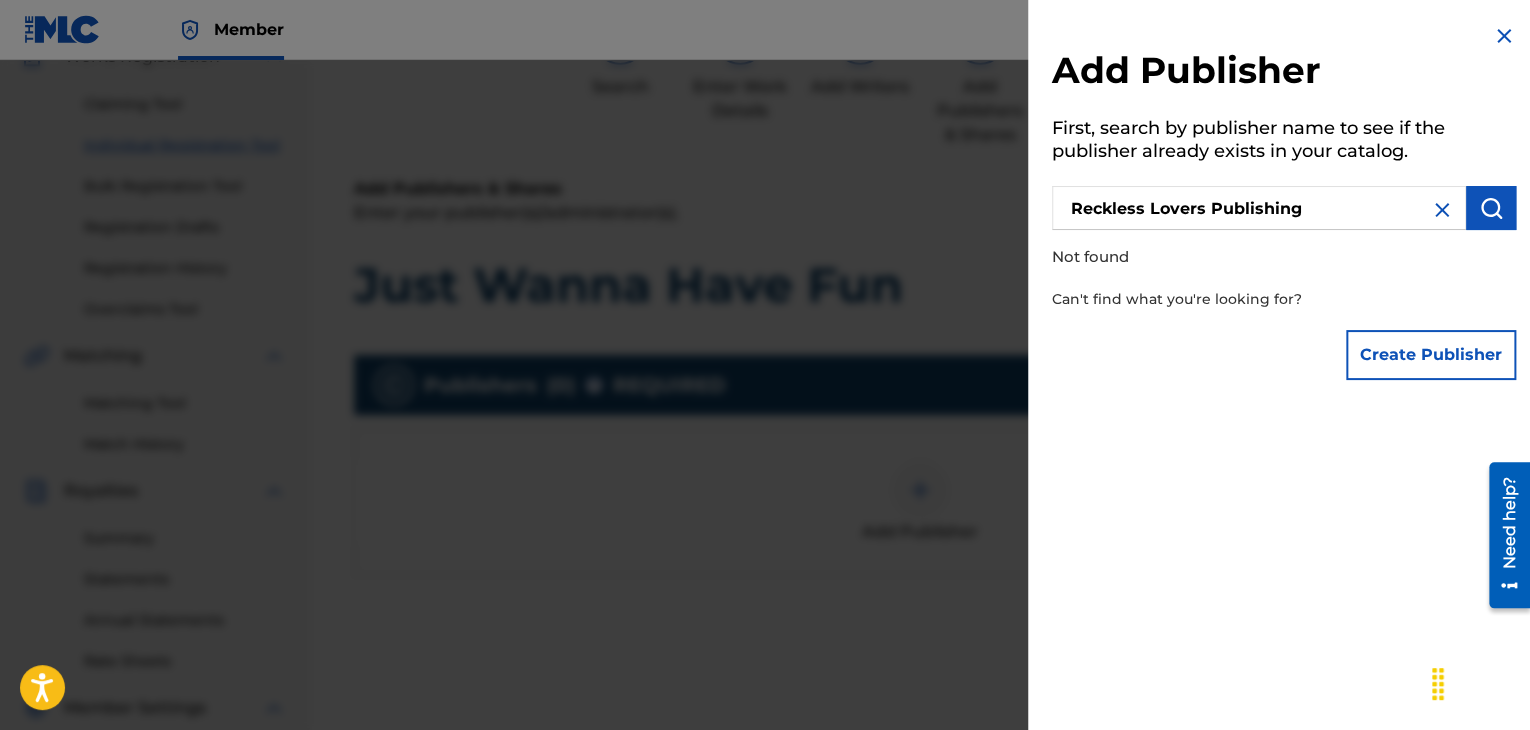 click at bounding box center (1442, 210) 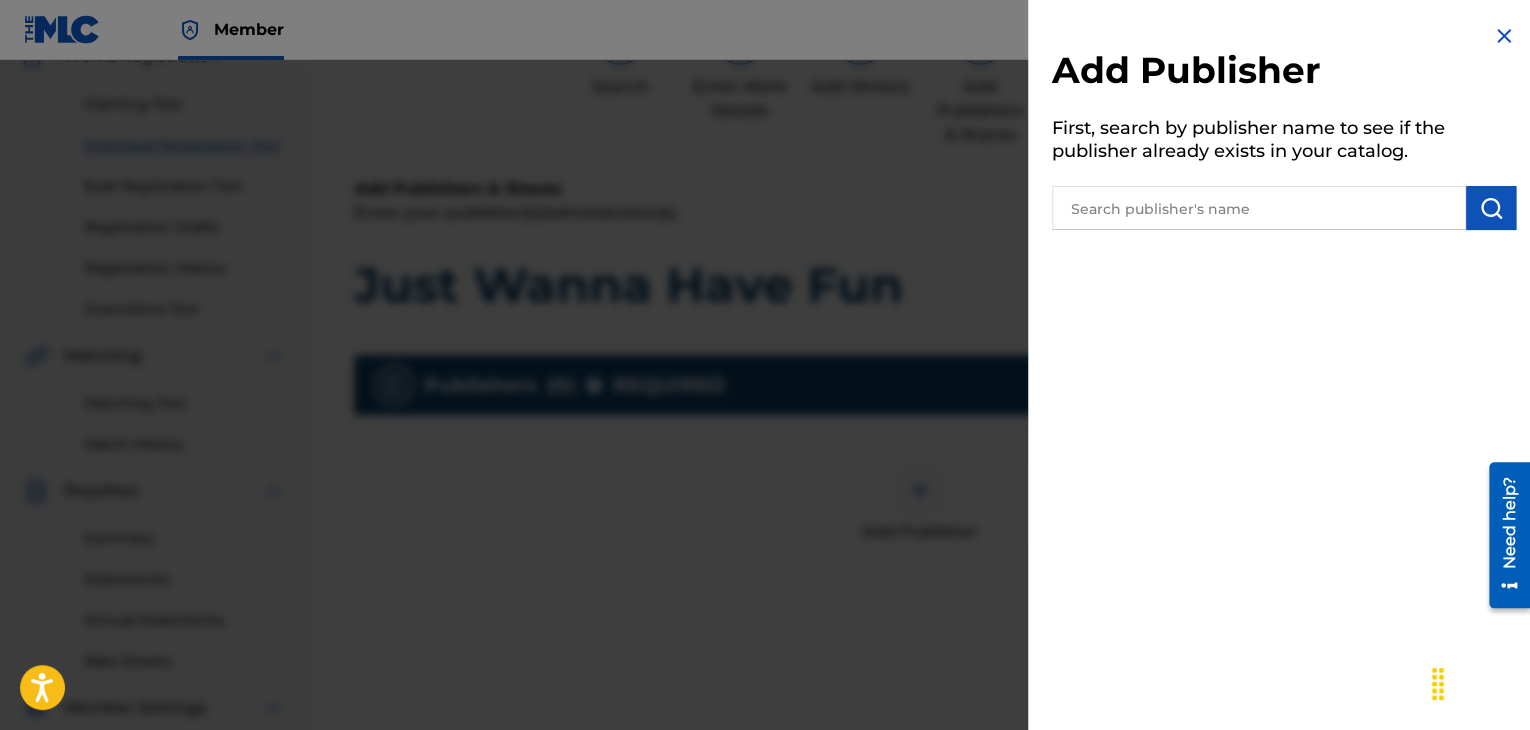 click at bounding box center [1259, 208] 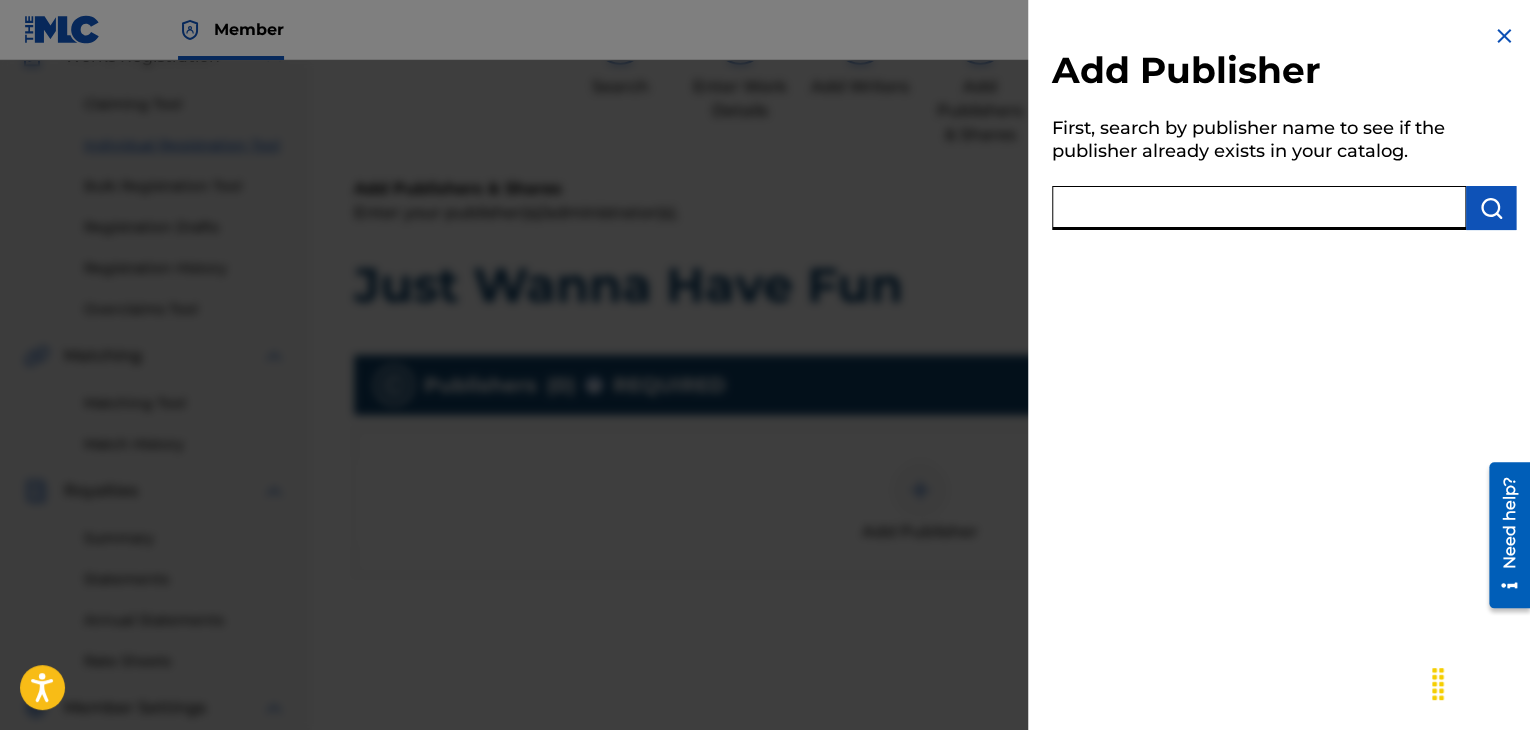click on "Add Publisher First, search by publisher name to see if the publisher already exists in your catalog." at bounding box center (1284, 365) 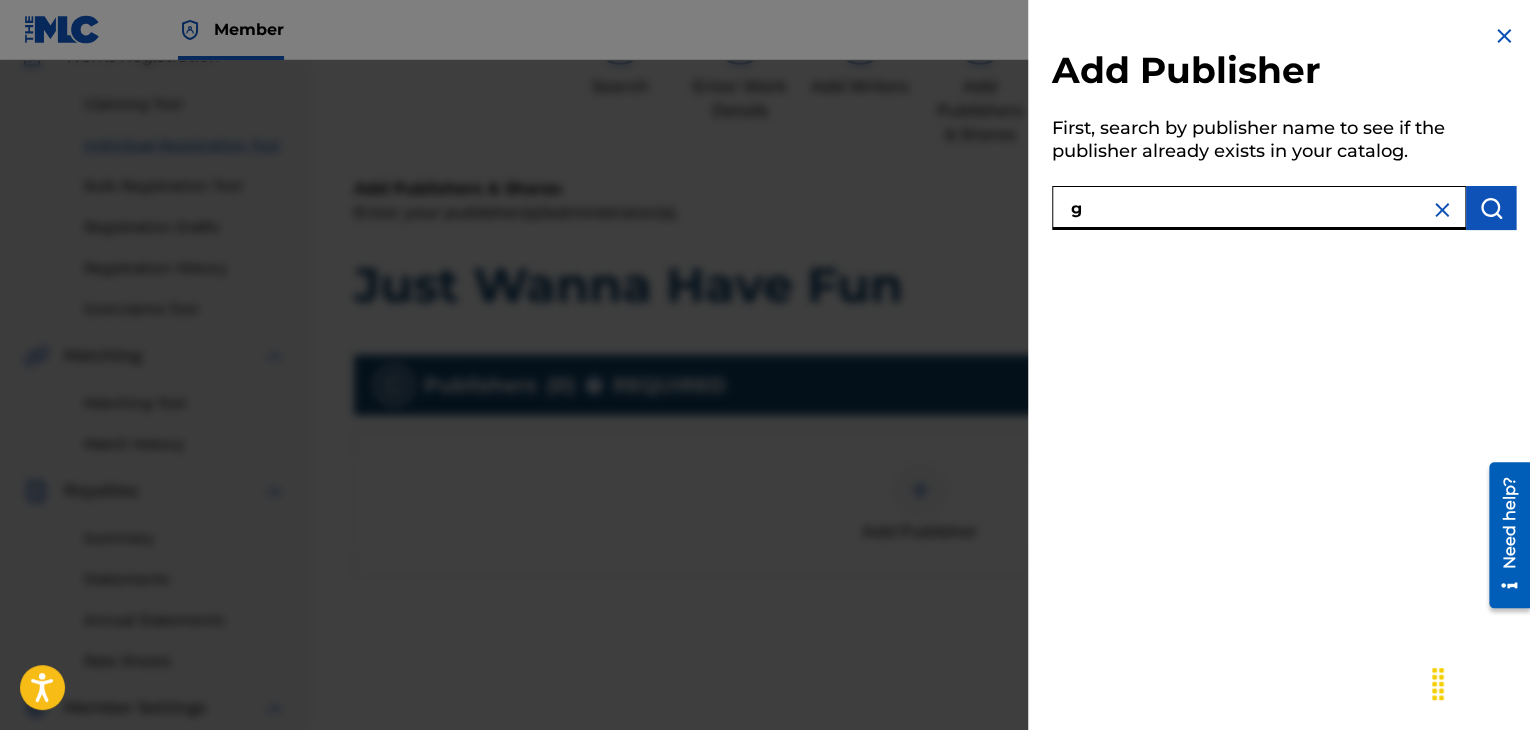 type on "g" 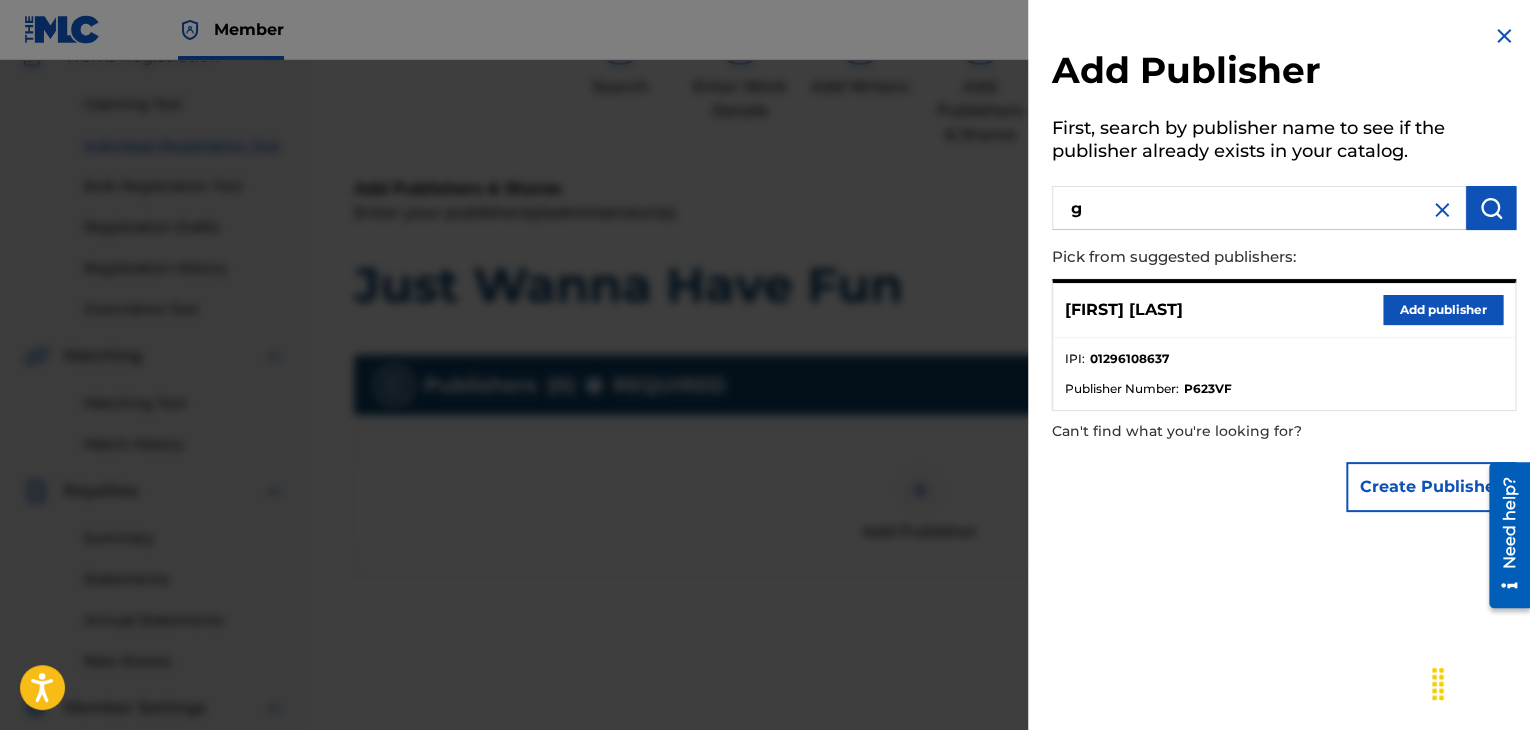 click on "Add publisher" at bounding box center [1443, 310] 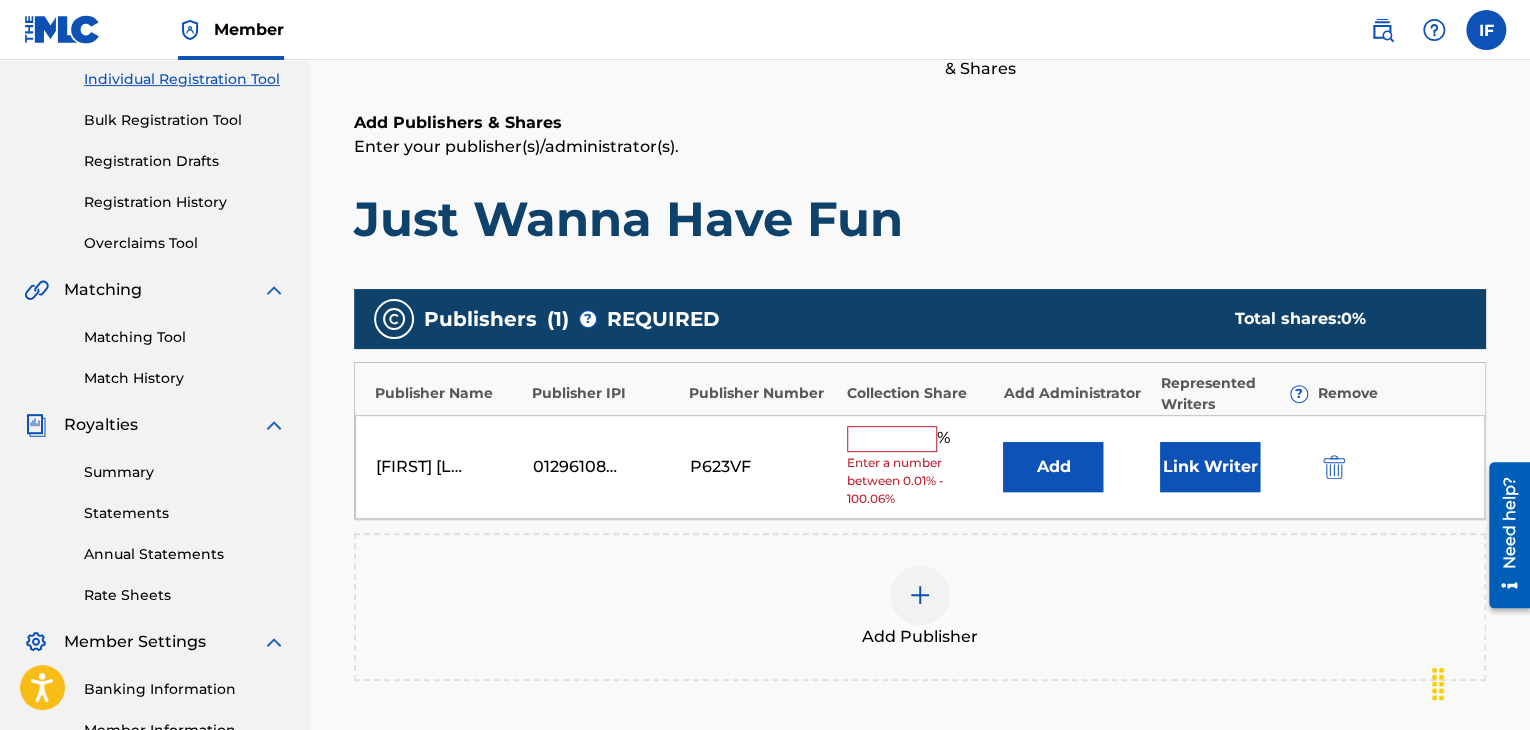 scroll, scrollTop: 290, scrollLeft: 0, axis: vertical 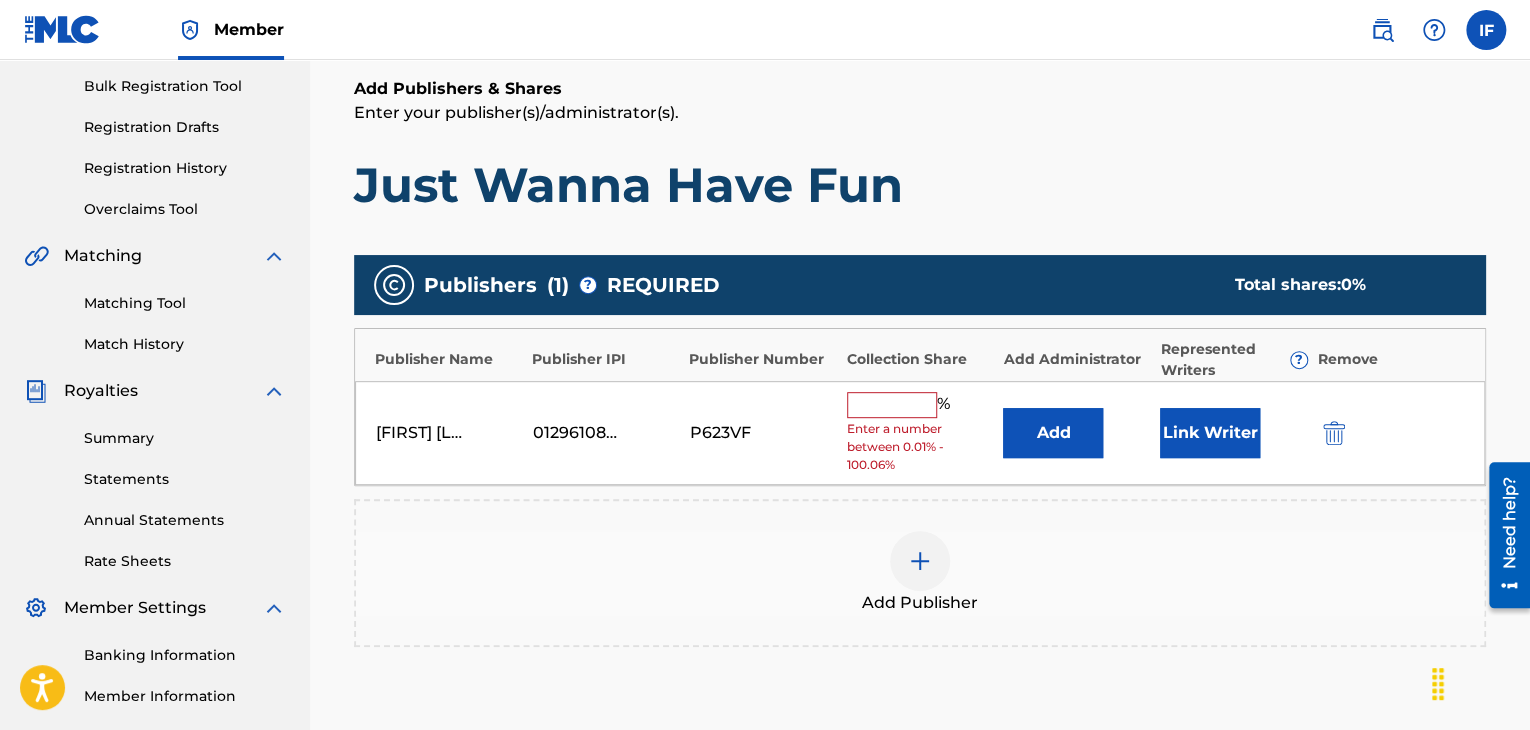 click at bounding box center (1334, 433) 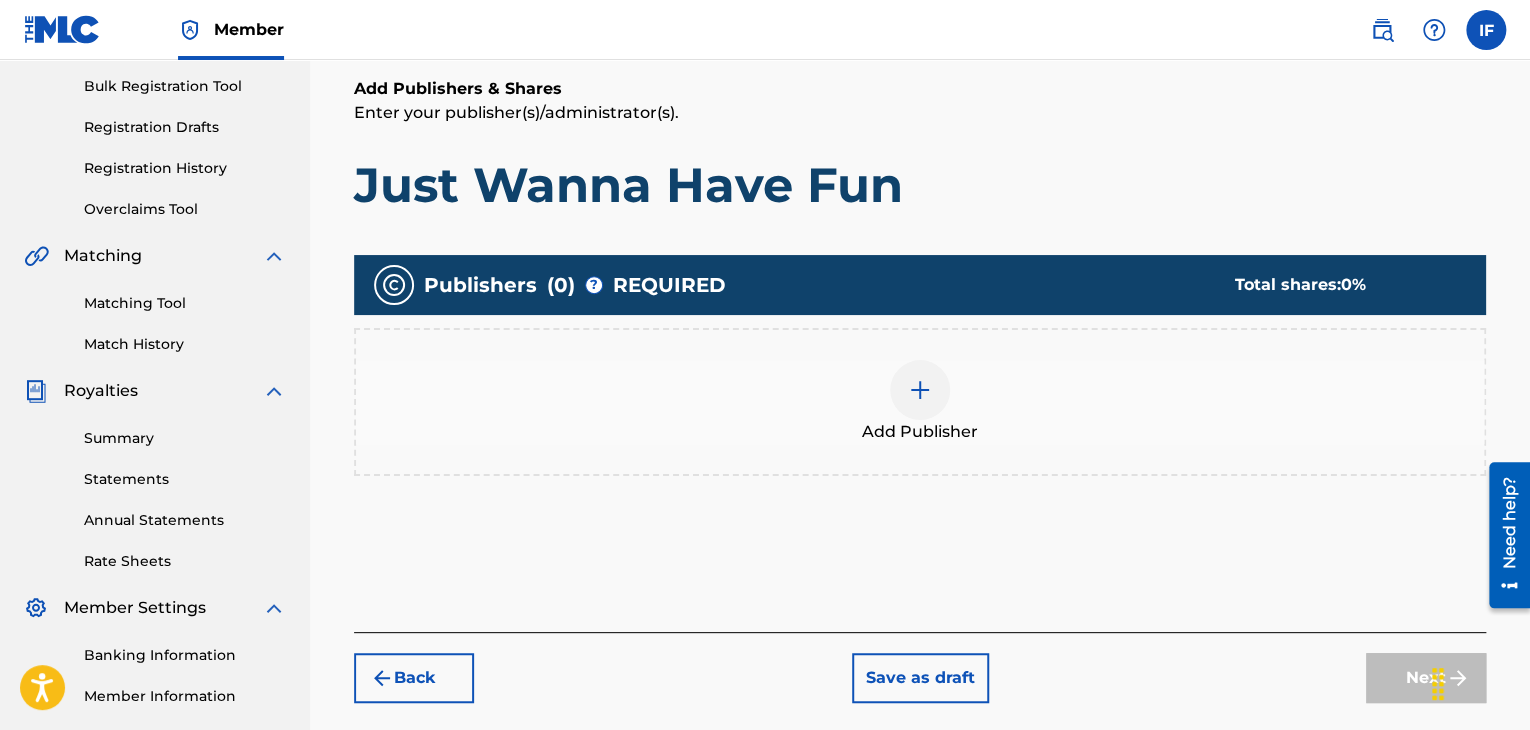 click at bounding box center [920, 390] 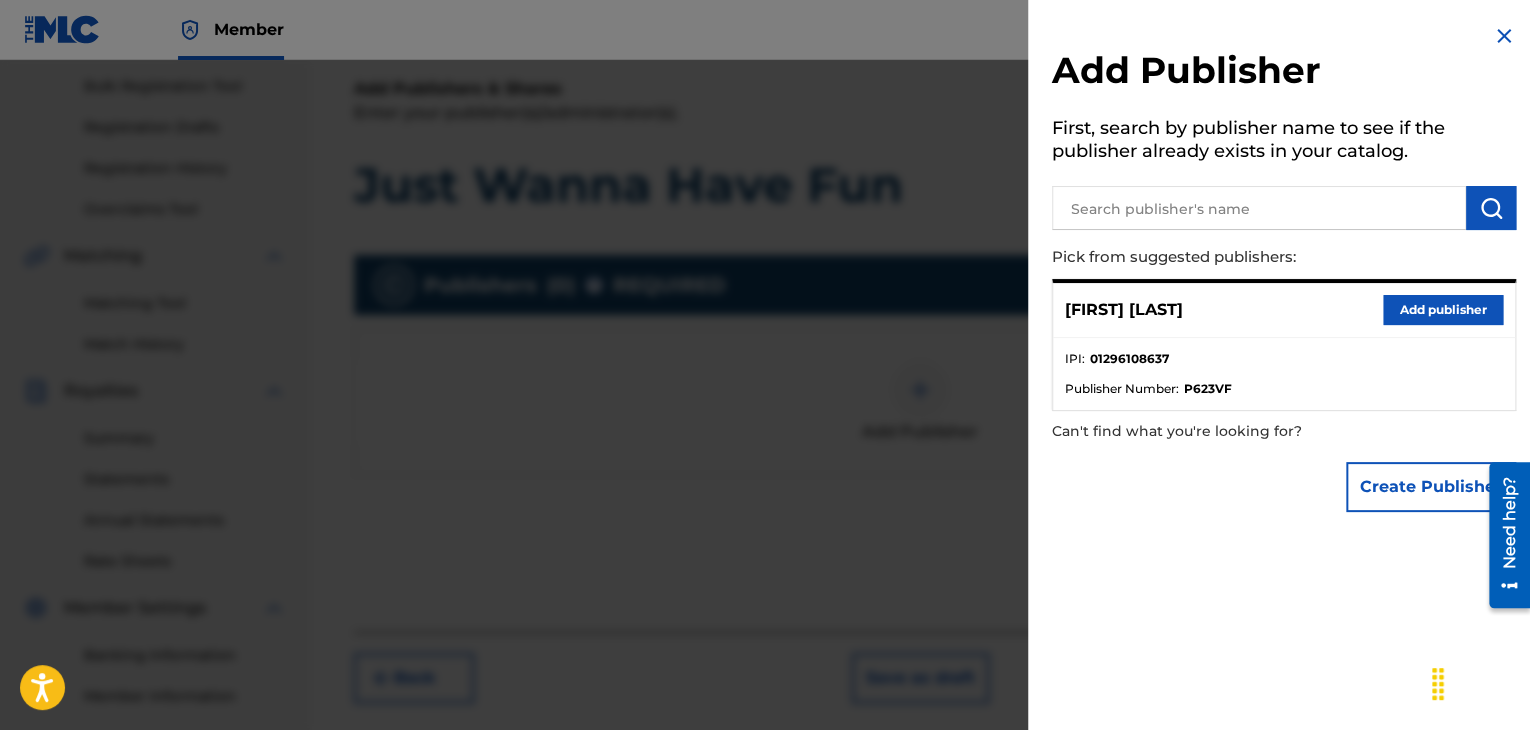 click on "Create Publisher" at bounding box center [1431, 487] 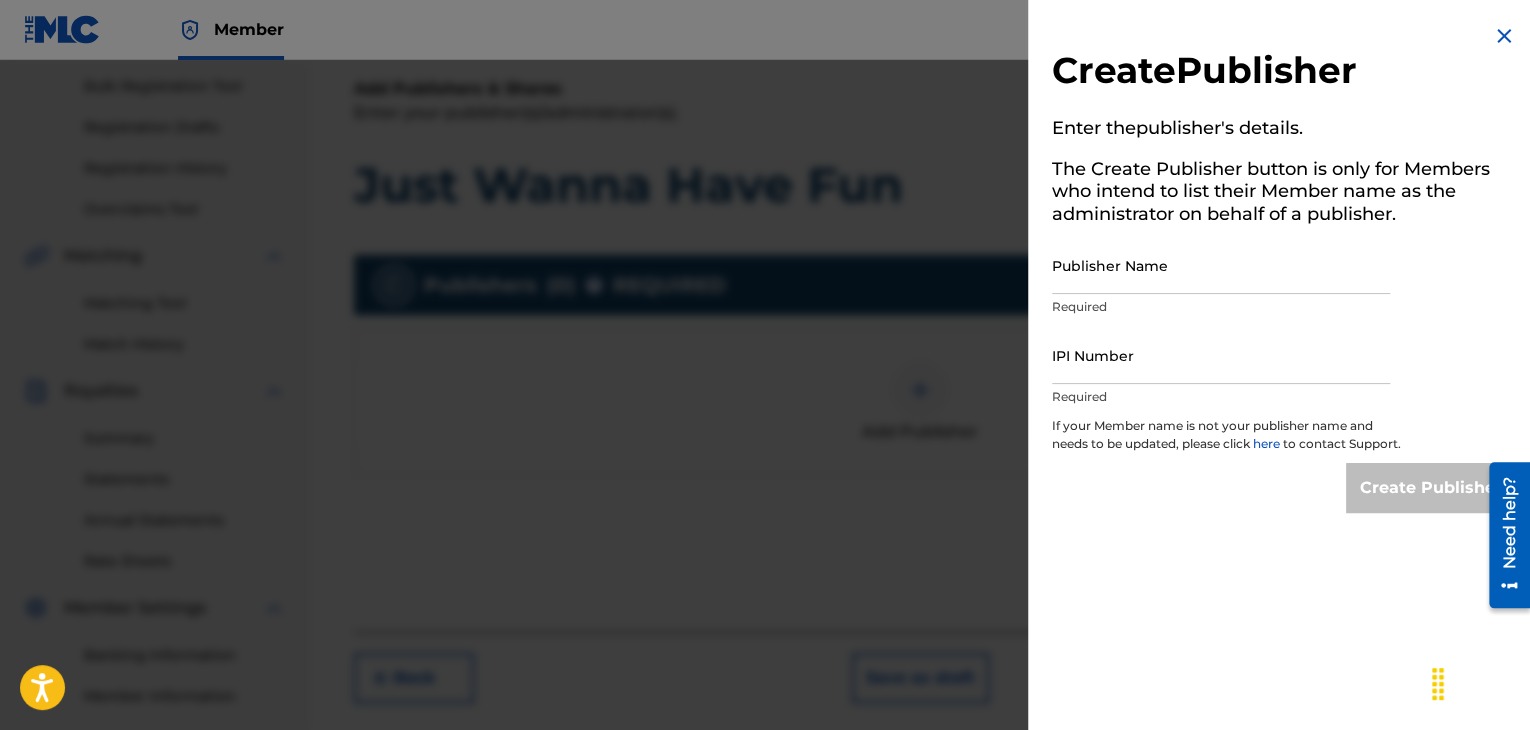 click on "Publisher Name" at bounding box center (1221, 265) 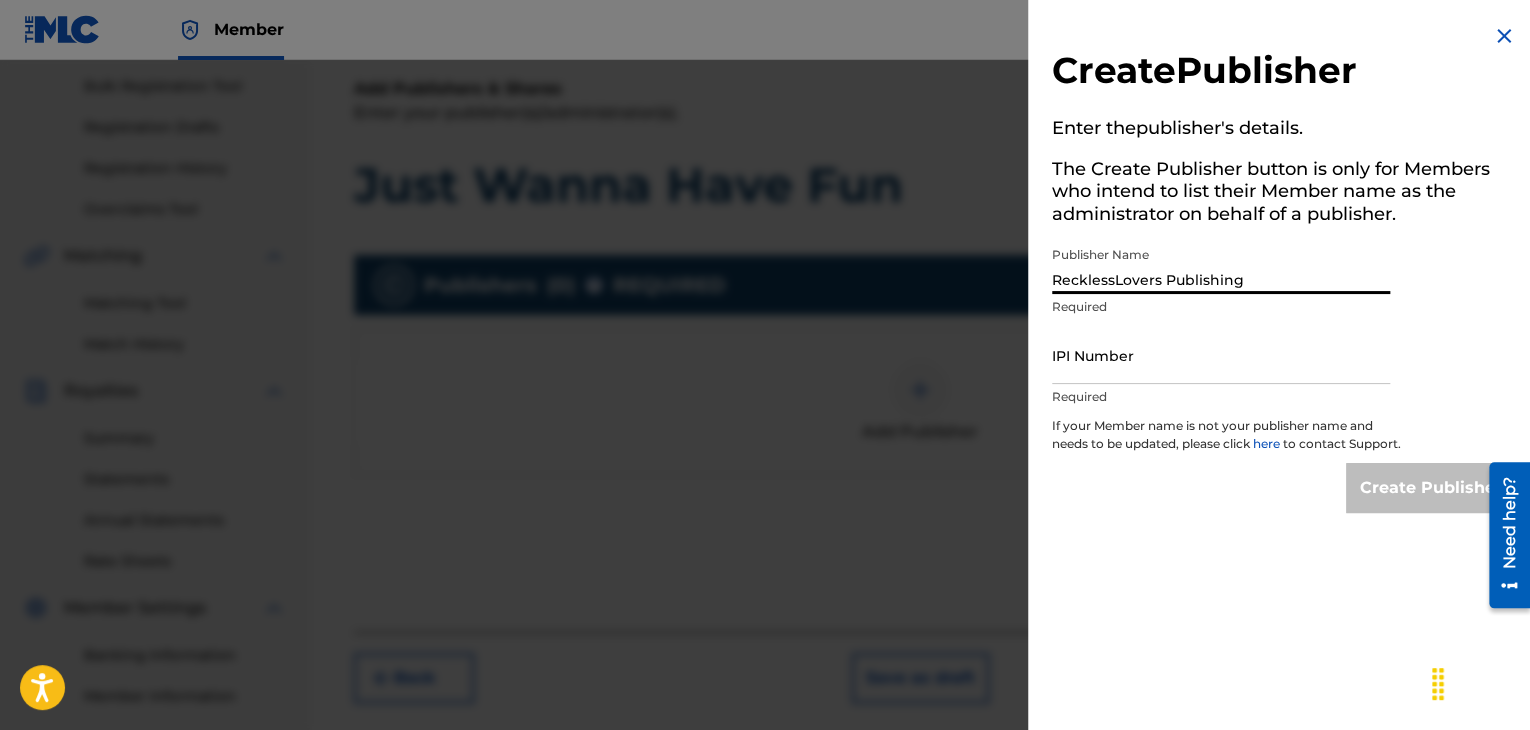 type on "RecklessLovers Publishing" 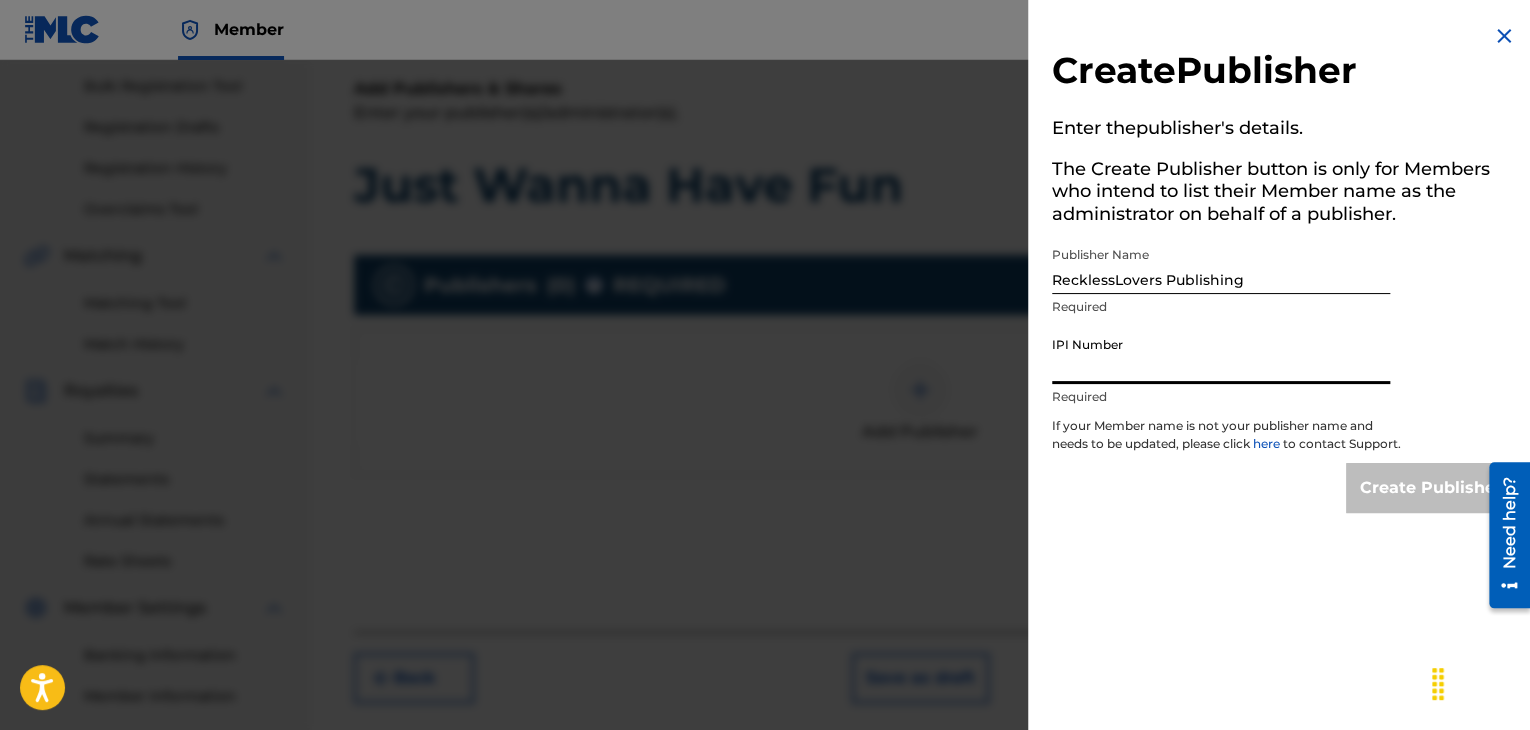paste on "#1296108637" 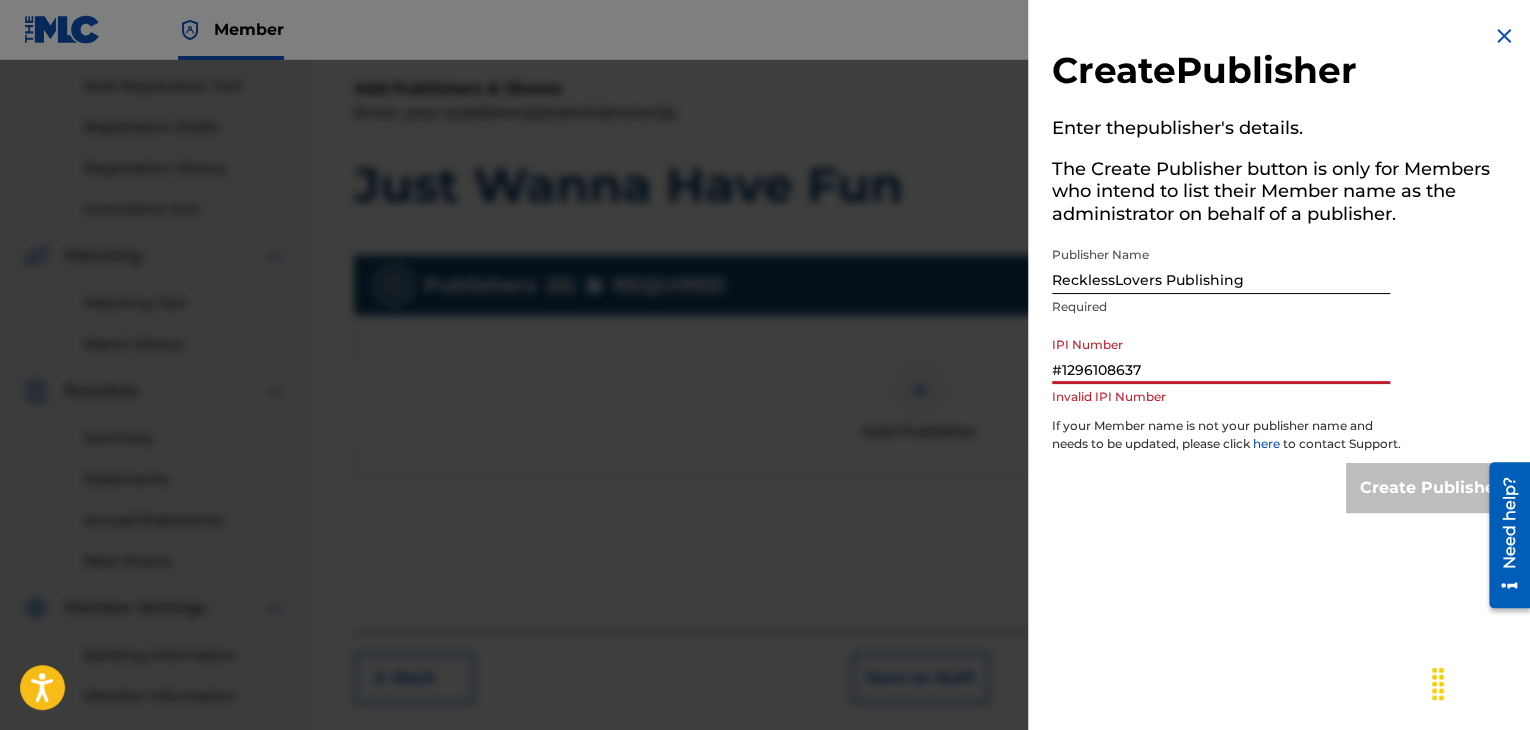 click on "#1296108637" at bounding box center [1221, 355] 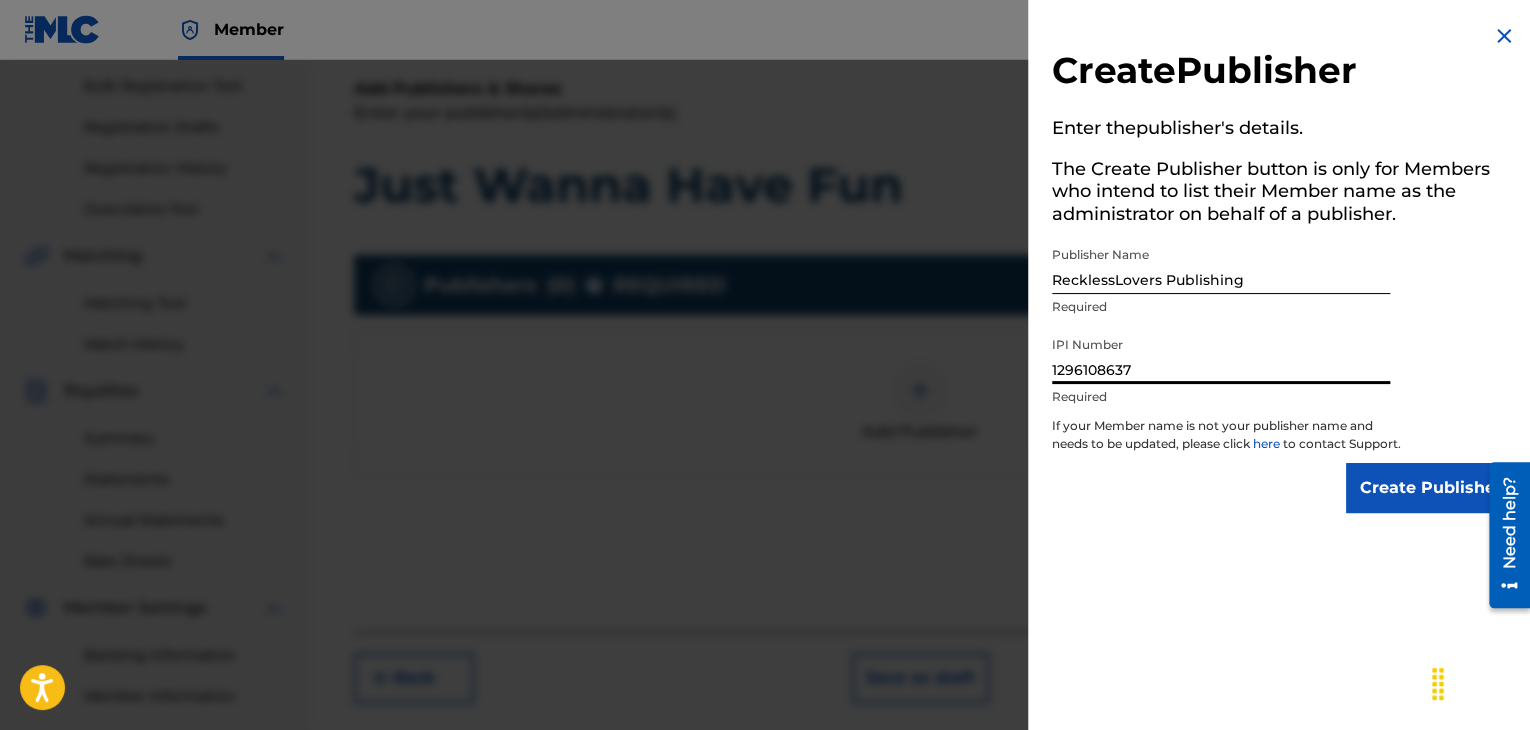 type on "1296108637" 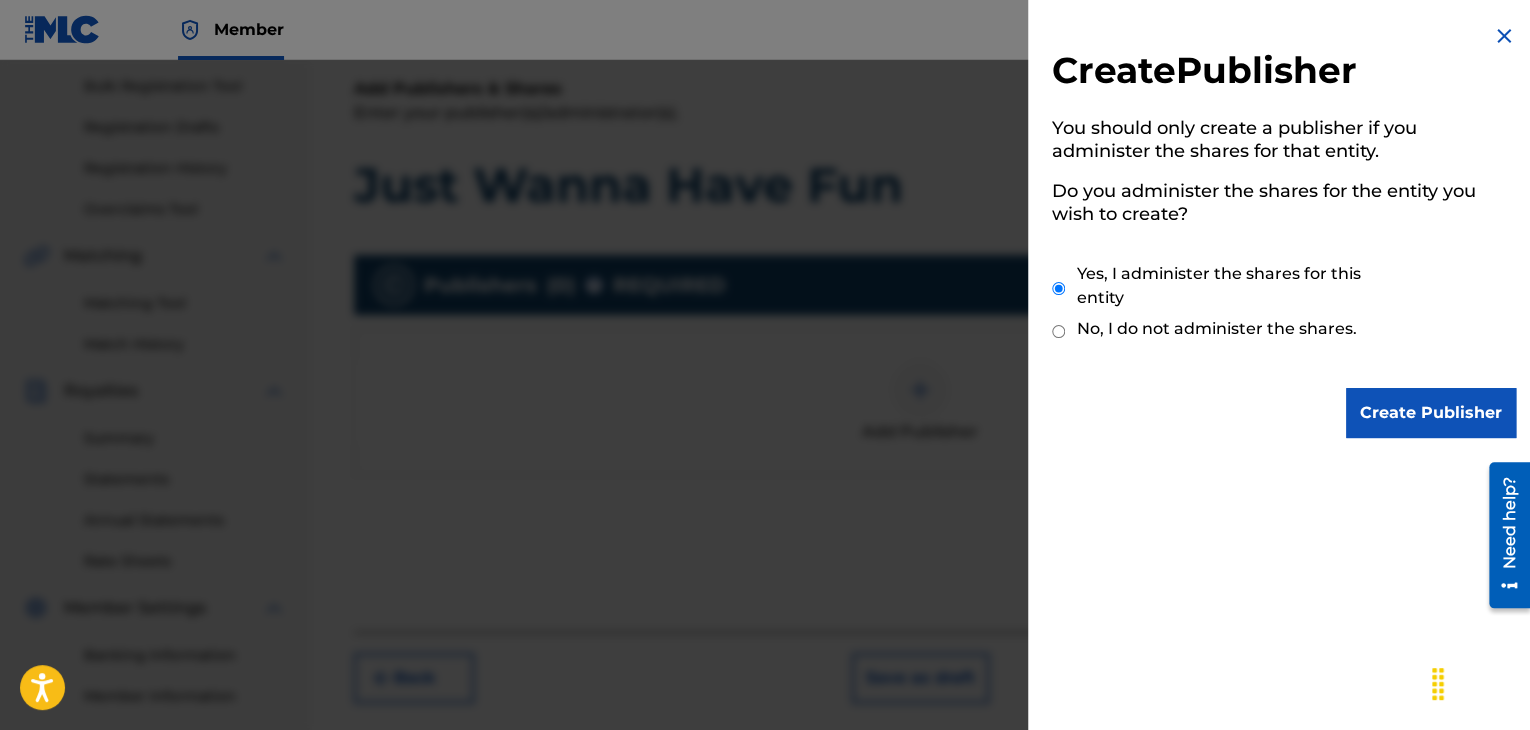 click on "Create Publisher" at bounding box center (1431, 413) 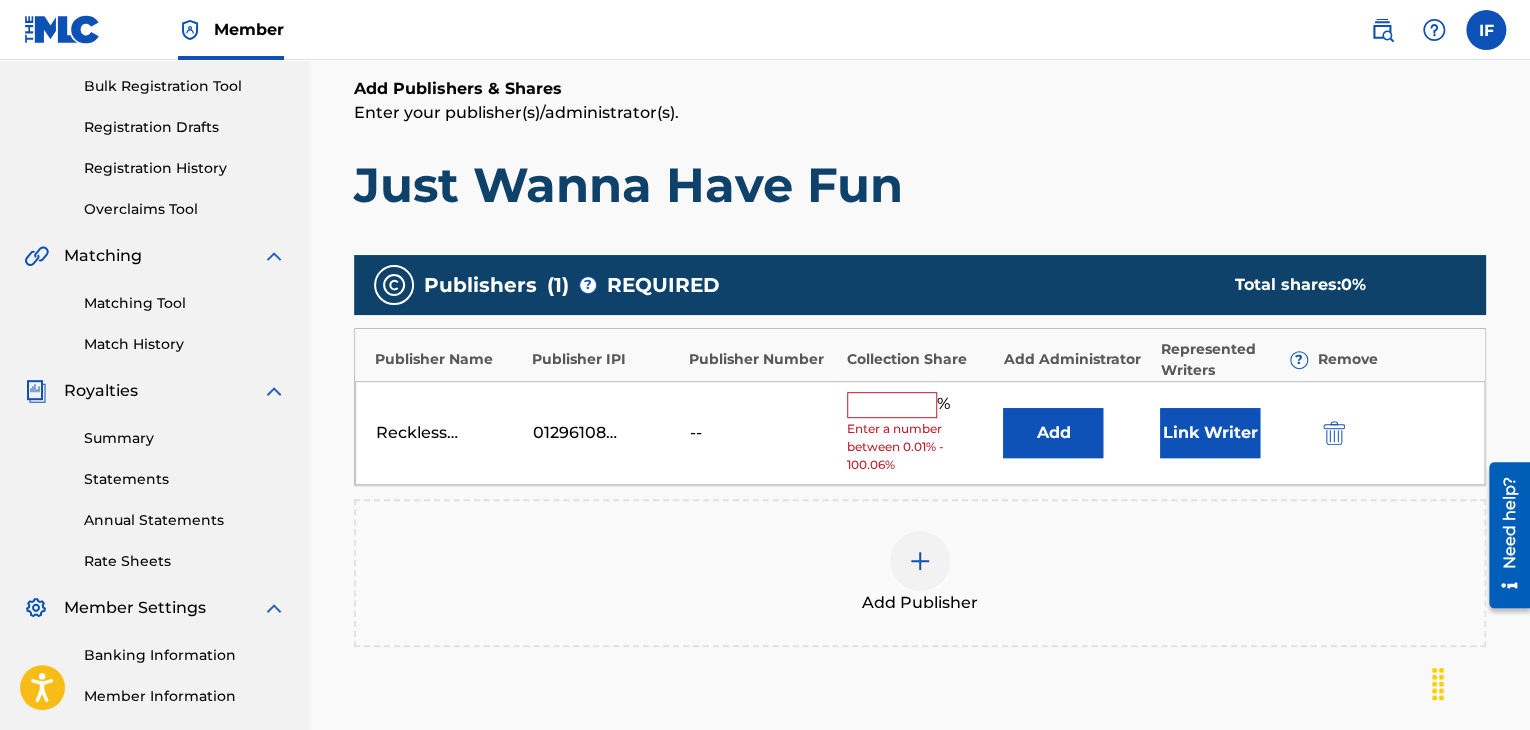 click at bounding box center [892, 405] 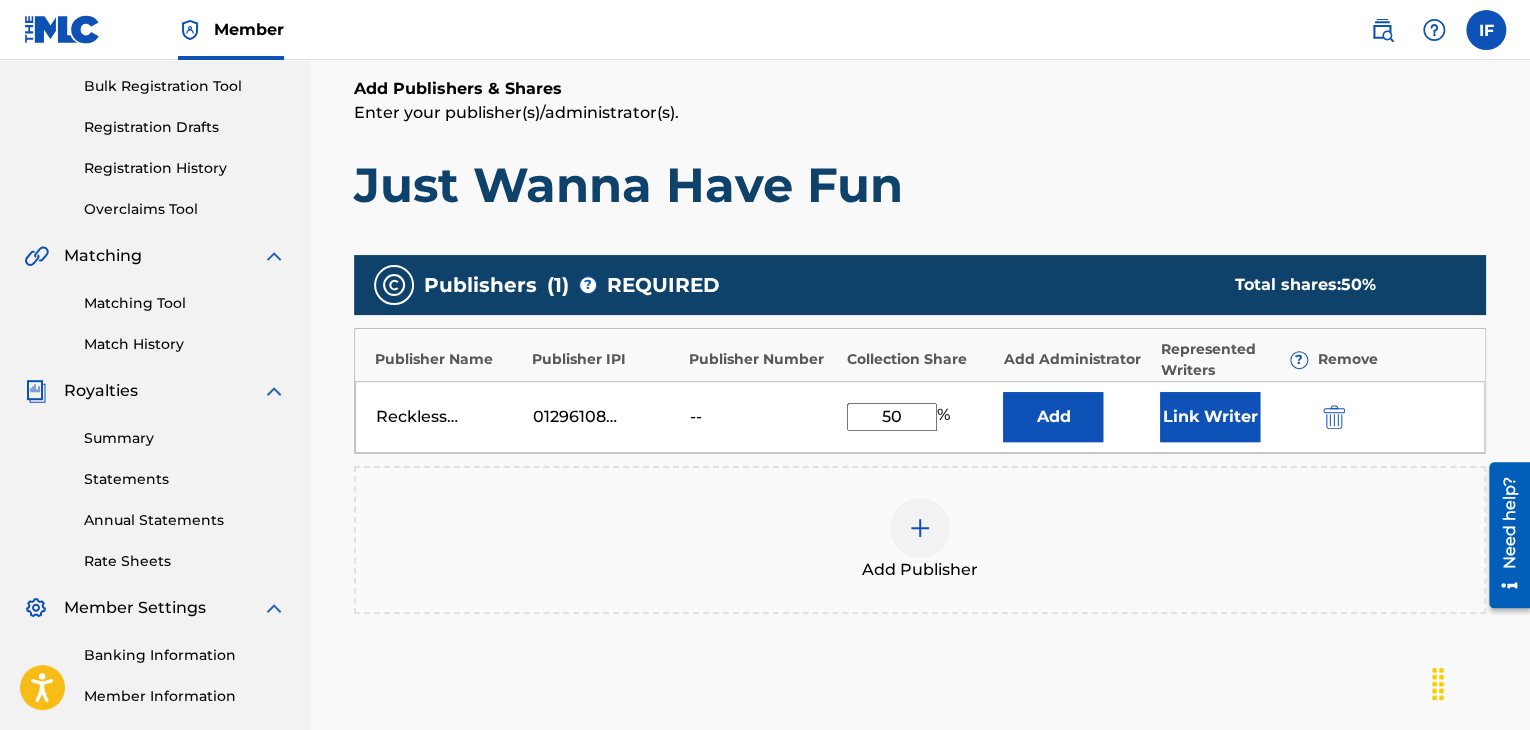 click on "Add Publisher" at bounding box center [920, 540] 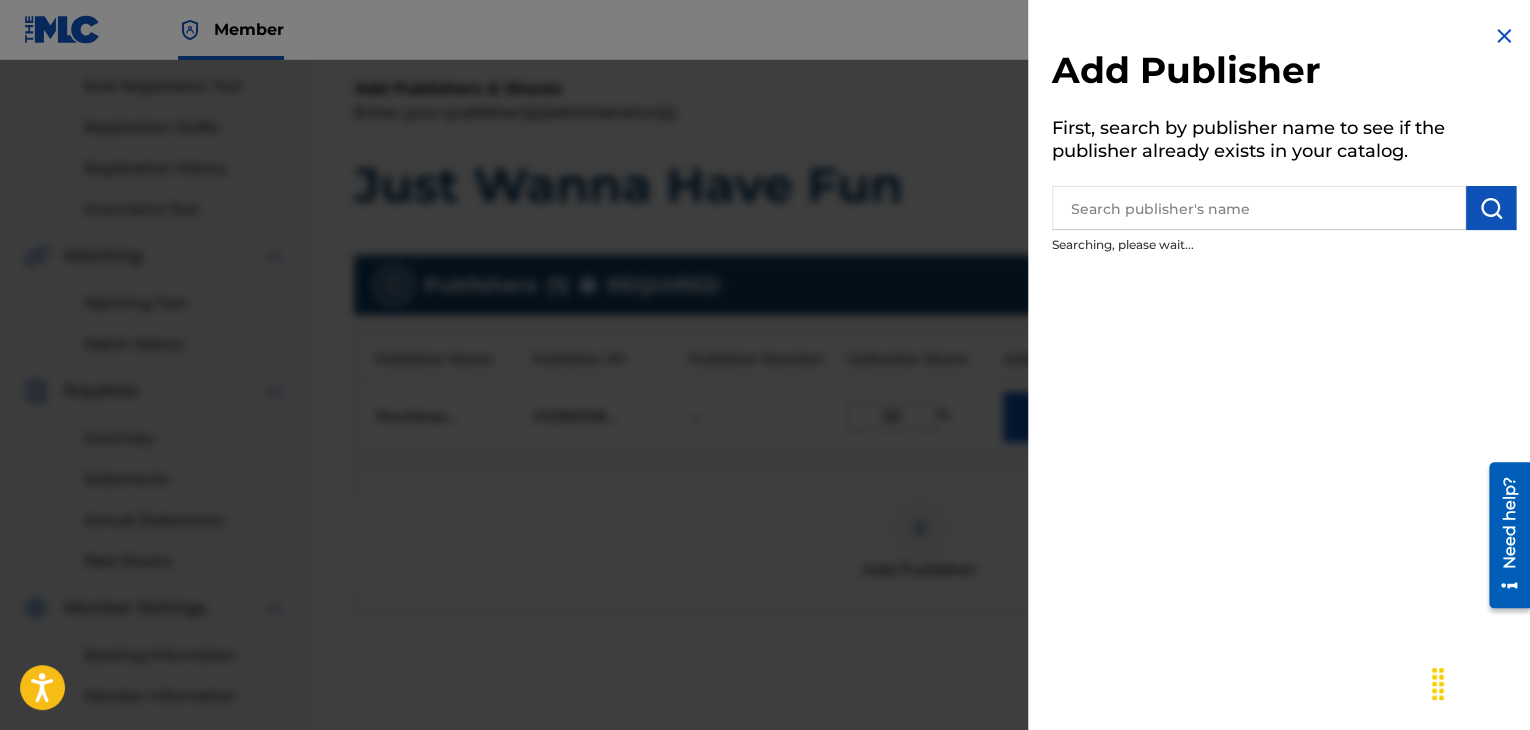 click on "Add Publisher First, search by publisher name to see if the publisher already exists in your catalog. Searching, please wait..." at bounding box center [1284, 365] 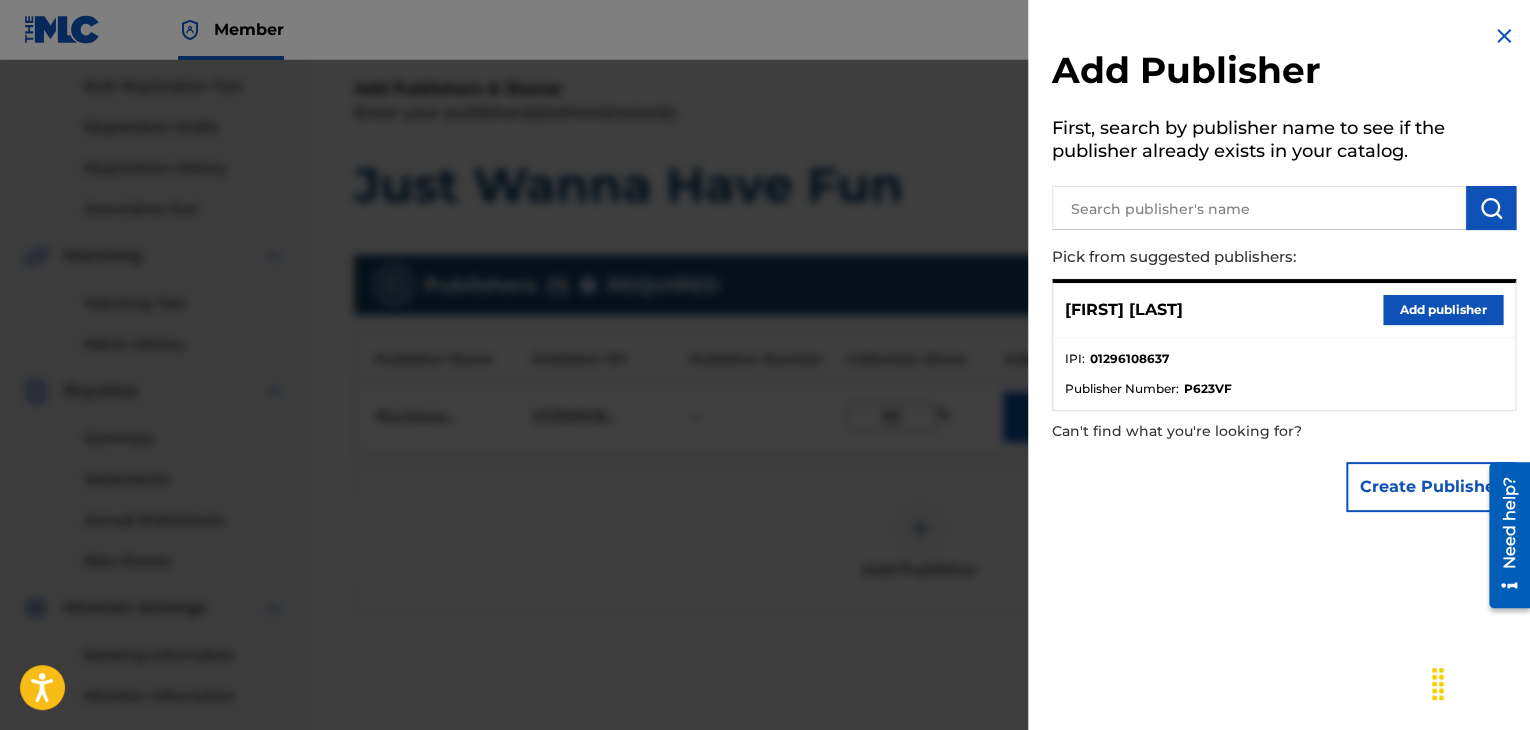 click at bounding box center [1504, 36] 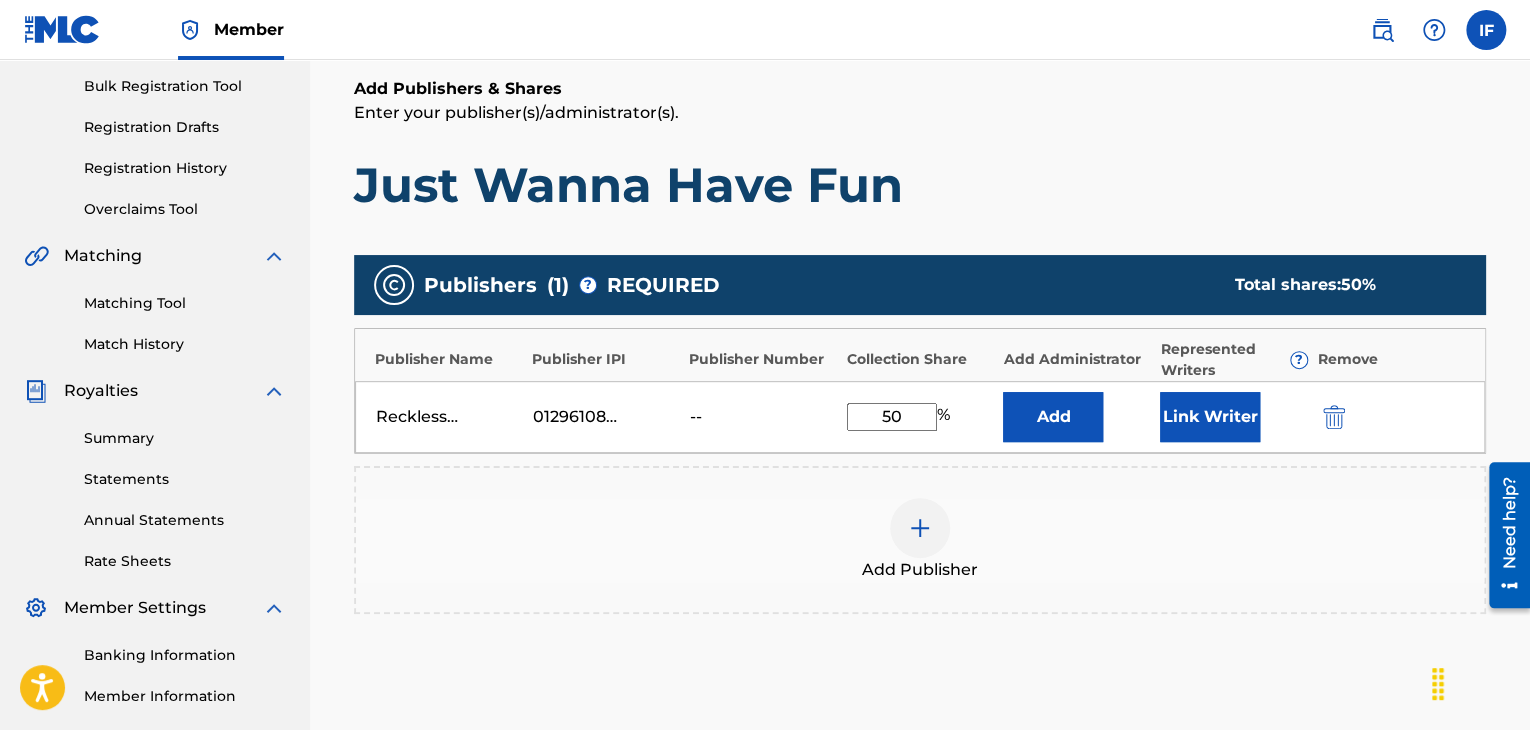 click on "Add Publishers & Shares Enter your publisher(s)/administrator(s). Just Wanna Have Fun Publishers ( 1 ) ? REQUIRED Total shares: 50 % Publisher Name Publisher IPI Publisher Number Collection Share Add Administrator Represented Writers ? Remove RecklessLovers Publishing [NUMBER] -- 50 % Add Link Writer Add Publisher" at bounding box center [920, 423] 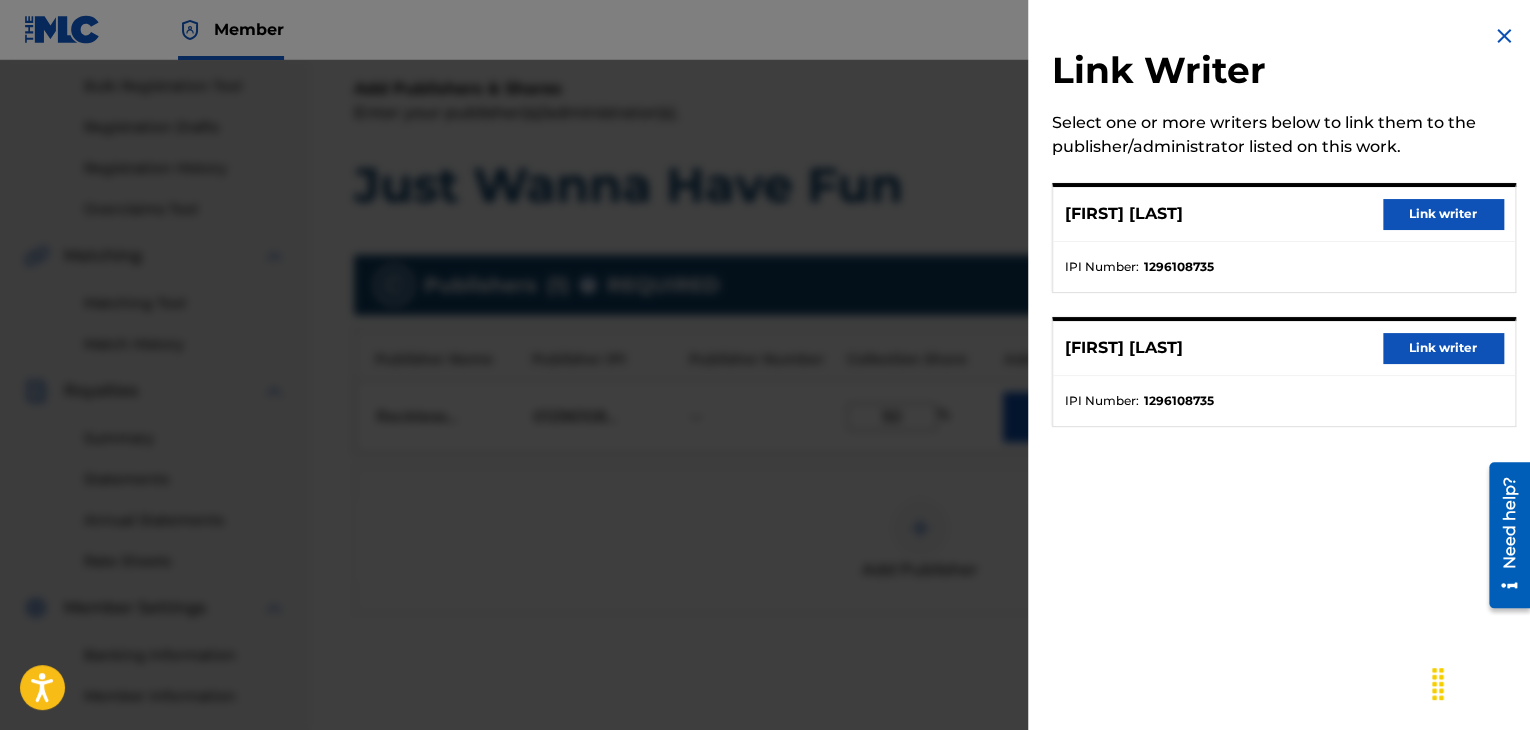 click on "Link writer" at bounding box center (1443, 214) 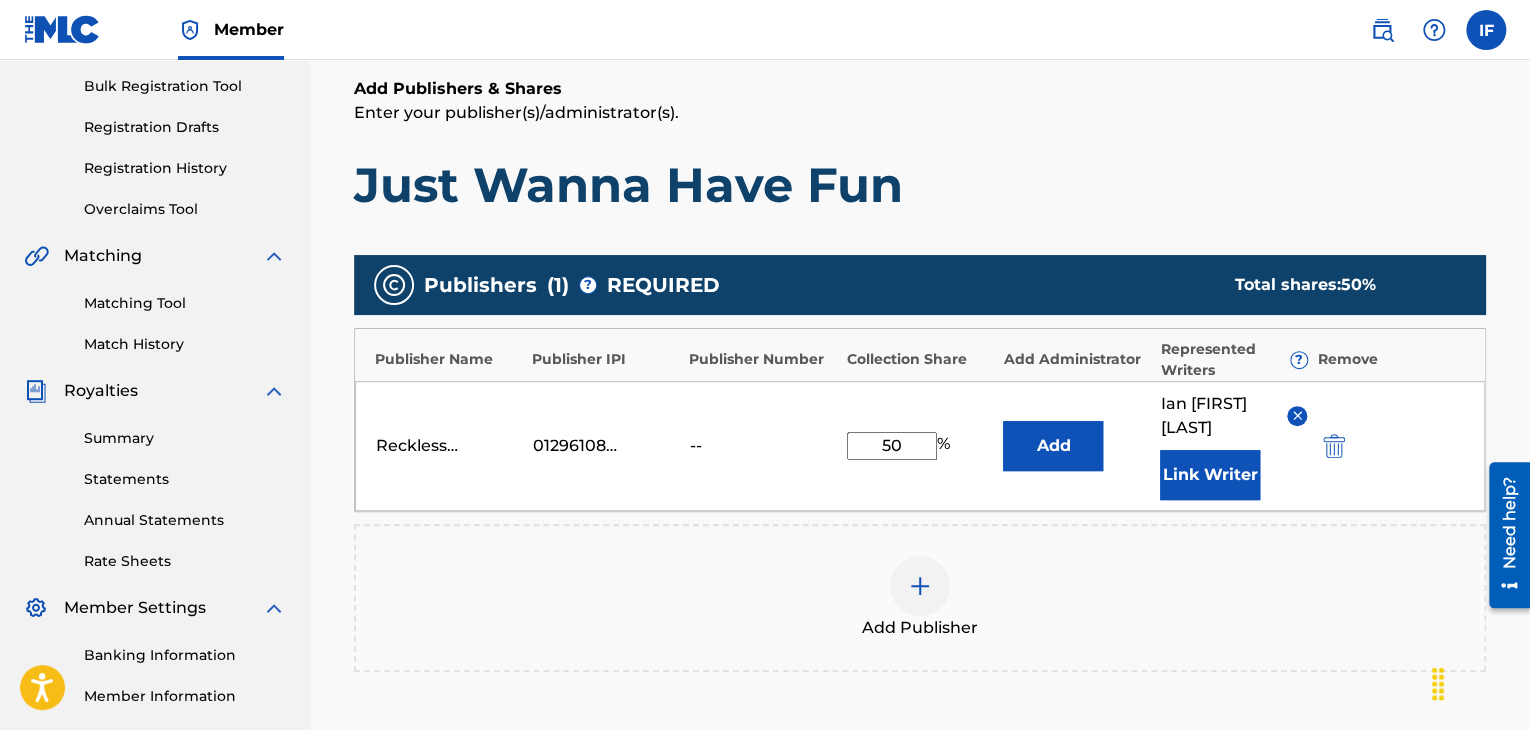 click on "50" at bounding box center (892, 446) 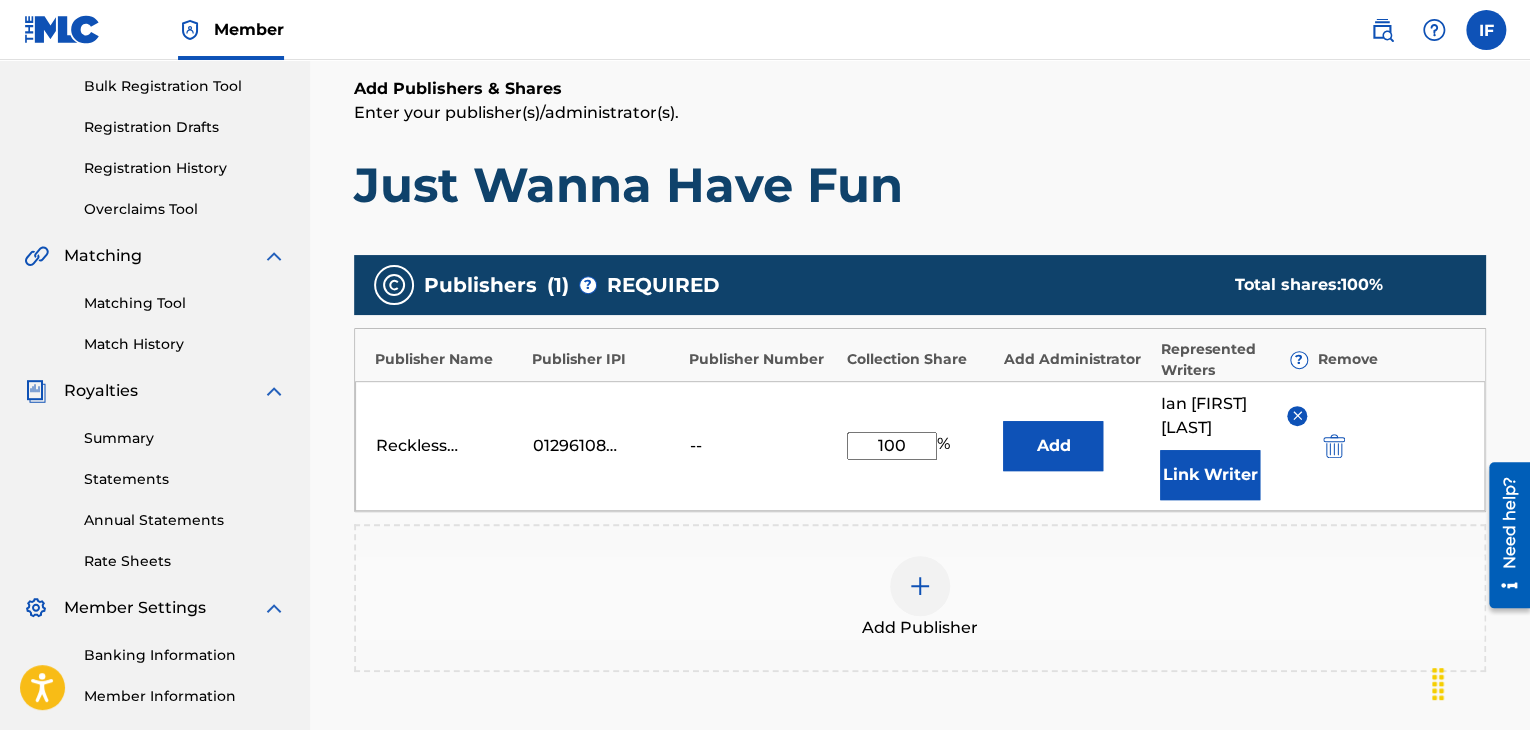 click on "Publishers ( 1 ) ? REQUIRED Total shares: 100 % Publisher Name Publisher IPI Publisher Number Collection Share Add Administrator Represented Writers ? Remove RecklessLovers Publishing [NUMBER] -- 100 % Add [FIRST] [LAST] Link Writer Add Publisher" at bounding box center [920, 492] 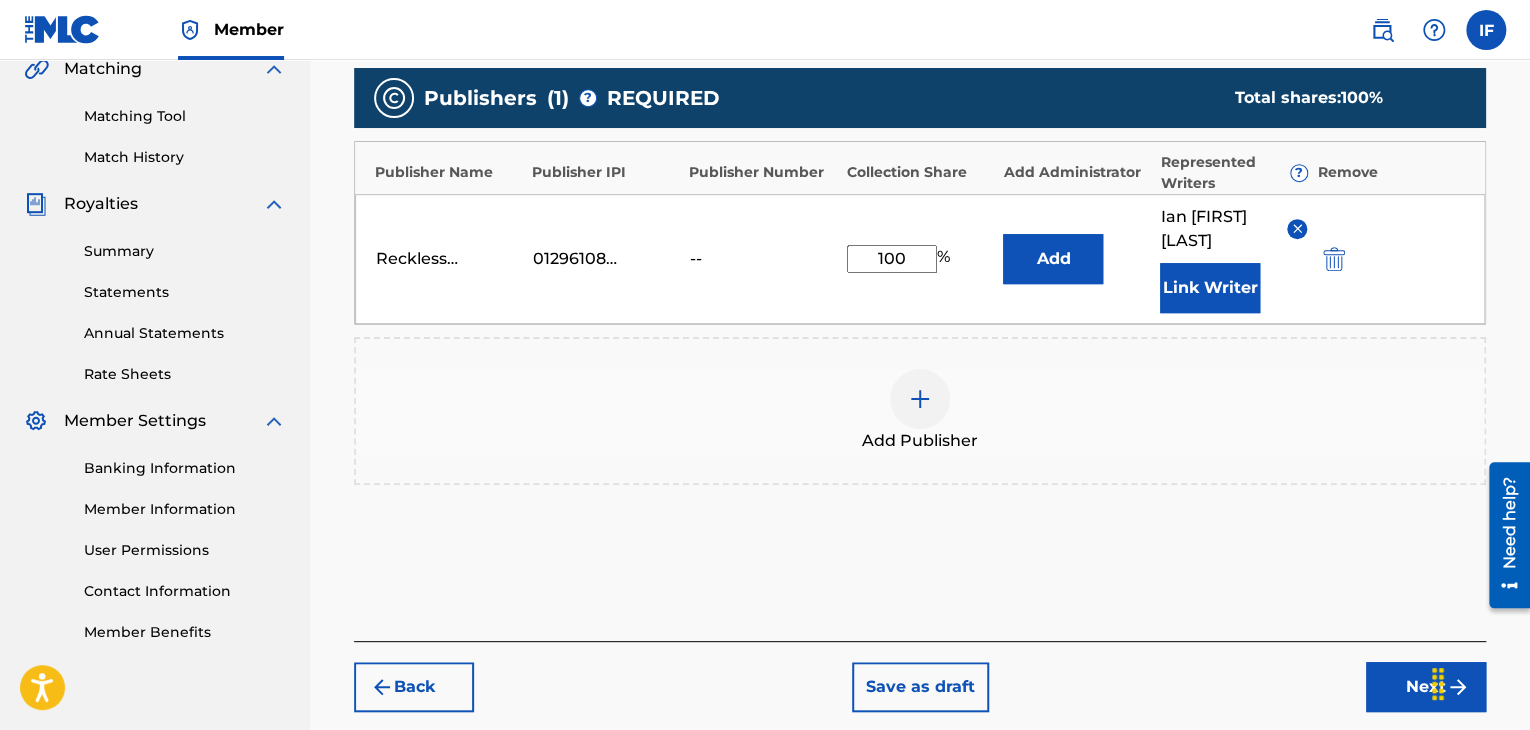scroll, scrollTop: 373, scrollLeft: 0, axis: vertical 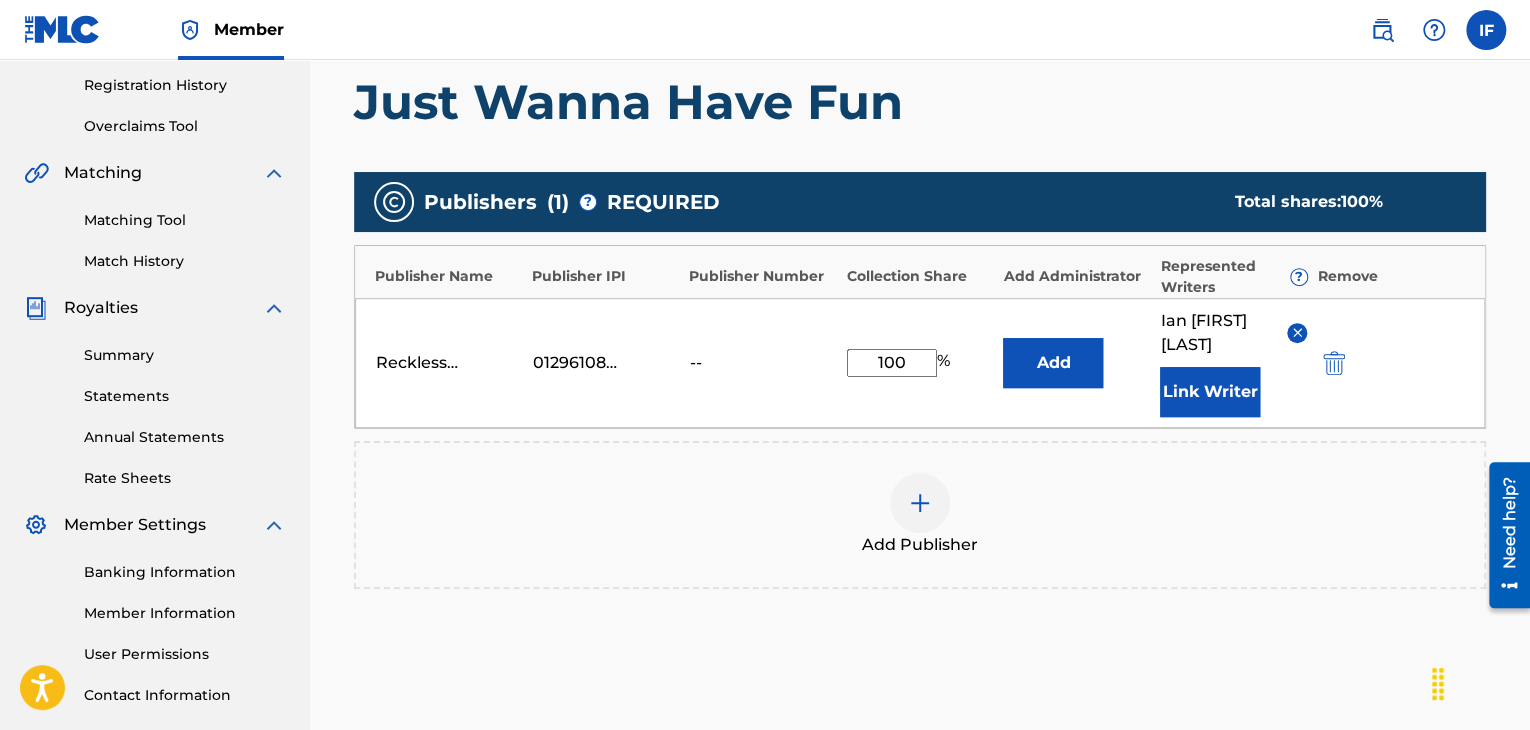 click on "100" at bounding box center [892, 363] 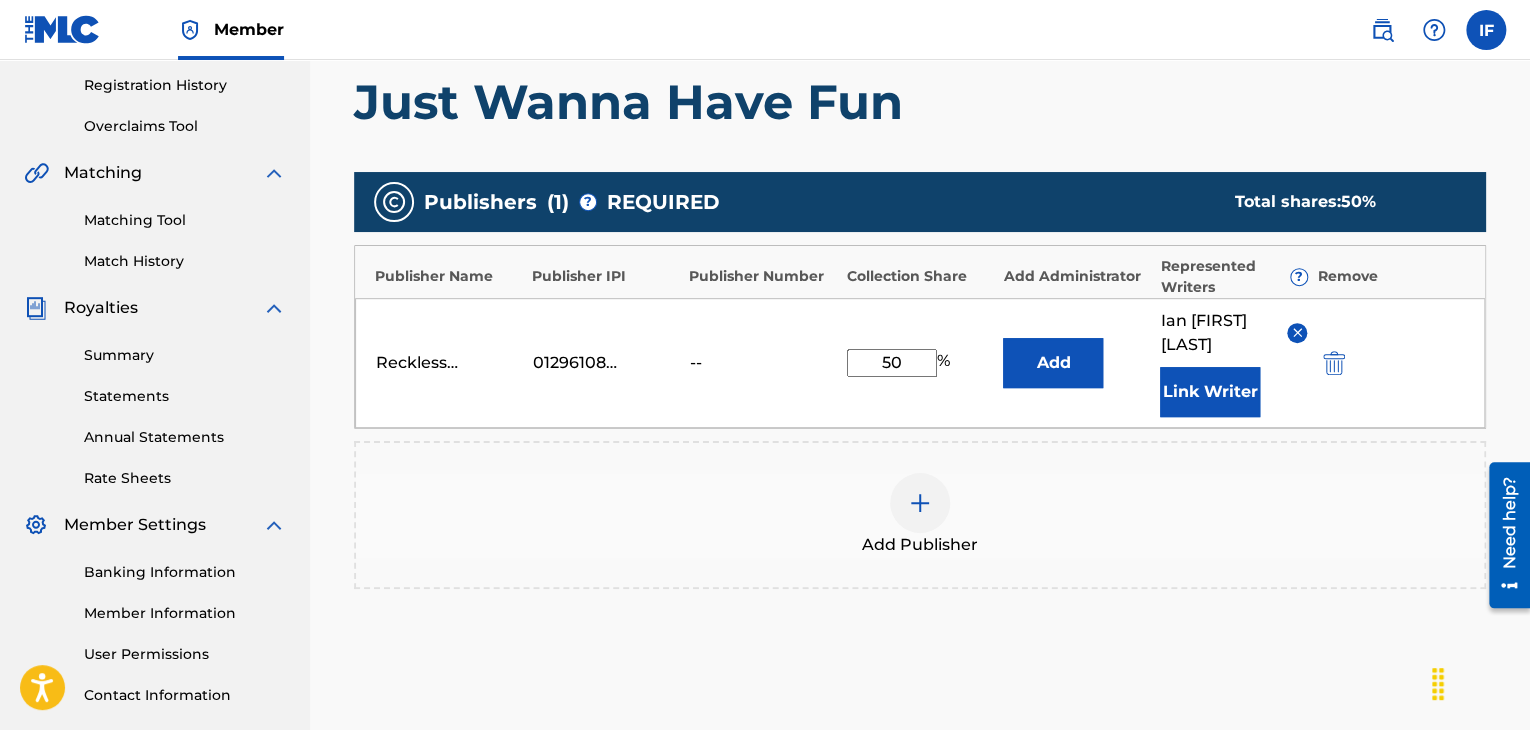 click on "Publishers ( 1 ) ? REQUIRED Total shares: 50 % Publisher Name Publisher IPI Publisher Number Collection Share Add Administrator Represented Writers ? Remove RecklessLovers Publishing [NUMBER] -- 50 % Add [FIRST] [LAST] Link Writer Add Publisher" at bounding box center [920, 409] 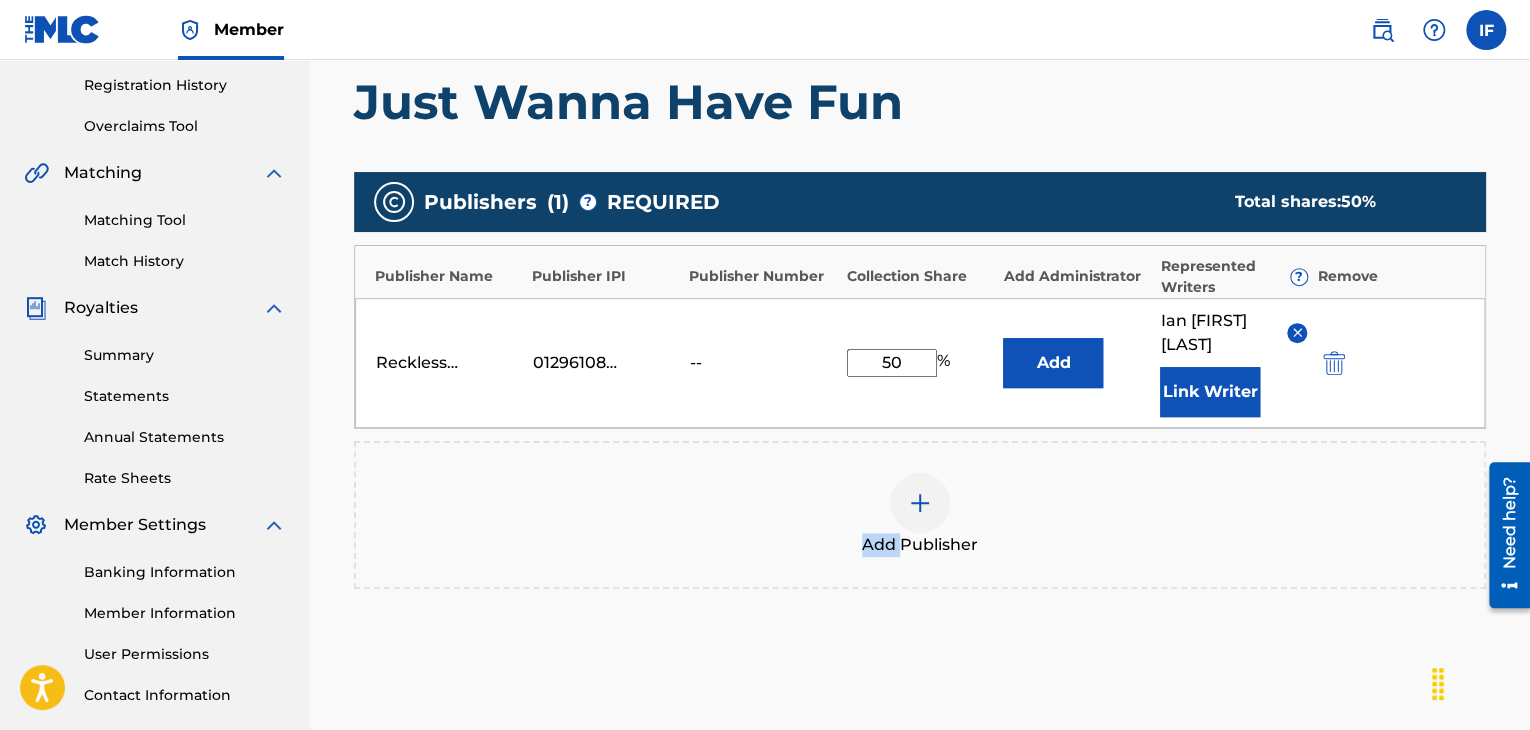 click on "Publishers ( 1 ) ? REQUIRED Total shares: 50 % Publisher Name Publisher IPI Publisher Number Collection Share Add Administrator Represented Writers ? Remove RecklessLovers Publishing [NUMBER] -- 50 % Add [FIRST] [LAST] Link Writer Add Publisher" at bounding box center (920, 409) 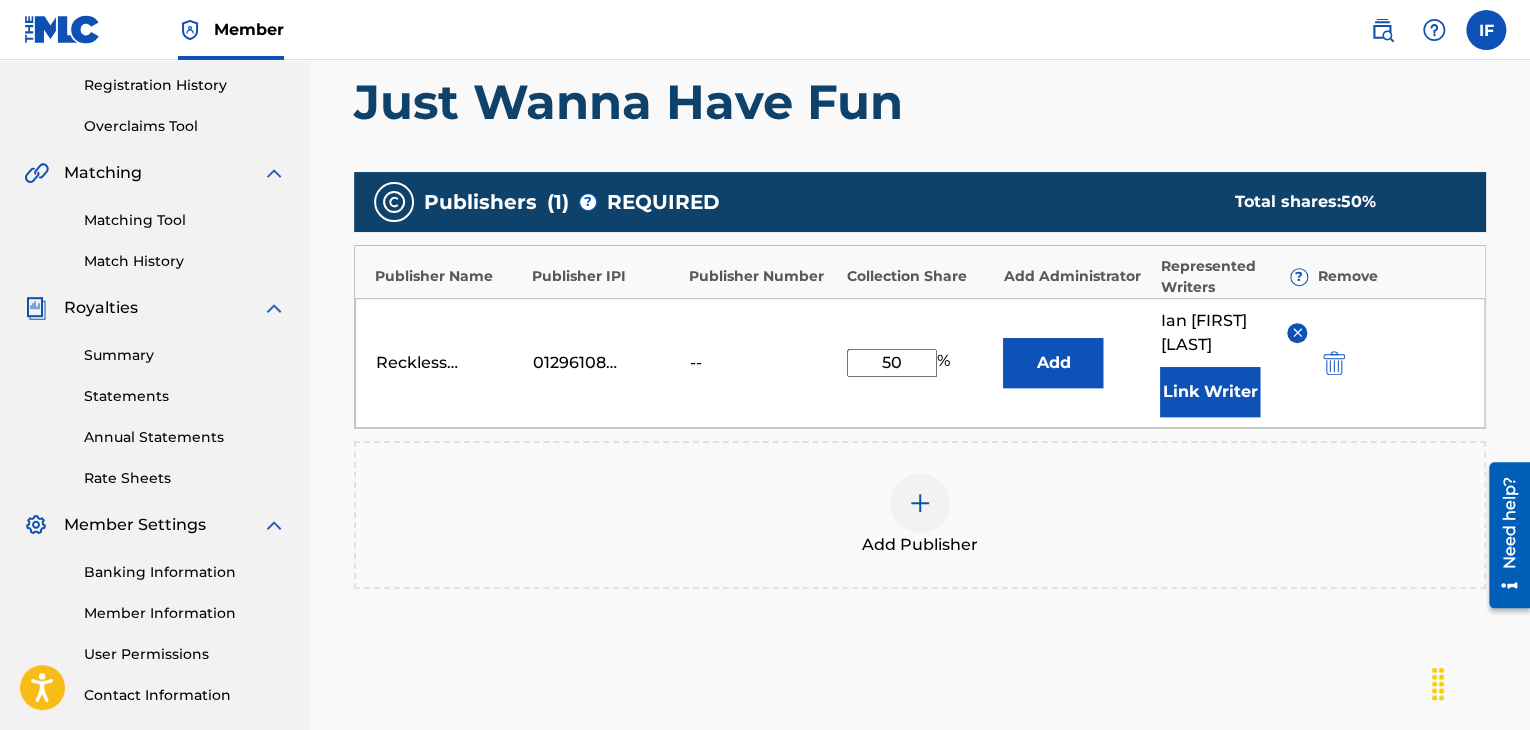 click on "Add Publishers & Shares Enter your publisher(s)/administrator(s). Just Wanna Have Fun Publishers ( 1 ) ? REQUIRED Total shares: 50 % Publisher Name Publisher IPI Publisher Number Collection Share Add Administrator Represented Writers ? Remove RecklessLovers Publishing [NUMBER] -- 50 % Add [FIRST] [LAST] Link Writer Add Publisher" at bounding box center (920, 369) 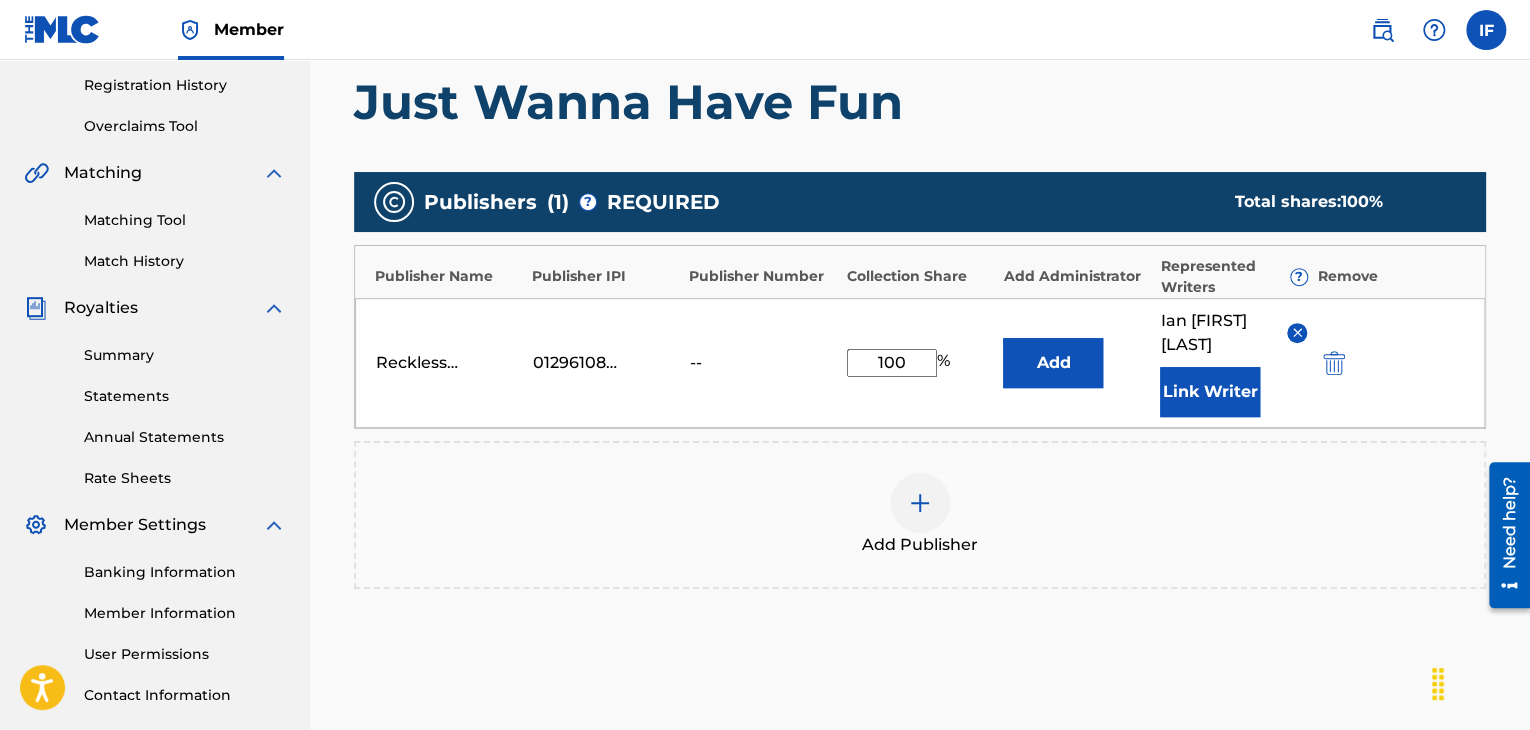 type on "100" 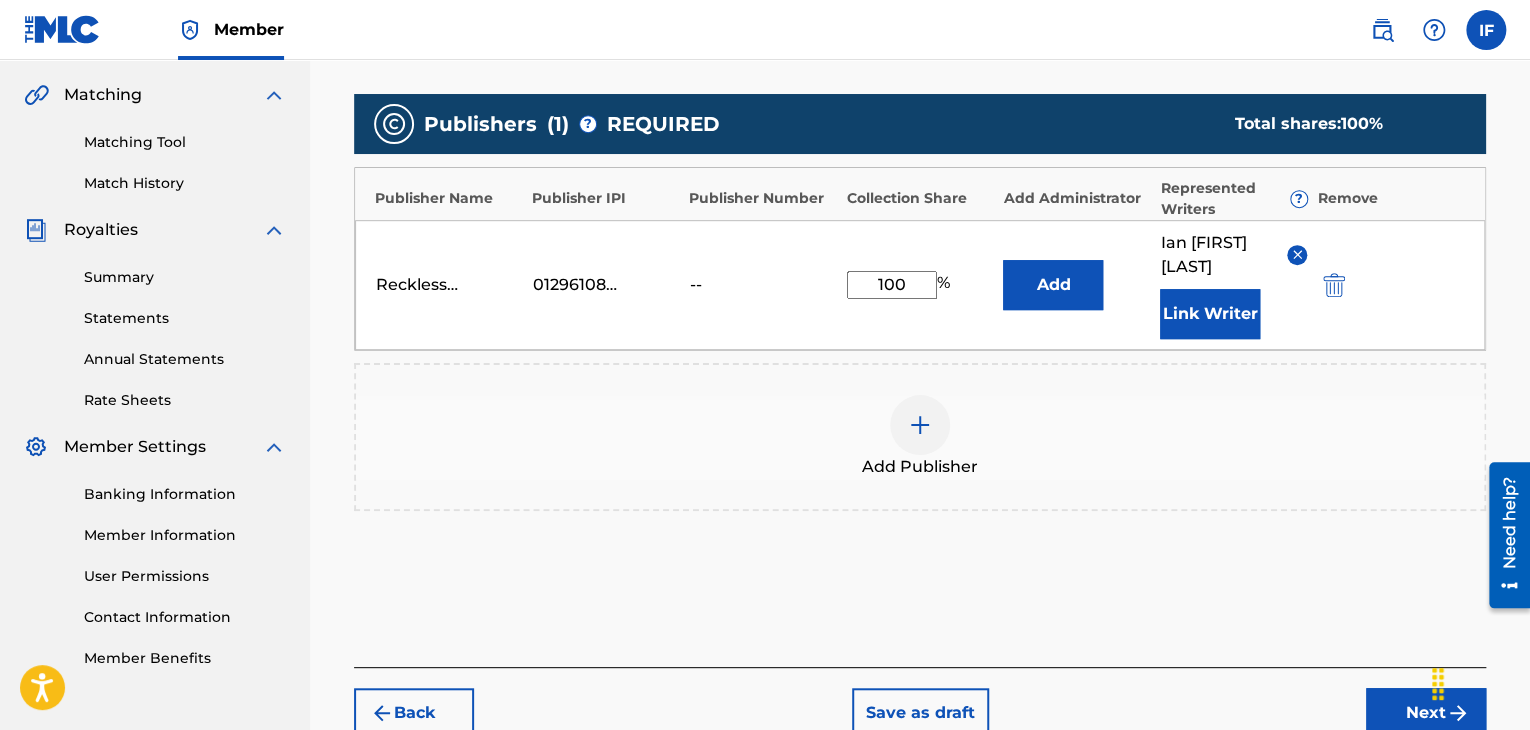 scroll, scrollTop: 573, scrollLeft: 0, axis: vertical 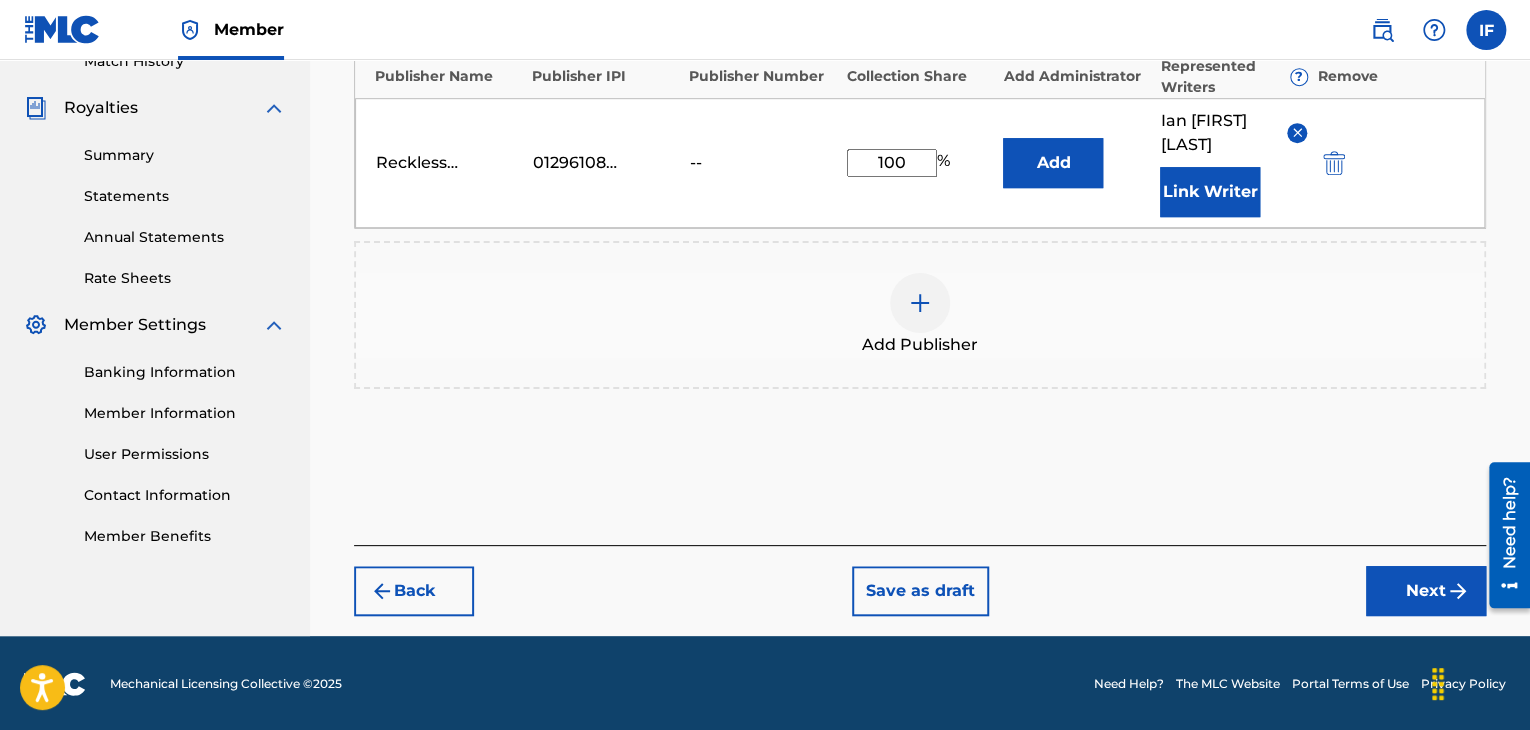 click on "Next" at bounding box center [1426, 591] 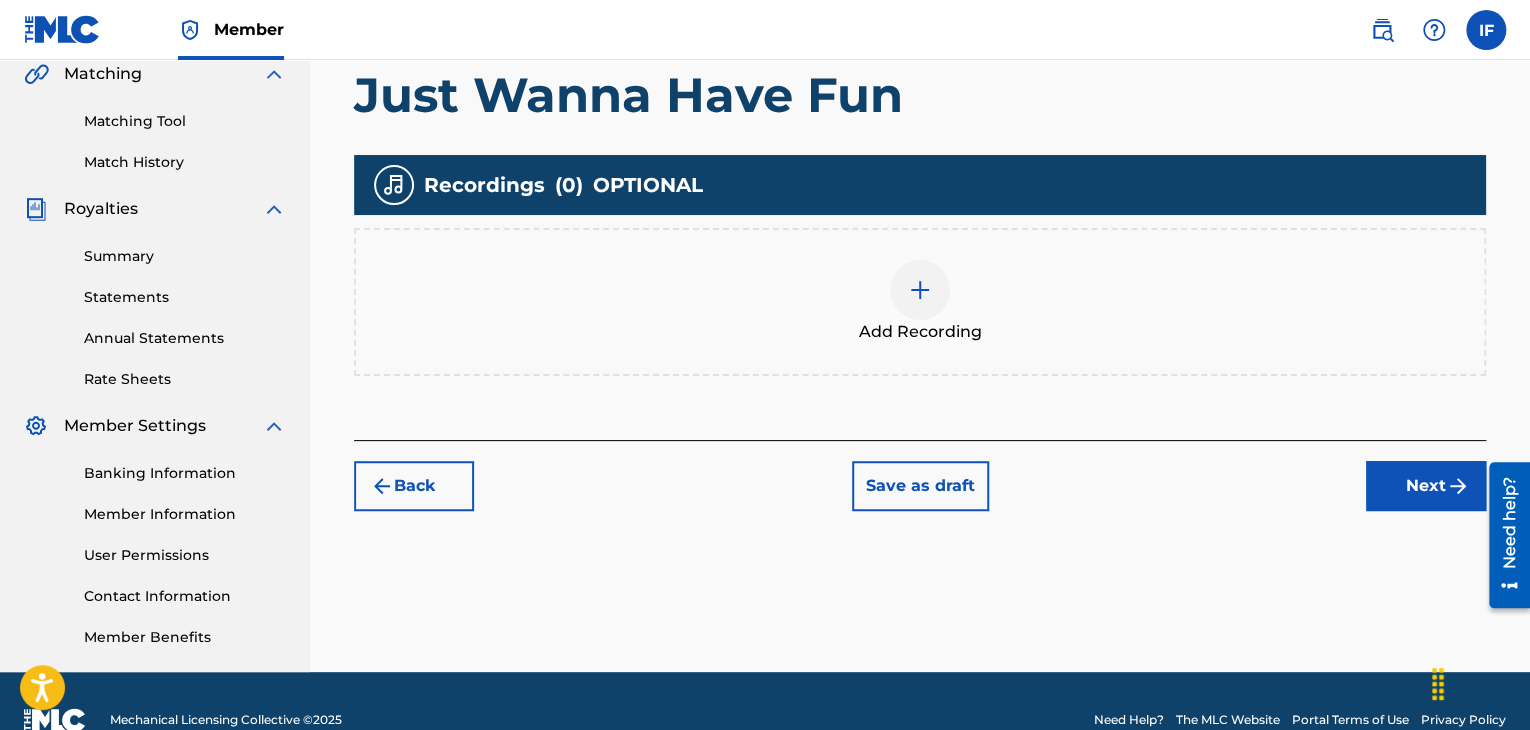 scroll, scrollTop: 490, scrollLeft: 0, axis: vertical 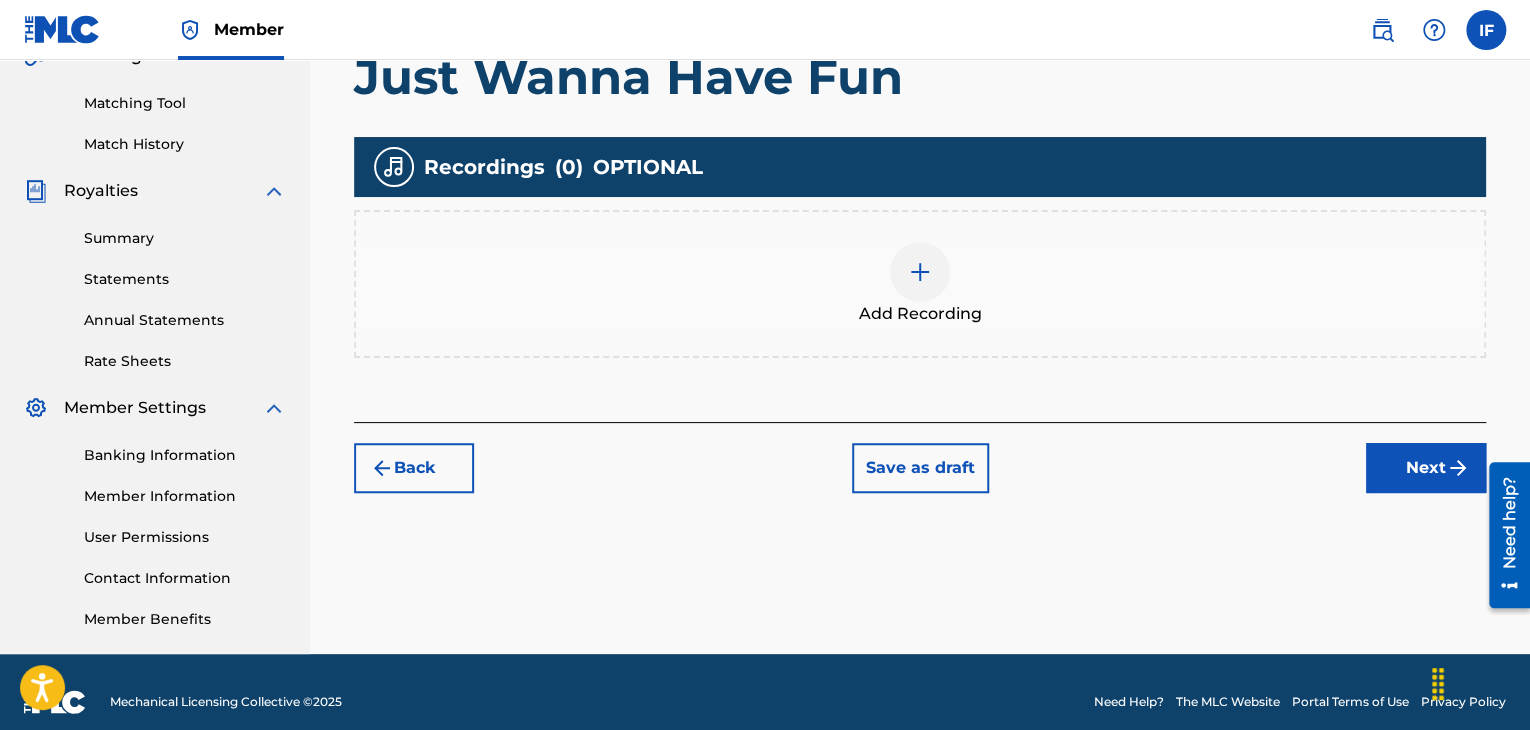 click at bounding box center [920, 272] 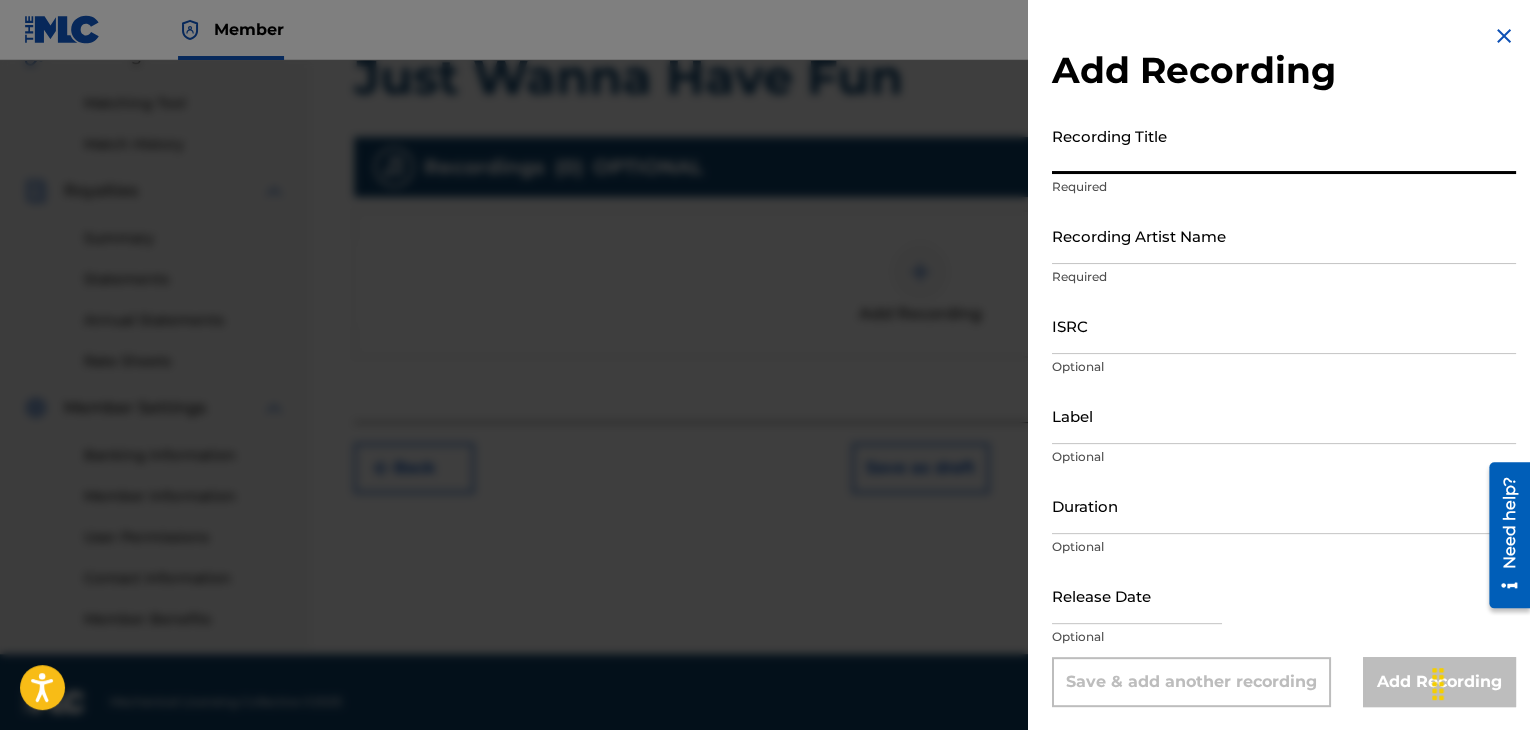 click on "Recording Title" at bounding box center [1284, 145] 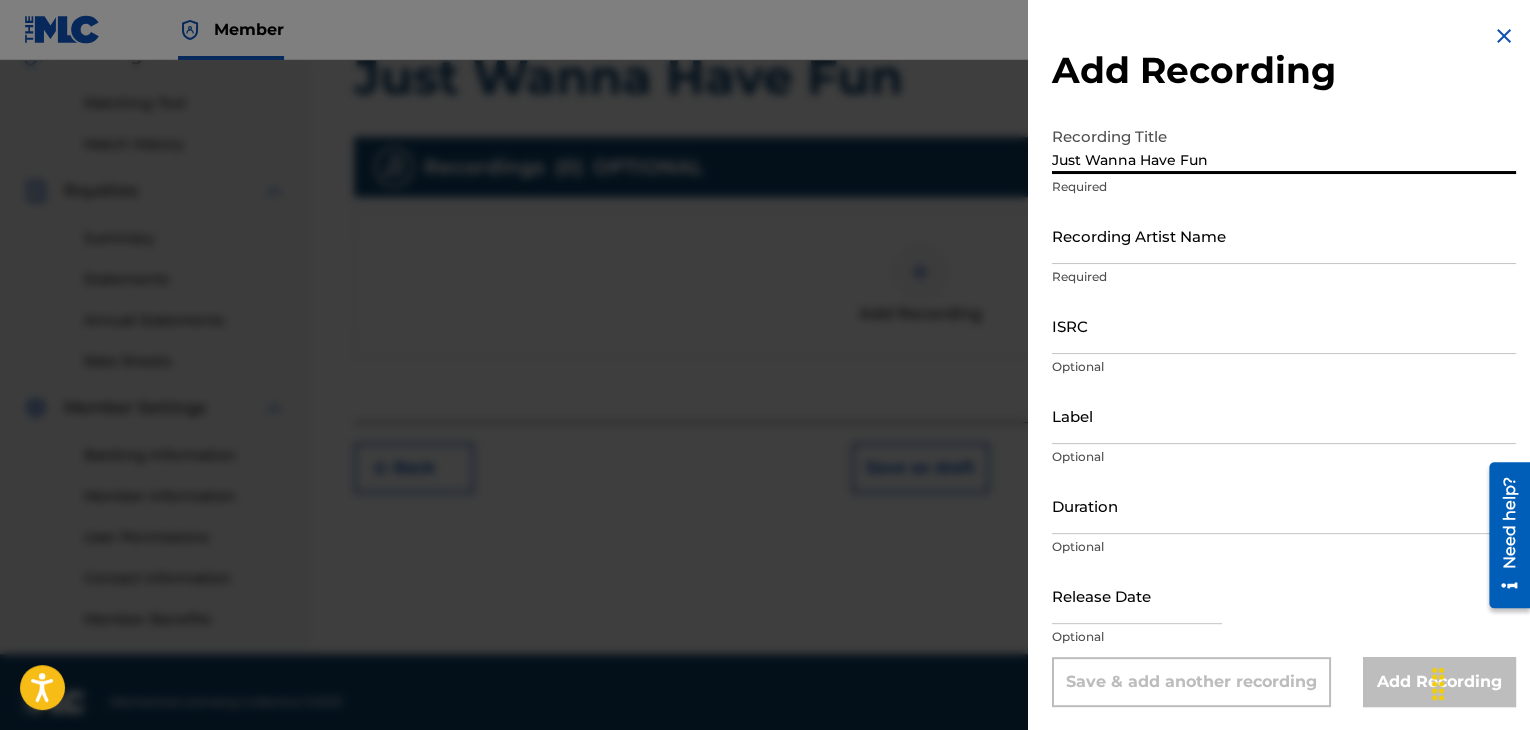 type on "Just Wanna Have Fun" 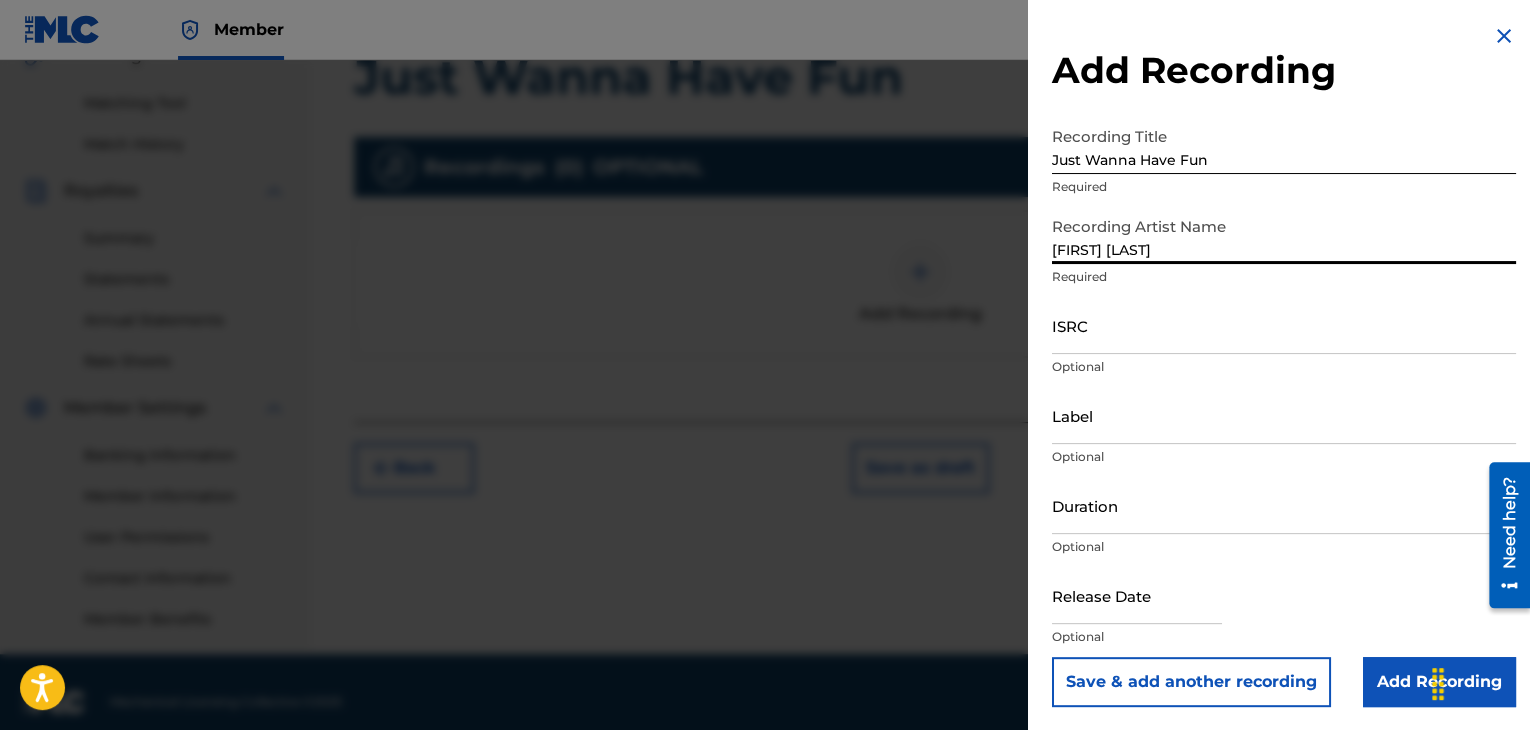type on "[FIRST] [LAST]" 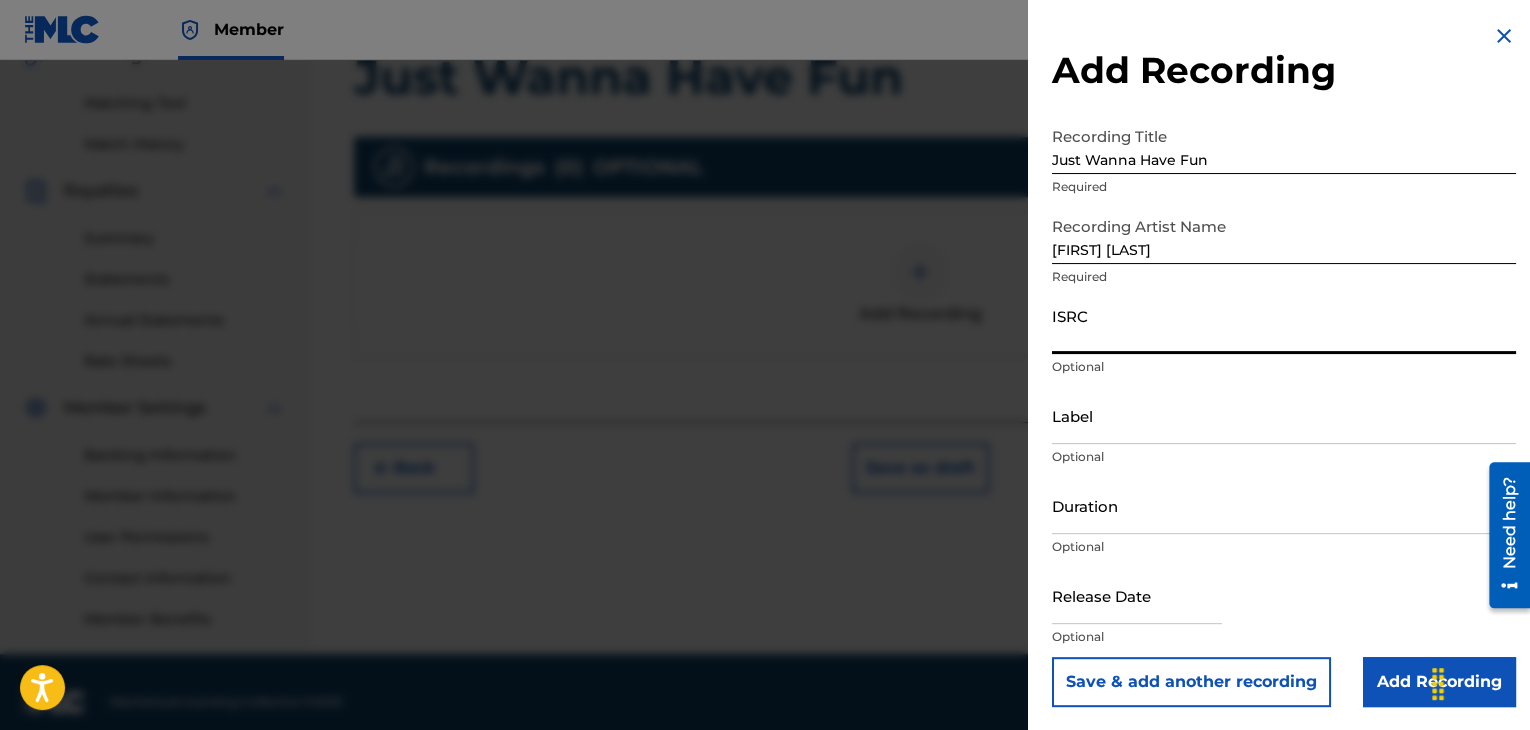 paste on "QZTBD2515999" 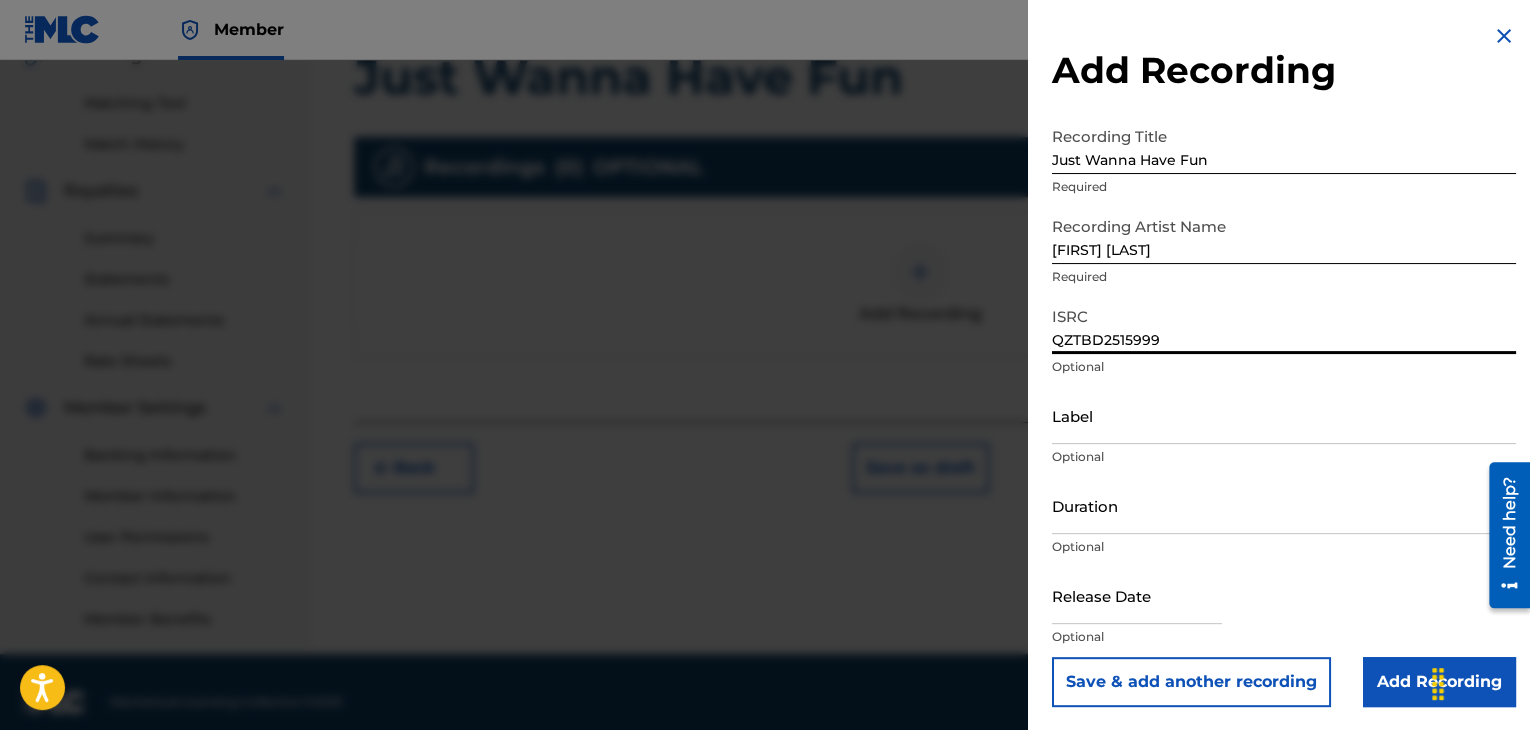 type on "QZTBD2515999" 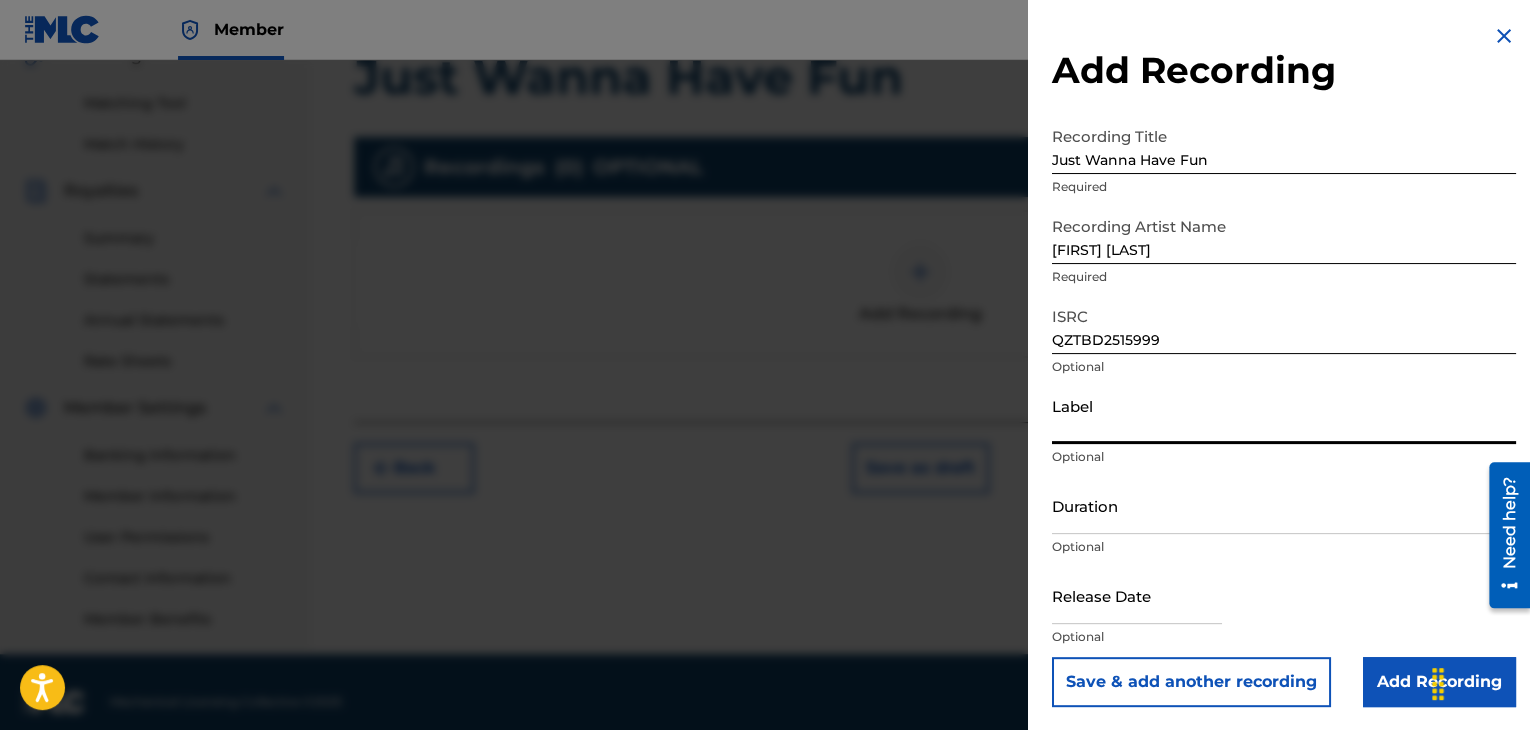 click on "Label" at bounding box center (1284, 415) 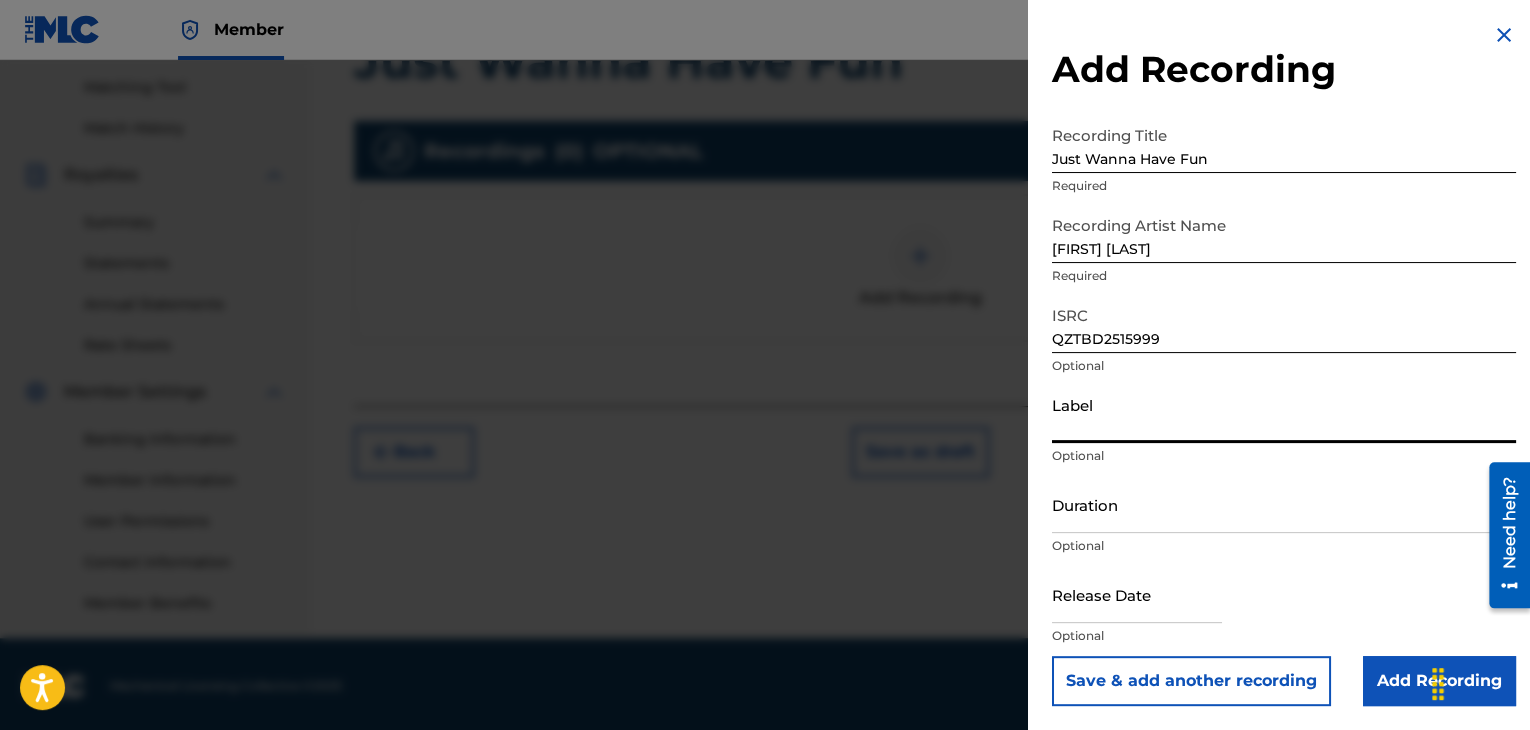 scroll, scrollTop: 510, scrollLeft: 0, axis: vertical 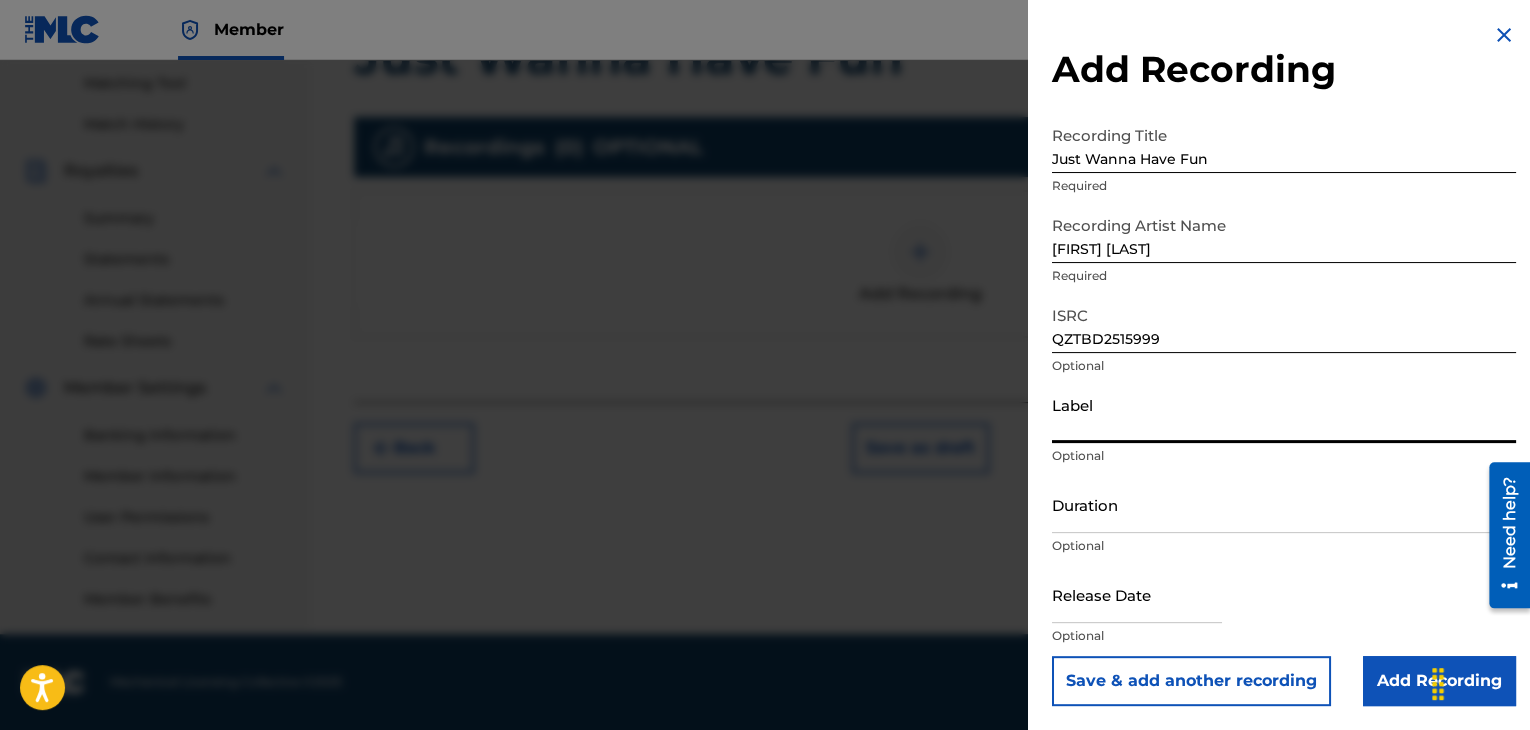 click at bounding box center (1137, 594) 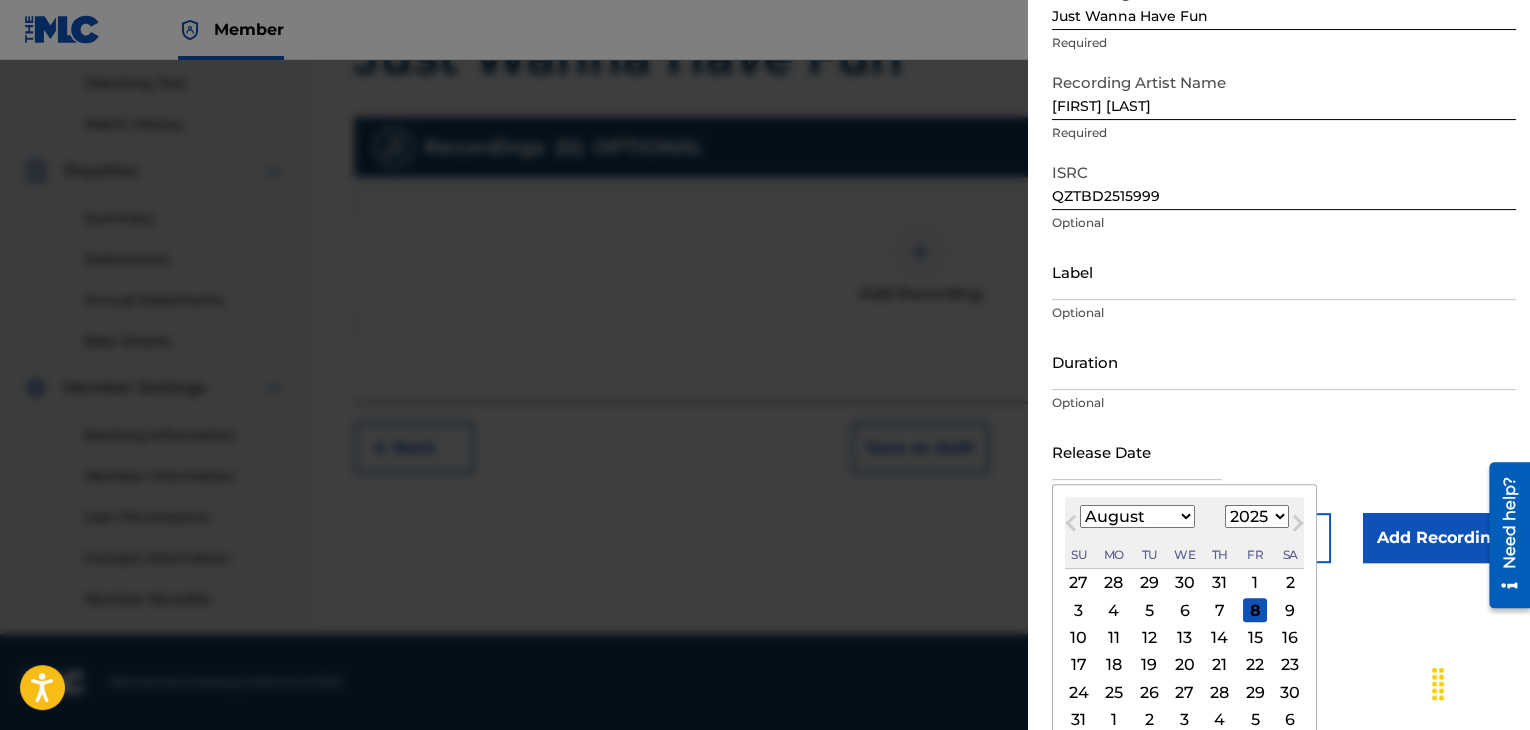 scroll, scrollTop: 187, scrollLeft: 0, axis: vertical 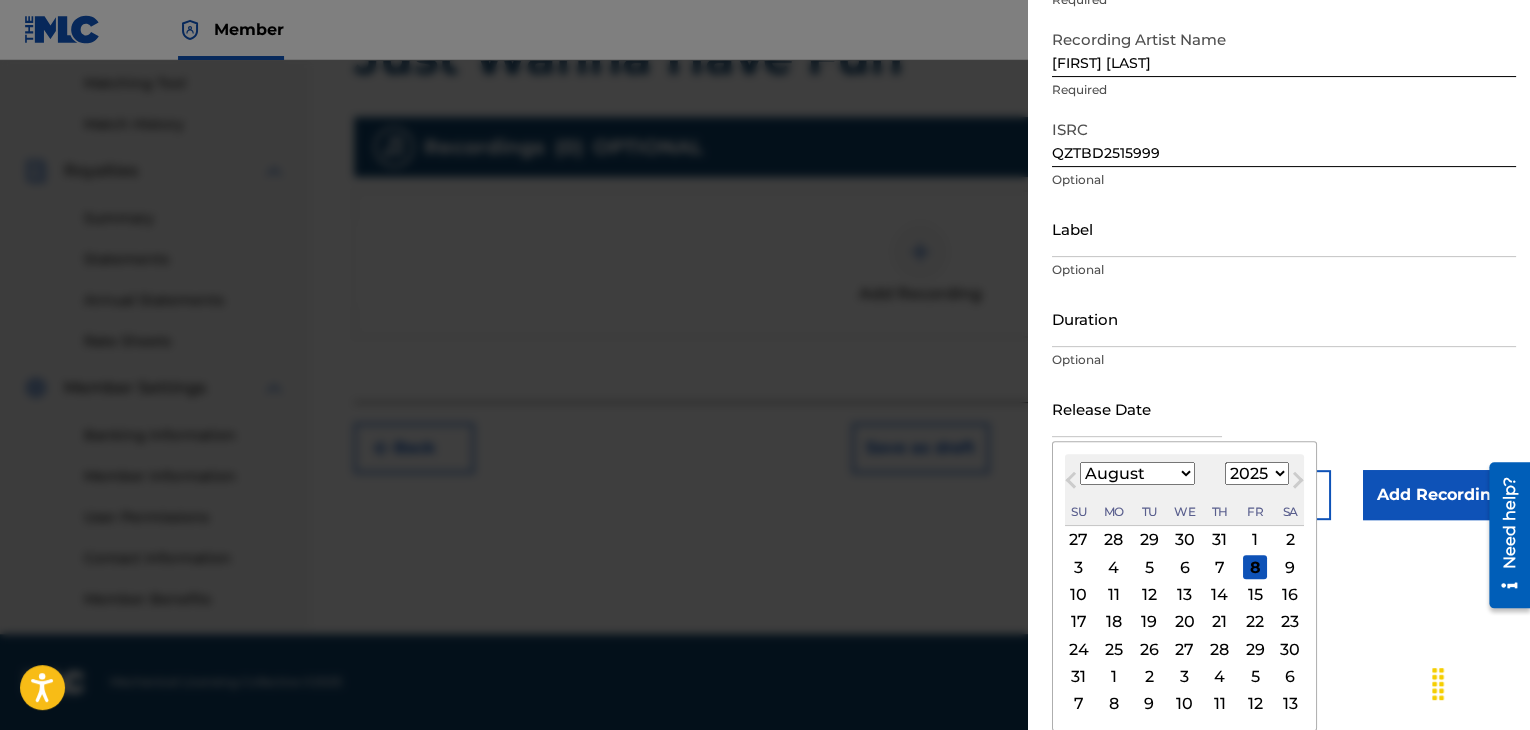 click on "1" at bounding box center [1255, 540] 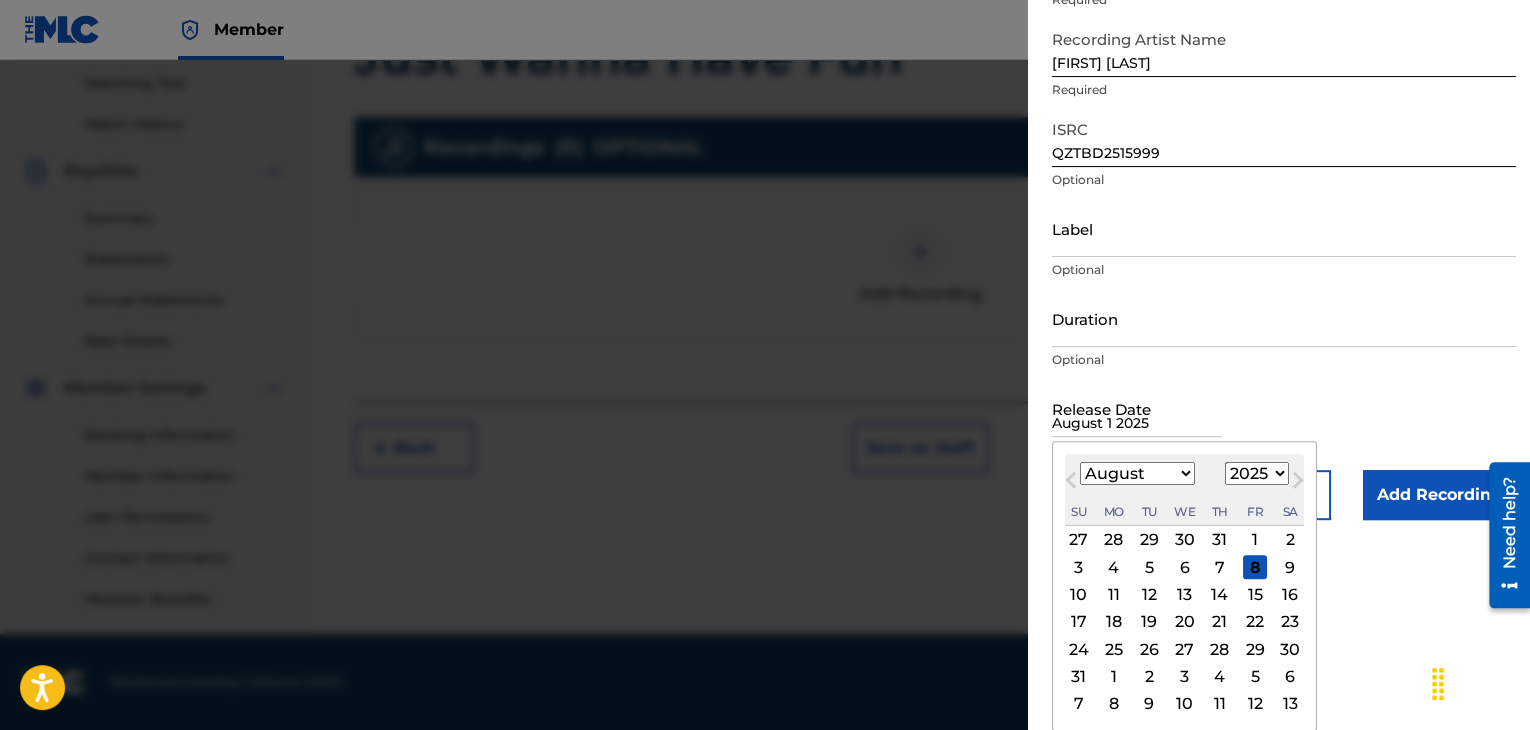 scroll, scrollTop: 1, scrollLeft: 0, axis: vertical 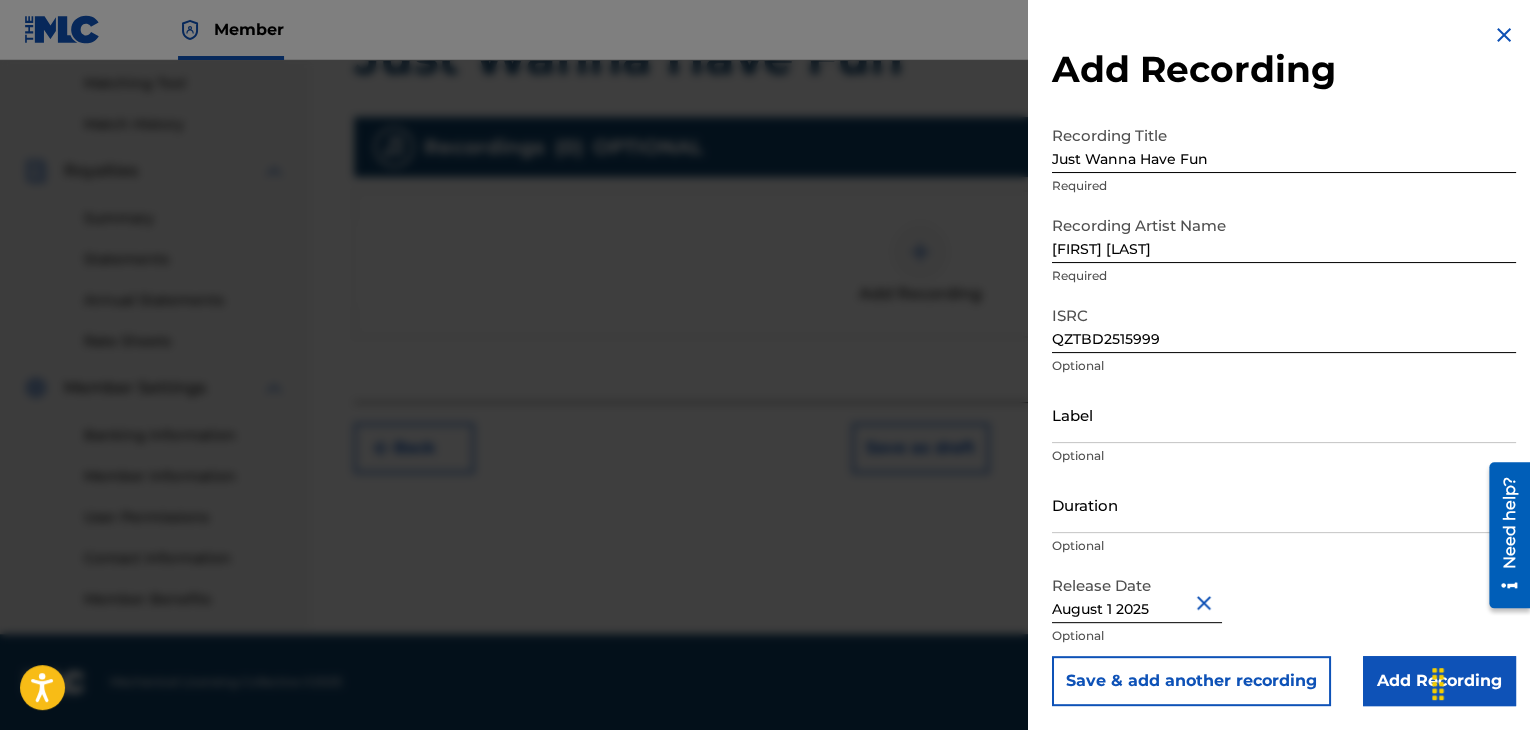 click on "Add Recording" at bounding box center (1439, 681) 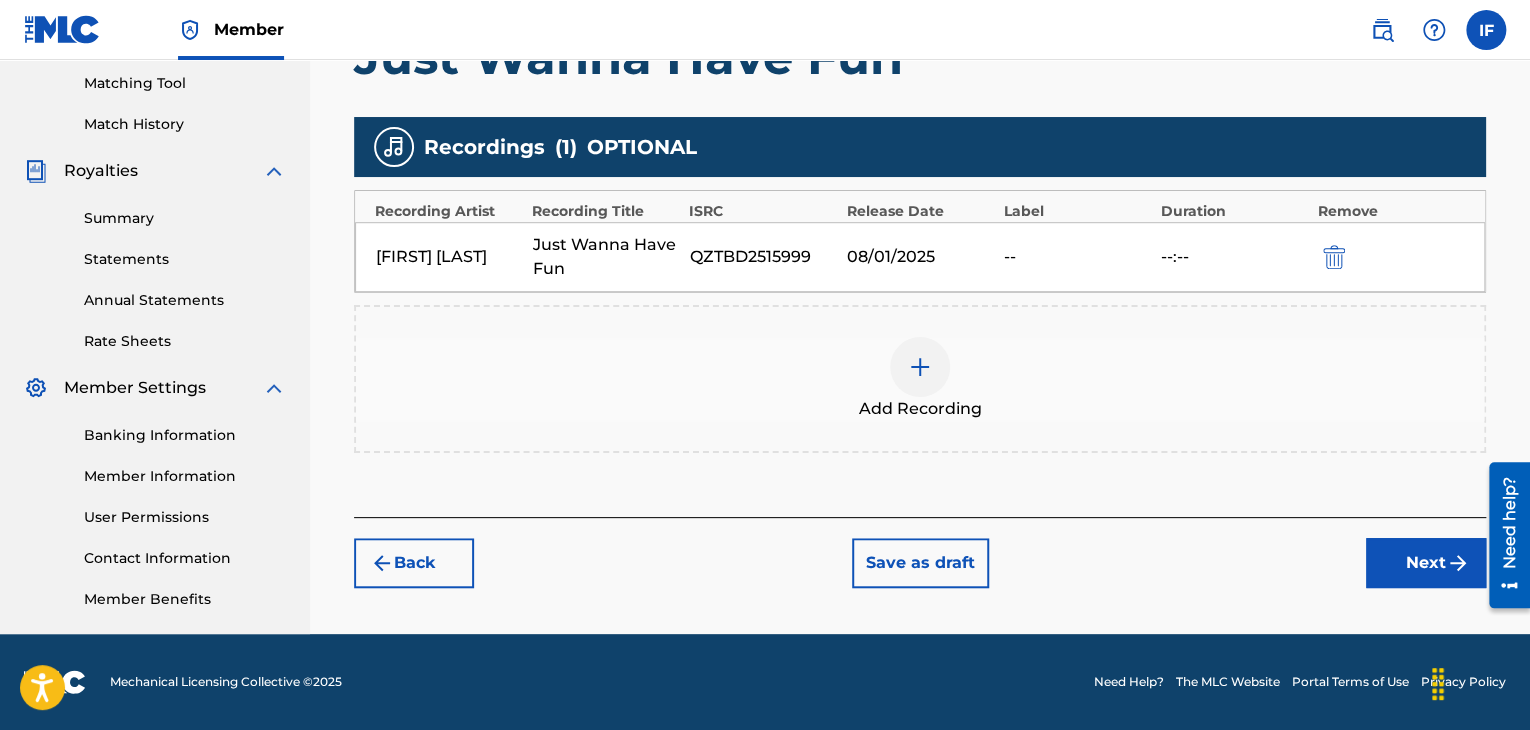 click on "Next" at bounding box center (1426, 563) 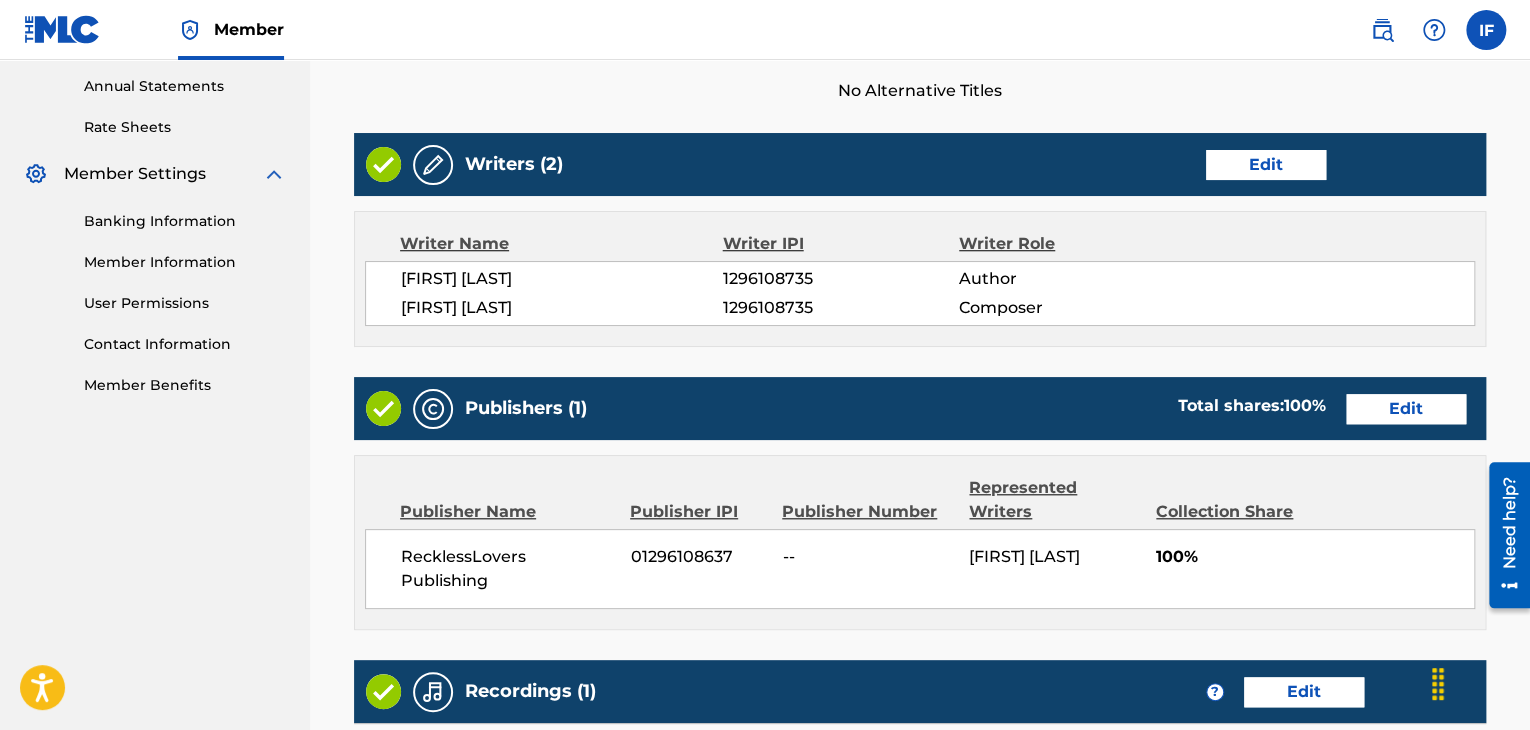 scroll, scrollTop: 690, scrollLeft: 0, axis: vertical 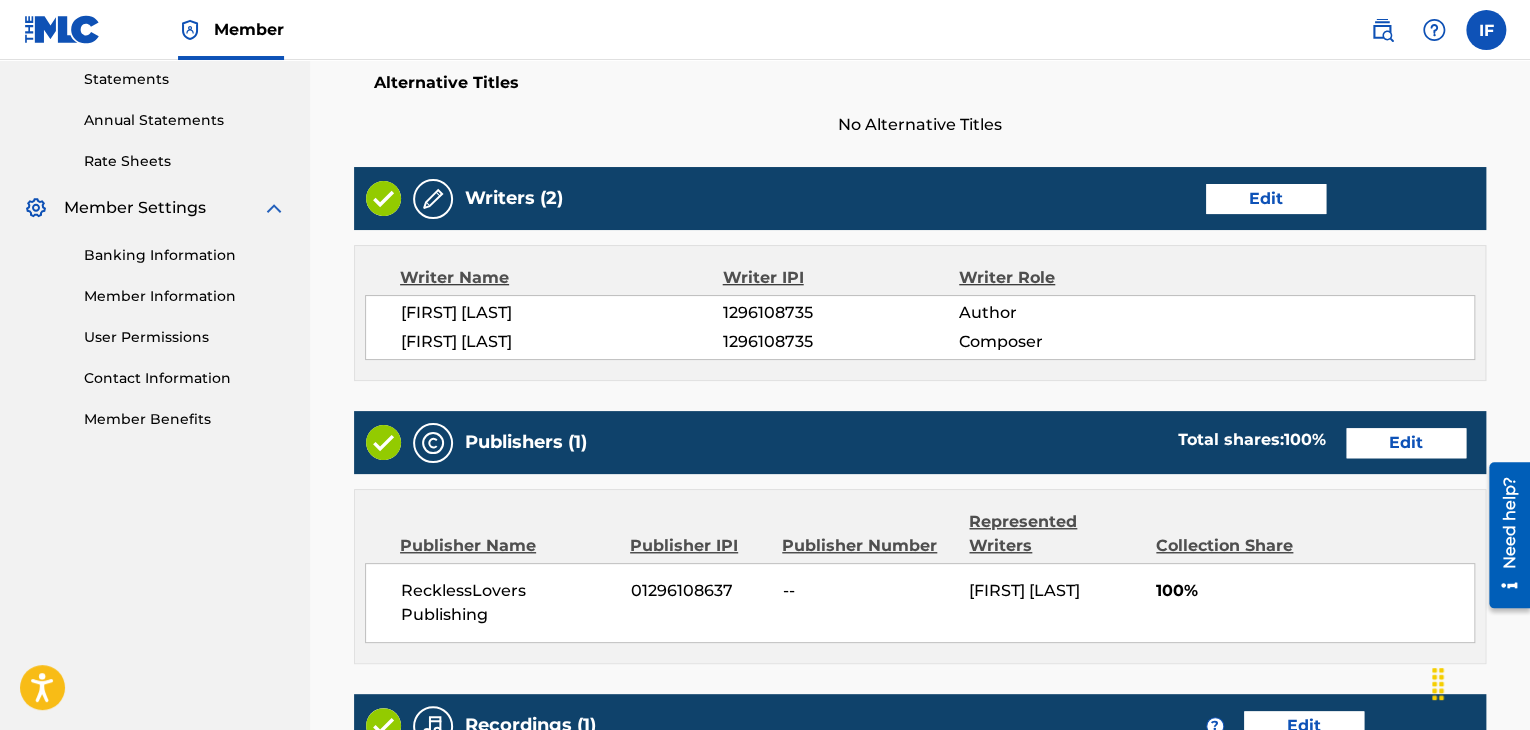 click on "Edit" at bounding box center [1266, 199] 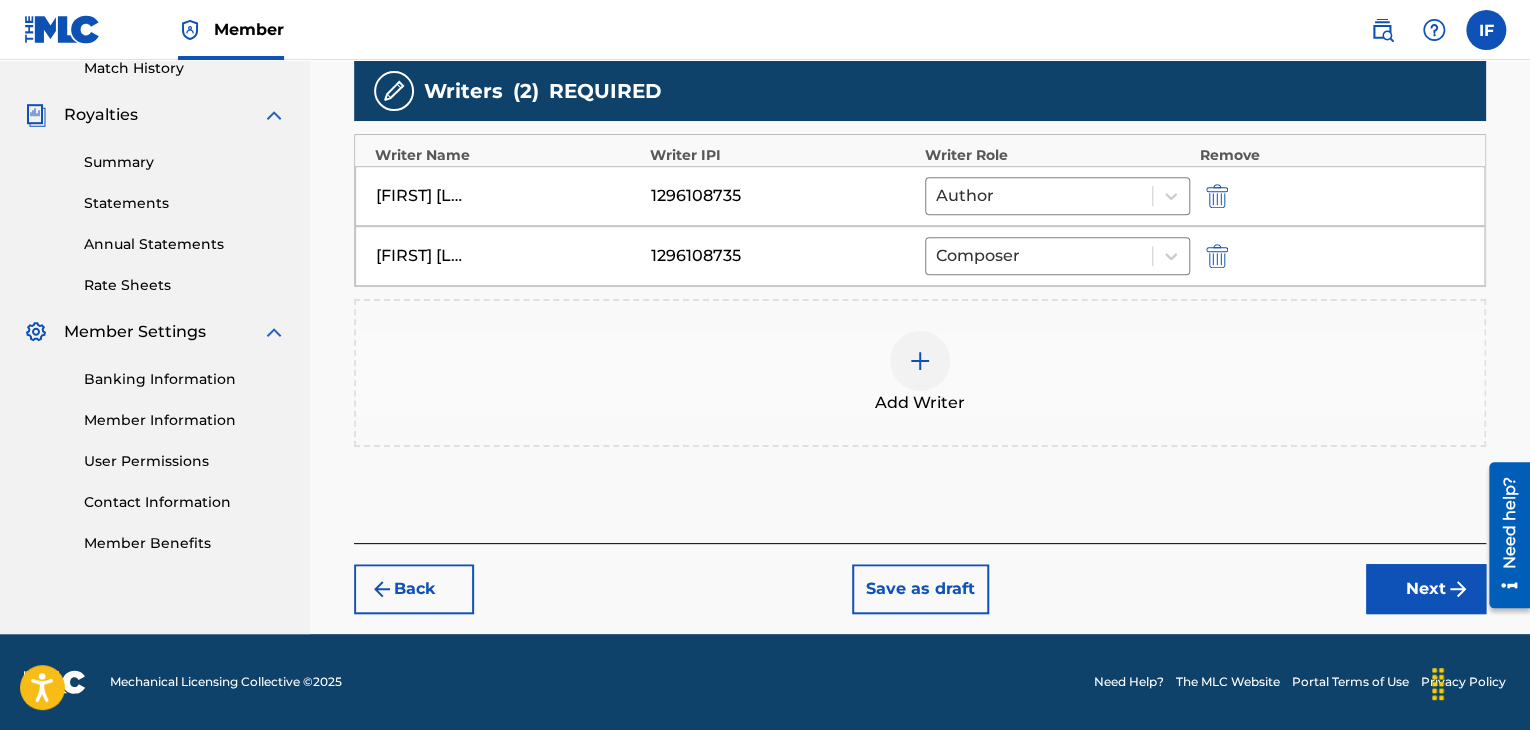 scroll, scrollTop: 564, scrollLeft: 0, axis: vertical 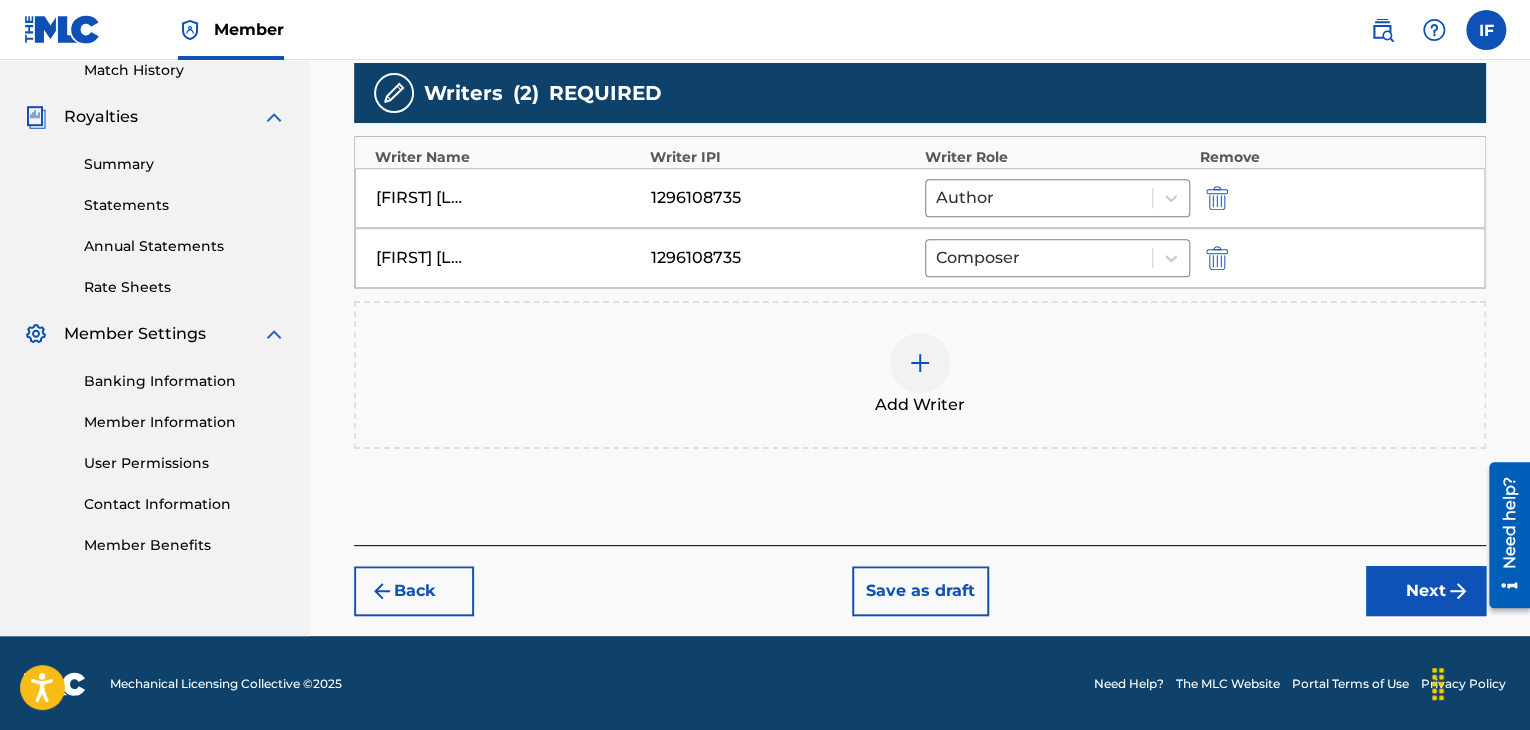 click on "Next" at bounding box center [1426, 591] 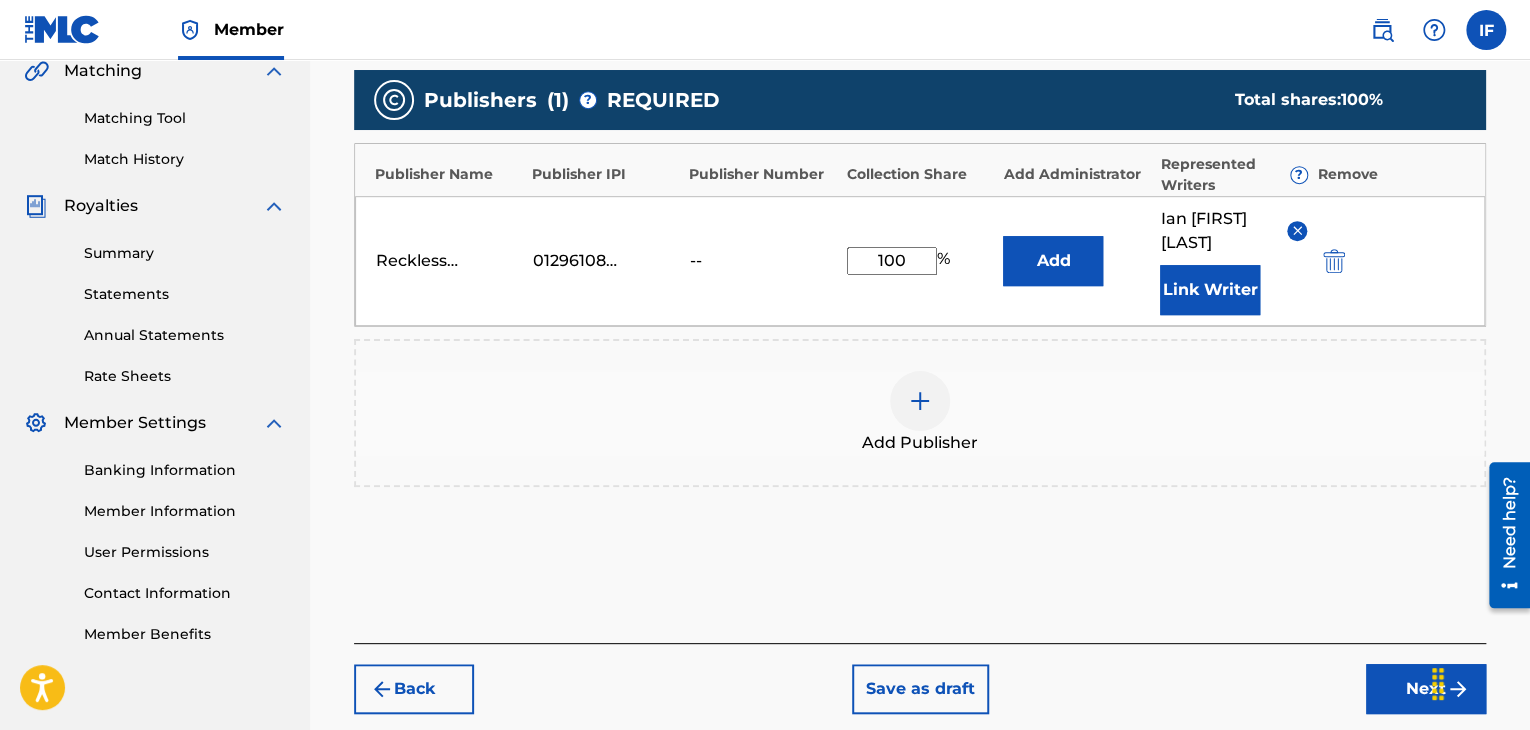 scroll, scrollTop: 573, scrollLeft: 0, axis: vertical 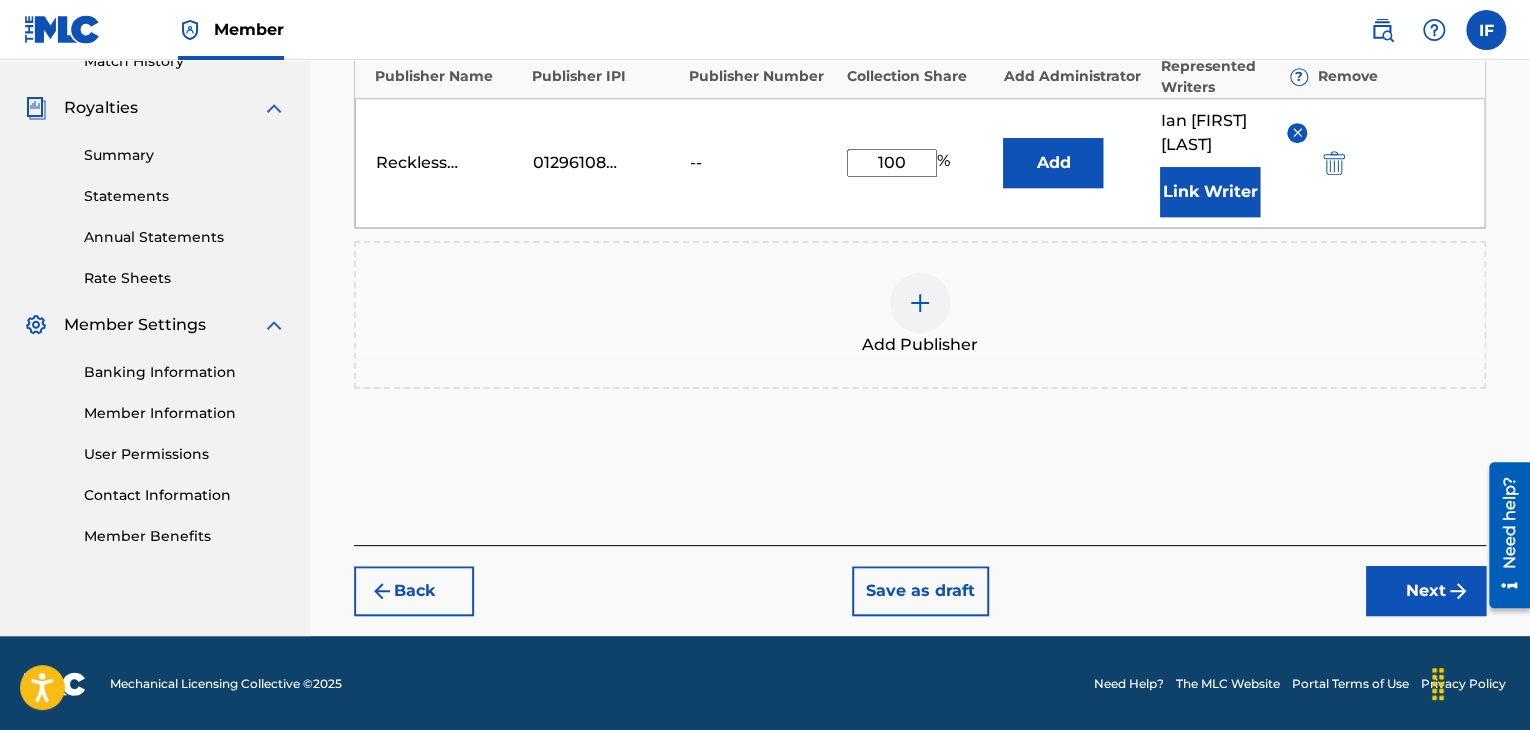 click on "Add" at bounding box center [1053, 163] 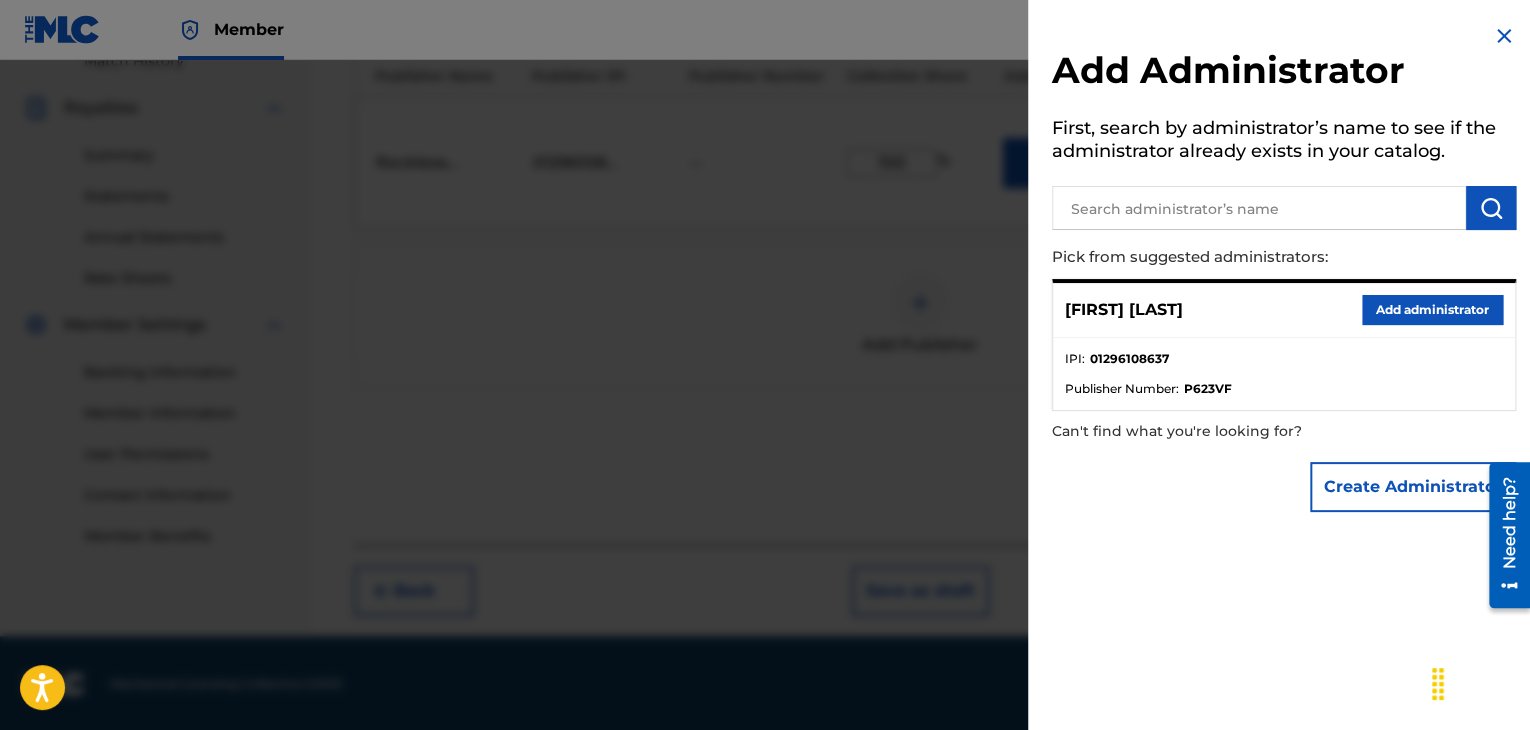 click at bounding box center (1504, 36) 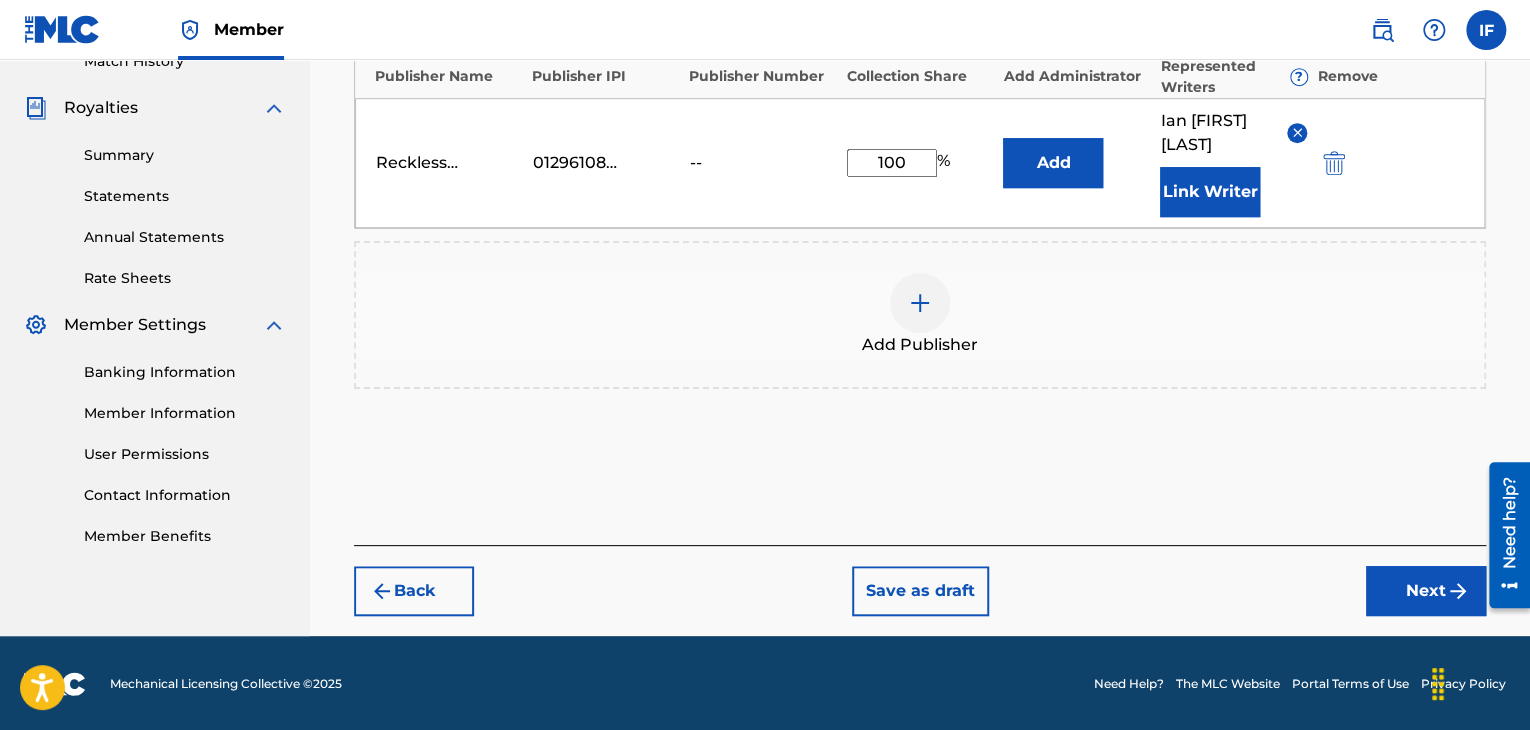click on "Next" at bounding box center (1426, 591) 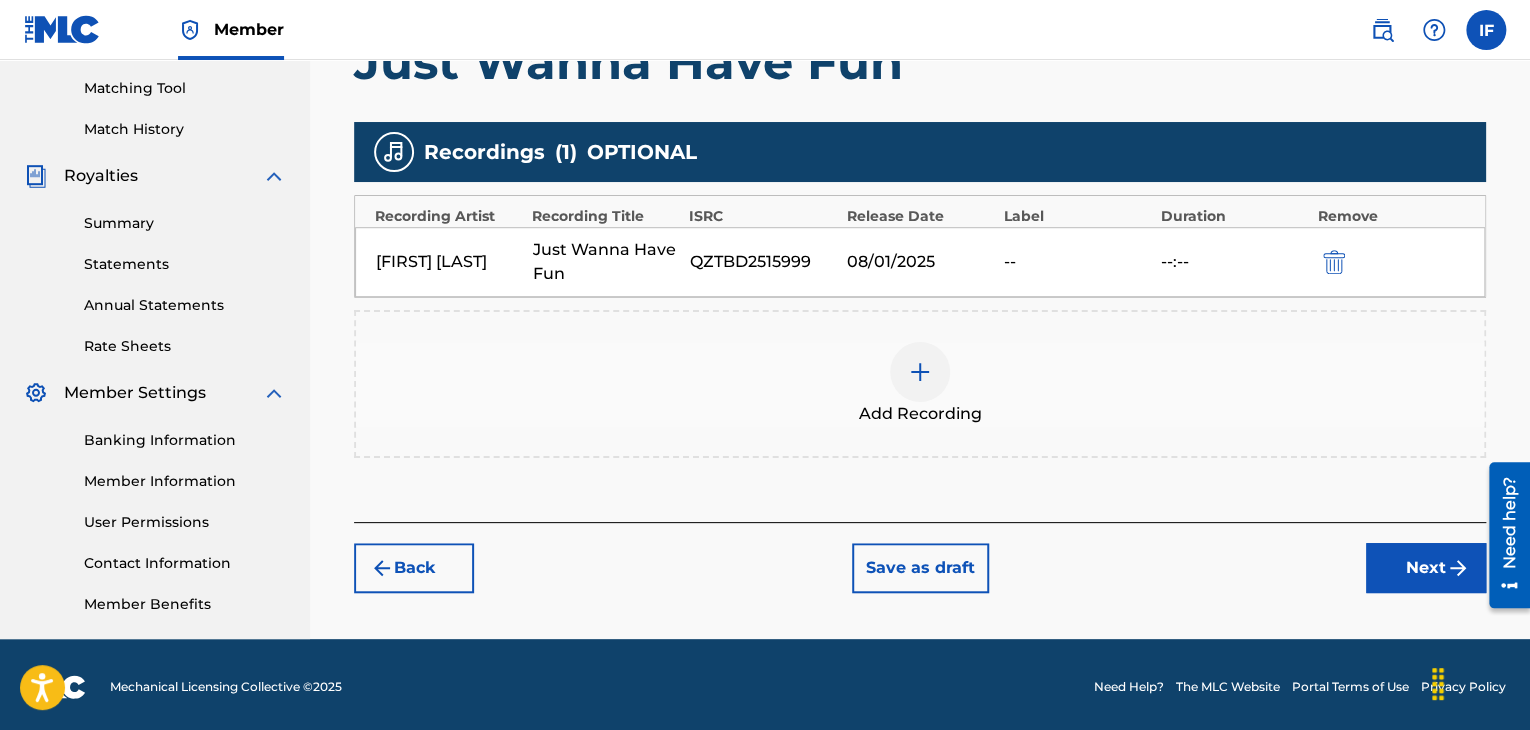 scroll, scrollTop: 510, scrollLeft: 0, axis: vertical 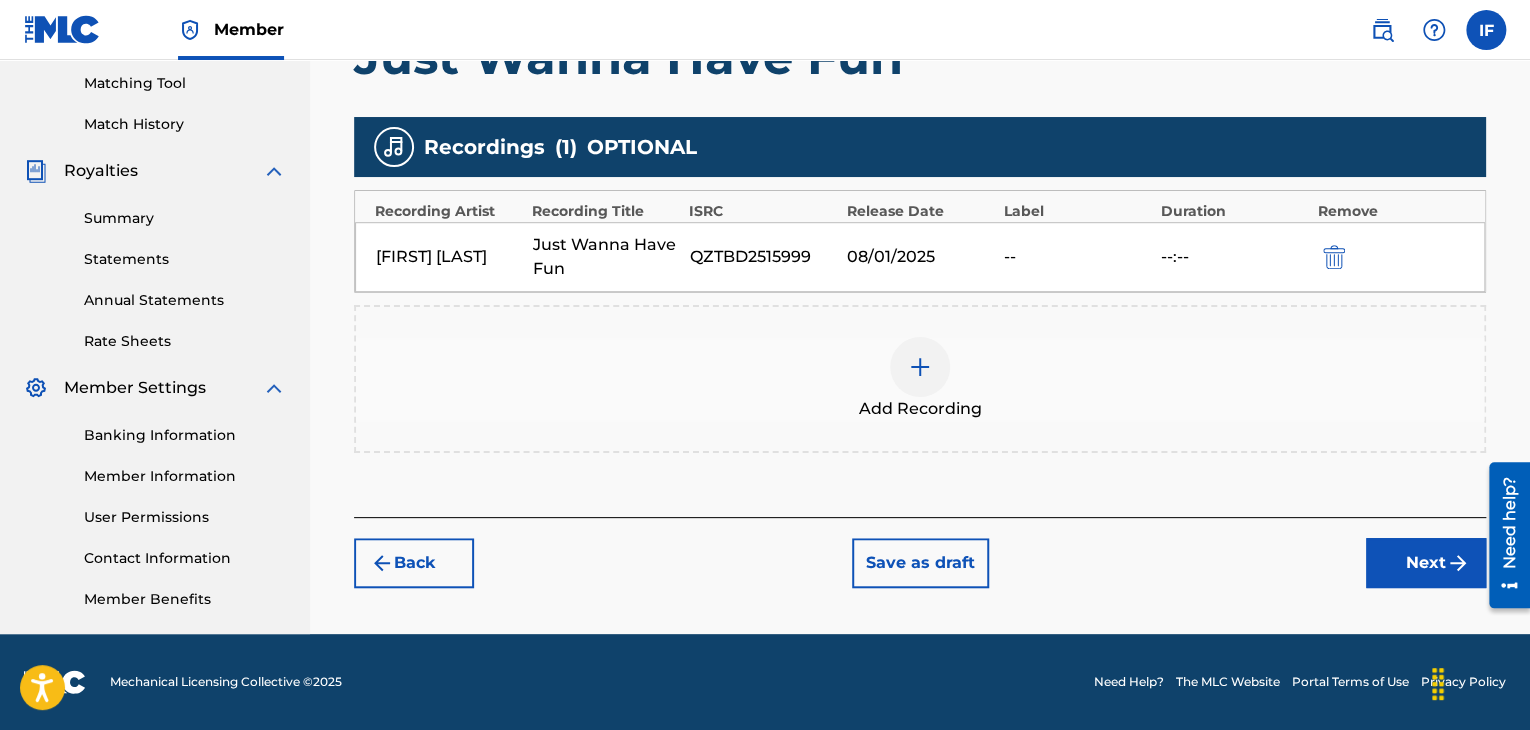 click on "Next" at bounding box center (1426, 563) 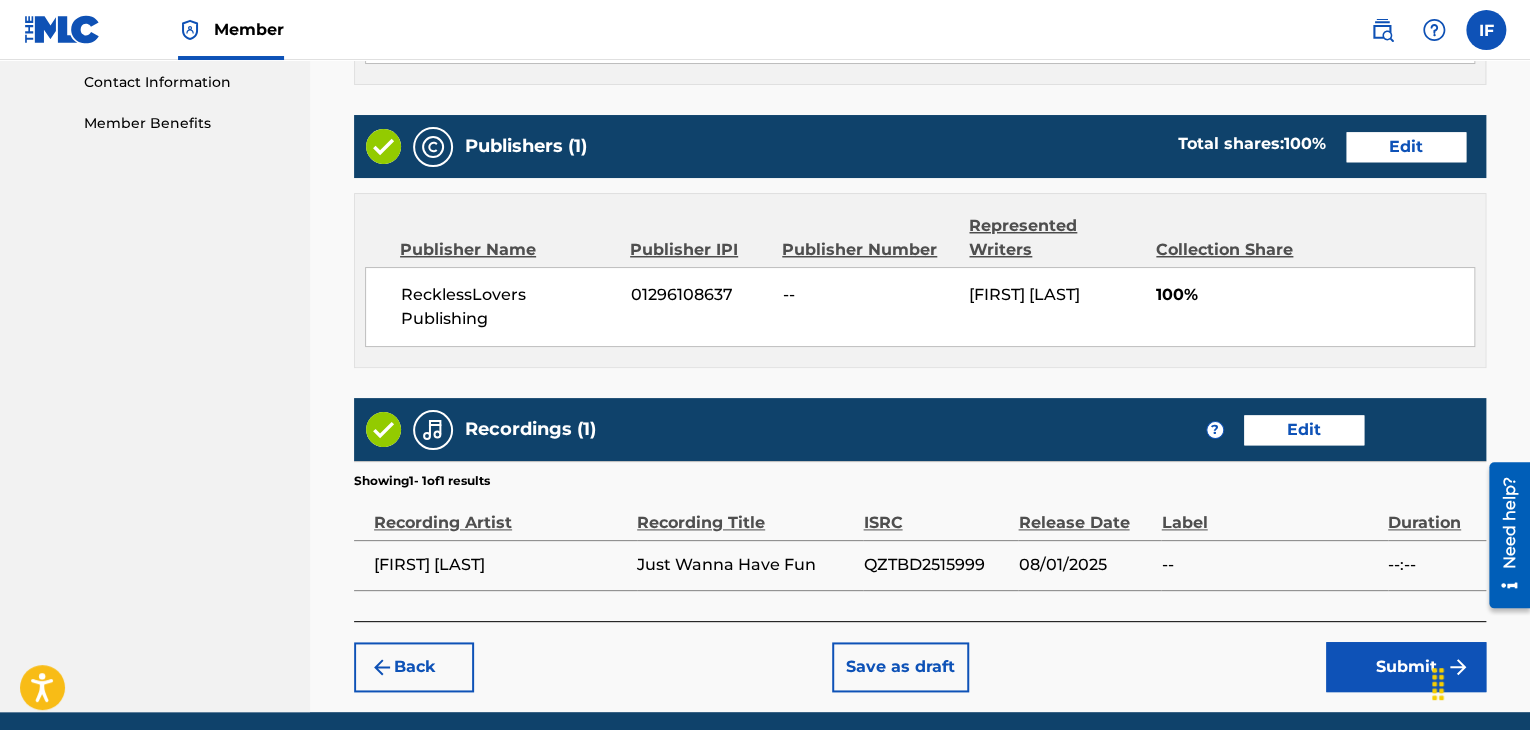 scroll, scrollTop: 1061, scrollLeft: 0, axis: vertical 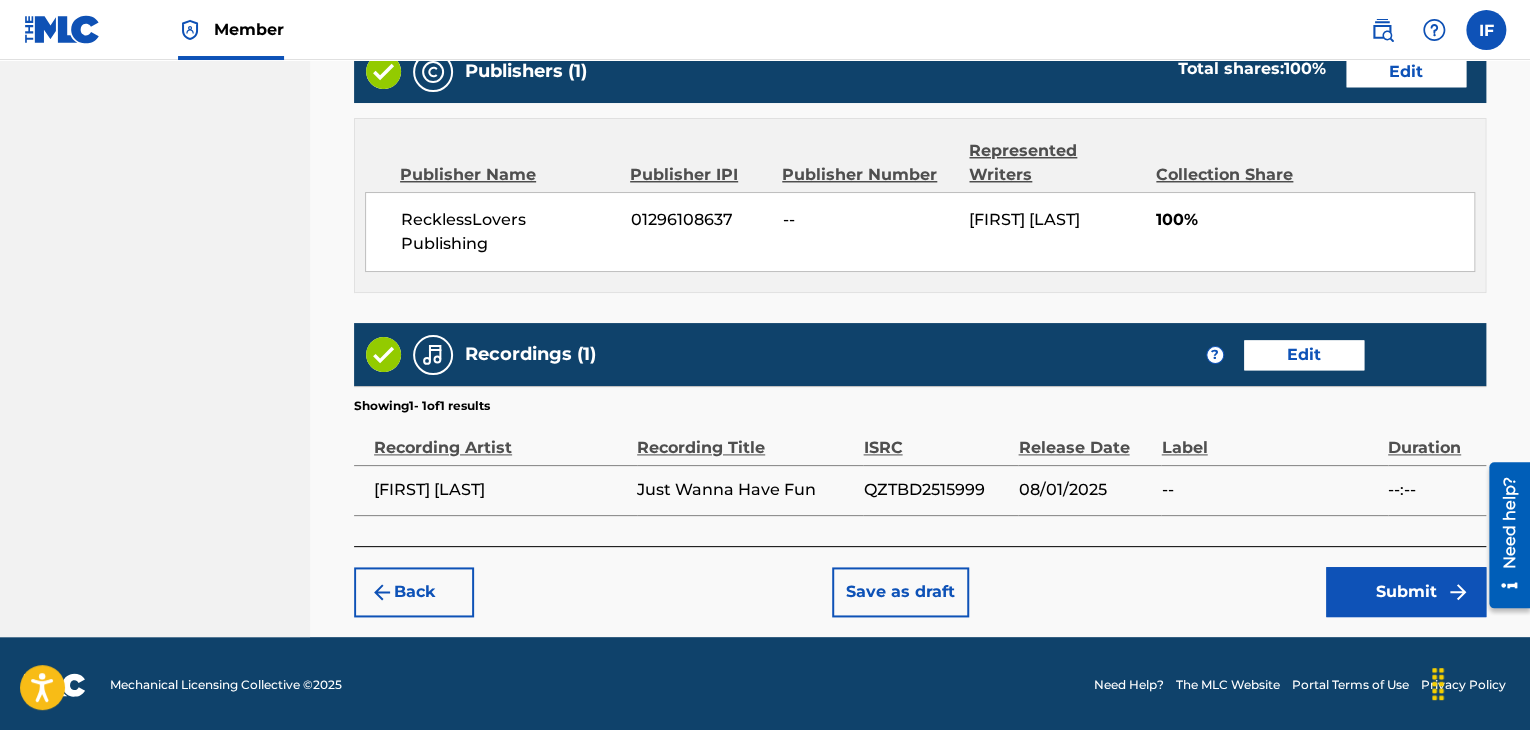 click on "Submit" at bounding box center (1406, 592) 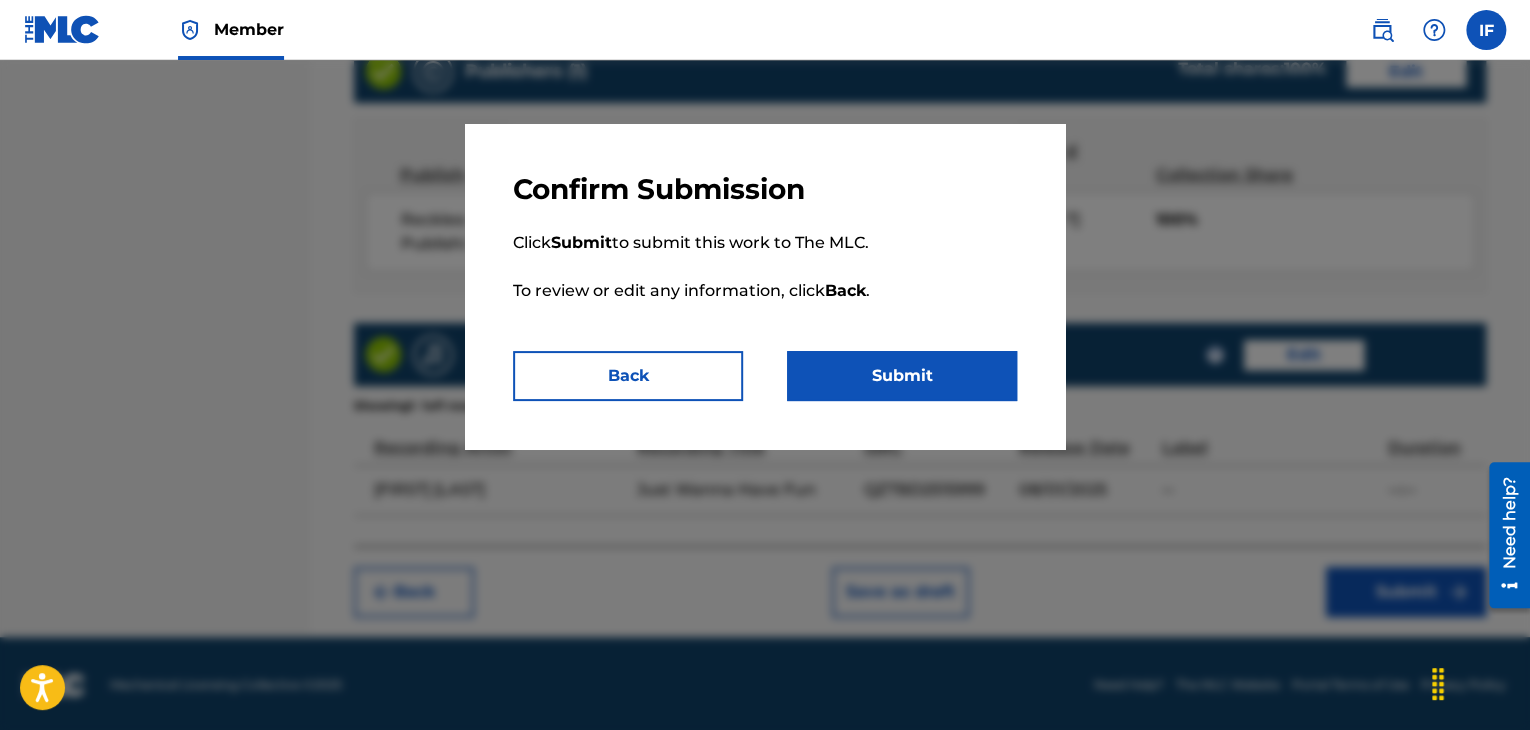 click on "Submit" at bounding box center [902, 376] 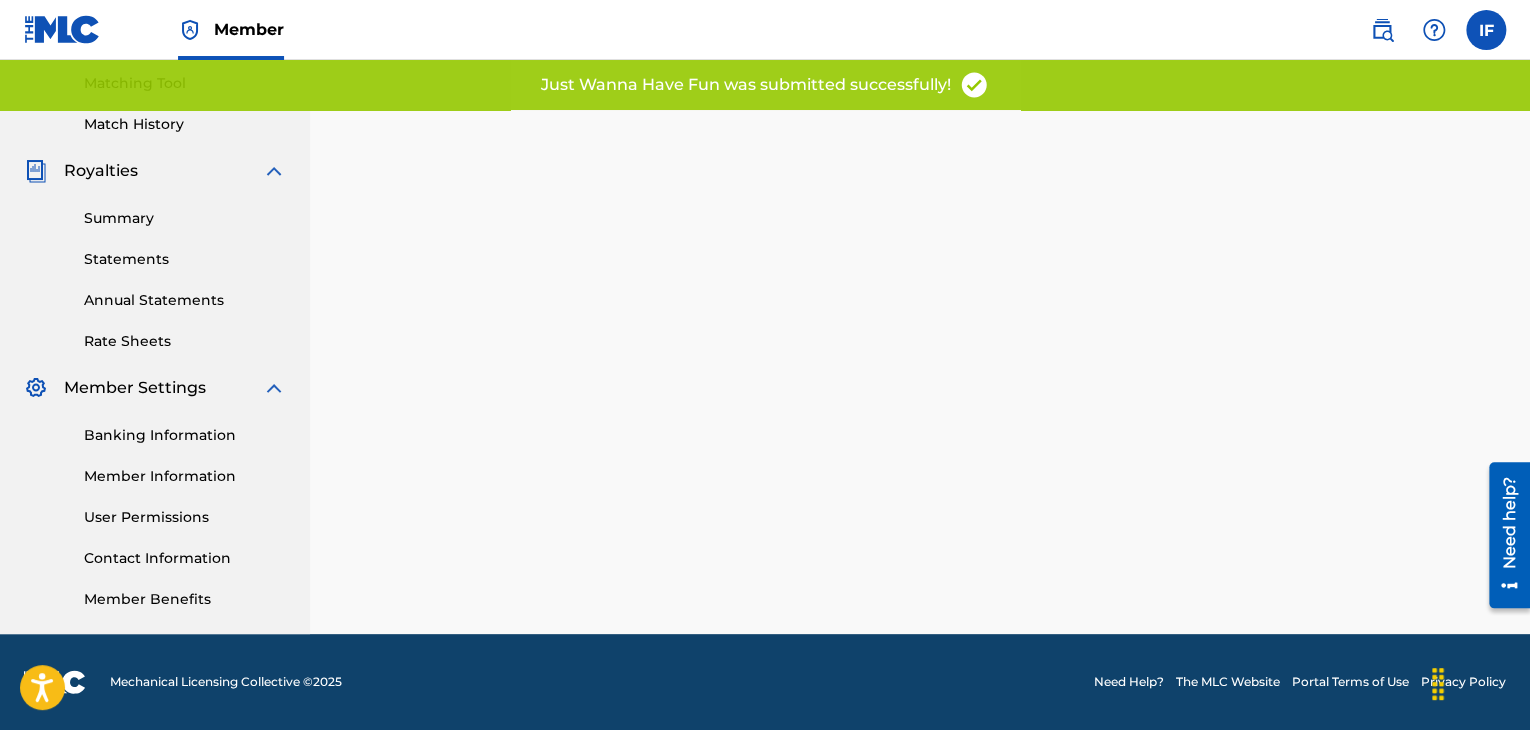 scroll, scrollTop: 0, scrollLeft: 0, axis: both 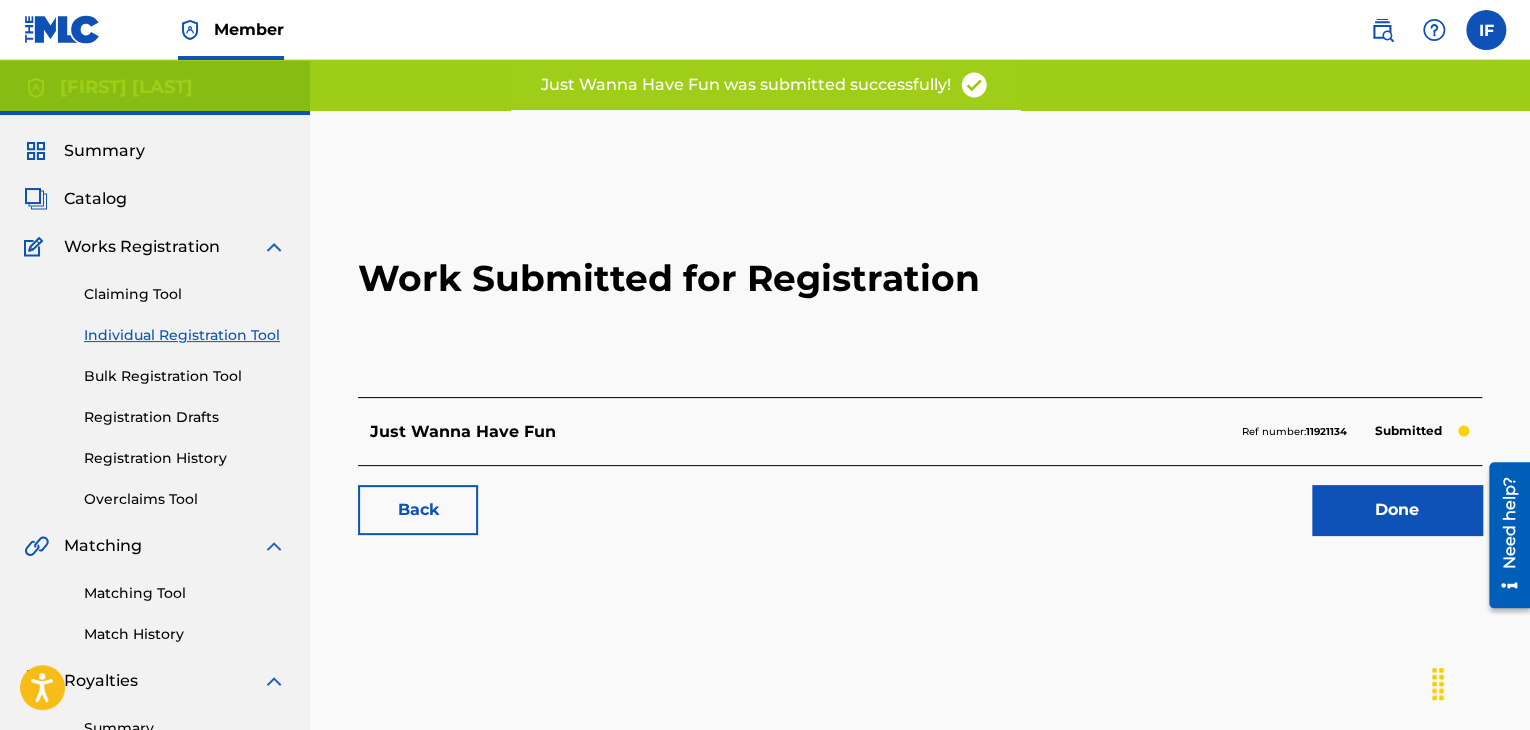 click on "Done" at bounding box center (1397, 510) 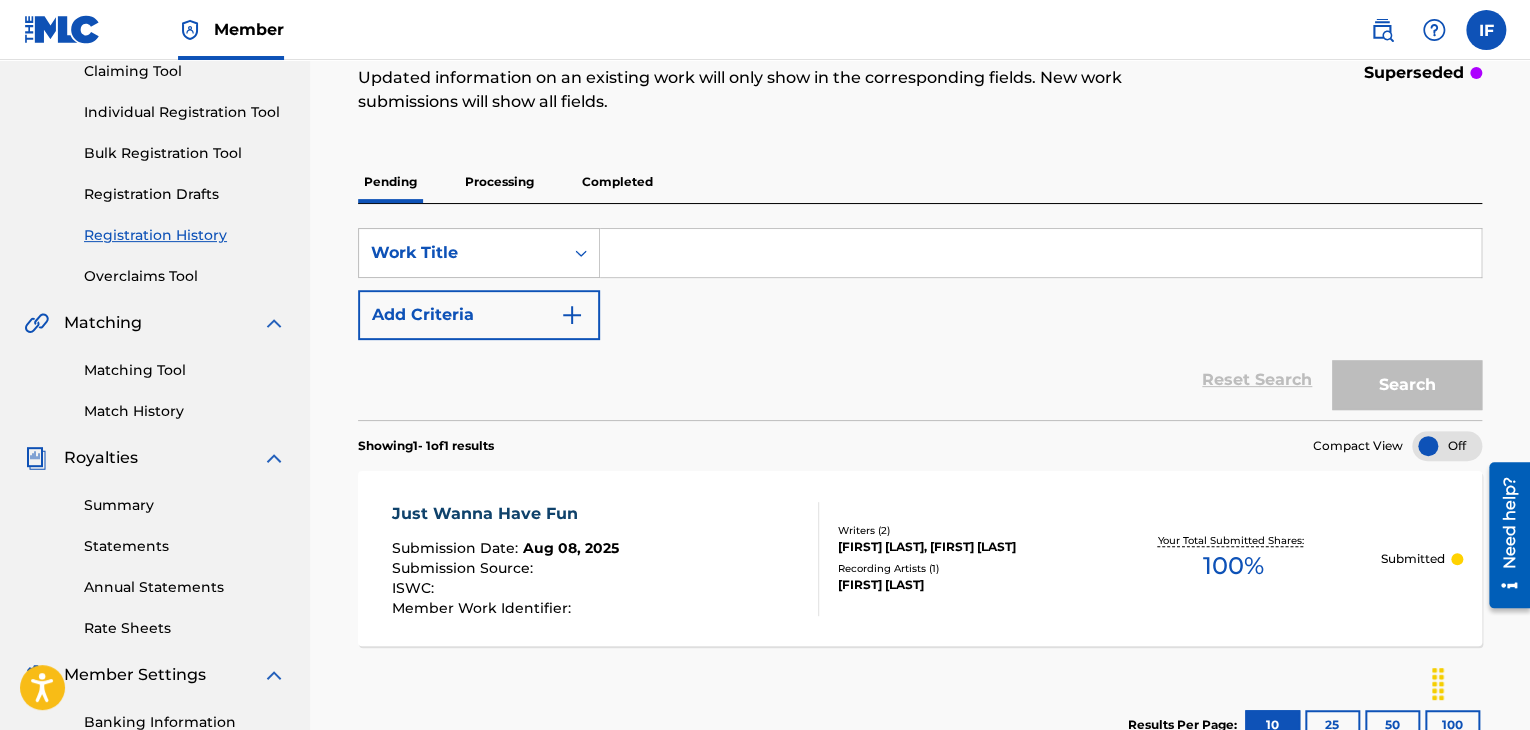 scroll, scrollTop: 100, scrollLeft: 0, axis: vertical 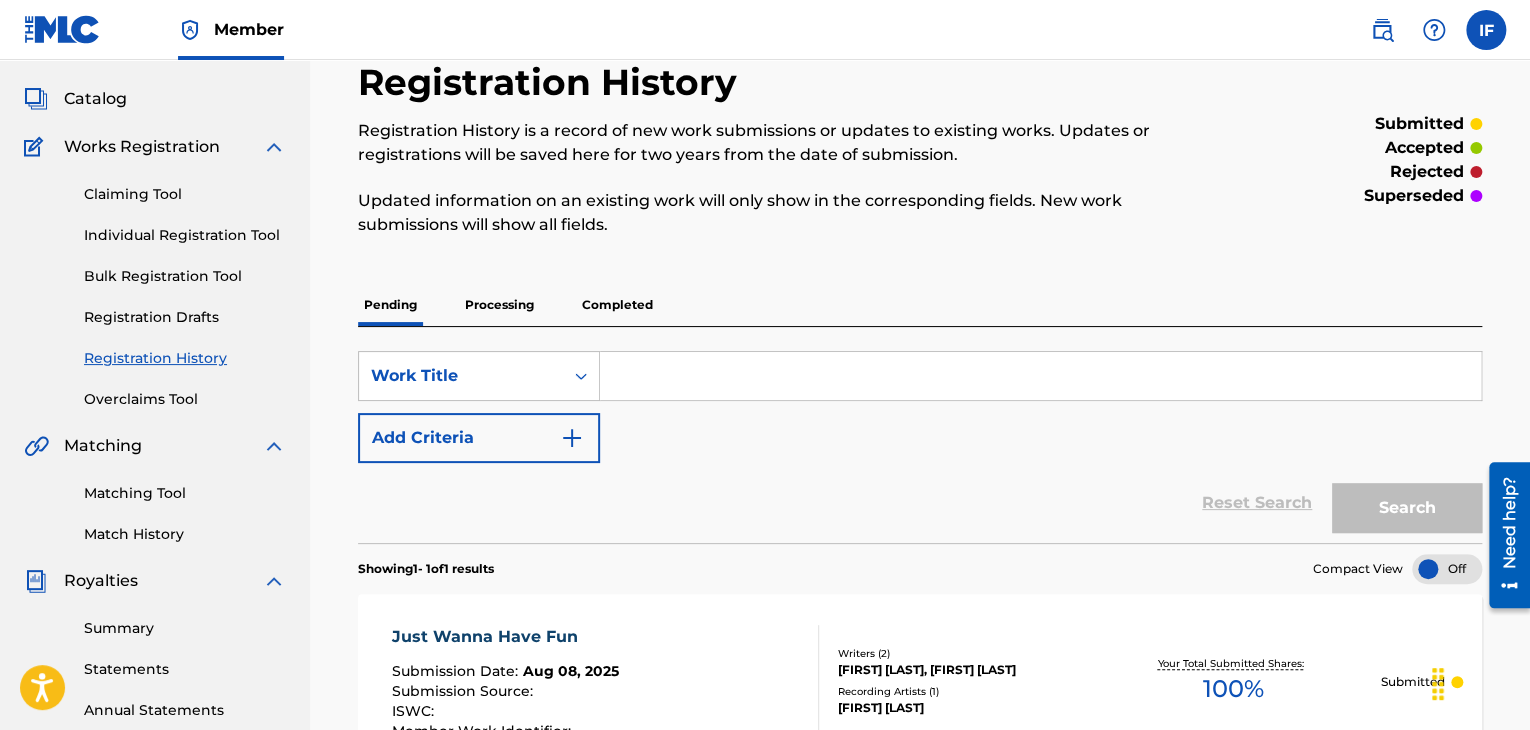 click on "Claiming Tool" at bounding box center [185, 194] 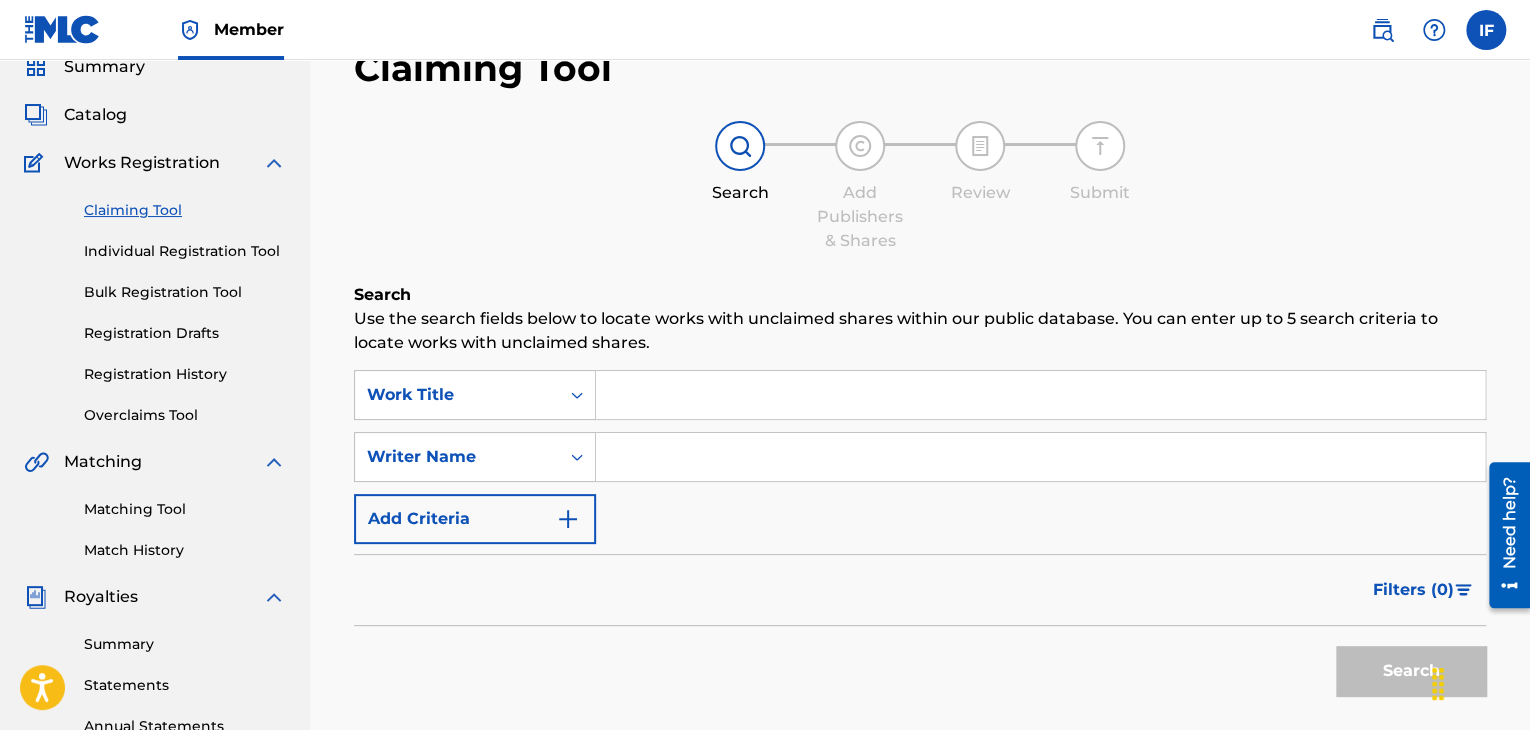 scroll, scrollTop: 0, scrollLeft: 0, axis: both 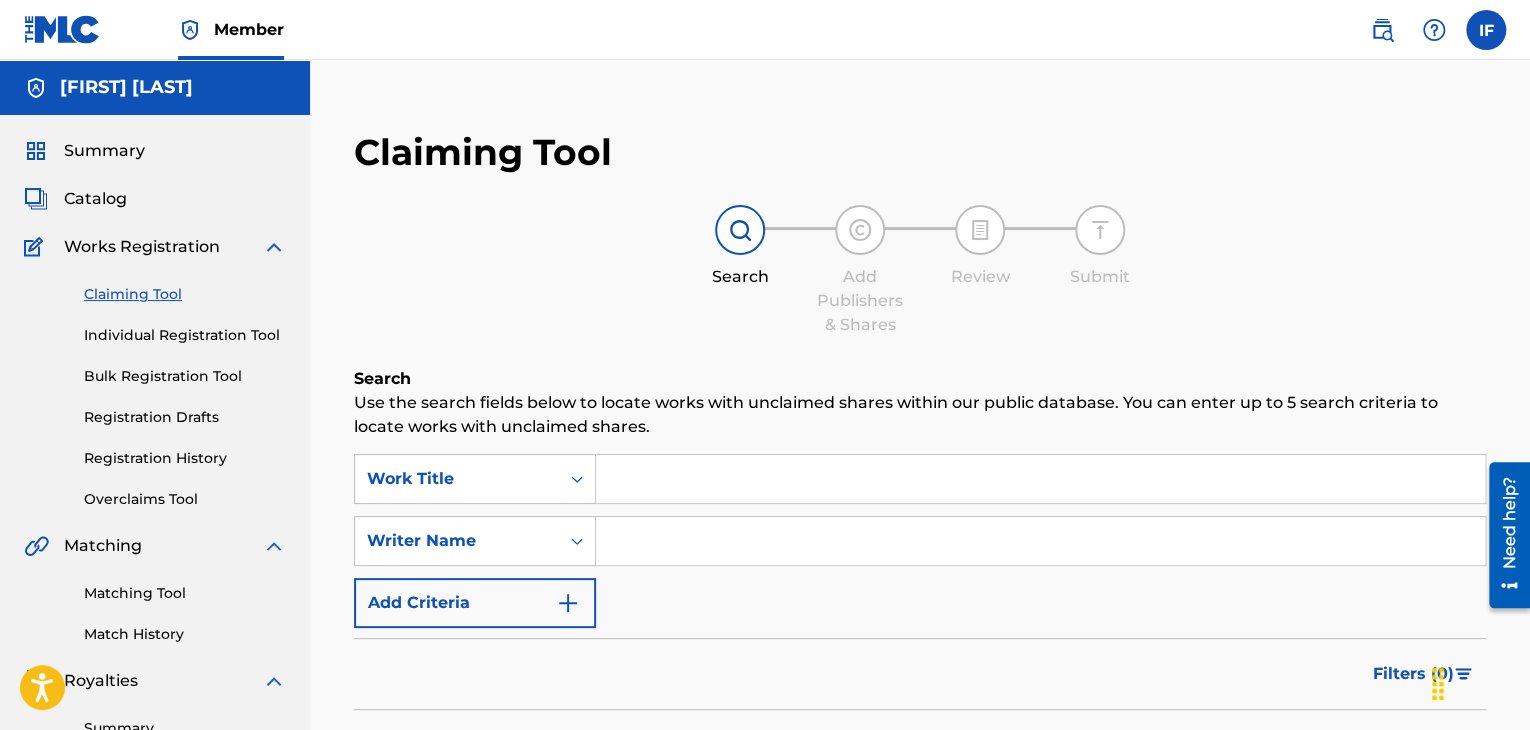 click on "Catalog" at bounding box center (95, 199) 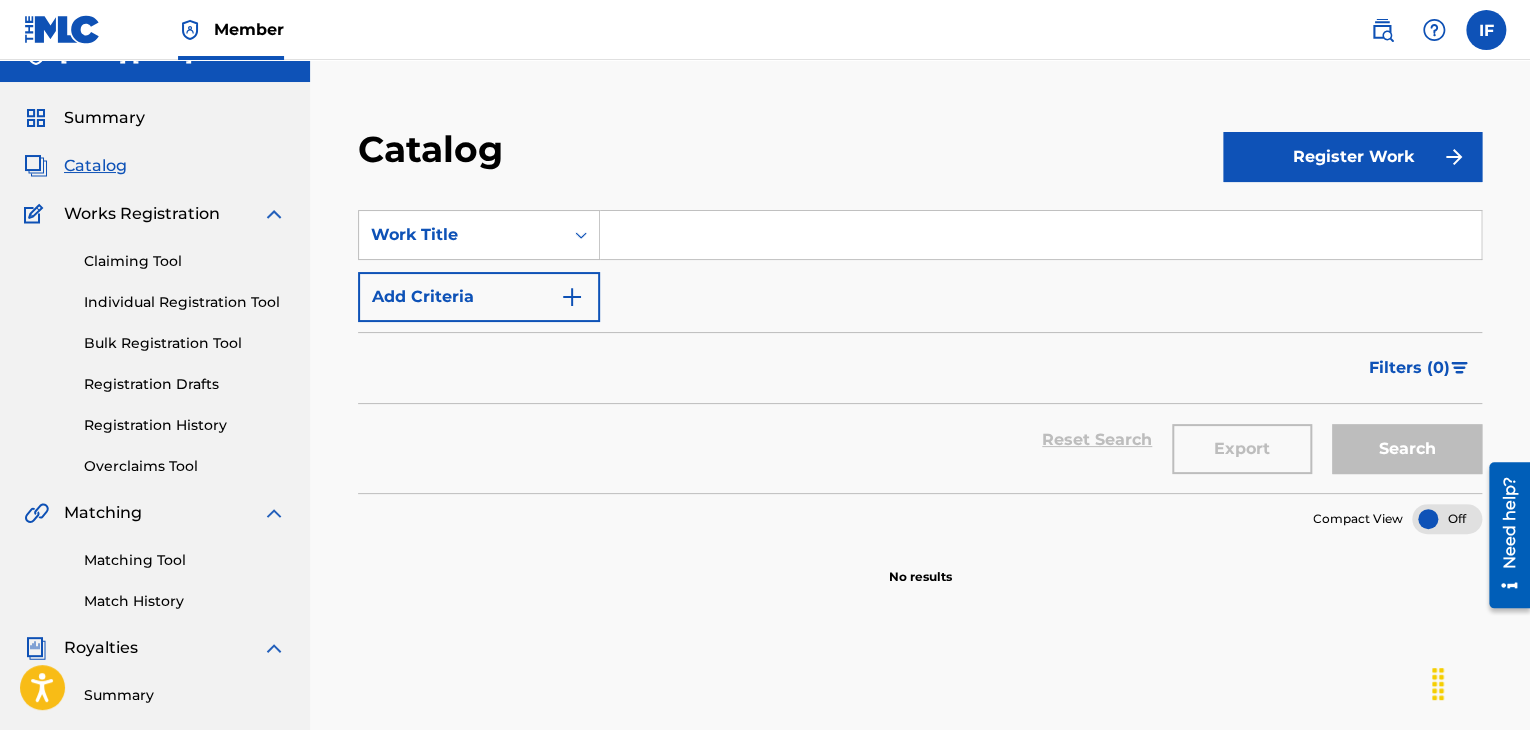 scroll, scrollTop: 0, scrollLeft: 0, axis: both 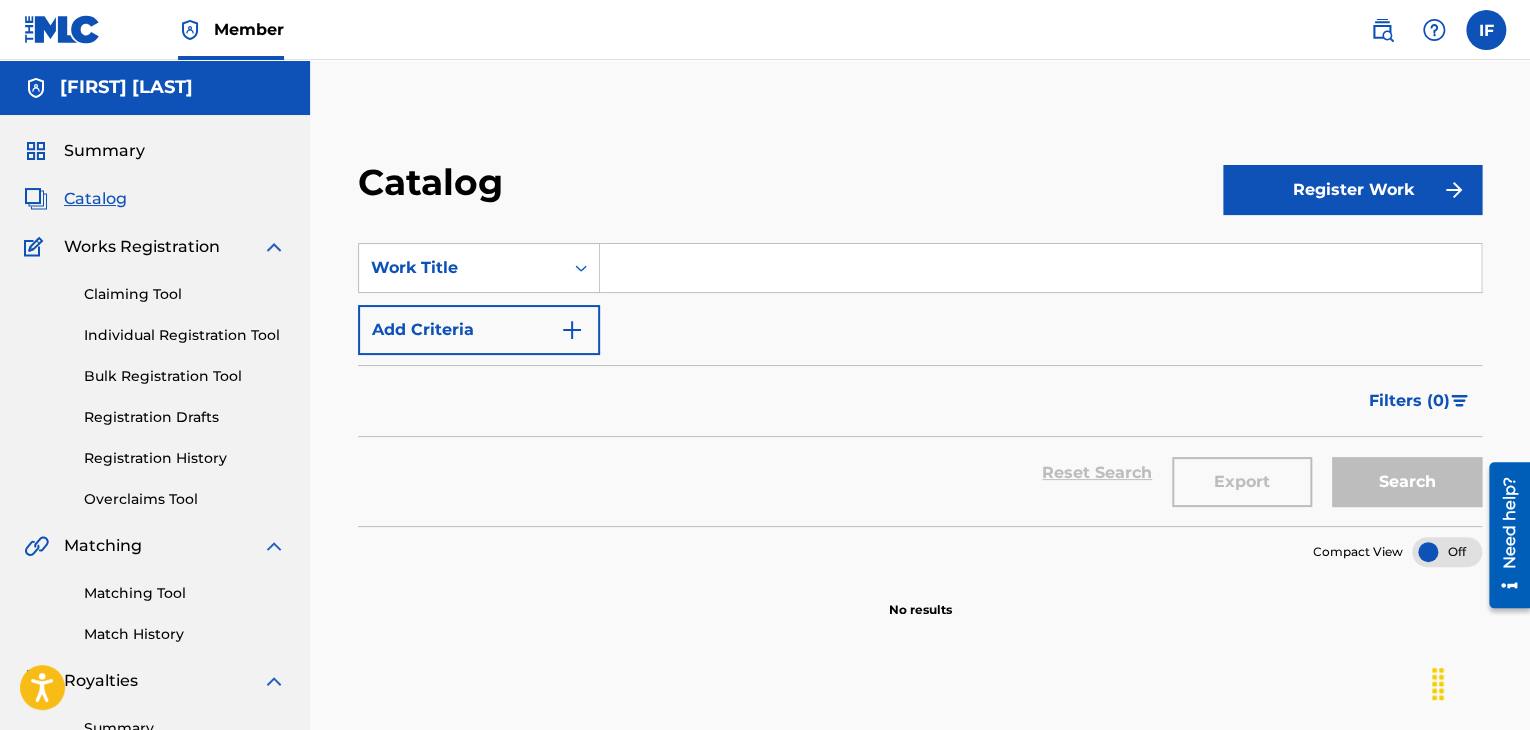 click on "Summary" at bounding box center (104, 151) 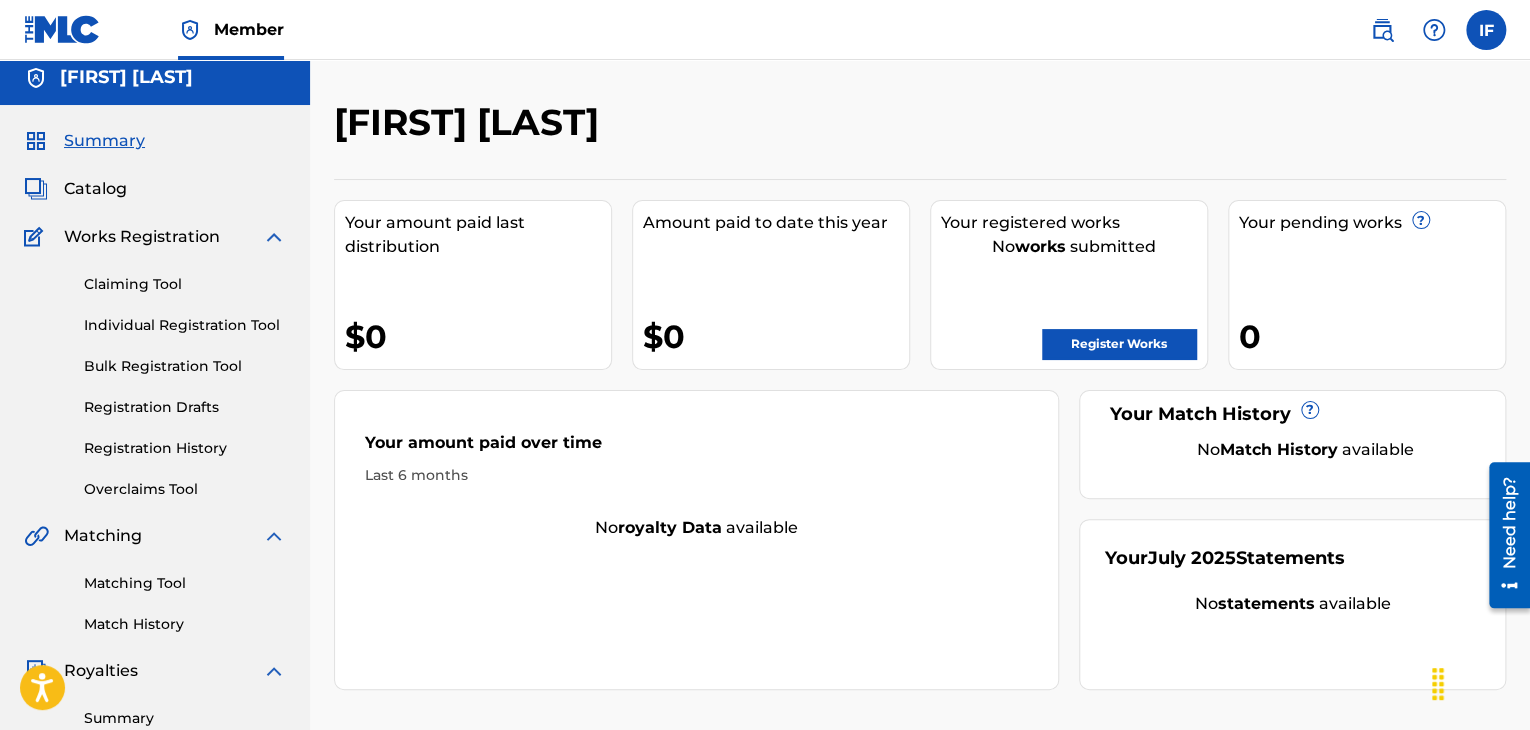 scroll, scrollTop: 0, scrollLeft: 0, axis: both 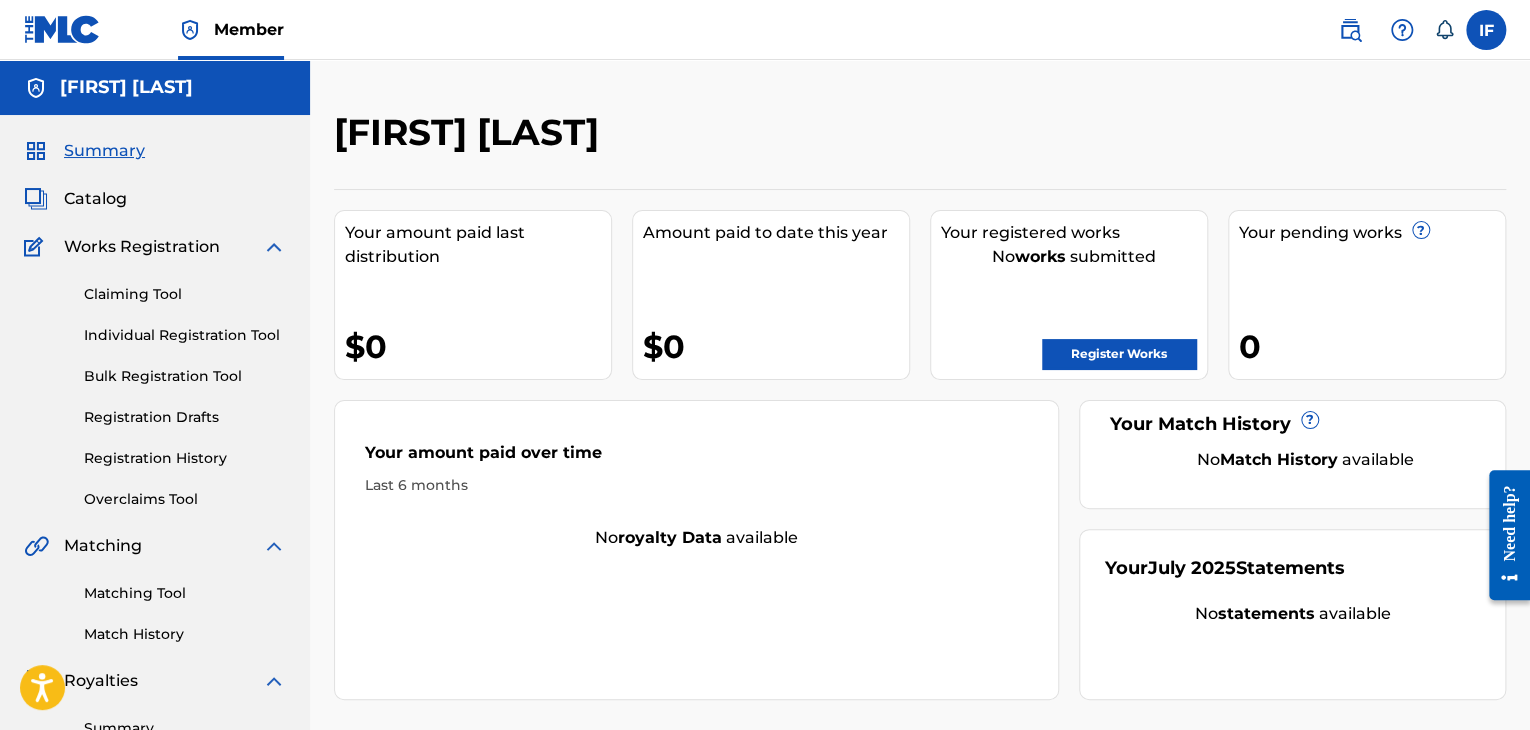click on "Claiming Tool" at bounding box center [185, 294] 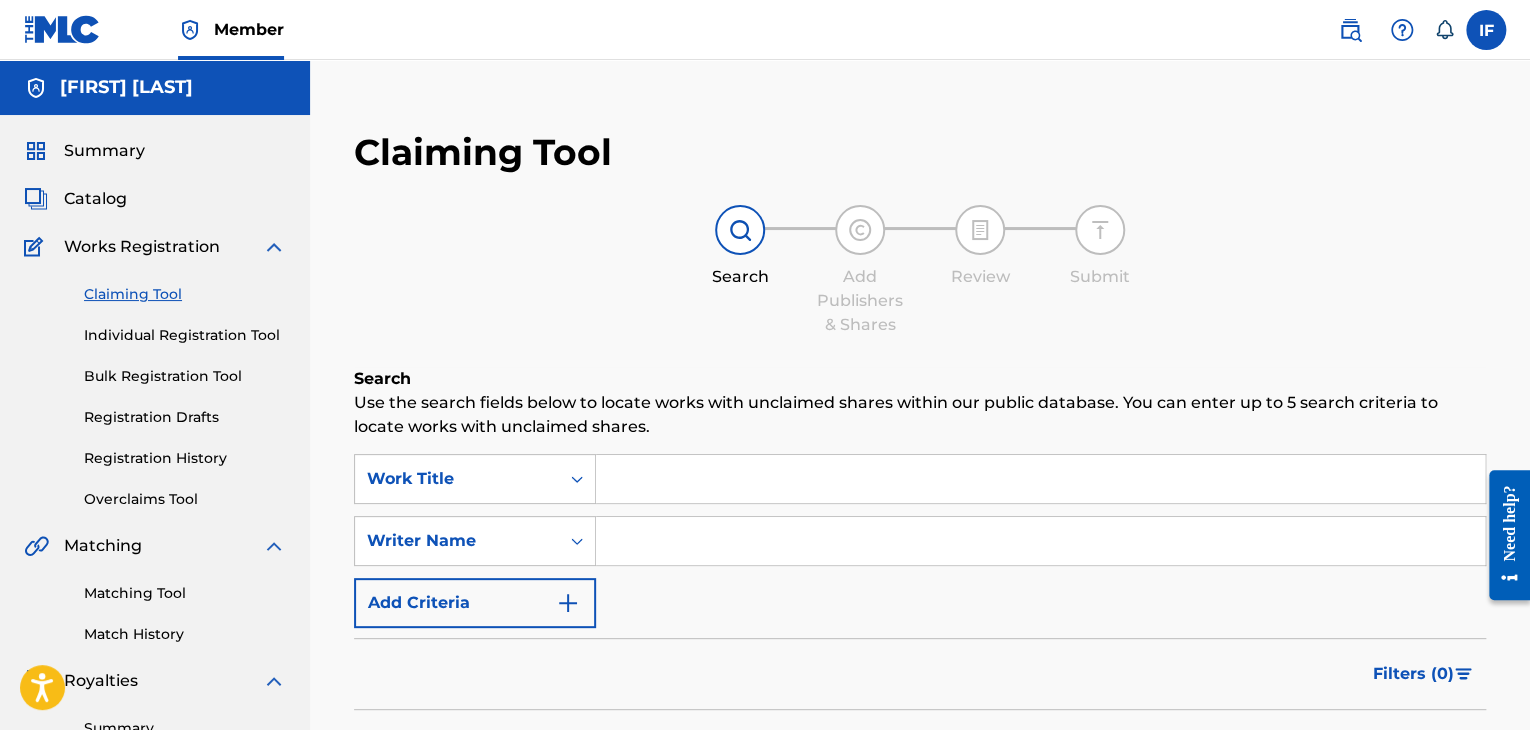 click at bounding box center (1040, 479) 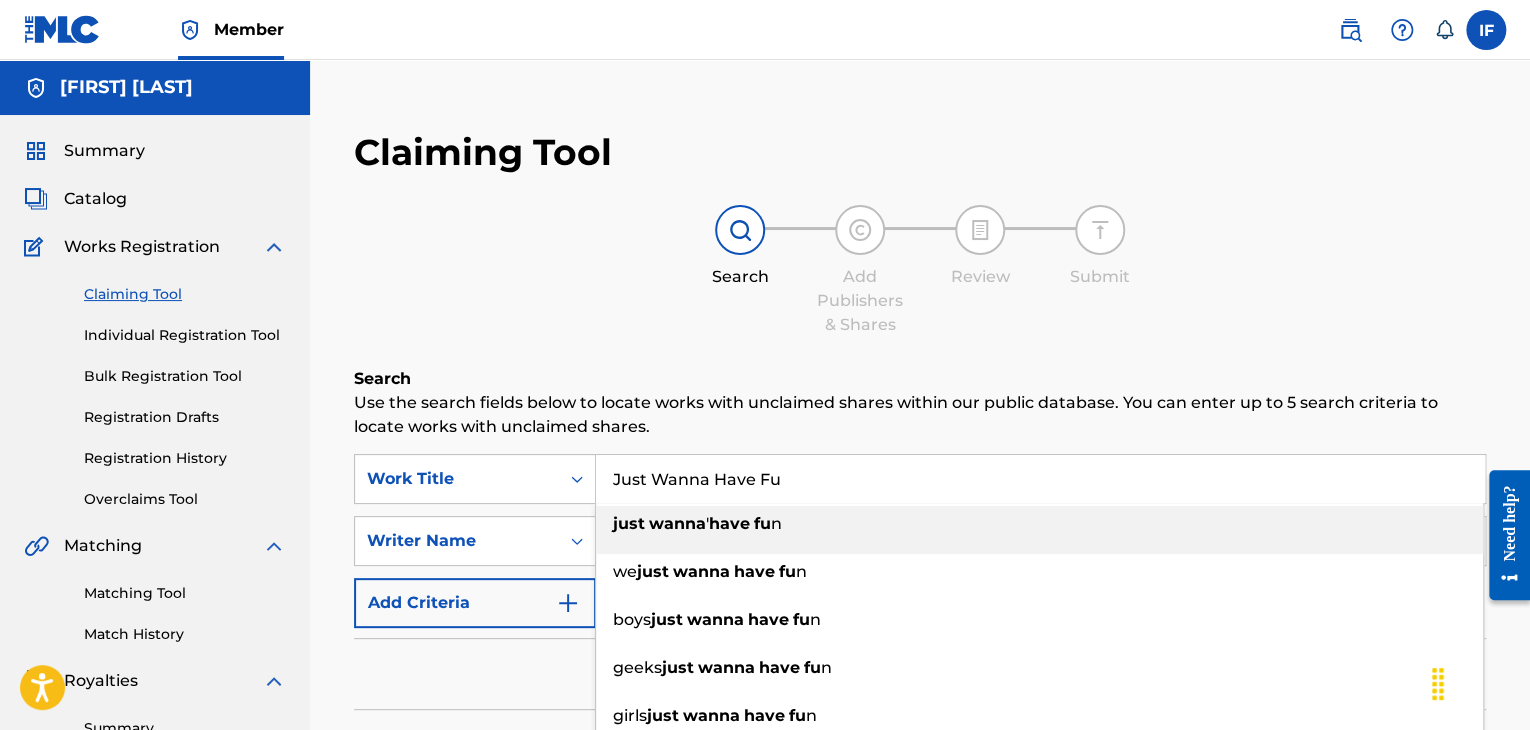 click on "wanna" at bounding box center [677, 523] 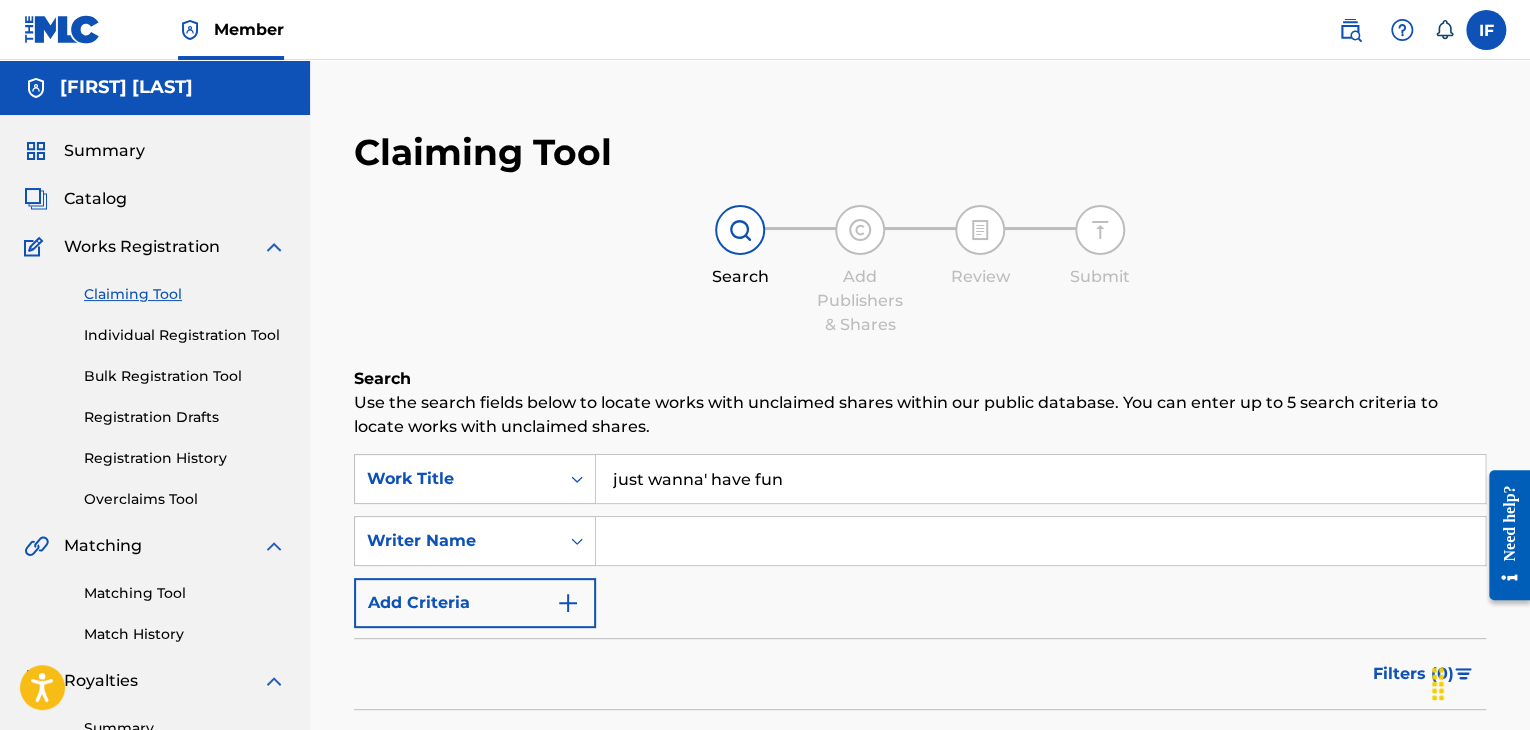 click at bounding box center (1040, 541) 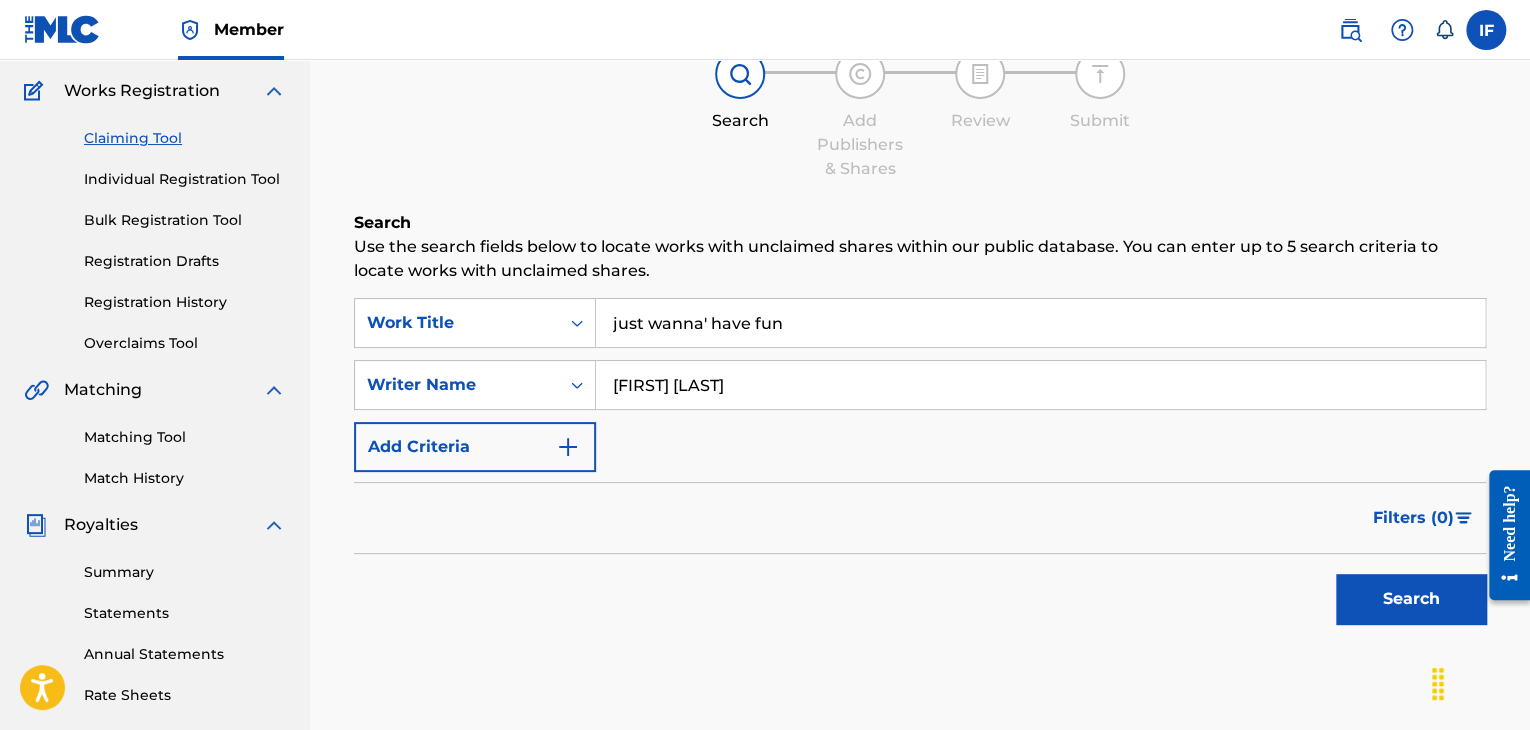 scroll, scrollTop: 300, scrollLeft: 0, axis: vertical 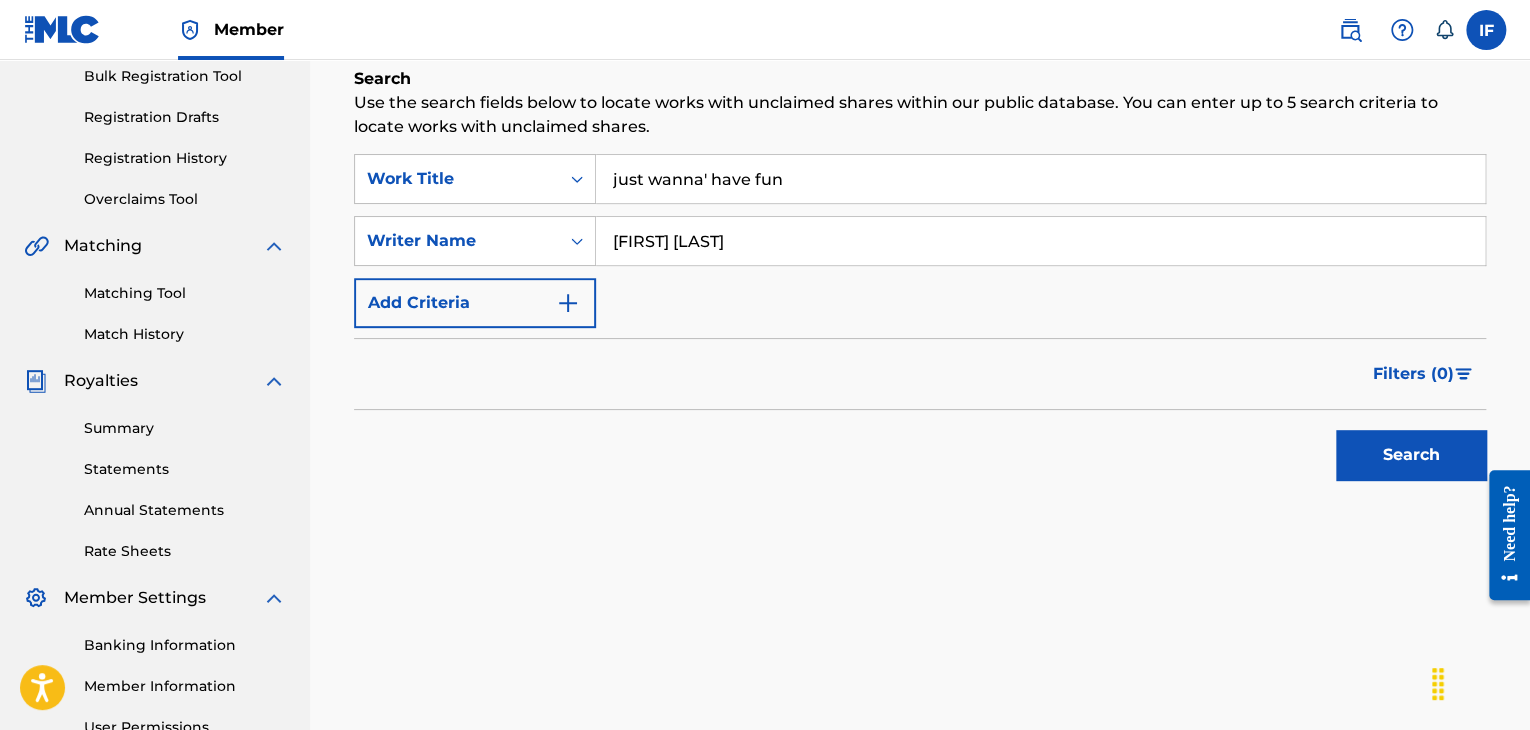 click on "Search" at bounding box center (1411, 455) 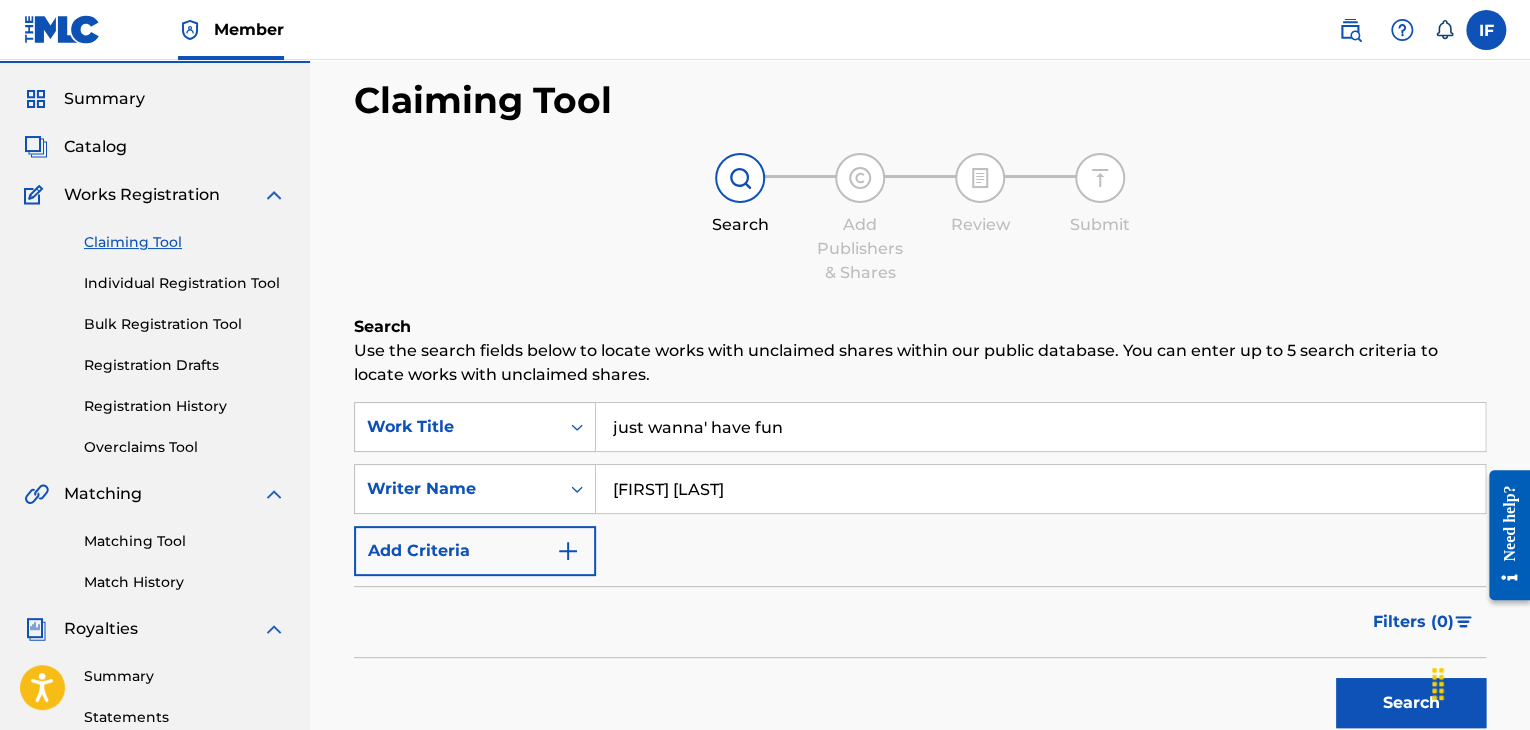 scroll, scrollTop: 0, scrollLeft: 0, axis: both 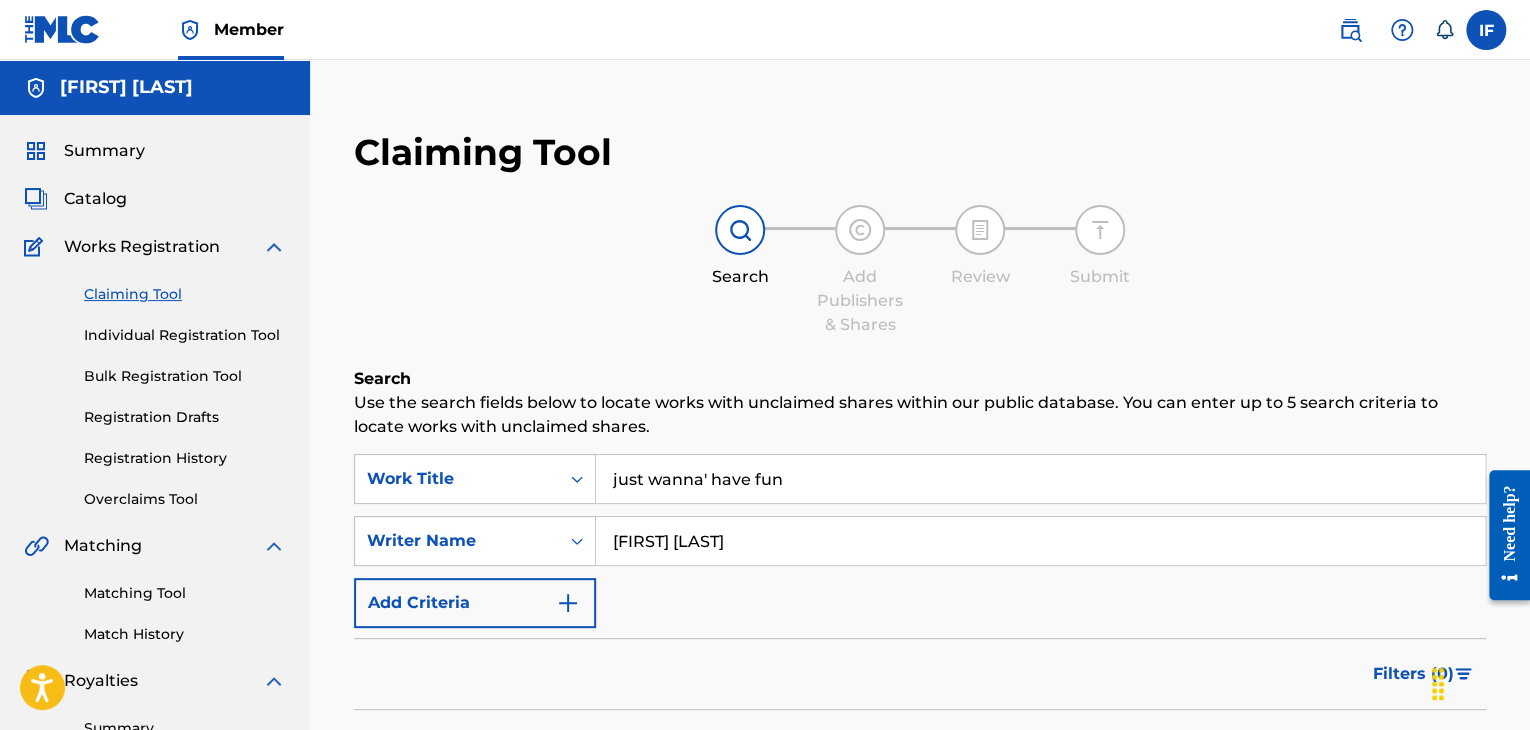 click on "Summary Catalog Works Registration Claiming Tool Individual Registration Tool Bulk Registration Tool Registration Drafts Registration History Overclaims Tool Matching Matching Tool Match History Royalties Summary Statements Annual Statements Rate Sheets Member Settings Banking Information Member Information User Permissions Contact Information Member Benefits" at bounding box center (155, 629) 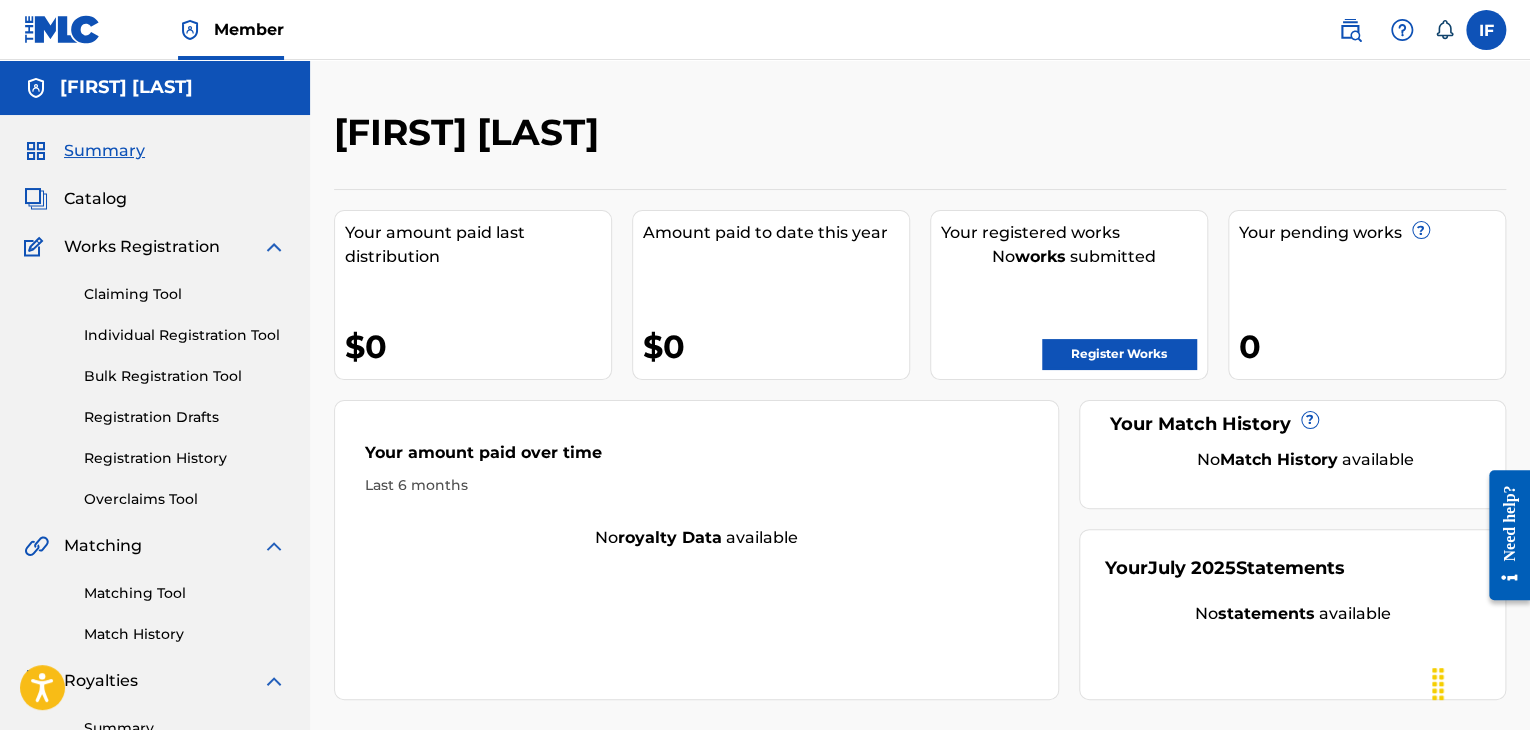 click on "Register Works" at bounding box center (1119, 354) 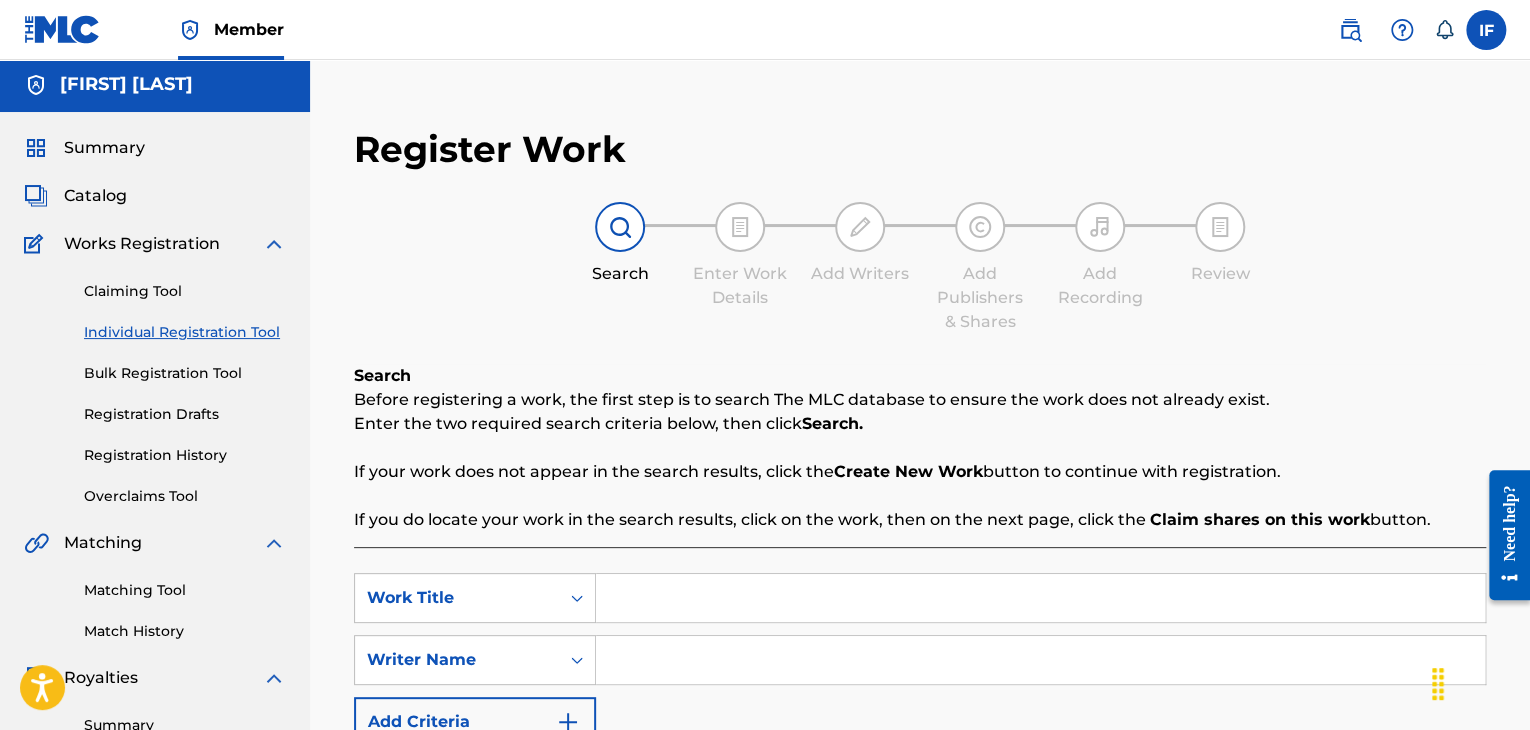 scroll, scrollTop: 0, scrollLeft: 0, axis: both 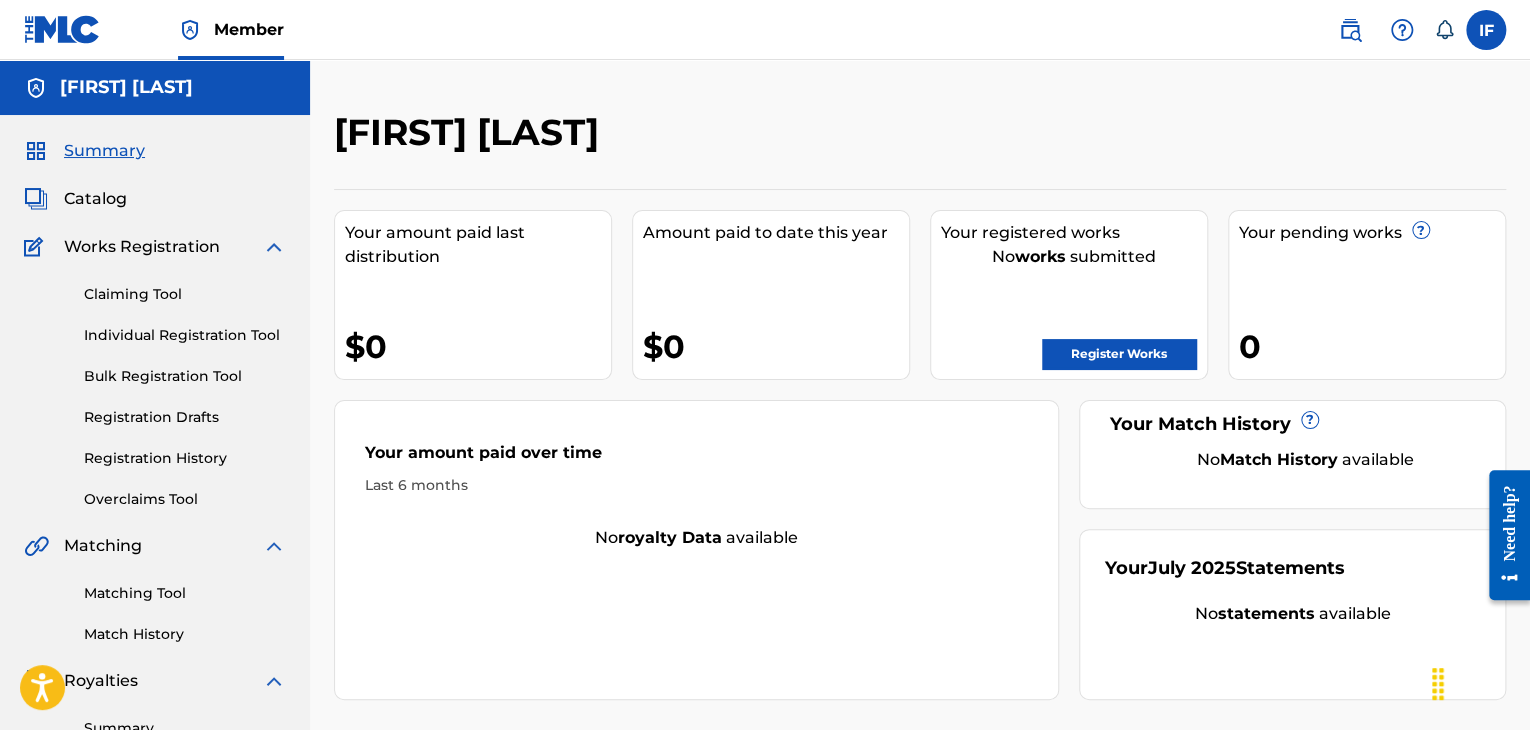 click at bounding box center (1350, 30) 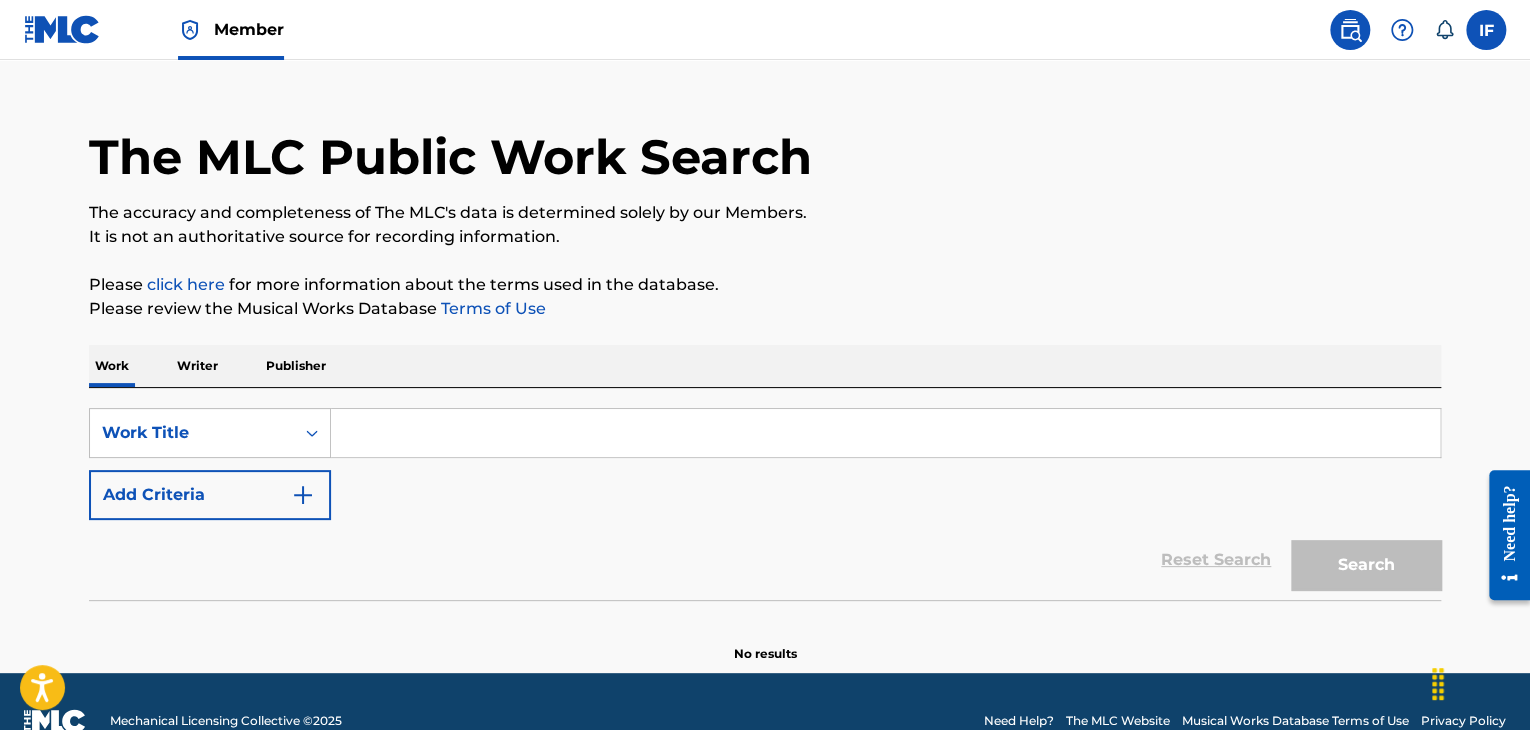 scroll, scrollTop: 0, scrollLeft: 0, axis: both 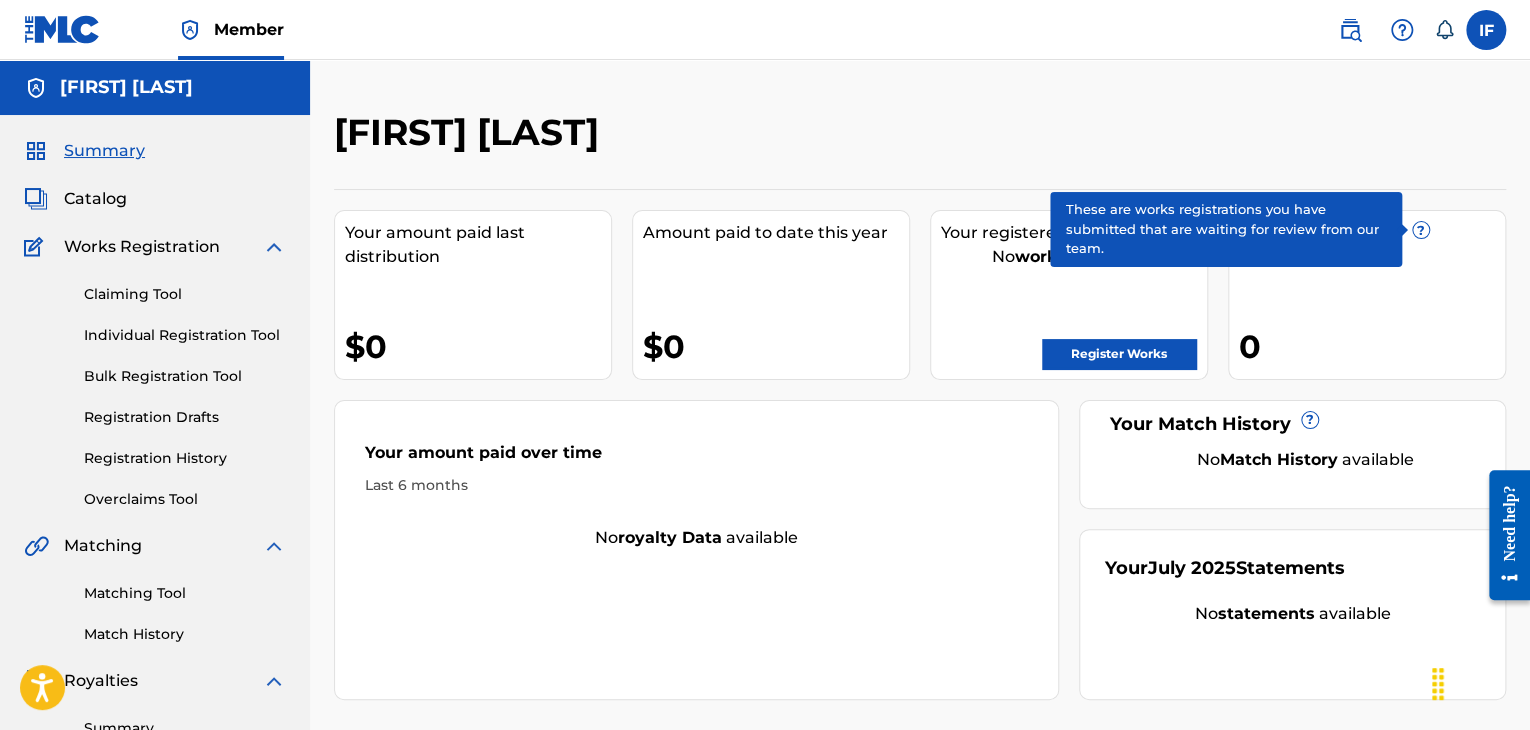 click on "?" at bounding box center (1421, 230) 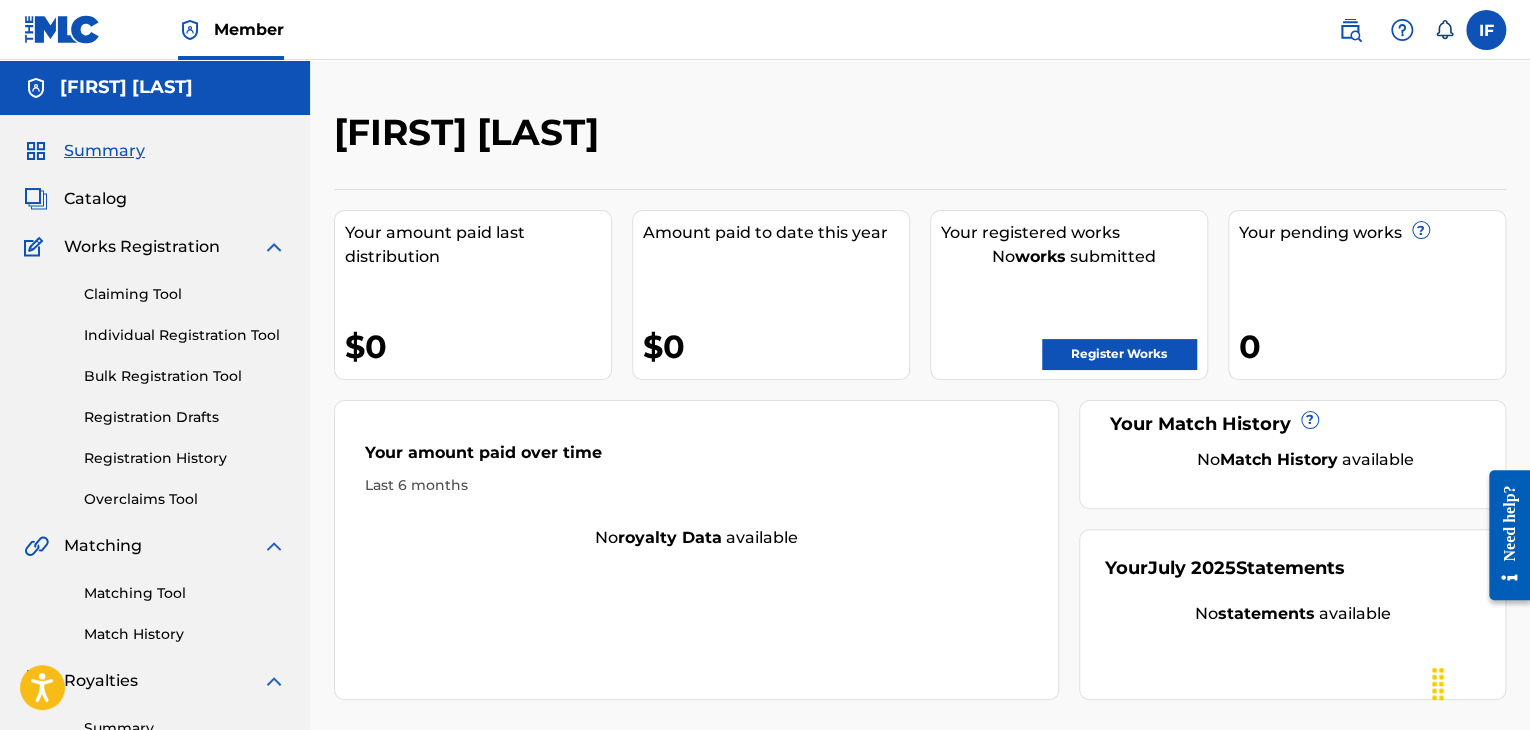 click on "0" at bounding box center (1372, 346) 